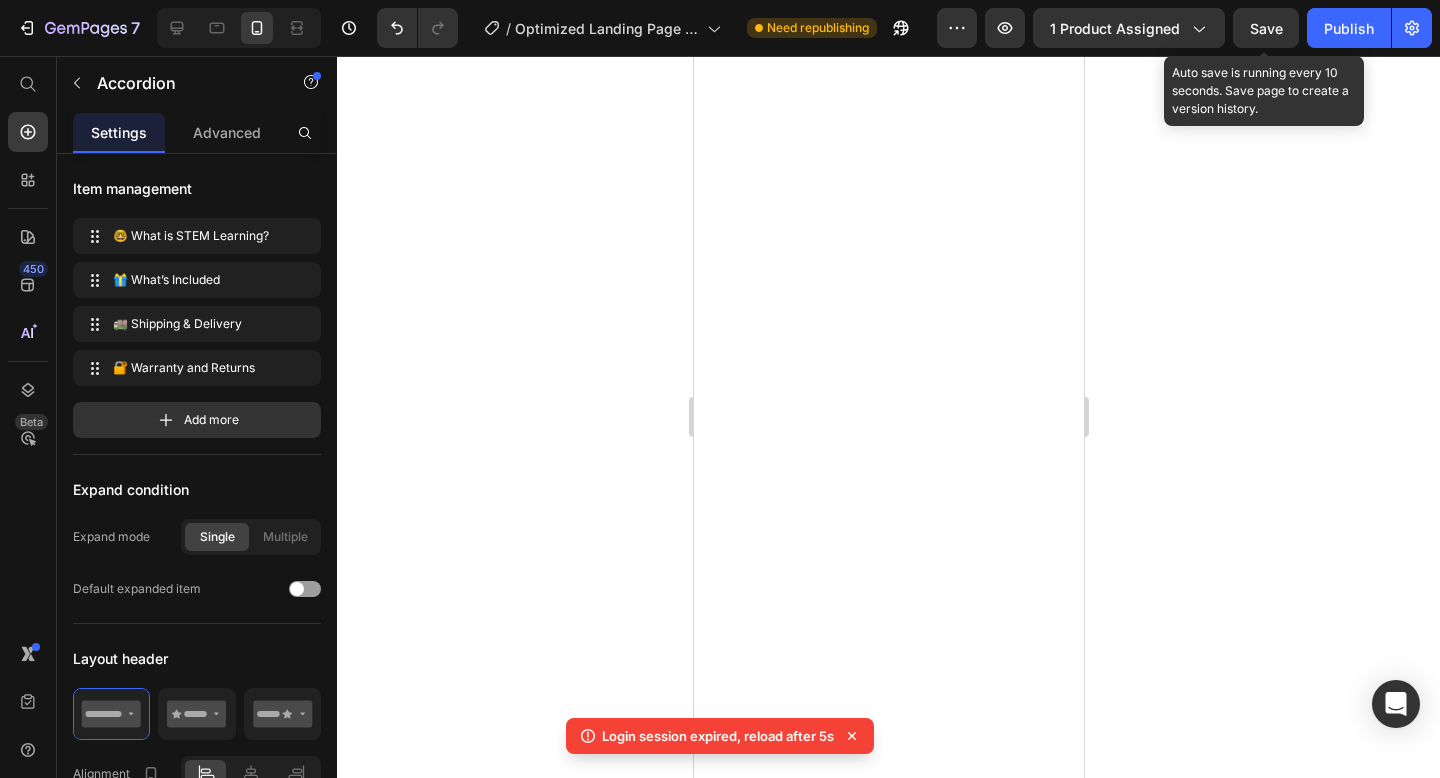 scroll, scrollTop: 0, scrollLeft: 0, axis: both 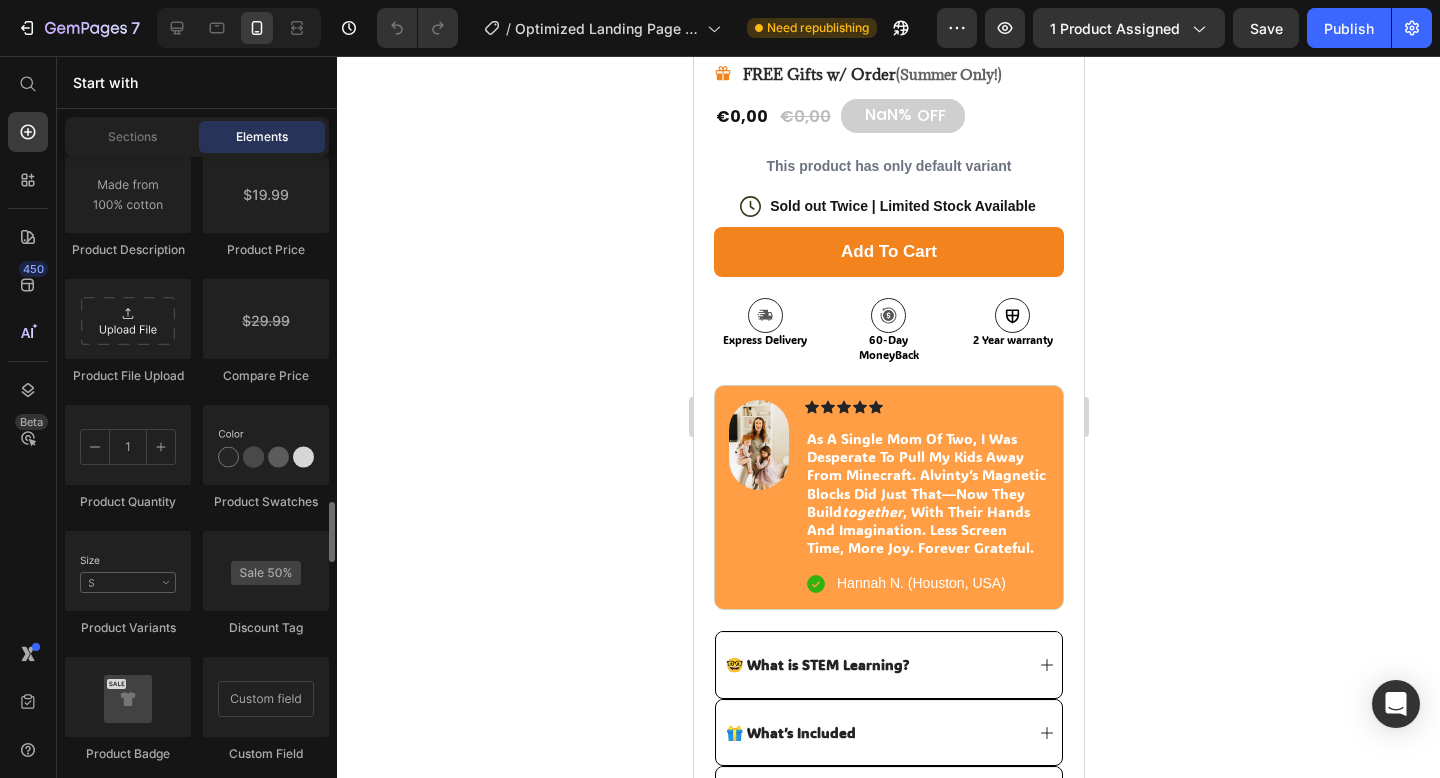 click on "Start with" at bounding box center (197, 82) 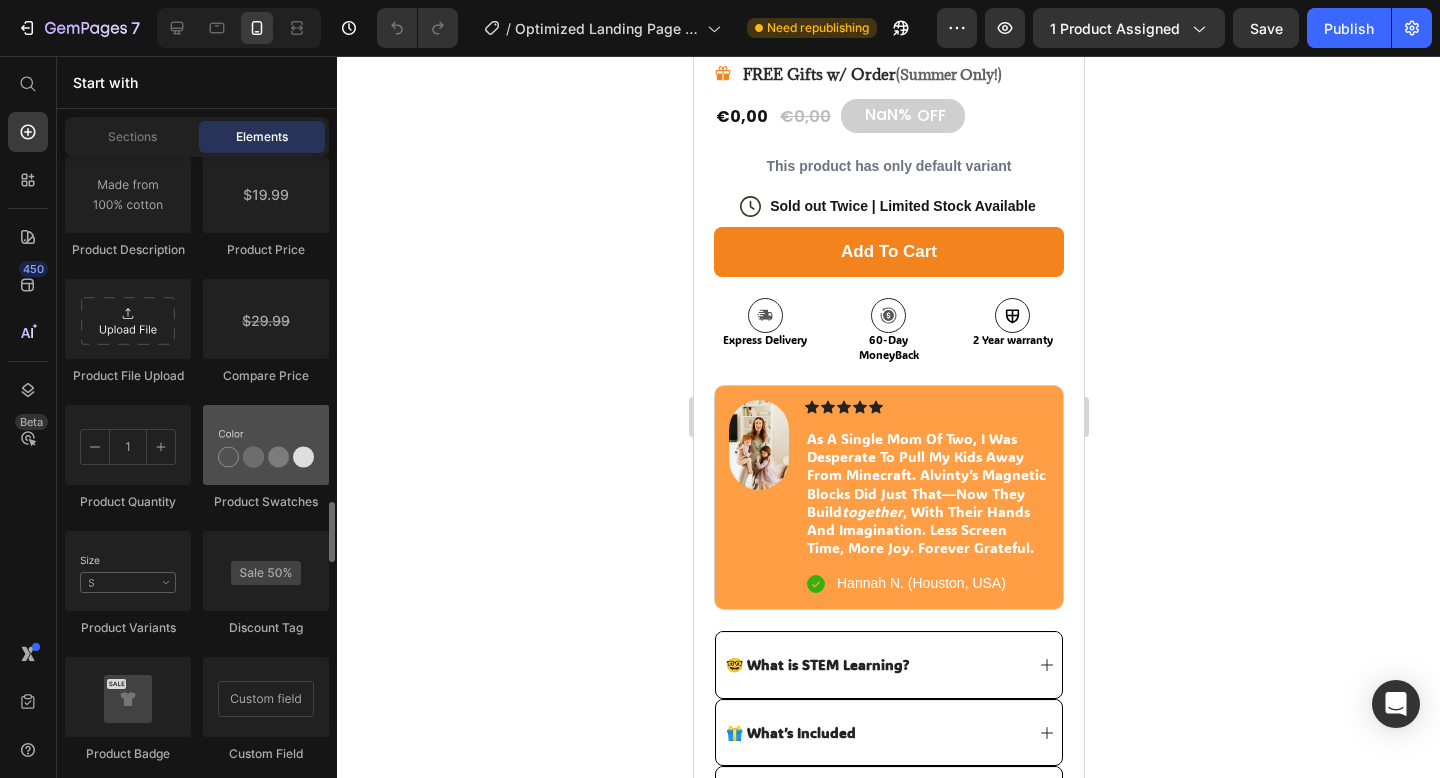 scroll, scrollTop: 4139, scrollLeft: 0, axis: vertical 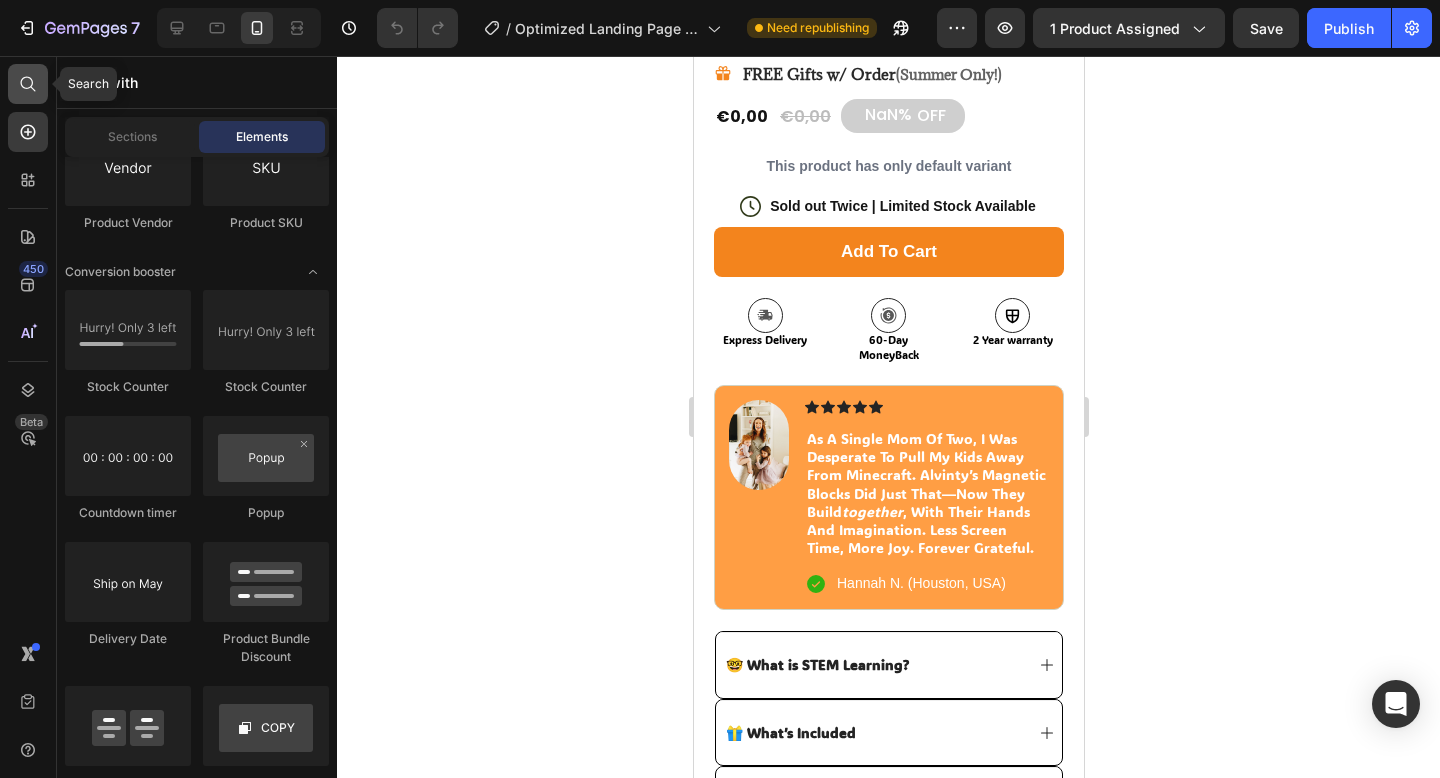 click 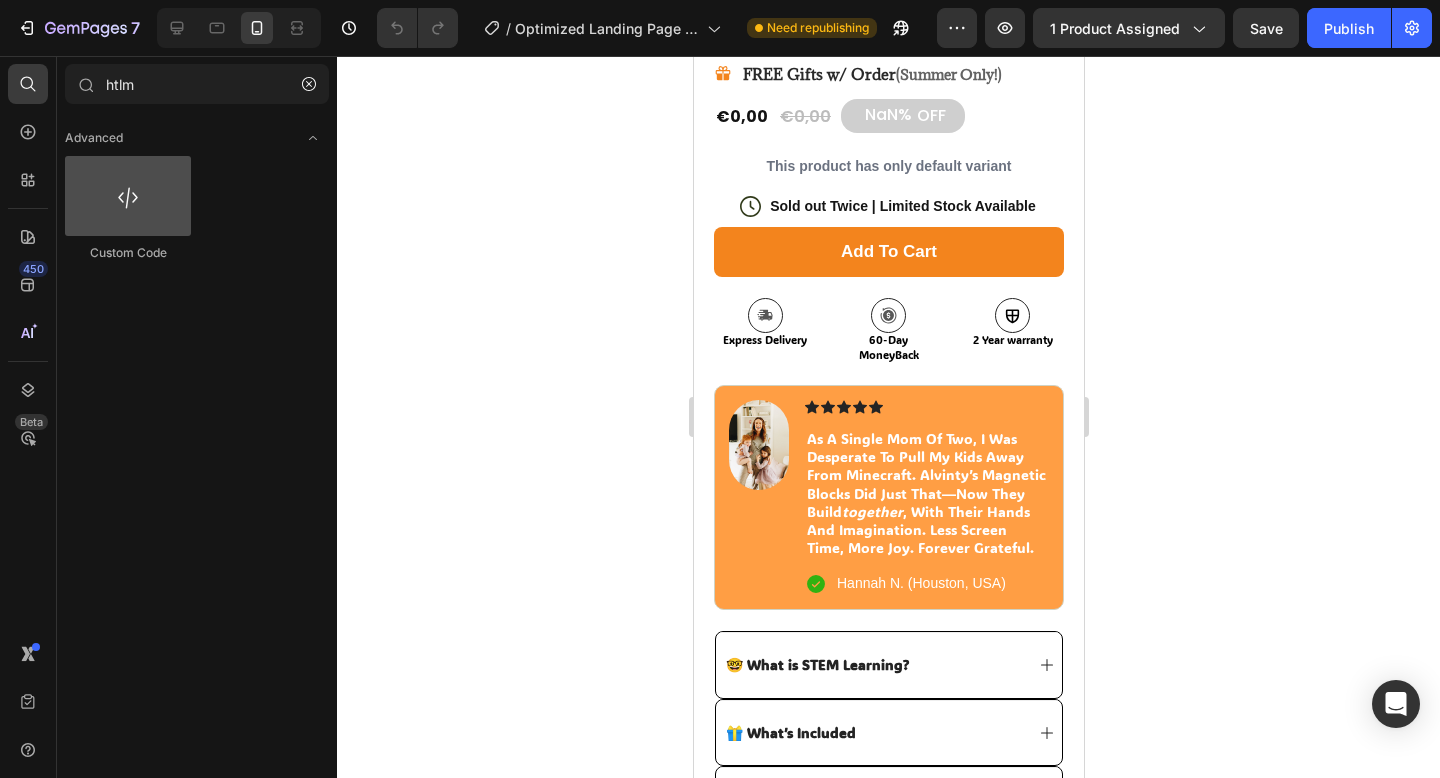 type on "htlm" 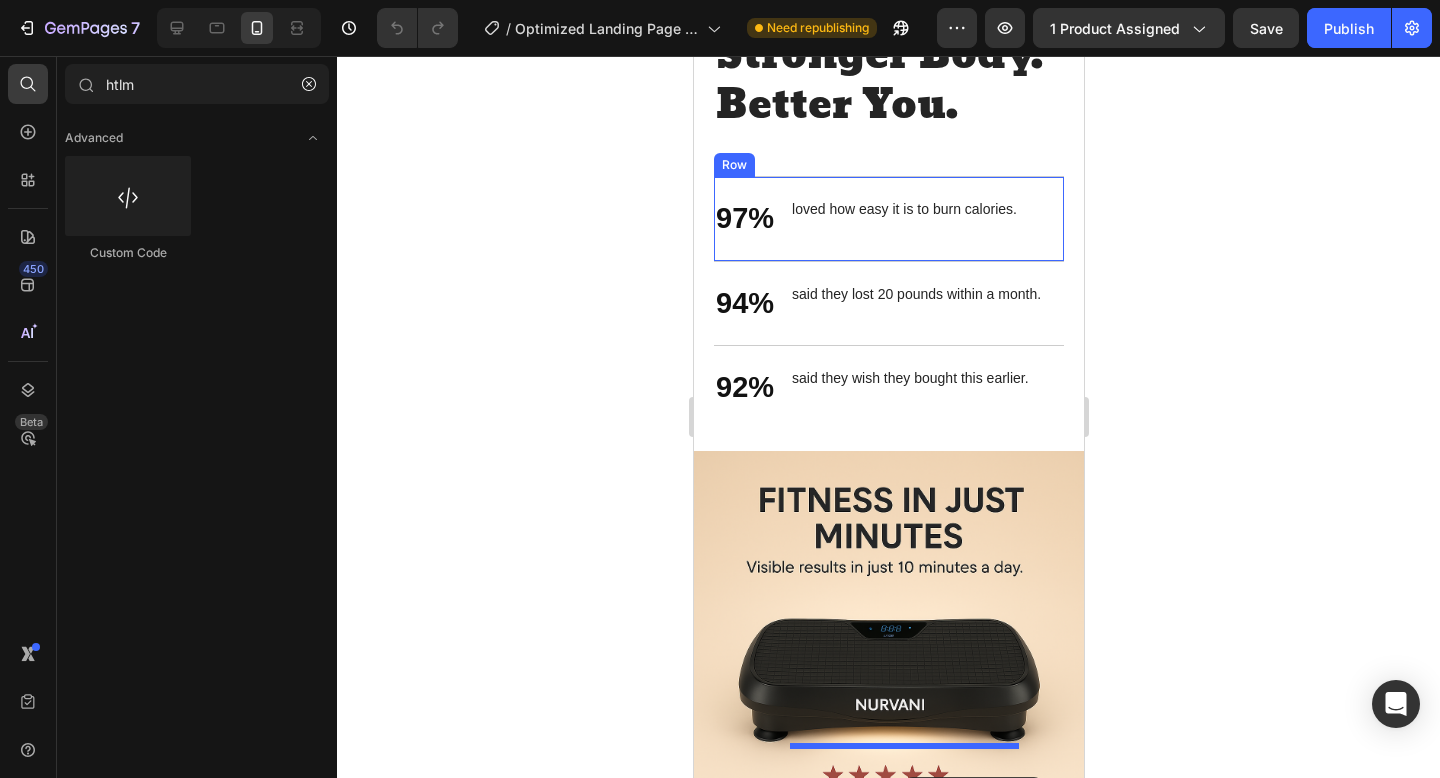 scroll, scrollTop: 2582, scrollLeft: 0, axis: vertical 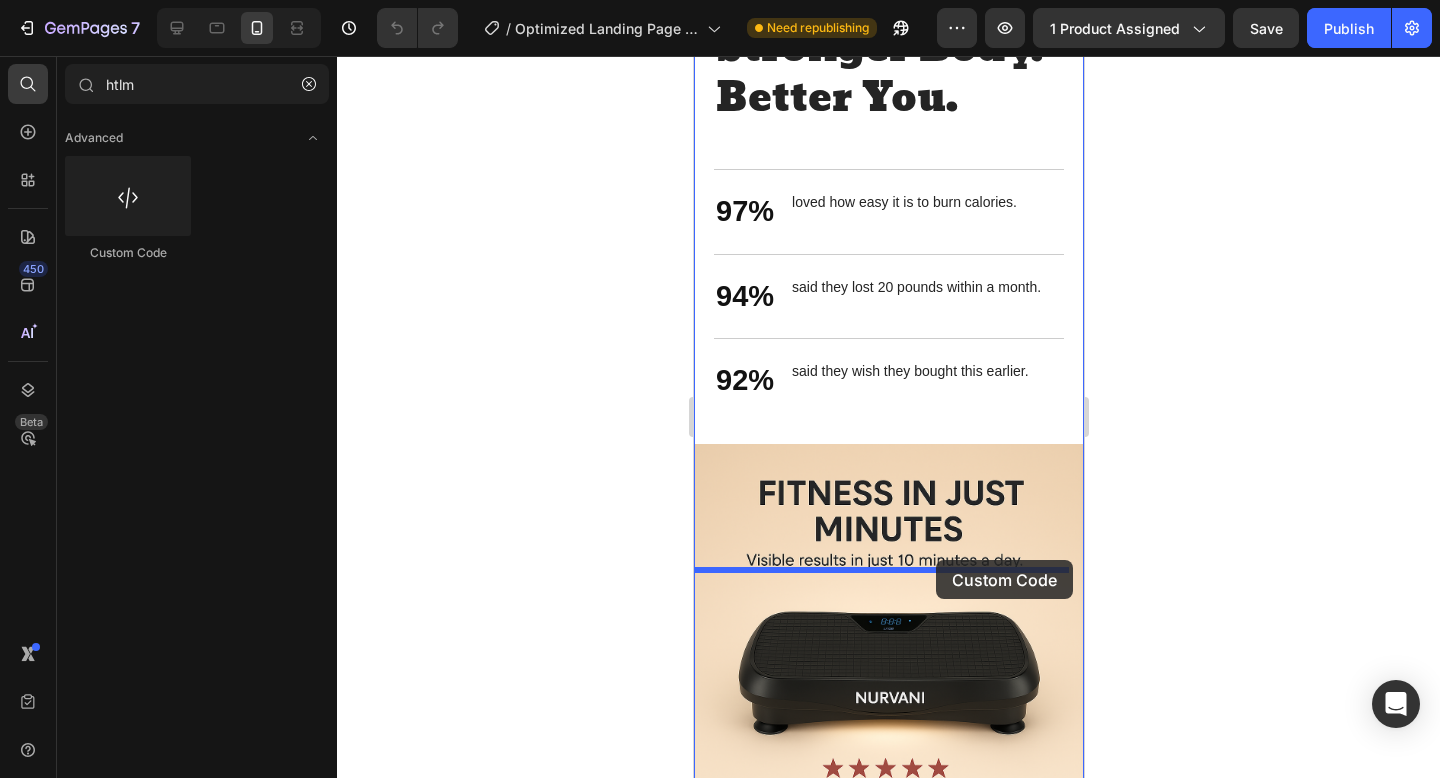 drag, startPoint x: 820, startPoint y: 273, endPoint x: 935, endPoint y: 560, distance: 309.1828 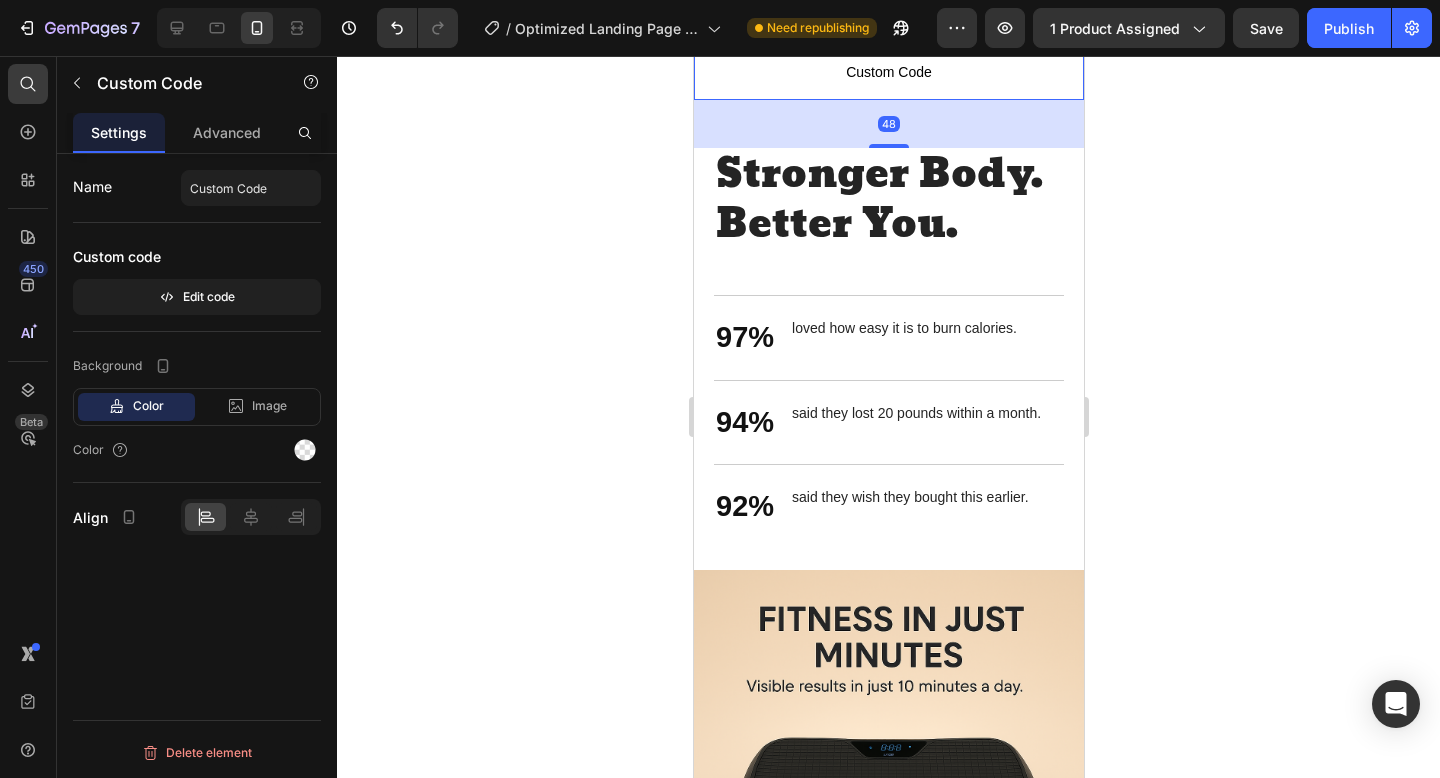 scroll, scrollTop: 2650, scrollLeft: 0, axis: vertical 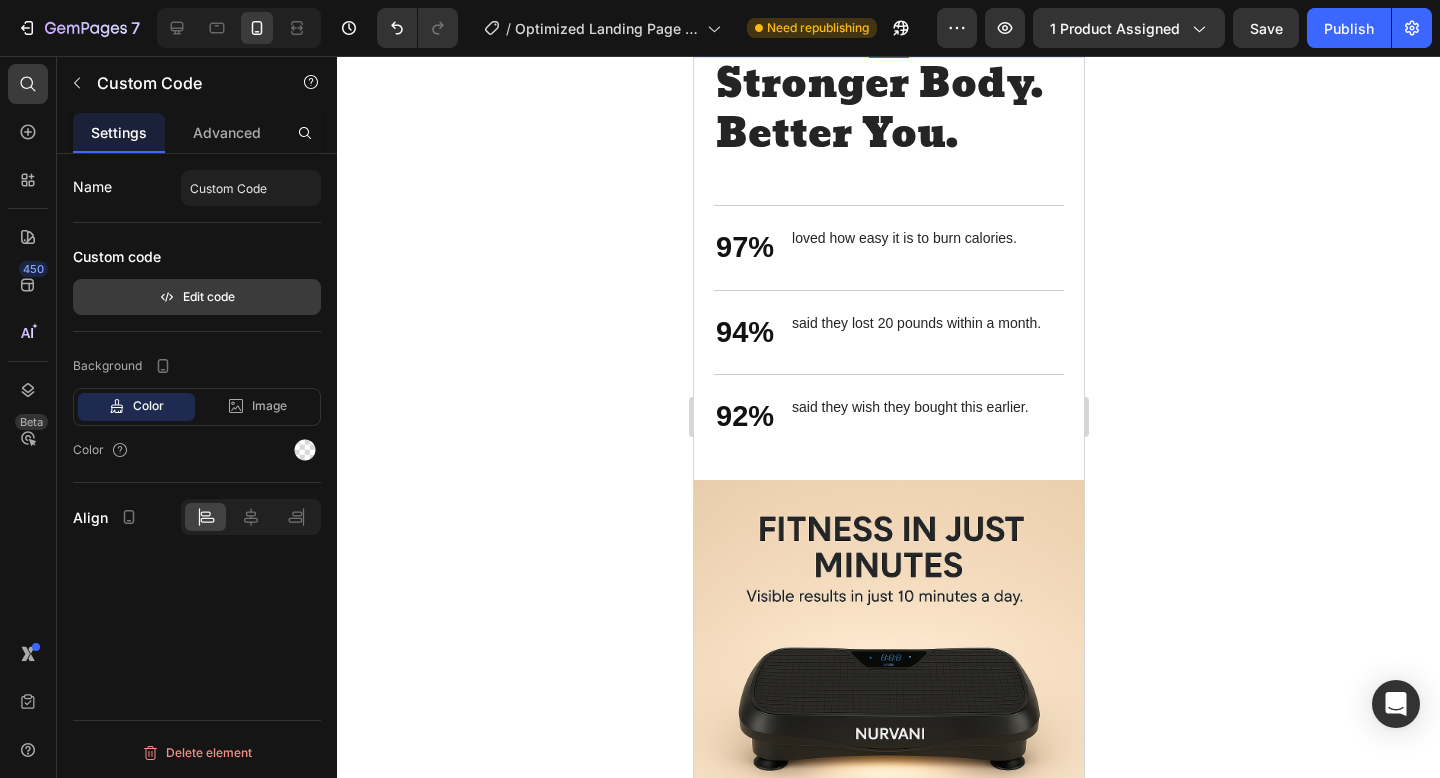 click on "Edit code" at bounding box center (197, 297) 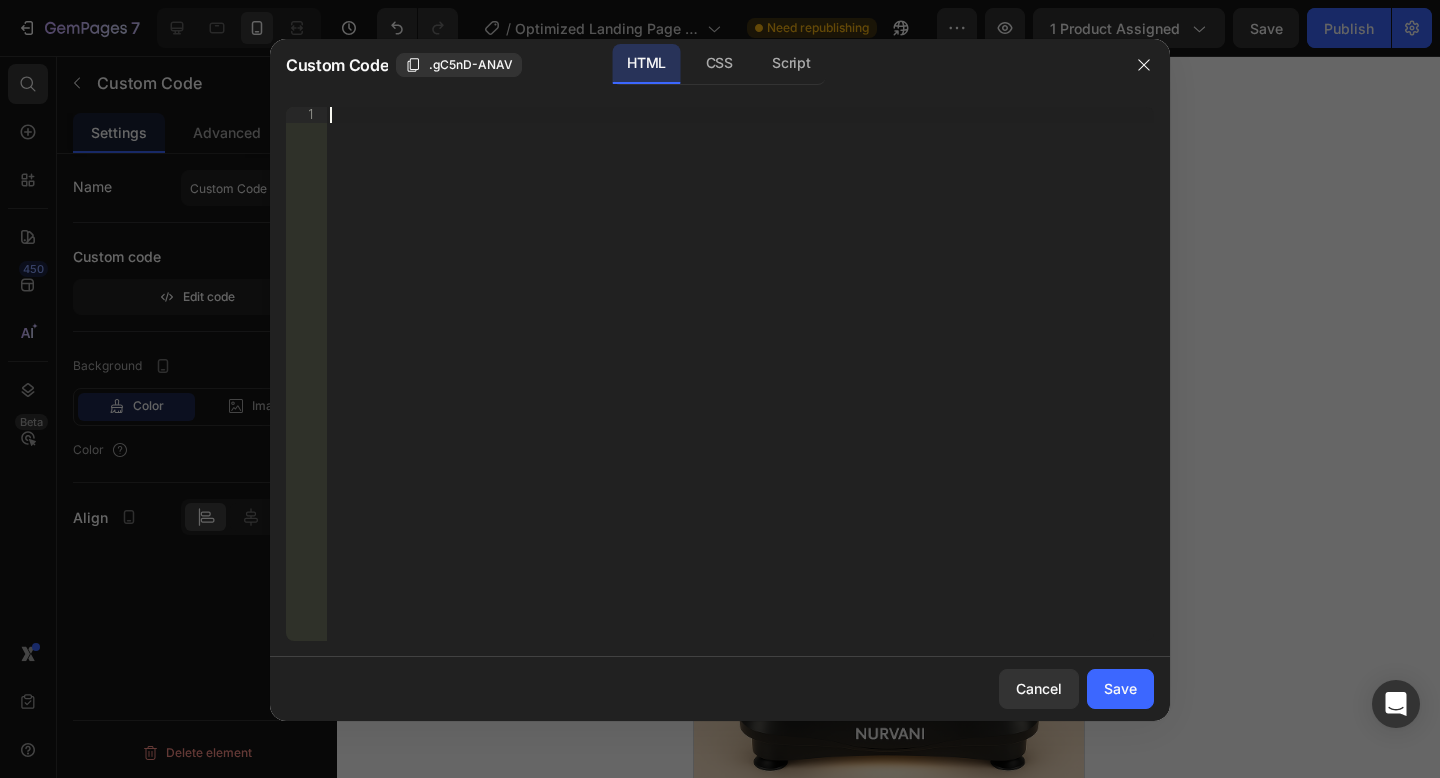 click on "1" at bounding box center (306, 500107) 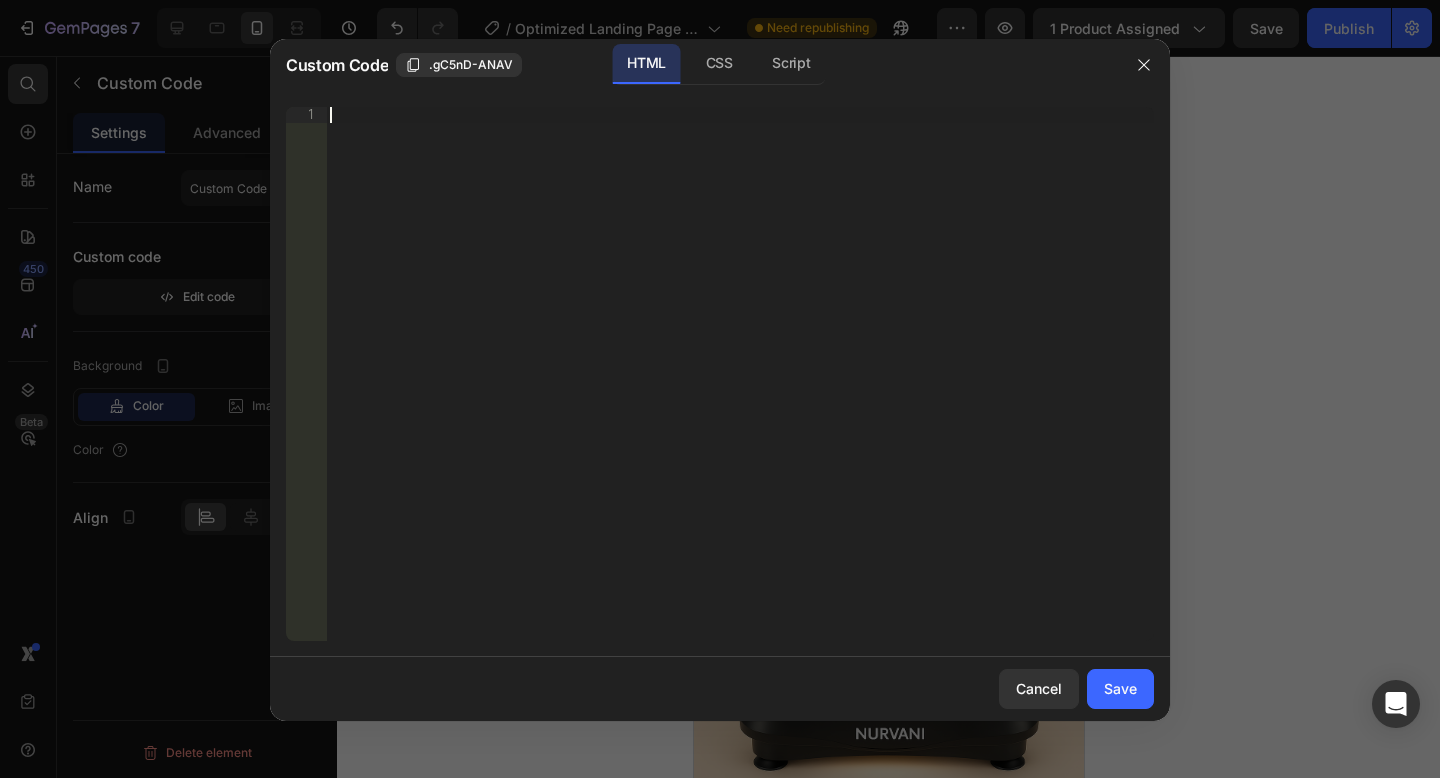 paste on "</html>" 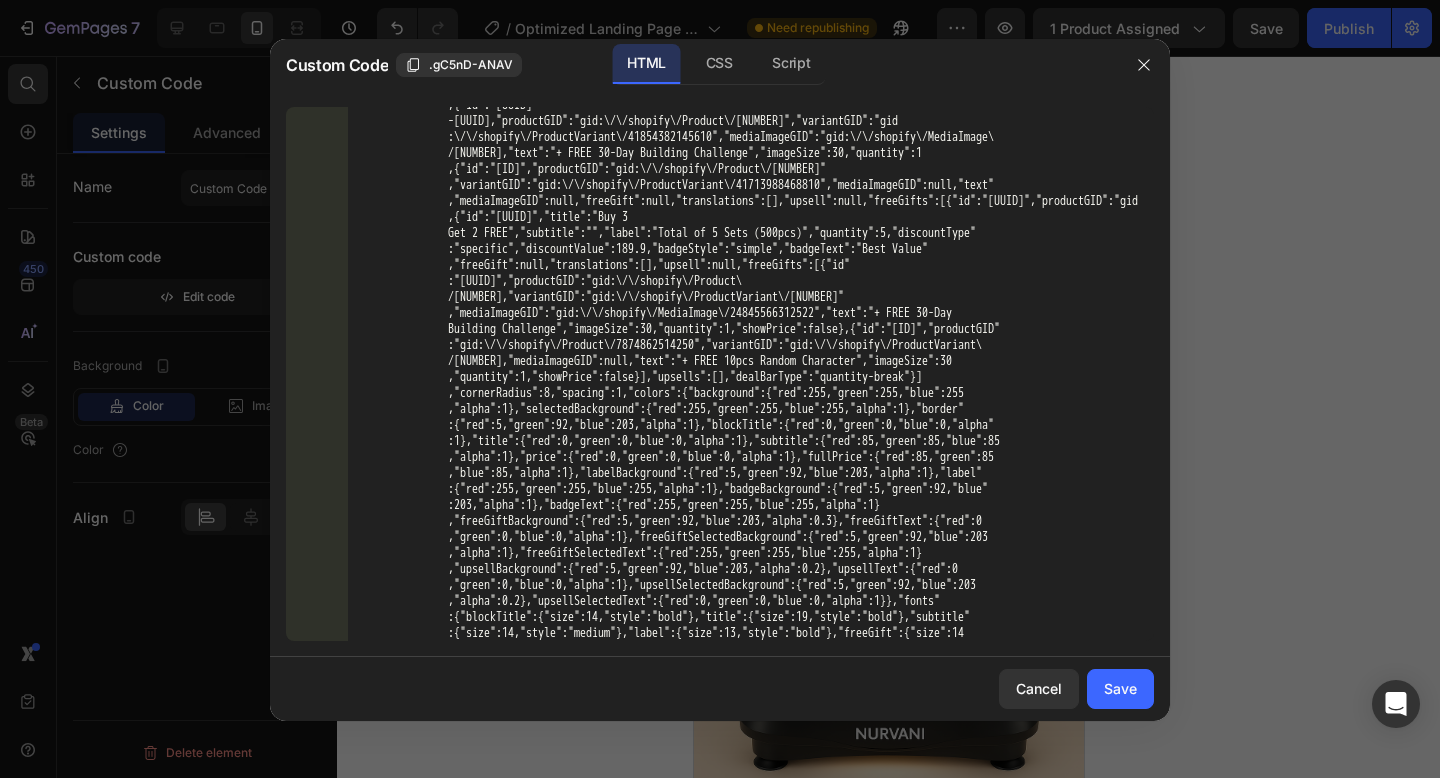 scroll, scrollTop: 32234, scrollLeft: 0, axis: vertical 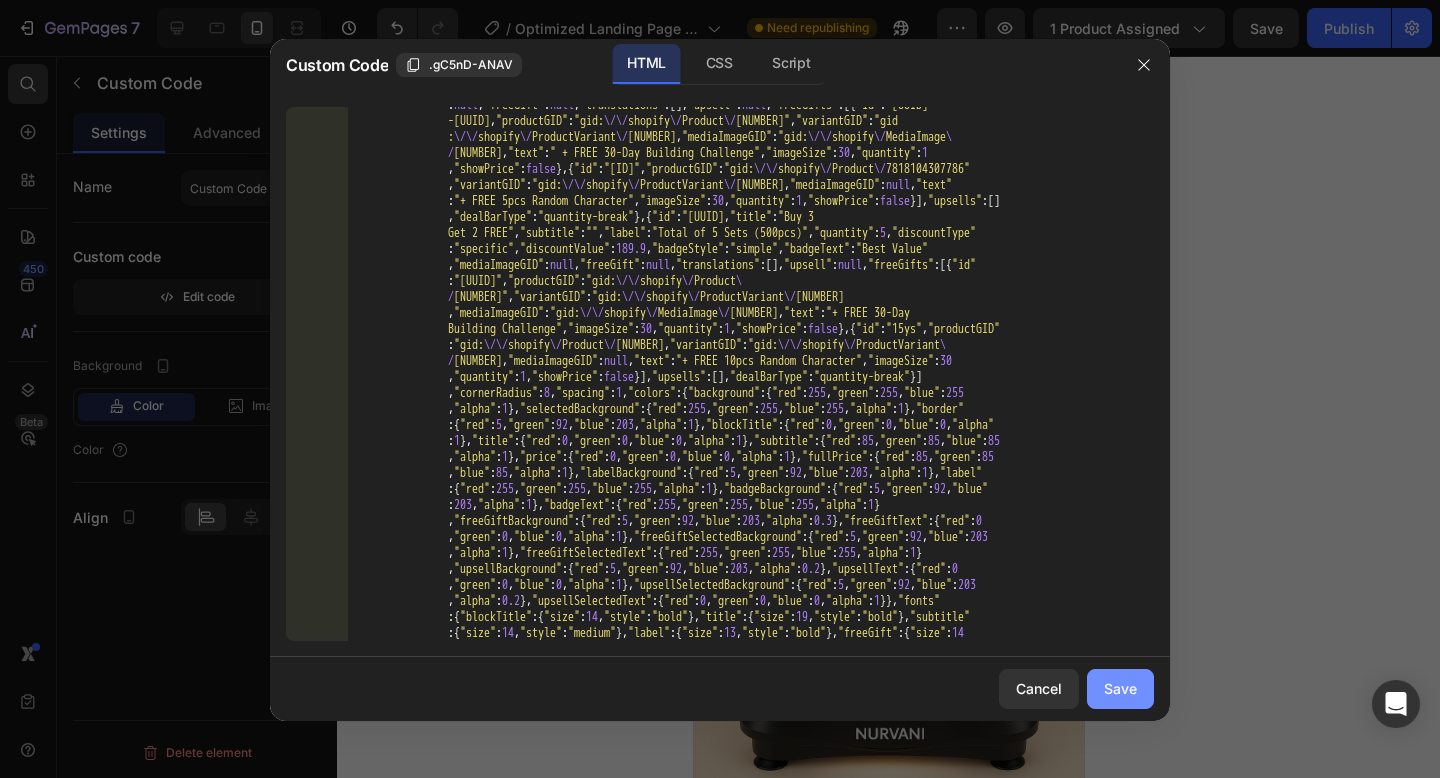 click on "Save" 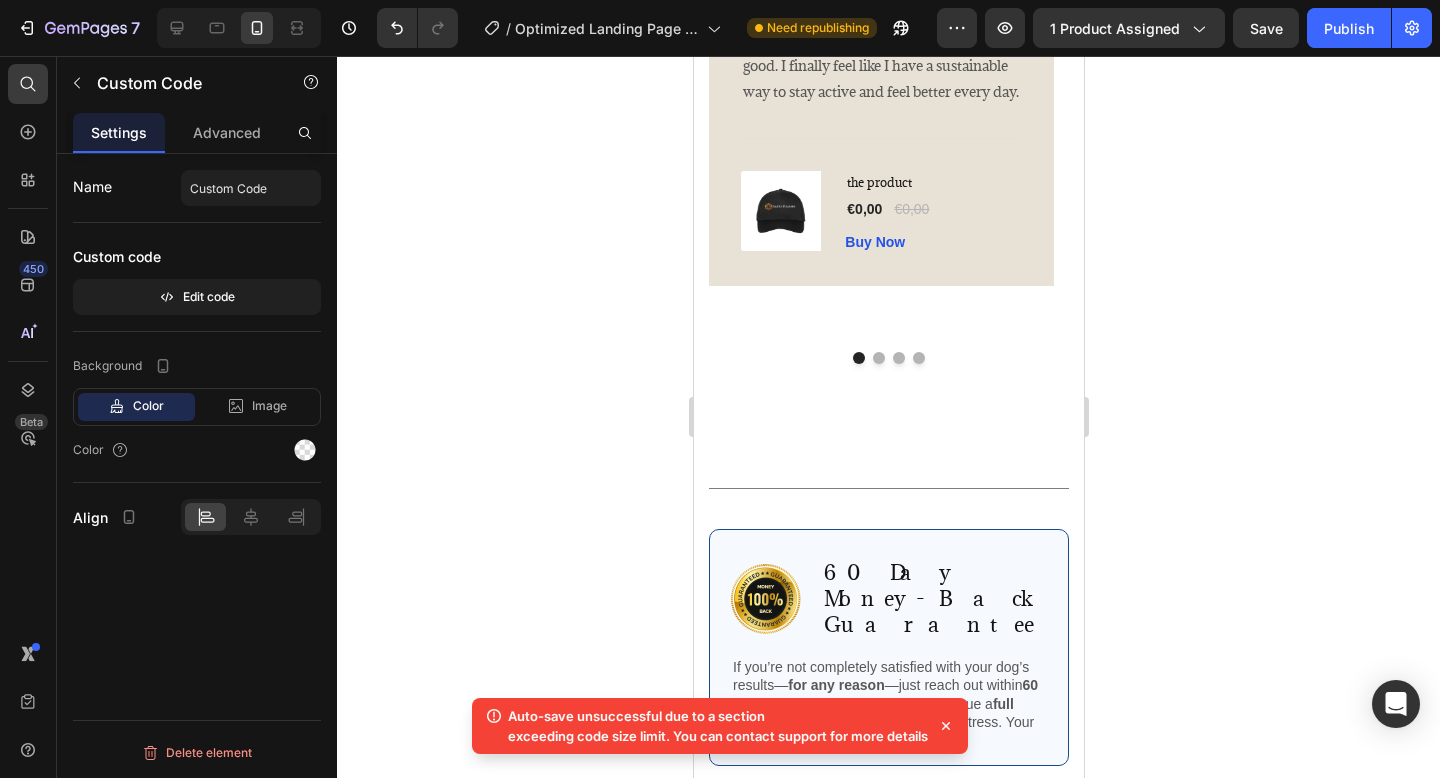 scroll, scrollTop: 4136, scrollLeft: 0, axis: vertical 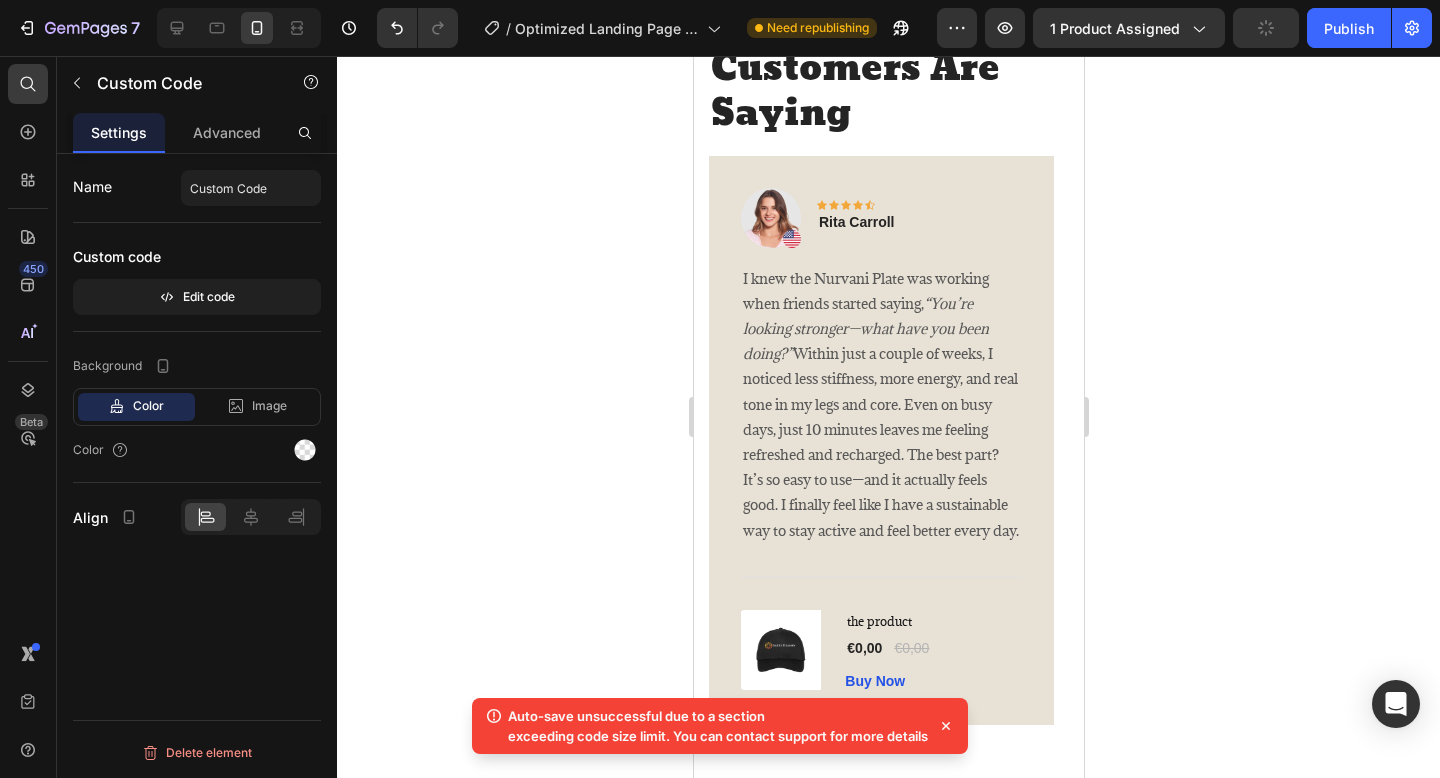 click on "Delete element" at bounding box center (197, 753) 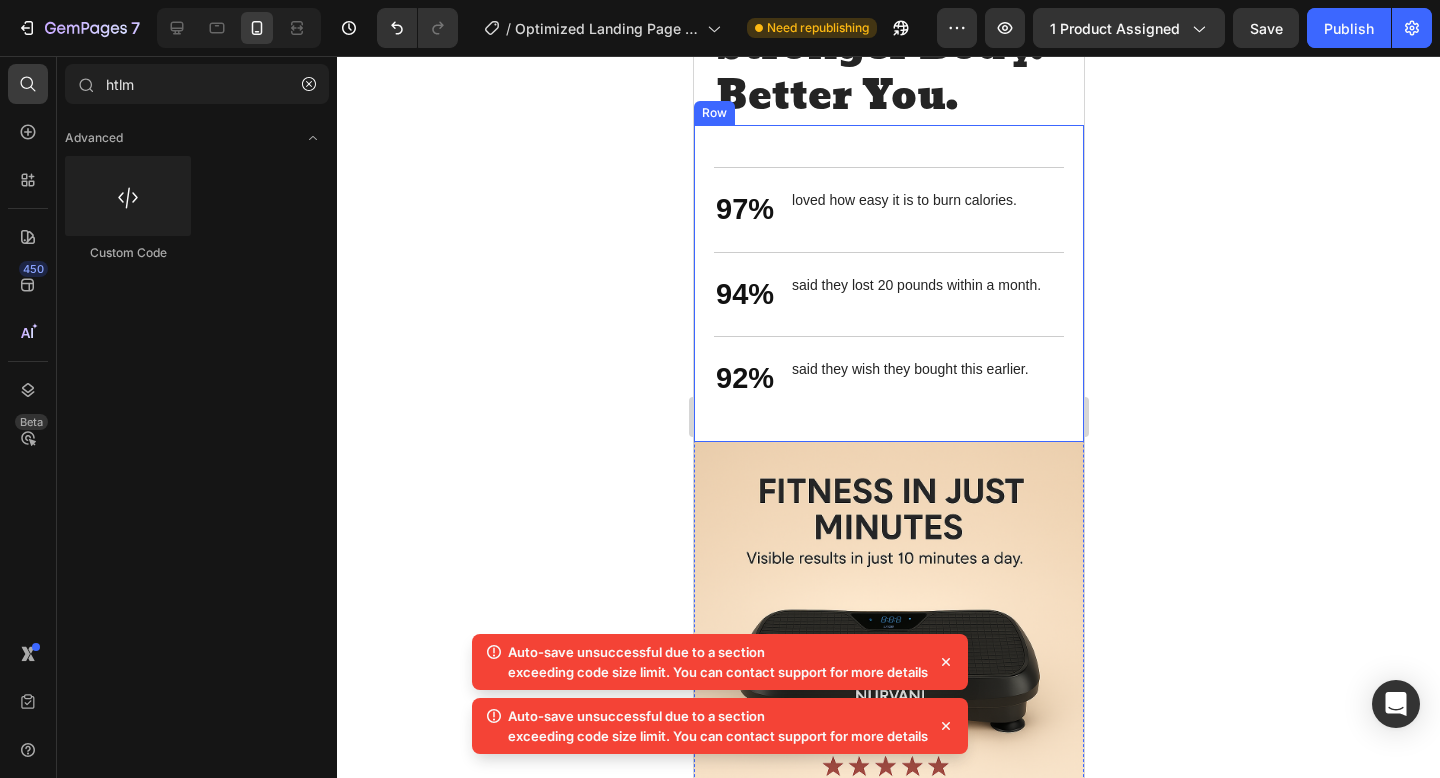 scroll, scrollTop: 3795, scrollLeft: 0, axis: vertical 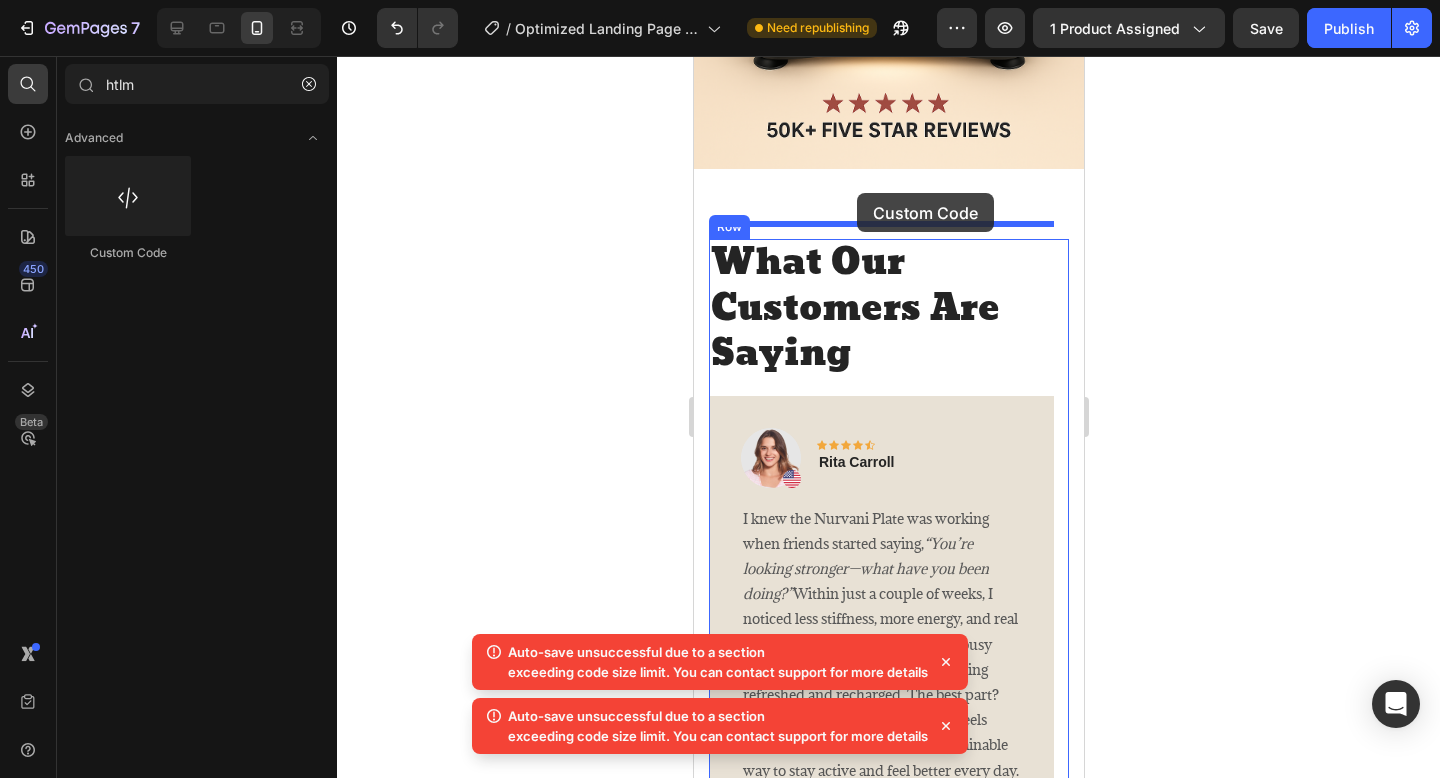drag, startPoint x: 782, startPoint y: 267, endPoint x: 856, endPoint y: 193, distance: 104.6518 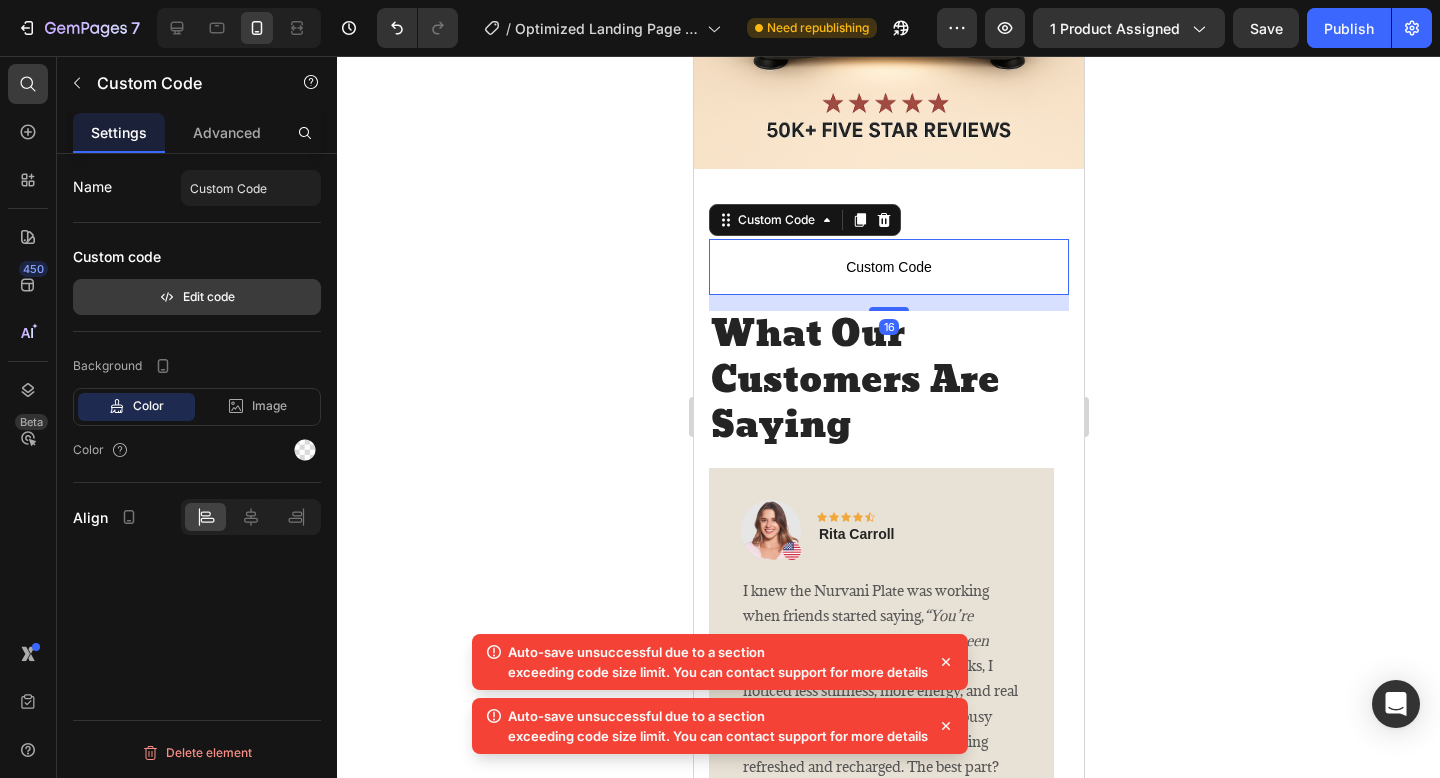 click on "Edit code" at bounding box center [197, 297] 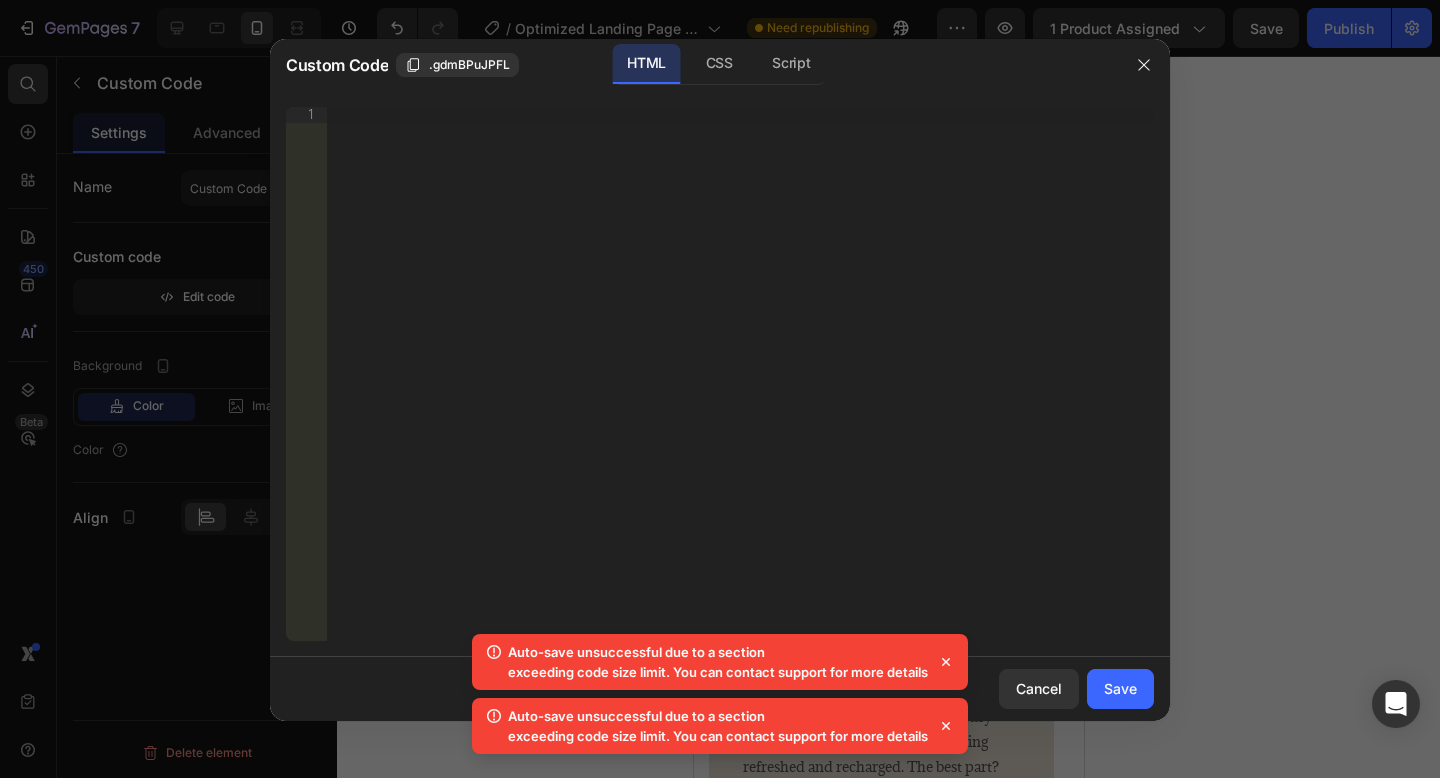 type 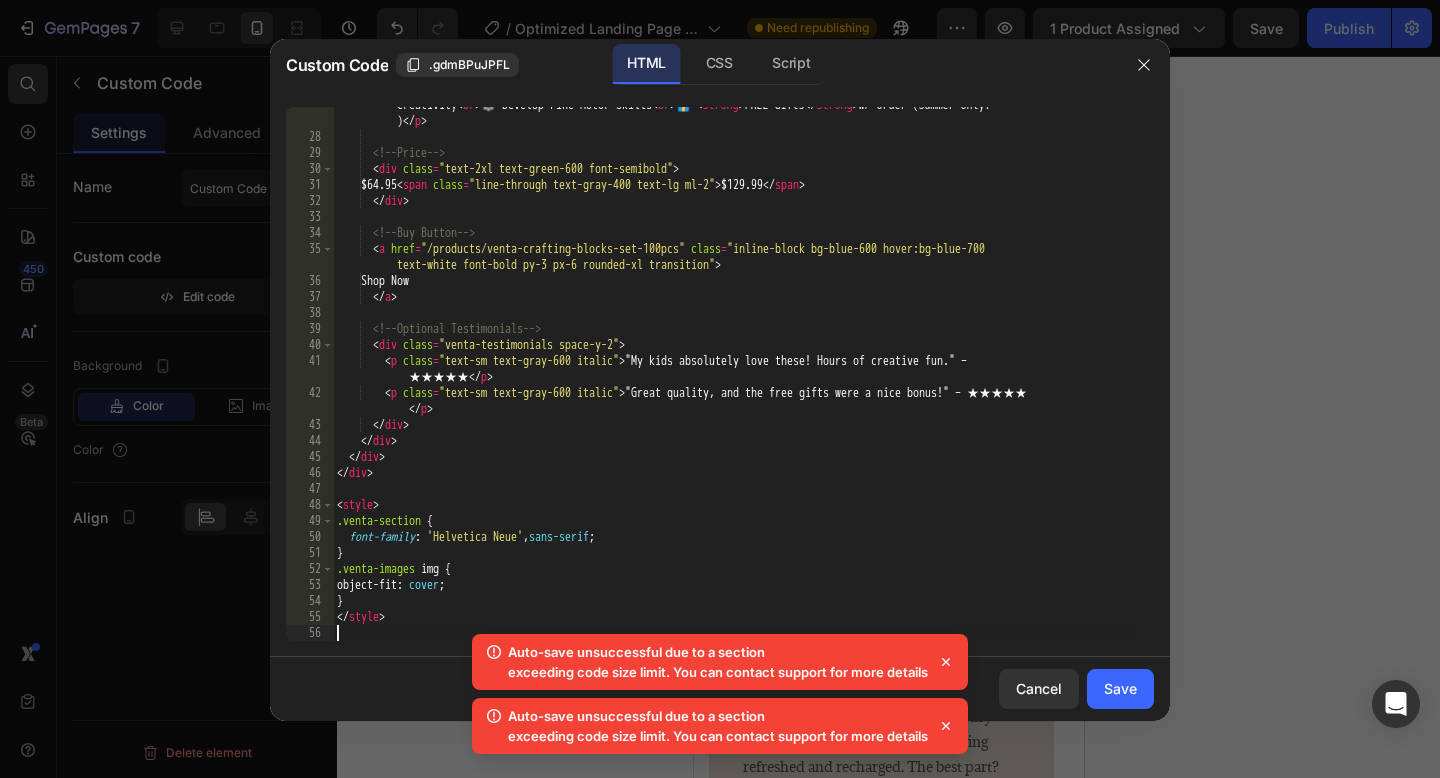 scroll, scrollTop: 474, scrollLeft: 0, axis: vertical 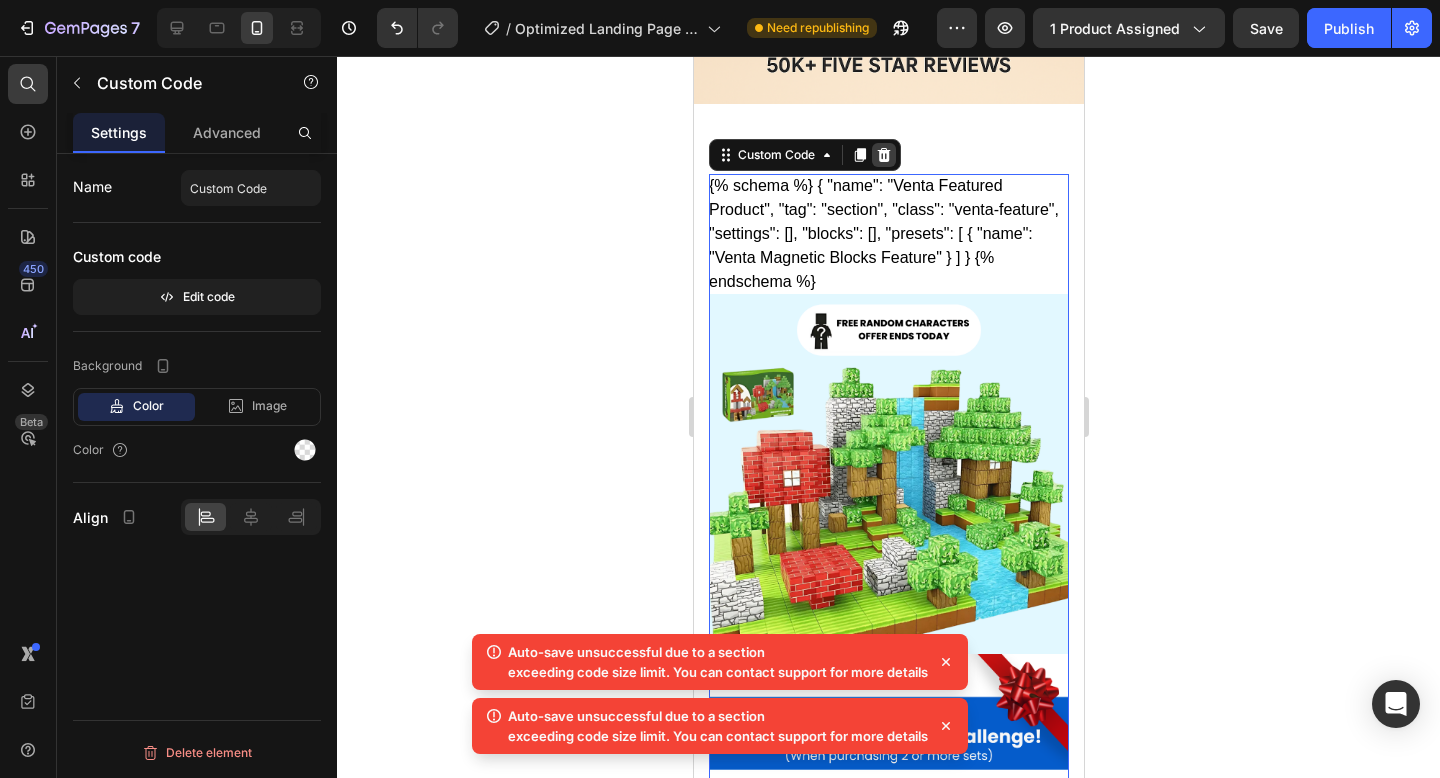 click 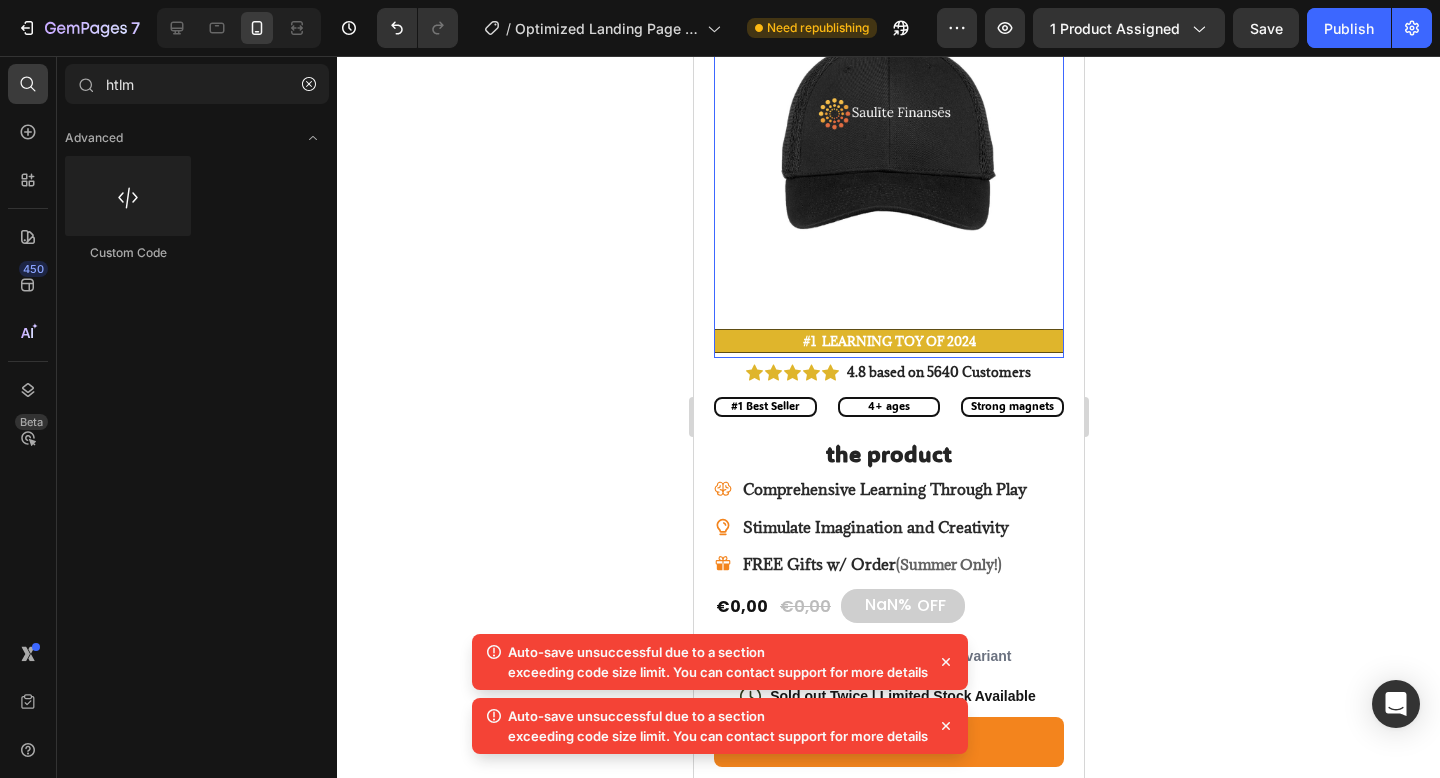 scroll, scrollTop: 0, scrollLeft: 0, axis: both 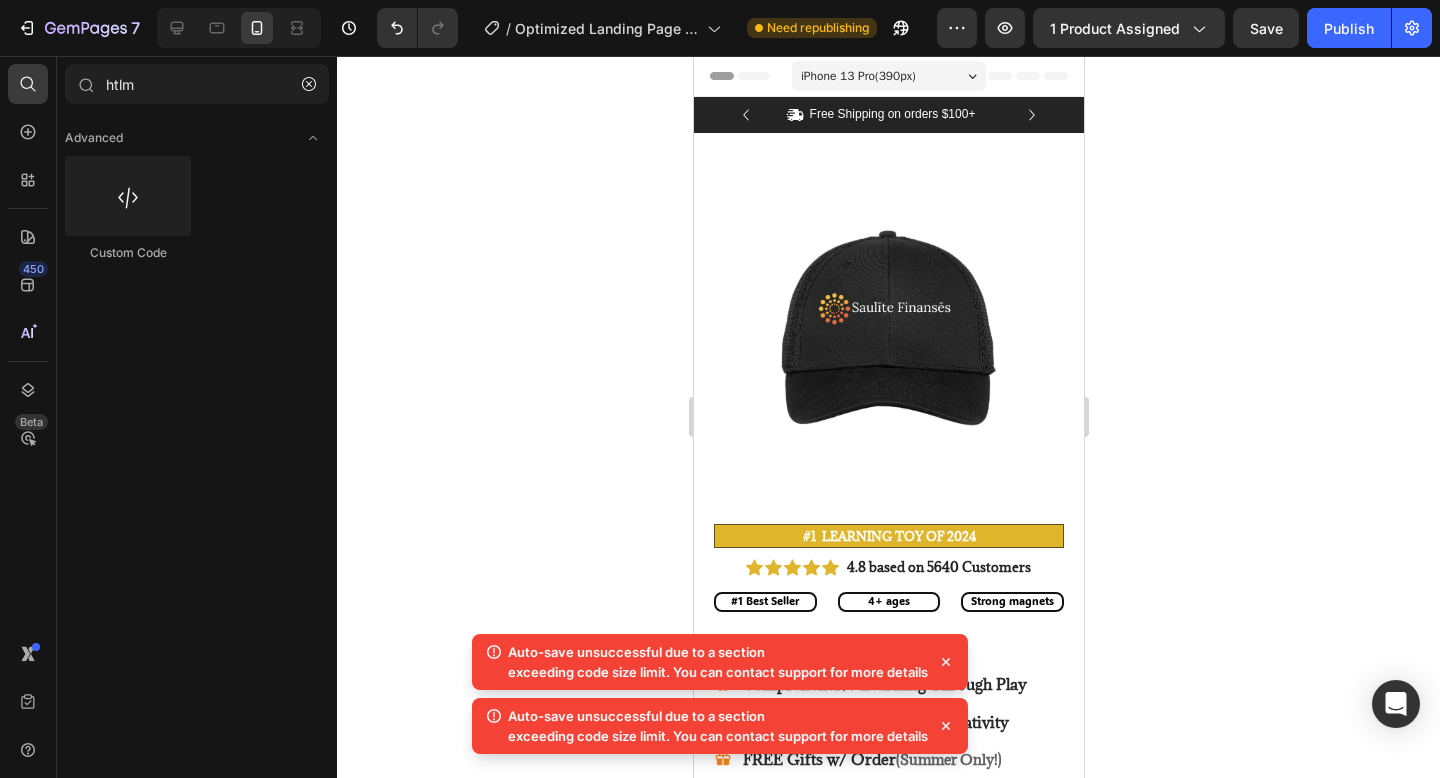 click 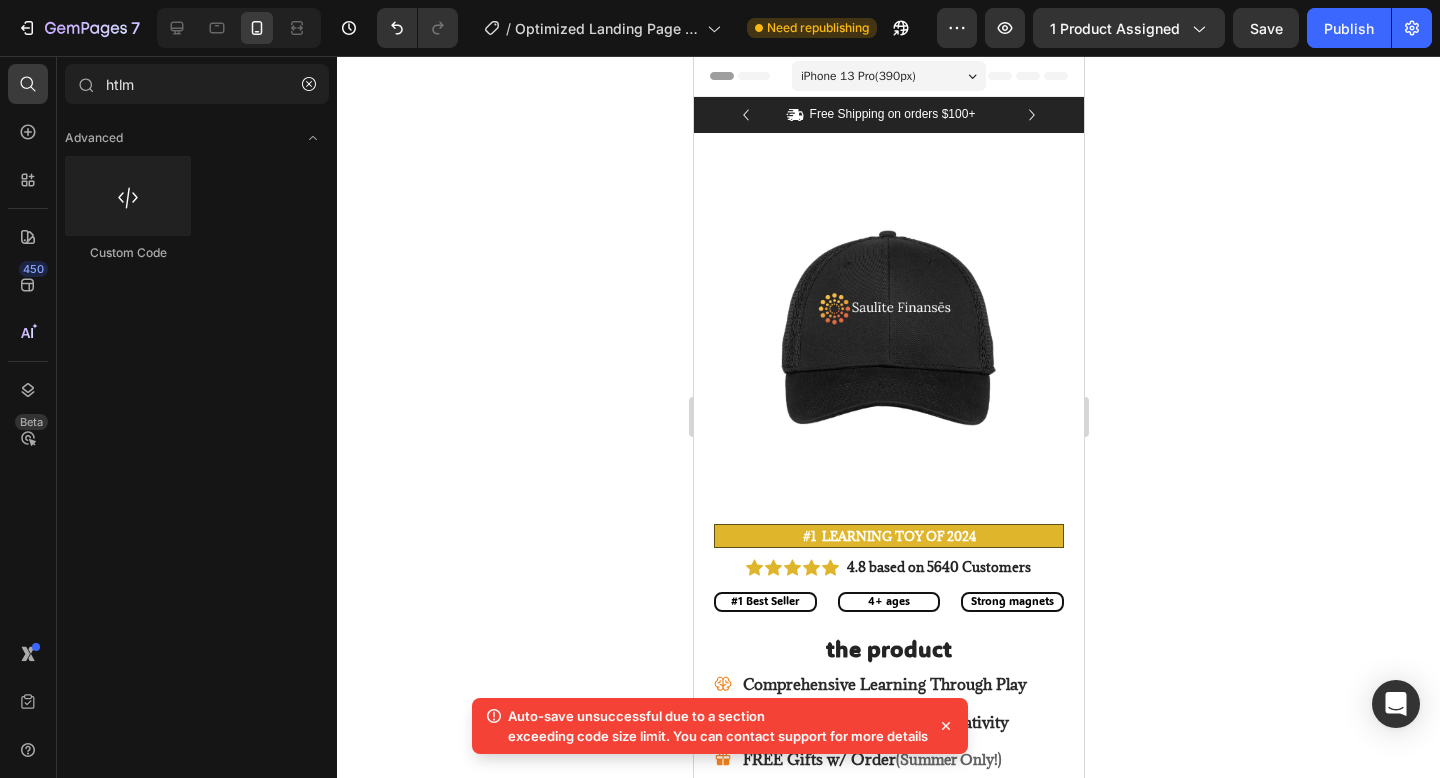 click 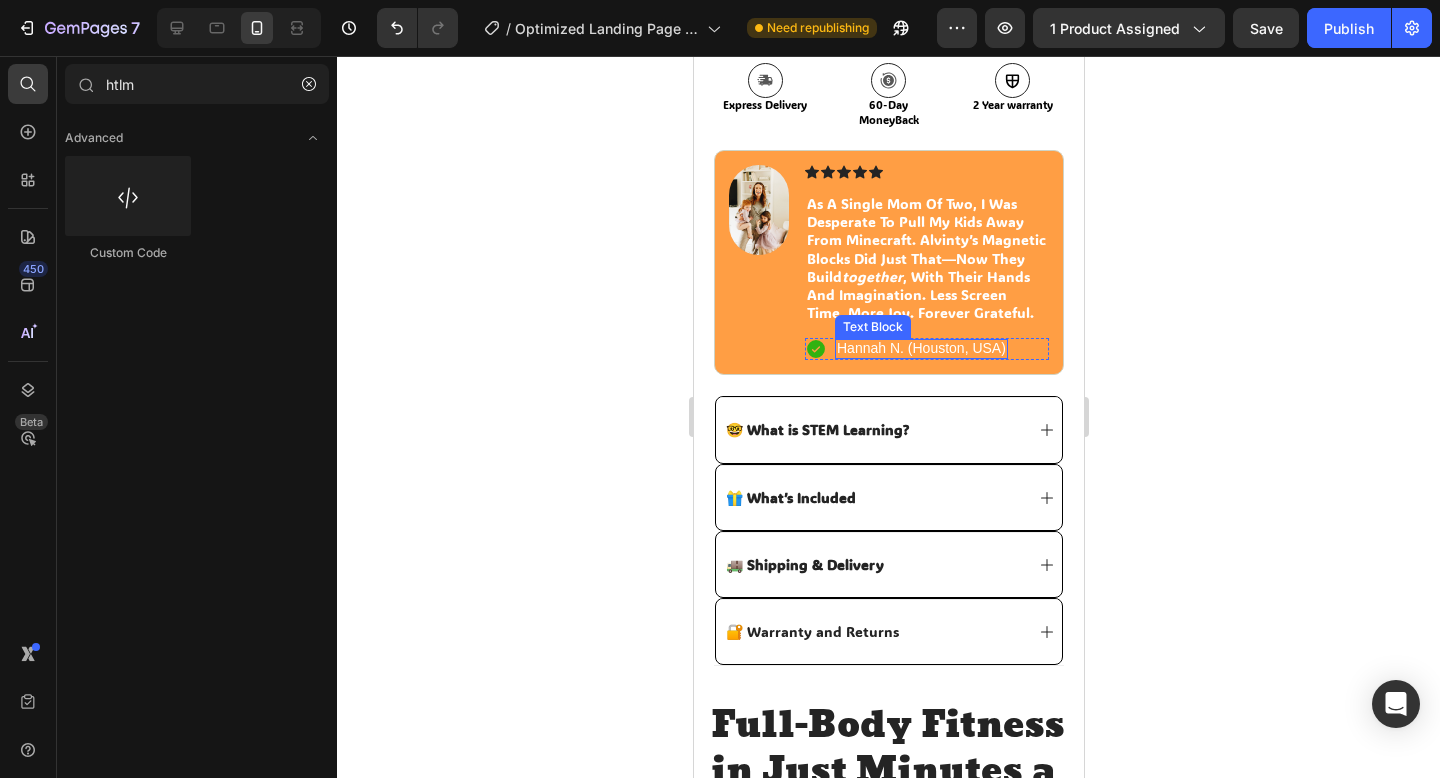 scroll, scrollTop: 933, scrollLeft: 0, axis: vertical 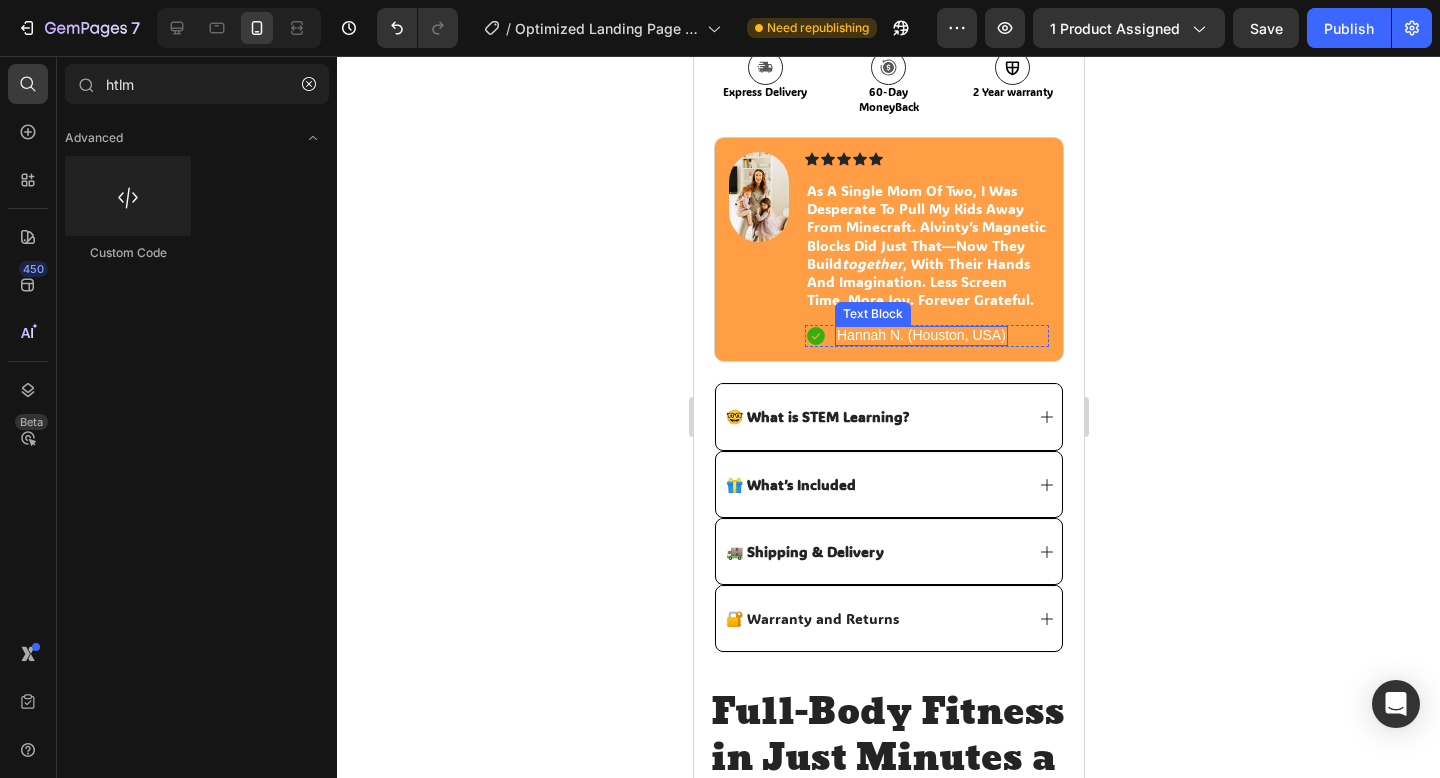 click on "Hannah N. (Houston, USA)" at bounding box center (920, 335) 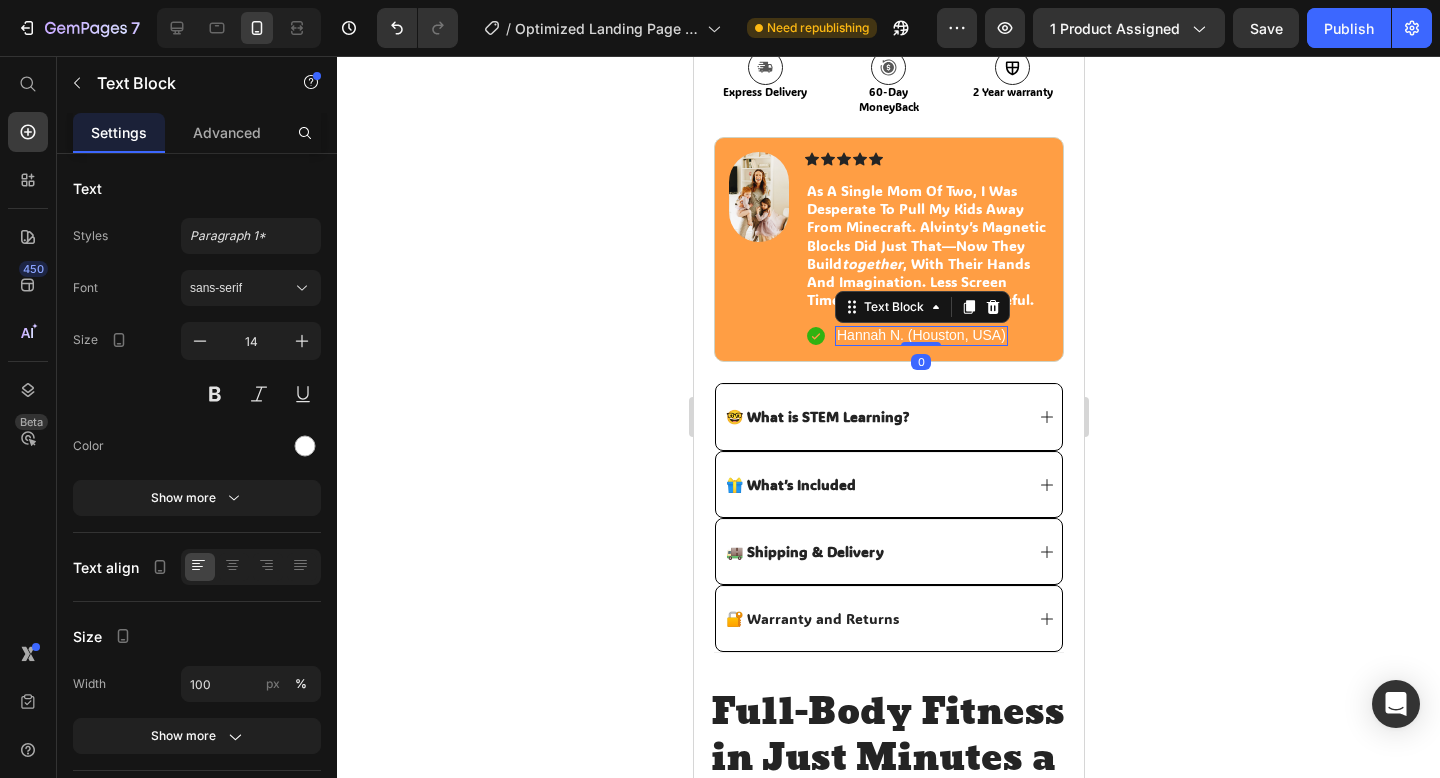 click on "Hannah N. (Houston, USA)" at bounding box center (920, 335) 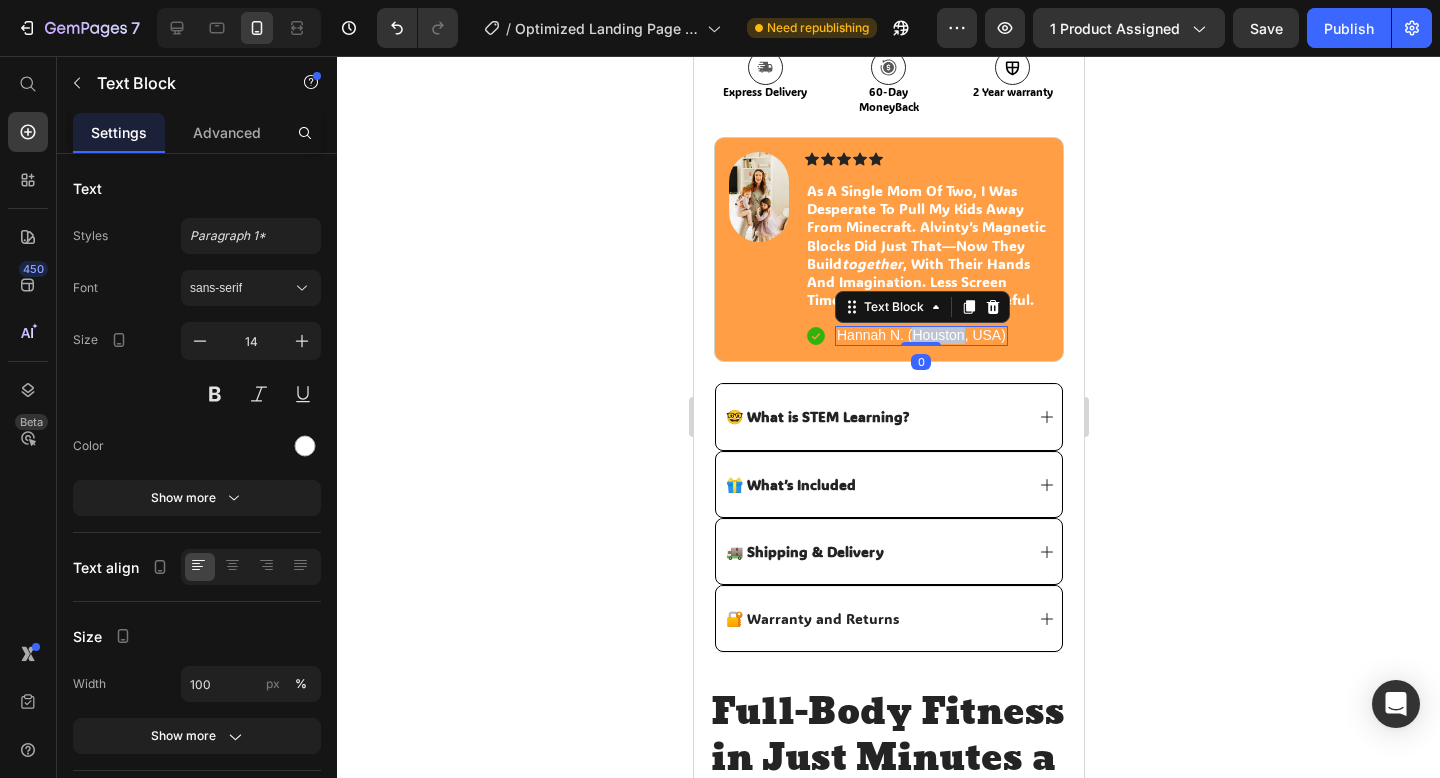 click on "Hannah N. (Houston, USA)" at bounding box center [920, 335] 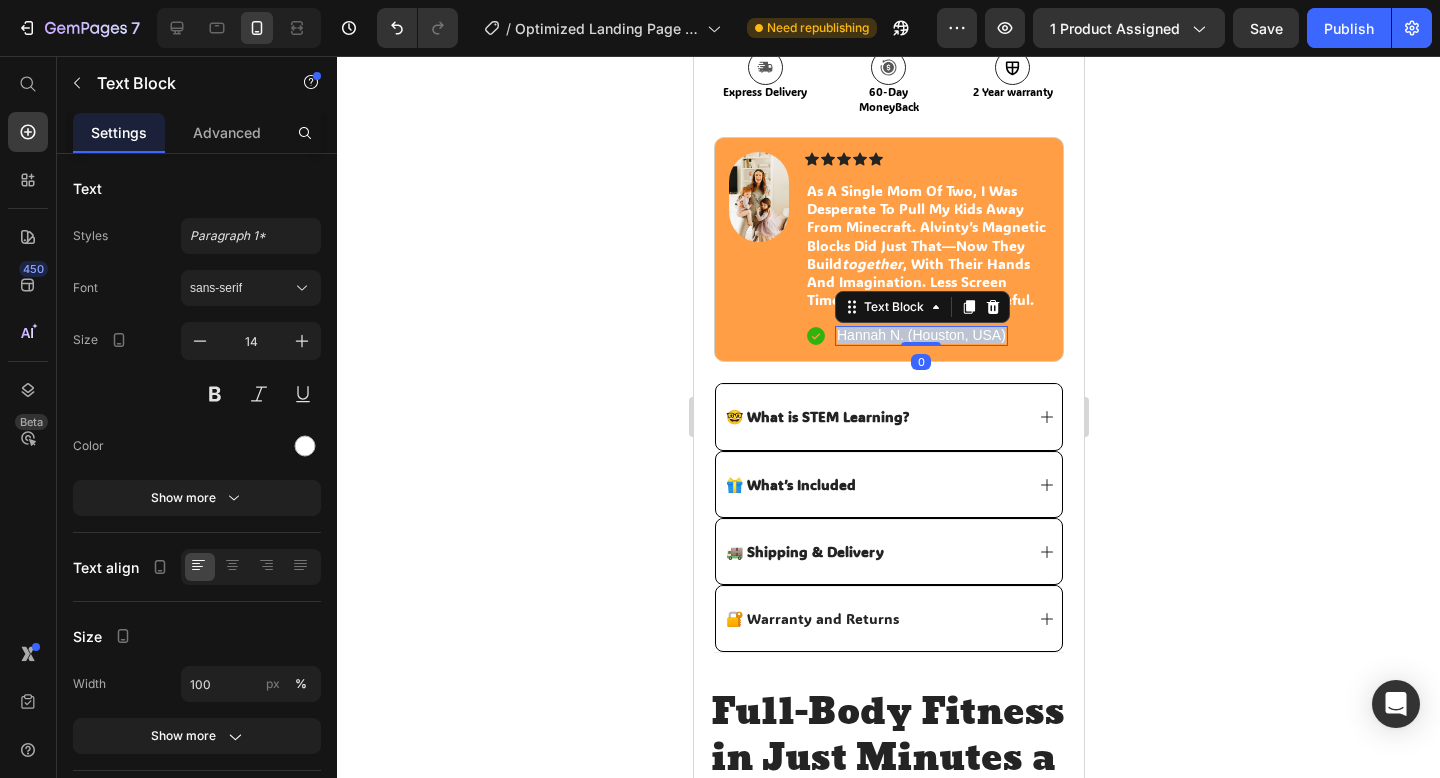 click on "Hannah N. (Houston, USA)" at bounding box center (920, 335) 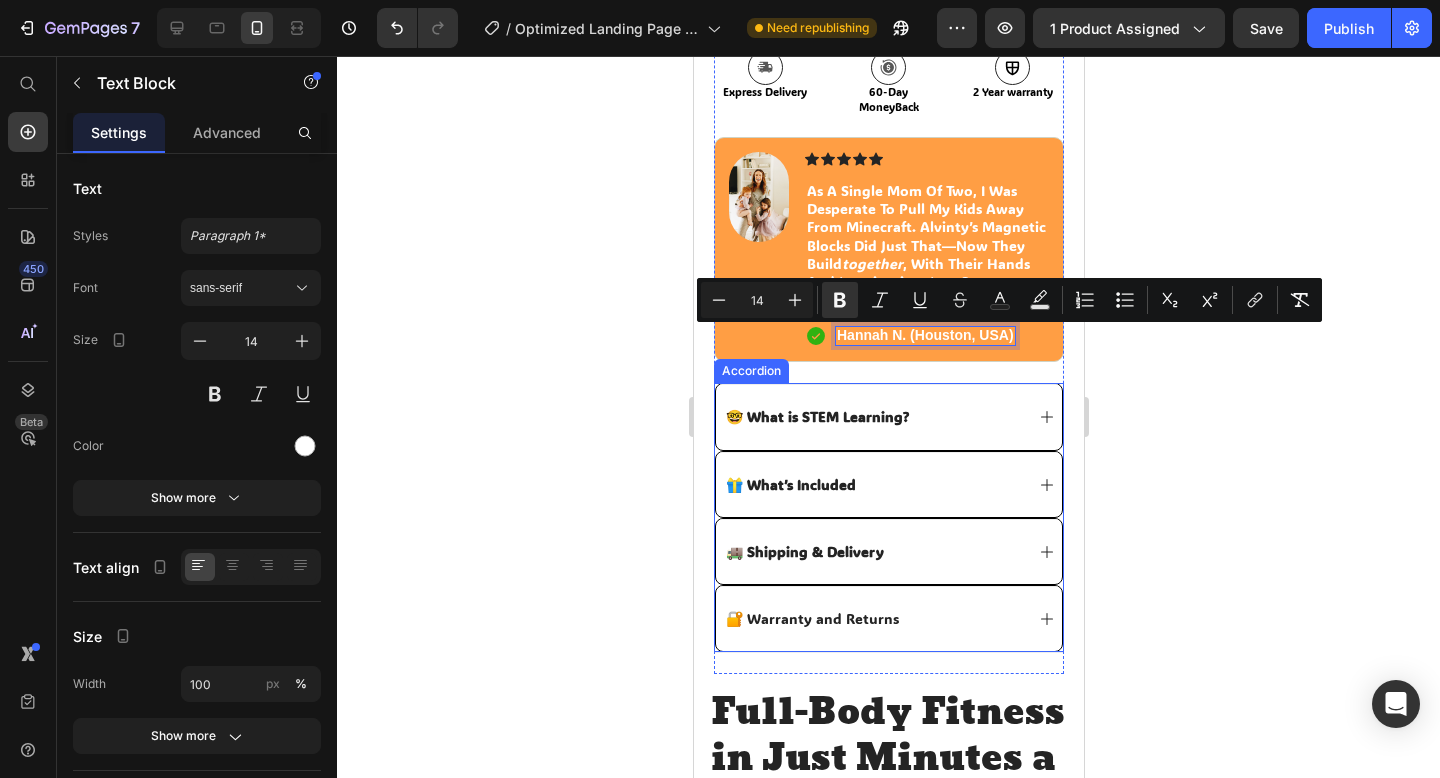 click 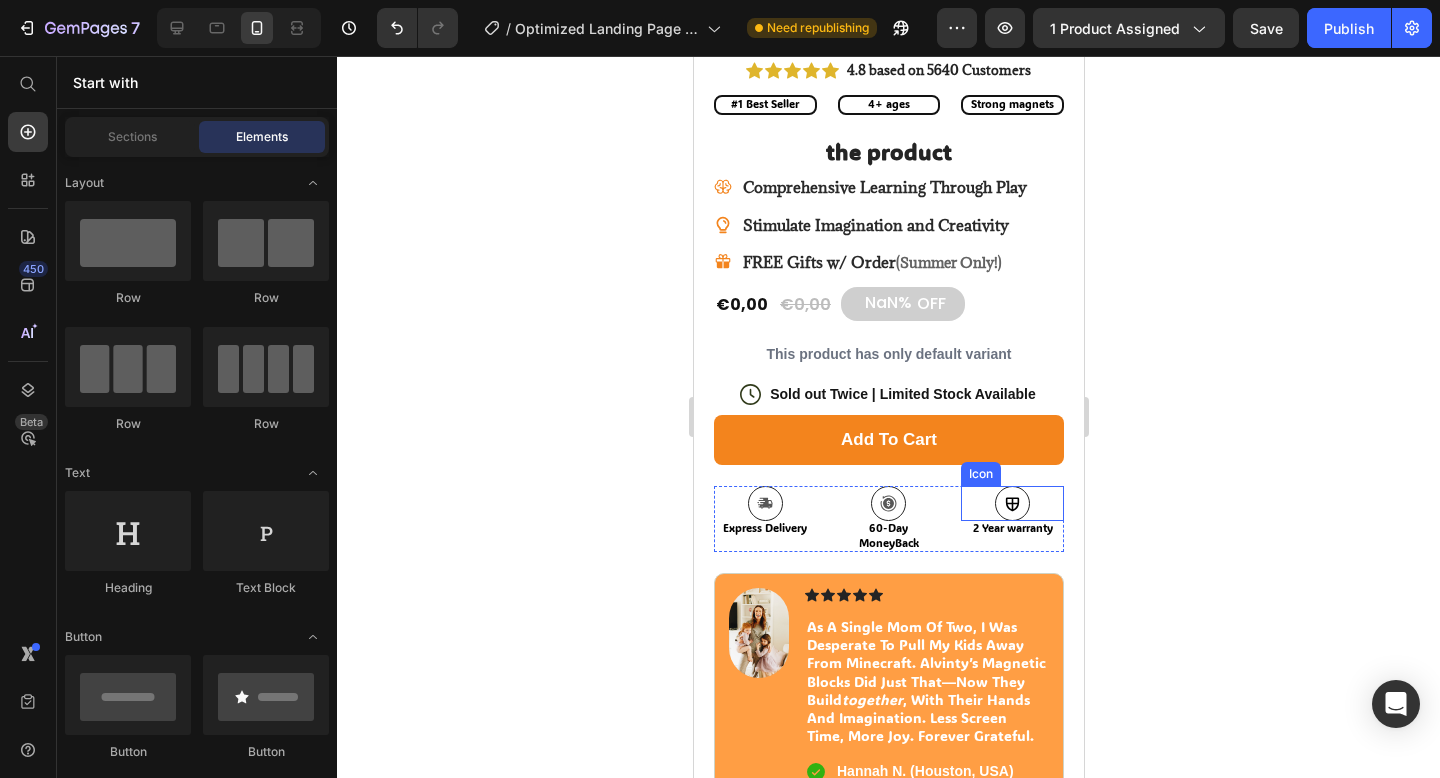 scroll, scrollTop: 733, scrollLeft: 0, axis: vertical 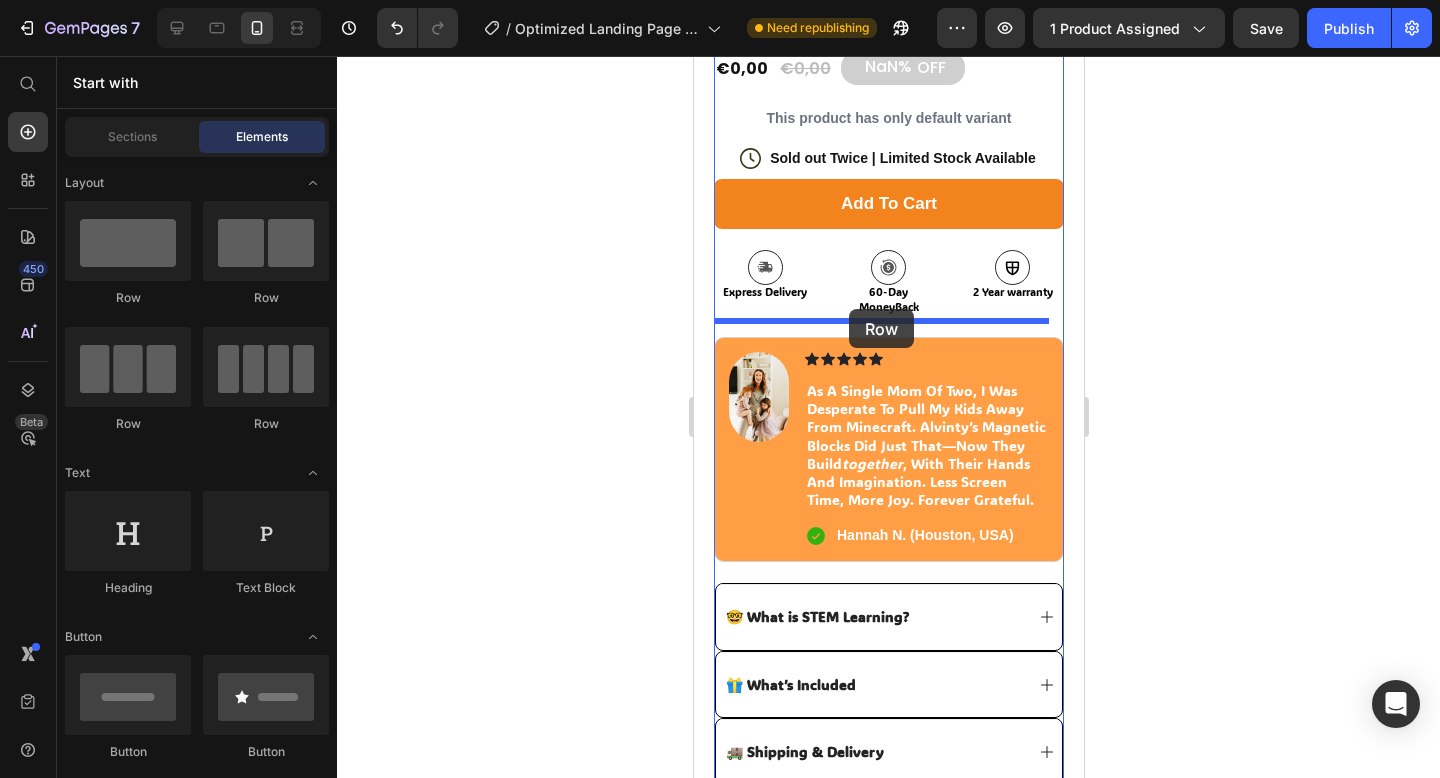 drag, startPoint x: 830, startPoint y: 457, endPoint x: 848, endPoint y: 309, distance: 149.09058 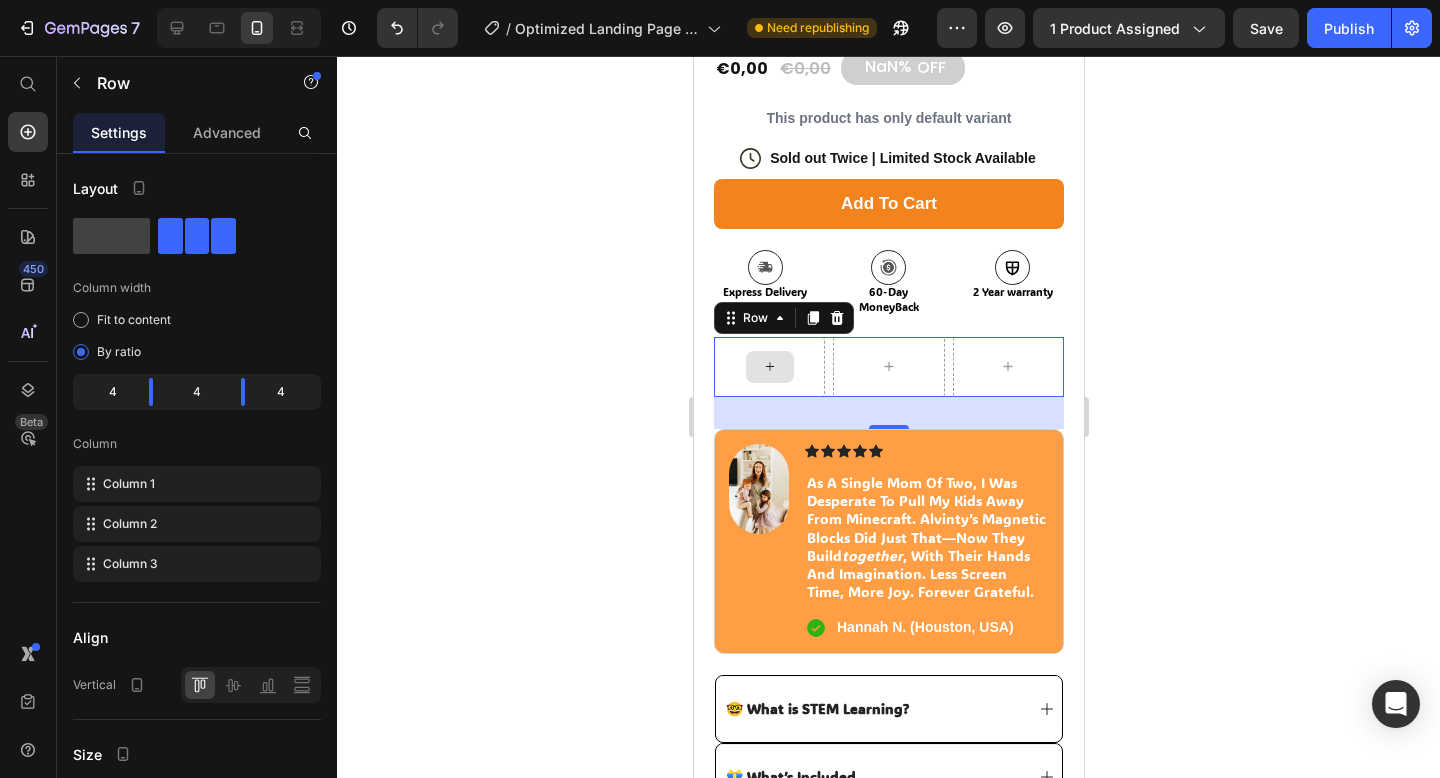 click at bounding box center [769, 367] 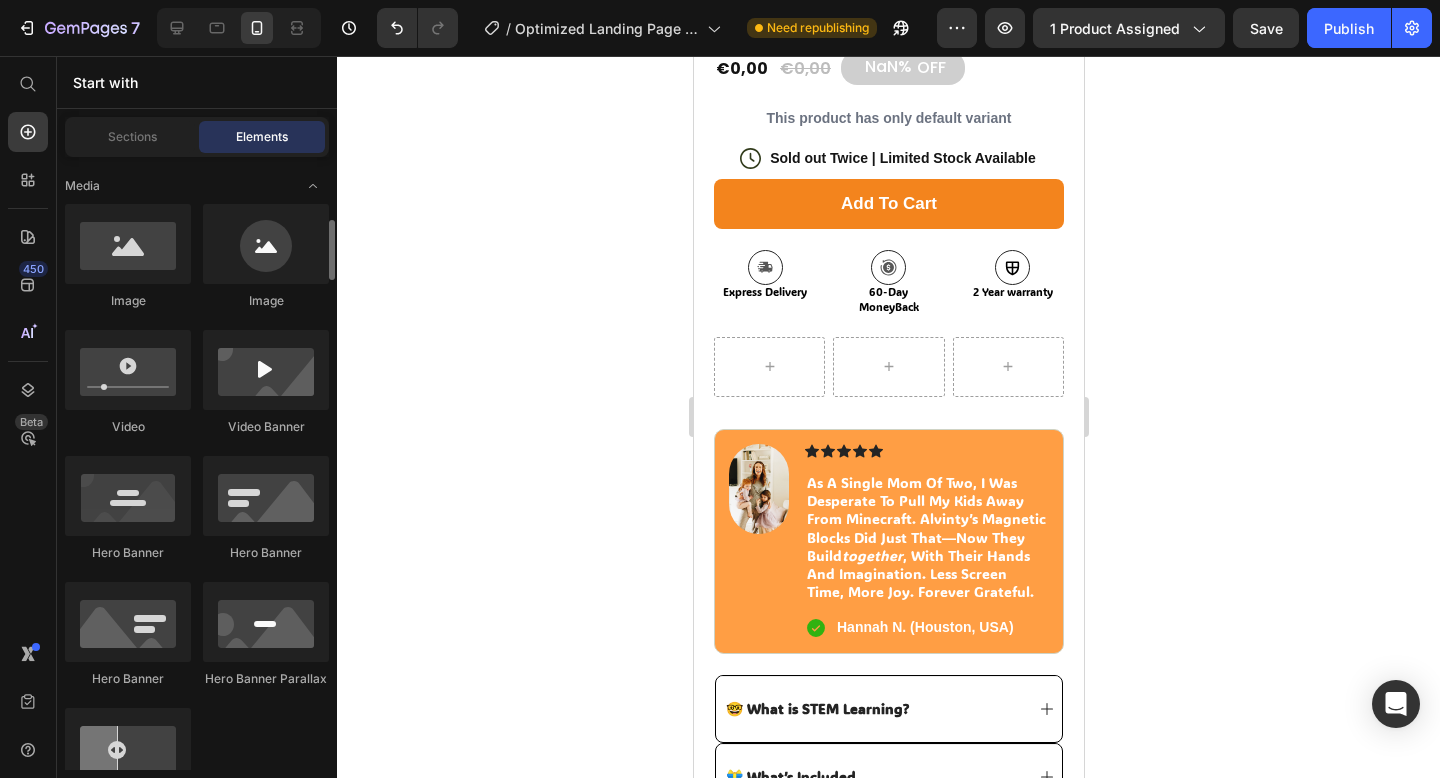scroll, scrollTop: 732, scrollLeft: 0, axis: vertical 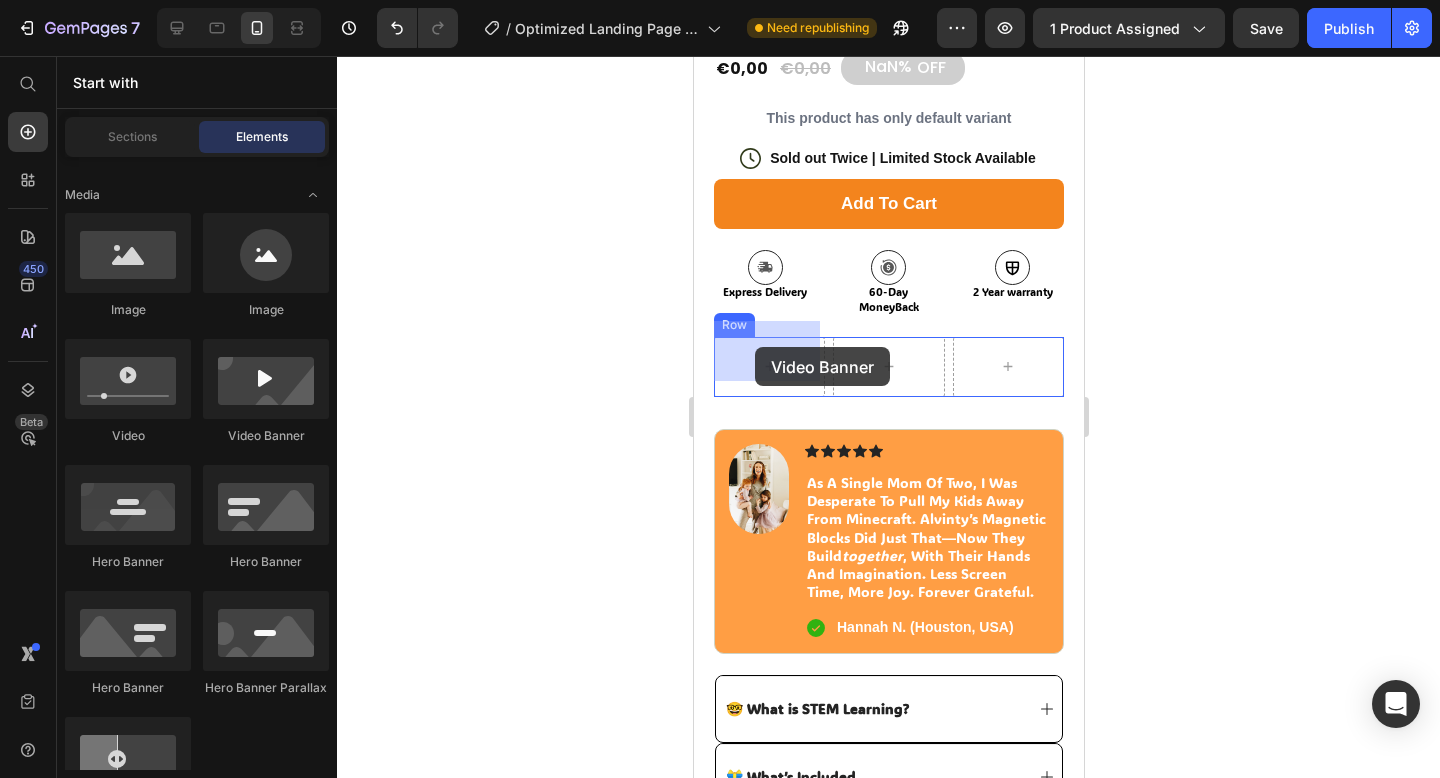 drag, startPoint x: 958, startPoint y: 447, endPoint x: 713, endPoint y: 362, distance: 259.32605 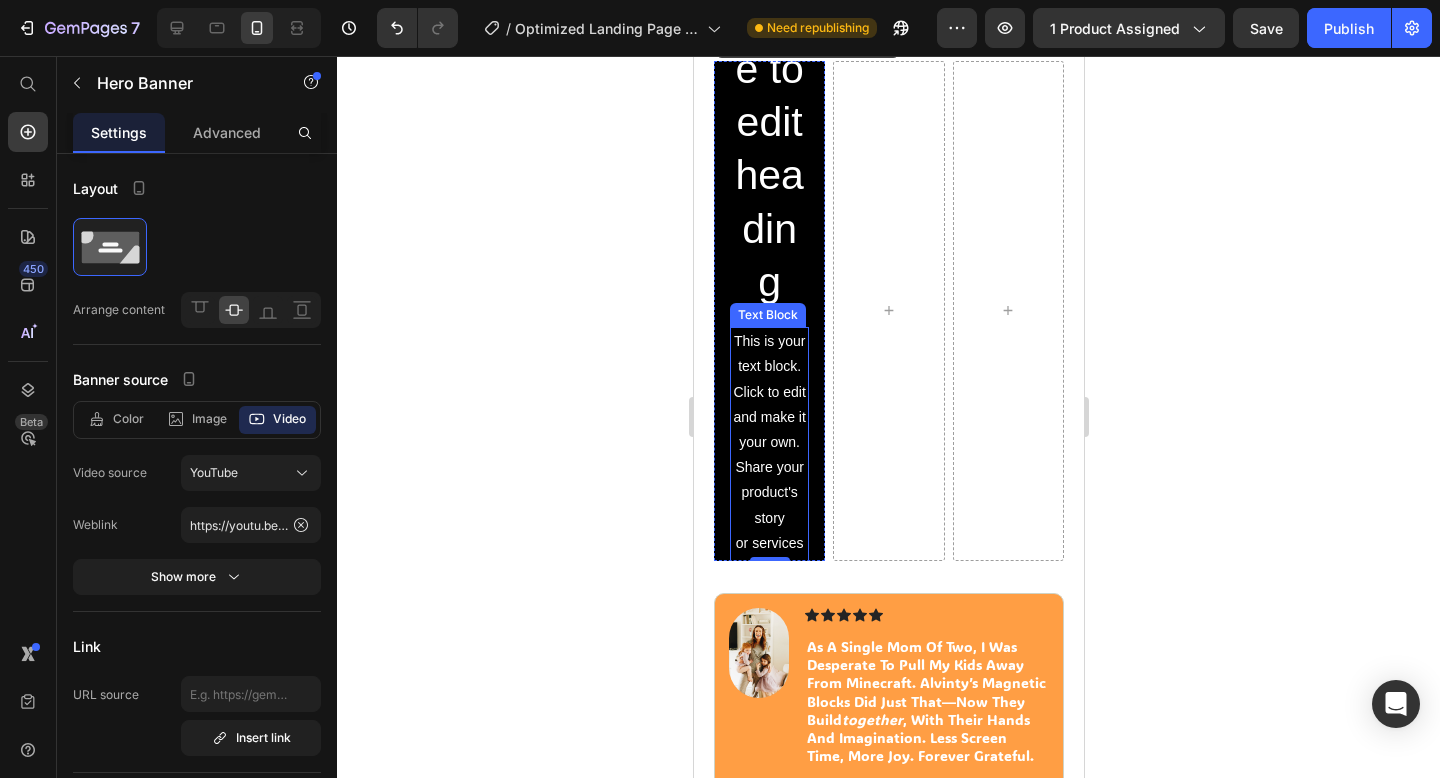 scroll, scrollTop: 918, scrollLeft: 0, axis: vertical 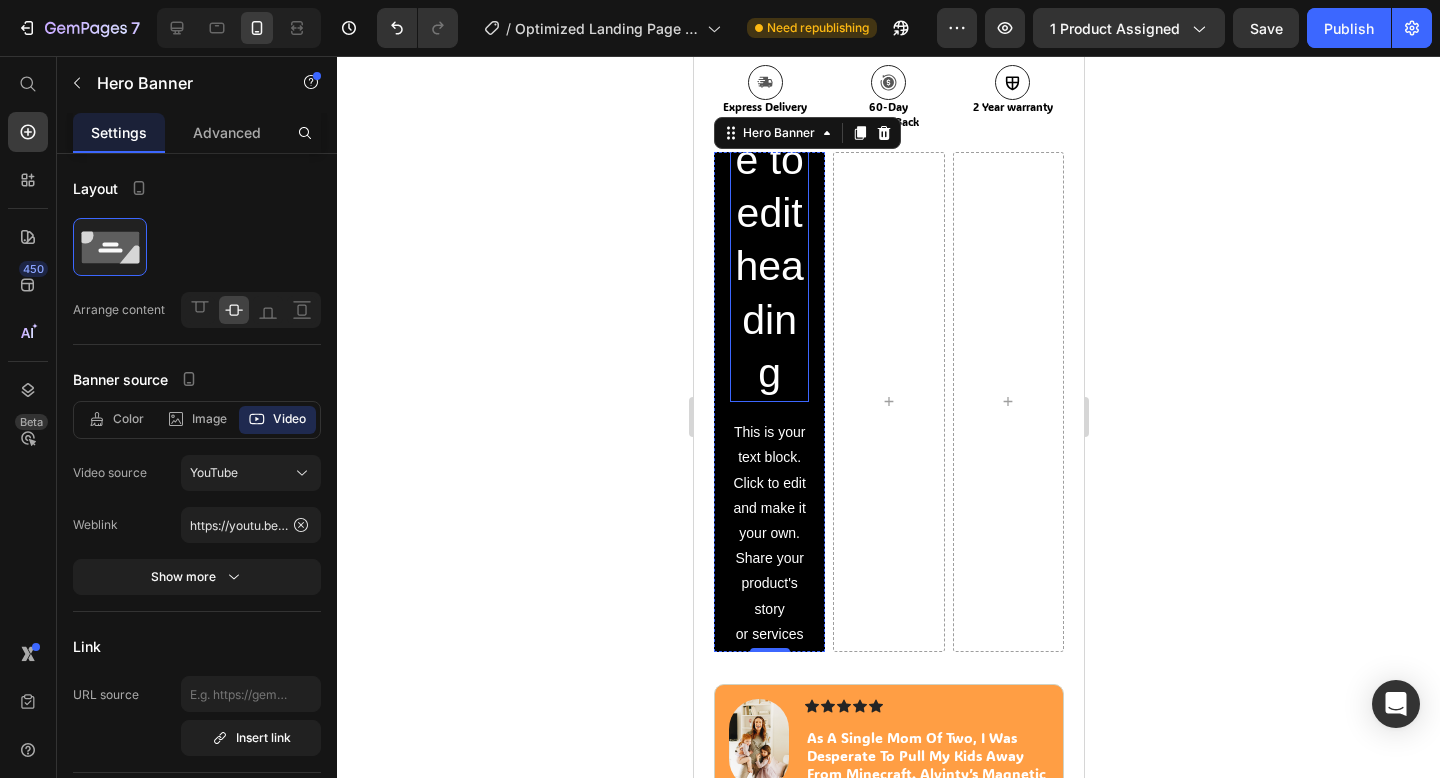 click on "Click here to edit heading" at bounding box center (768, 187) 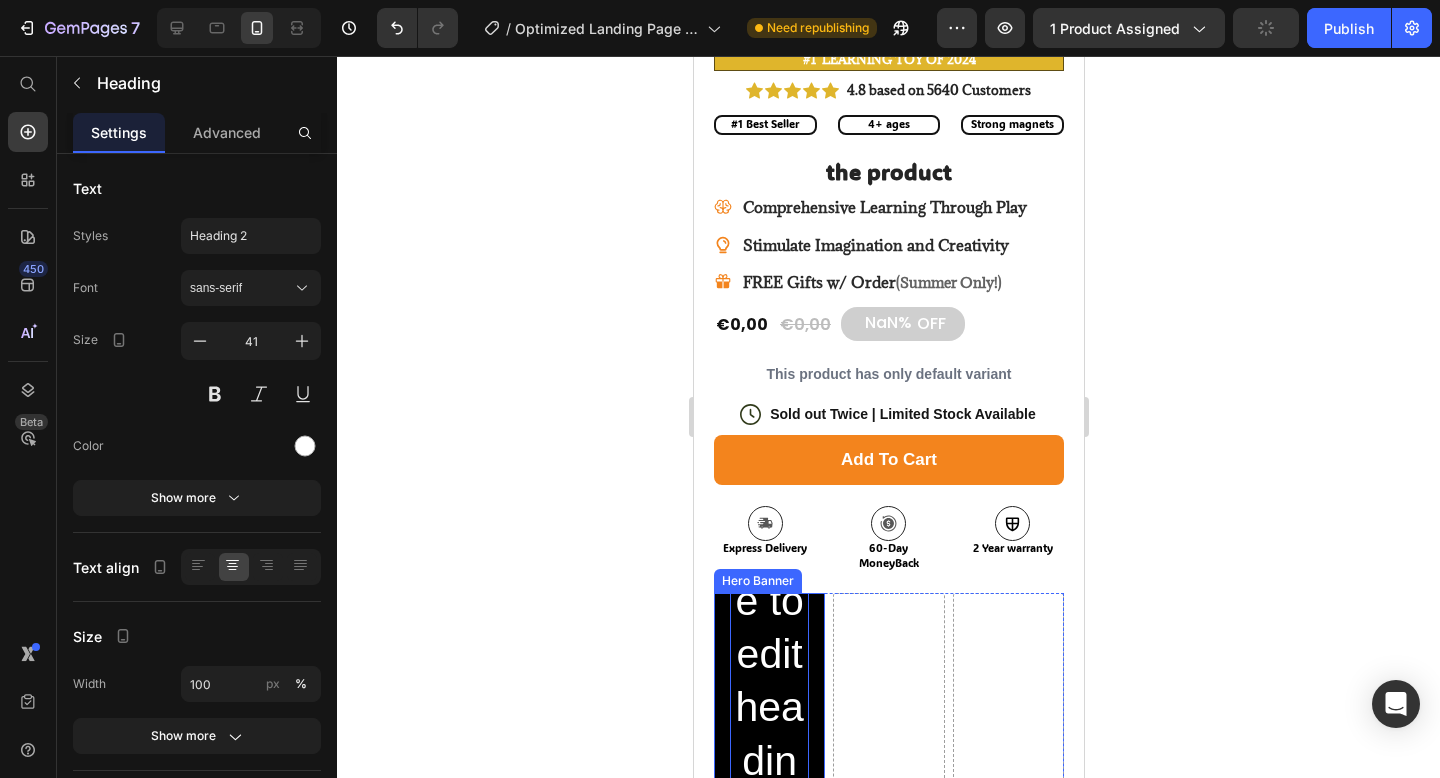 scroll, scrollTop: 803, scrollLeft: 0, axis: vertical 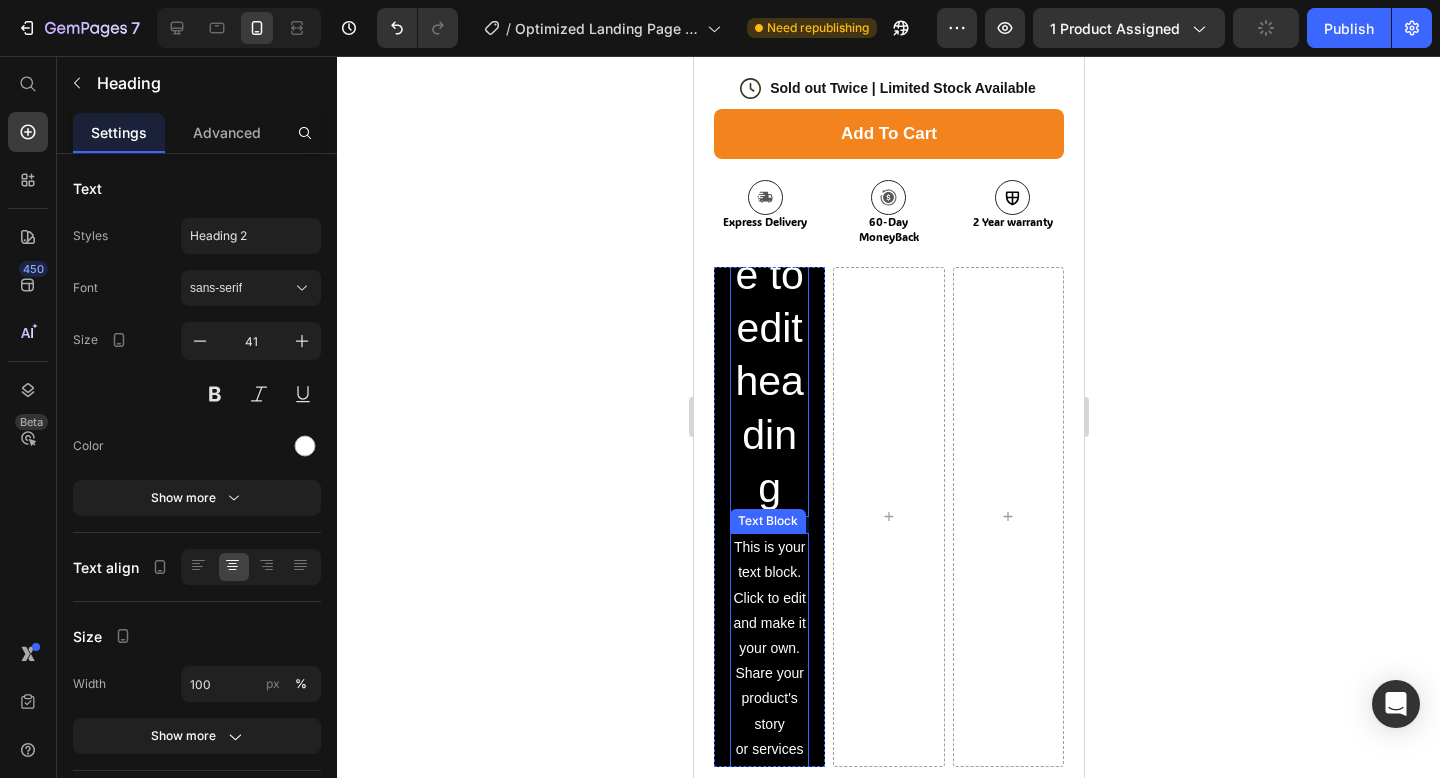 click on "This is your text block. Click to edit and make it your own. Share your product's story                   or services offered. Get creative and make it yours!" at bounding box center (768, 699) 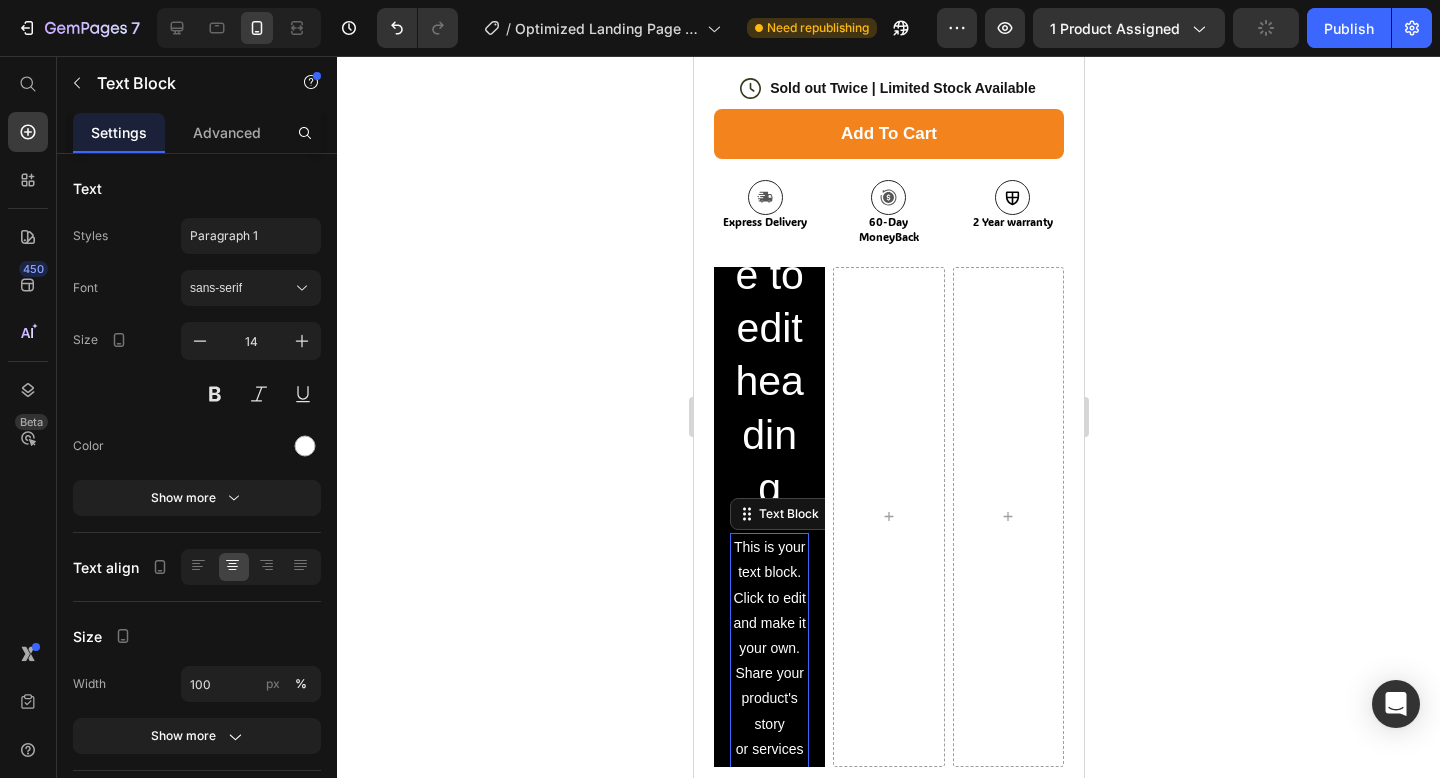 click on "This is your text block. Click to edit and make it your own. Share your product's story                   or services offered. Get creative and make it yours!" at bounding box center (768, 699) 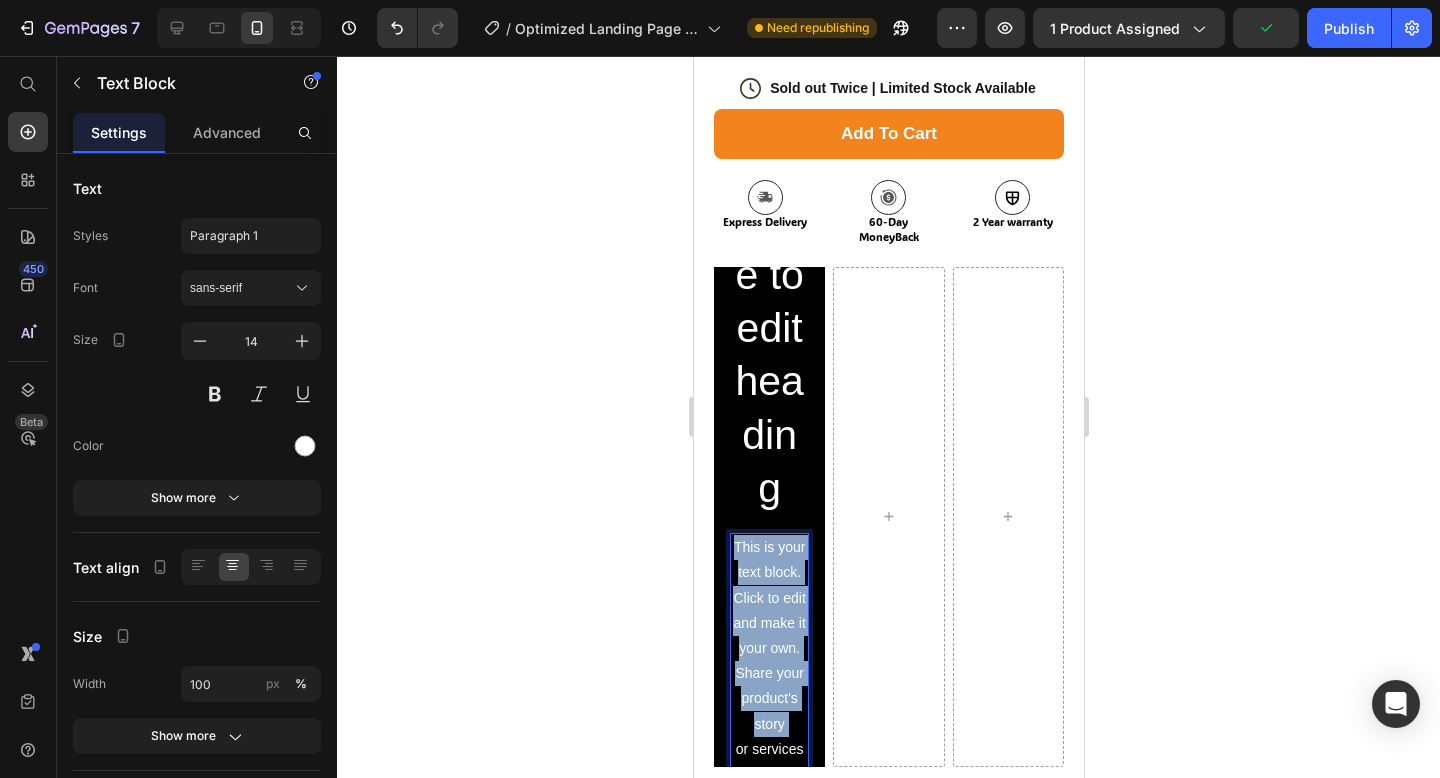 click on "This is your text block. Click to edit and make it your own. Share your product's story or services offered. Get creative and make it yours!" at bounding box center [768, 699] 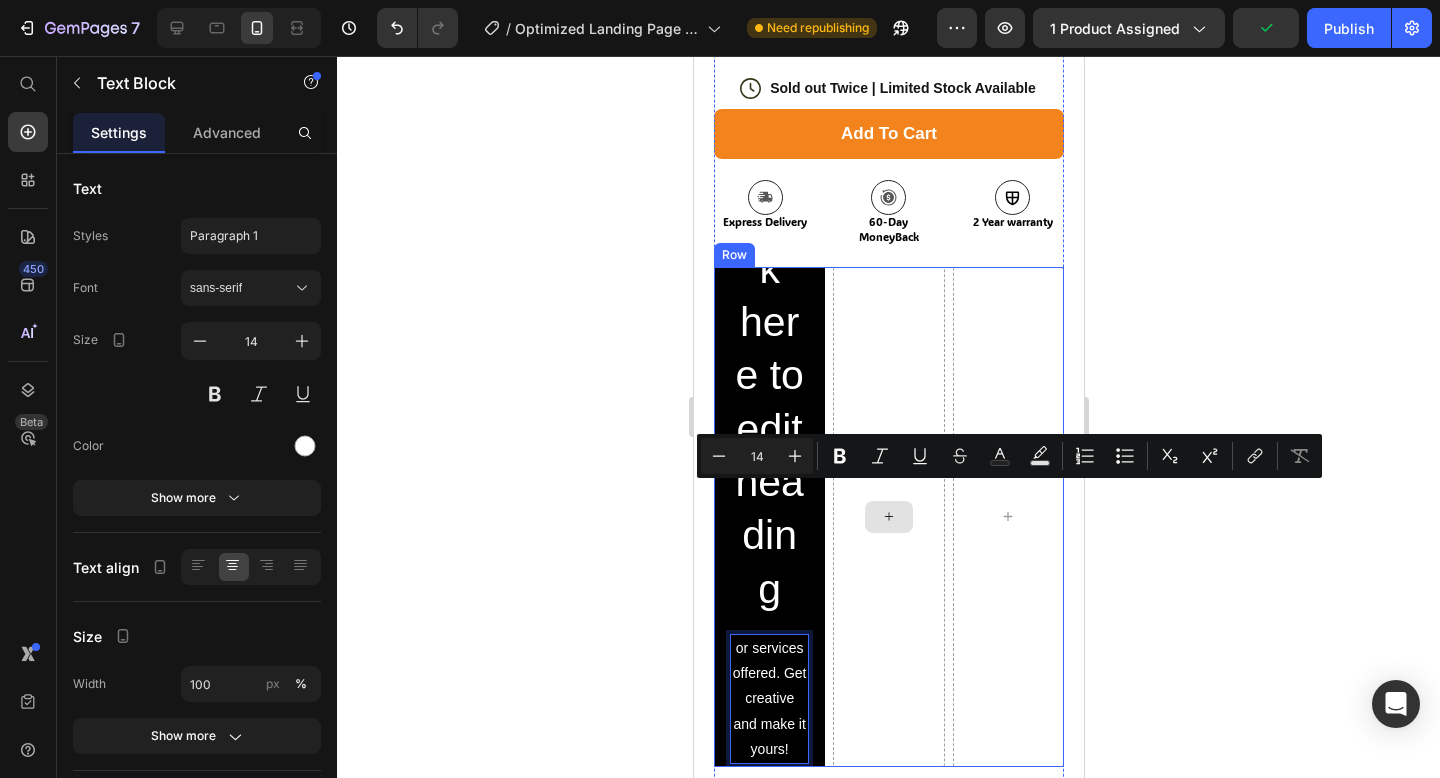 scroll, scrollTop: 929, scrollLeft: 0, axis: vertical 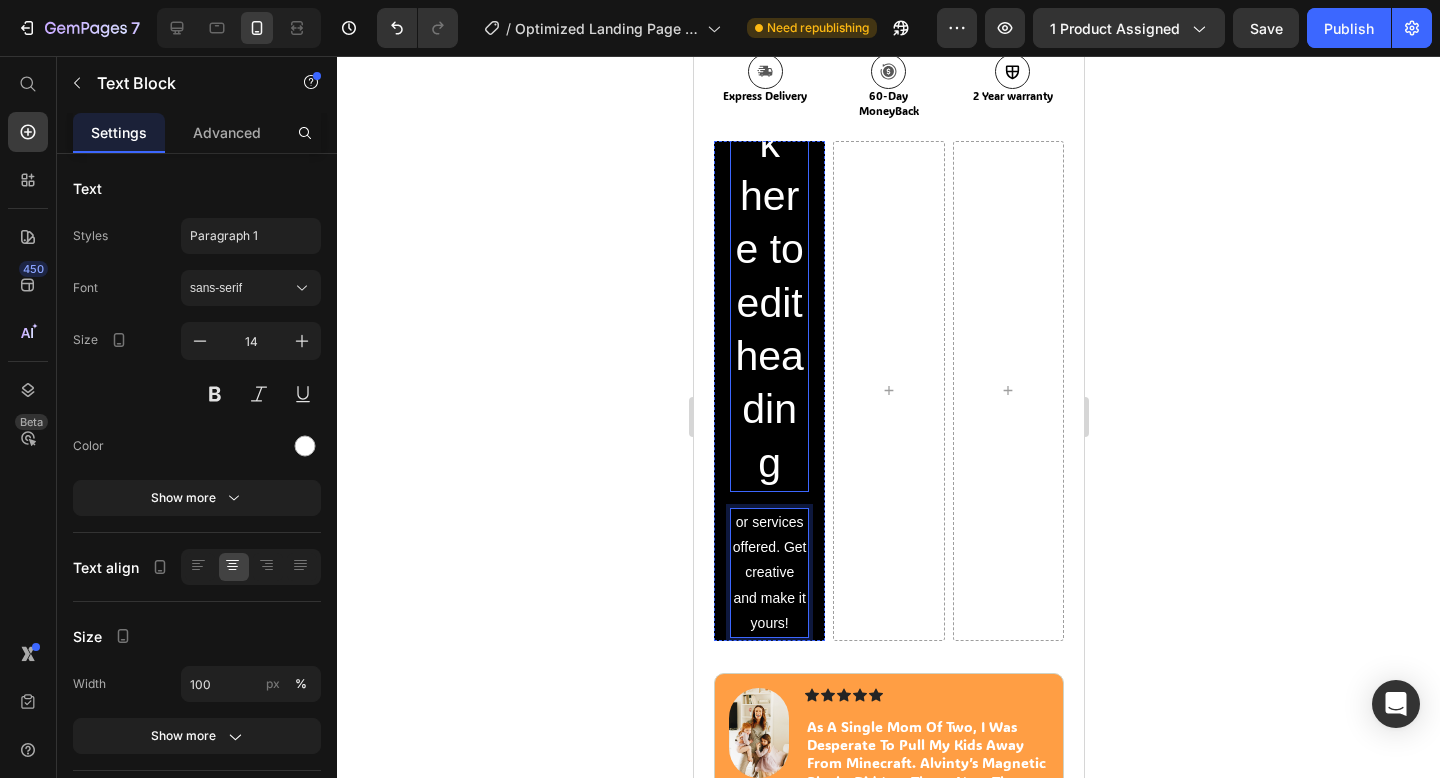 click on "Click here to edit heading" at bounding box center (768, 277) 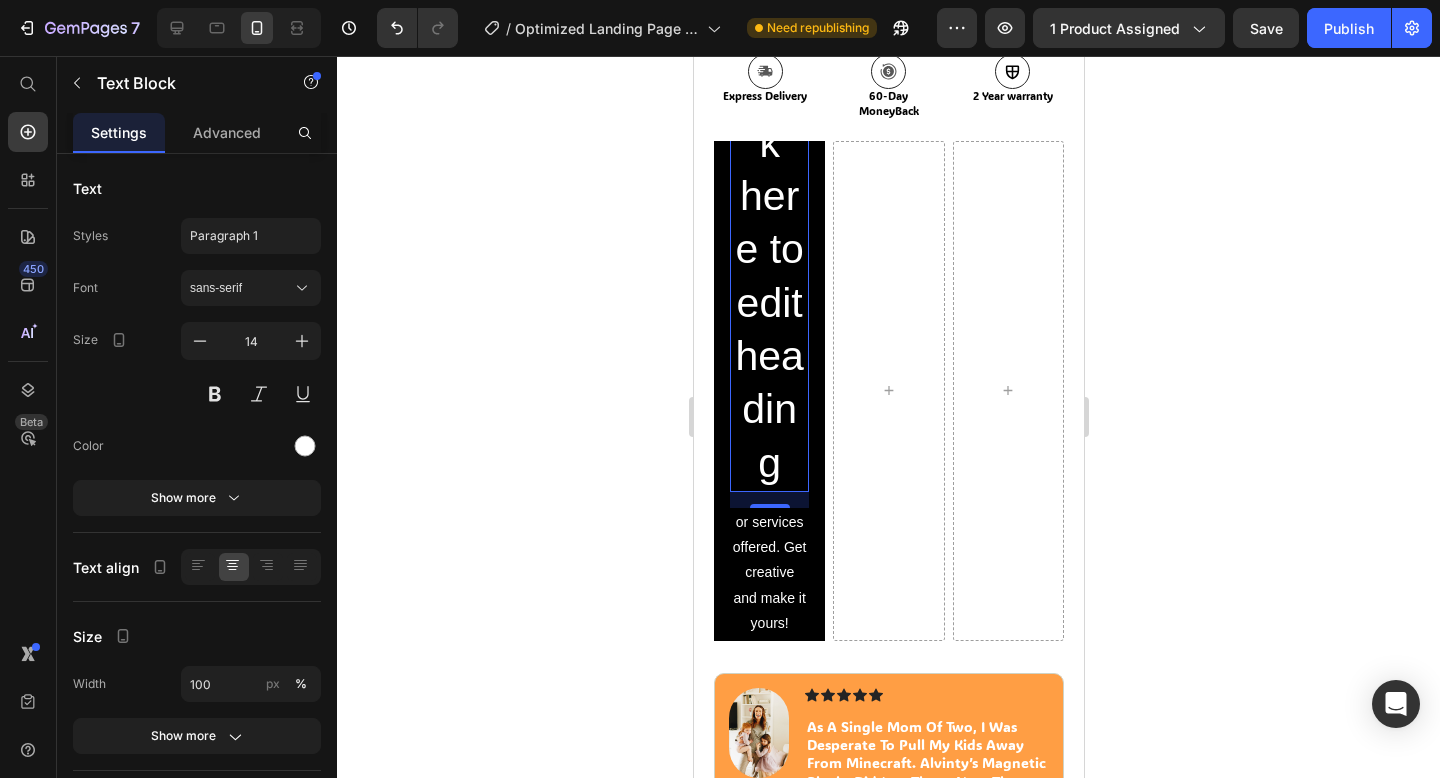 click on "Click here to edit heading" at bounding box center [768, 277] 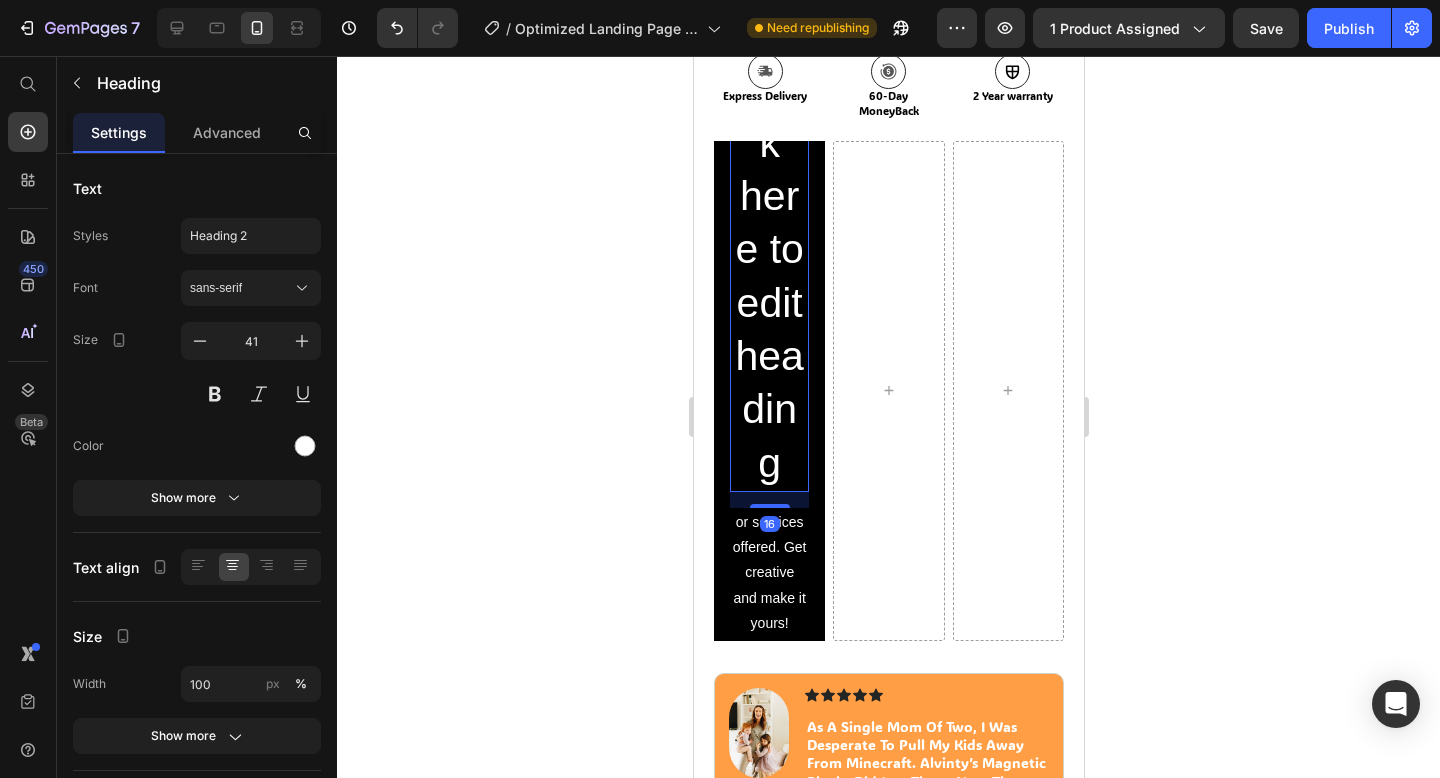 click on "Click here to edit heading" at bounding box center (768, 277) 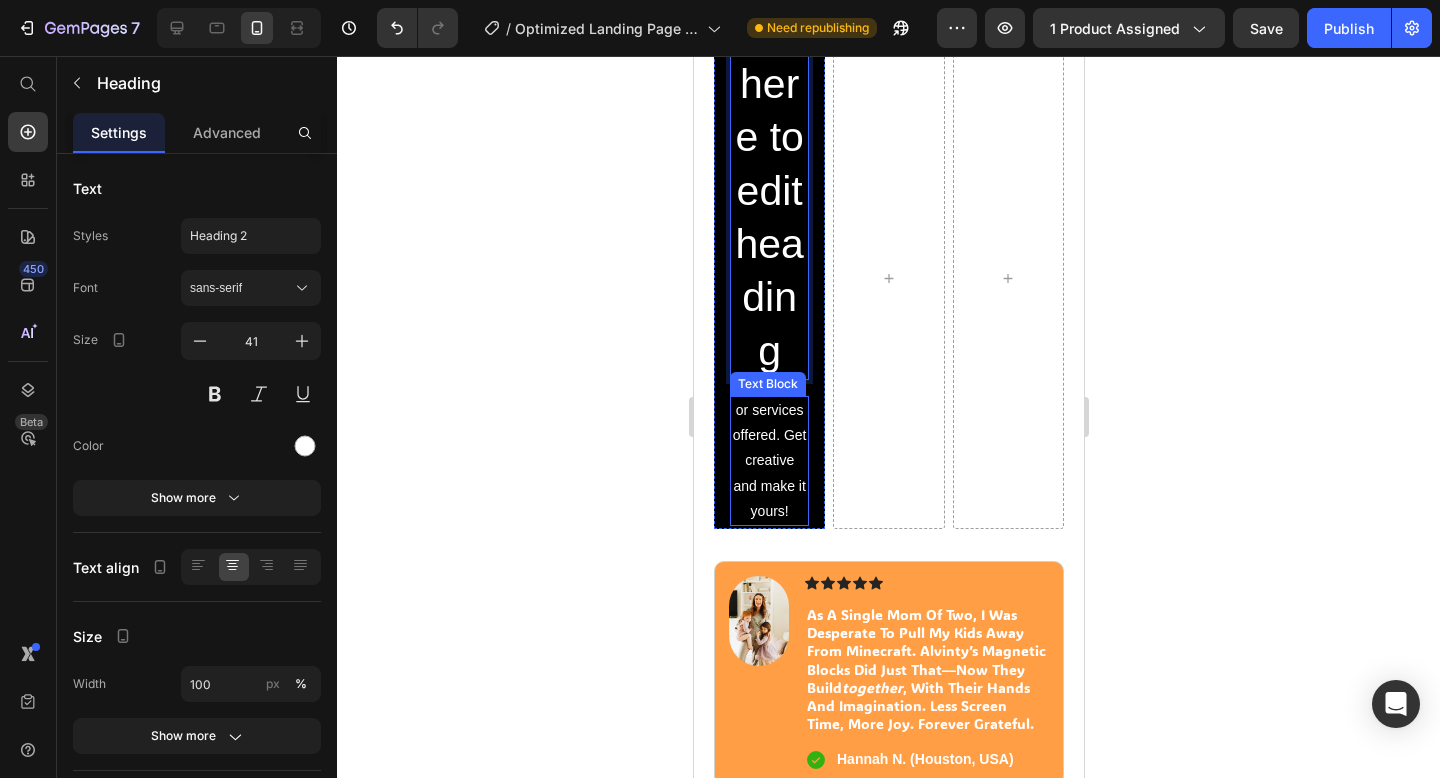 scroll, scrollTop: 772, scrollLeft: 0, axis: vertical 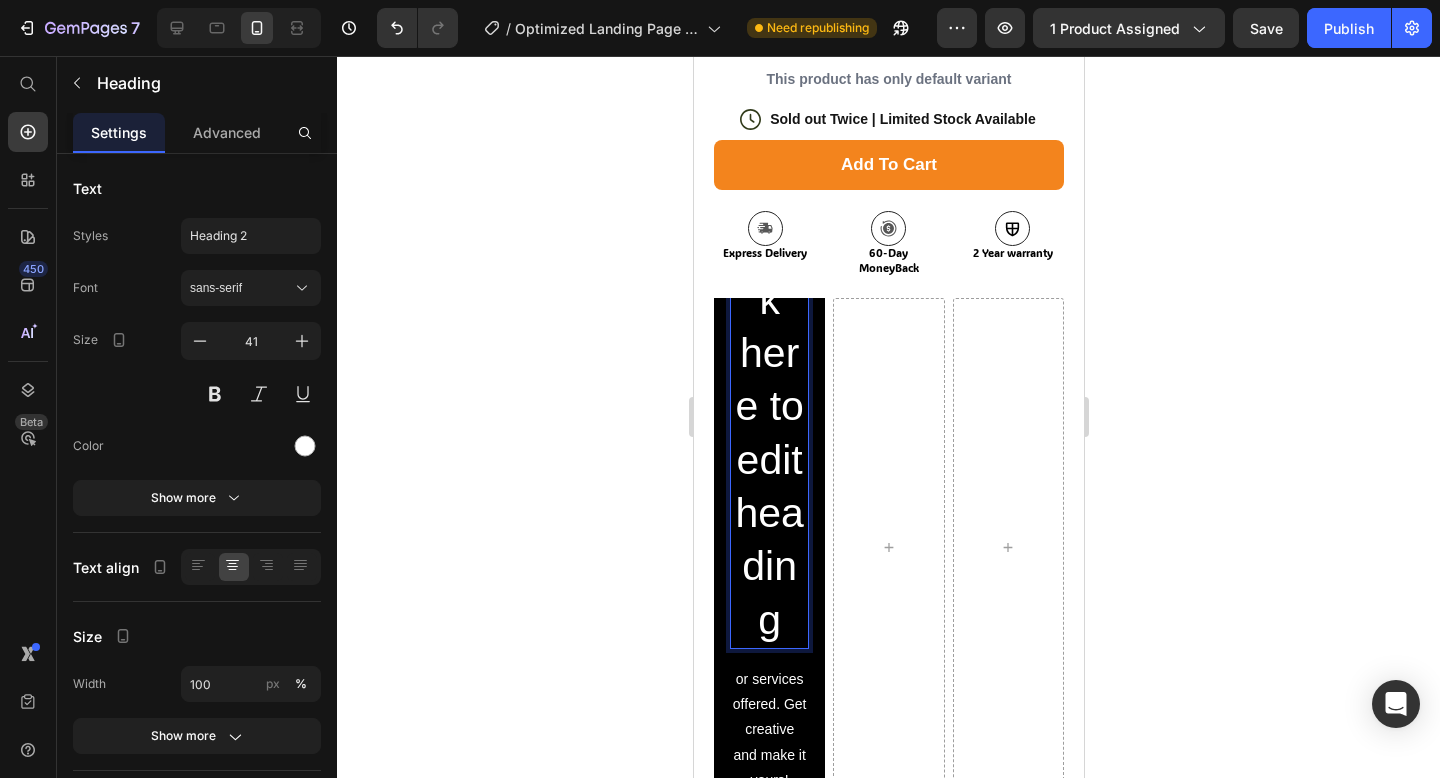 click on "Click here to edit heading" at bounding box center (768, 434) 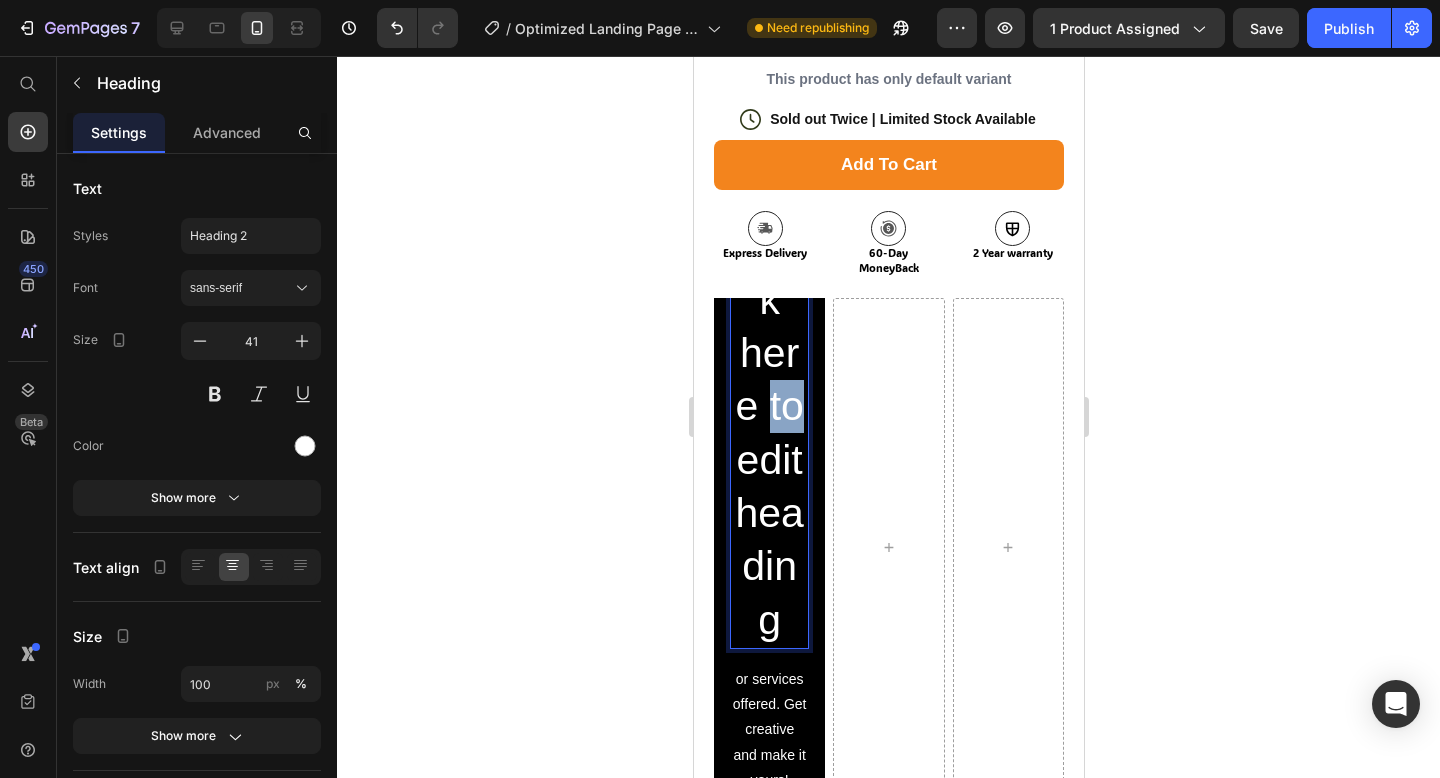 click on "Click here to edit heading" at bounding box center (768, 434) 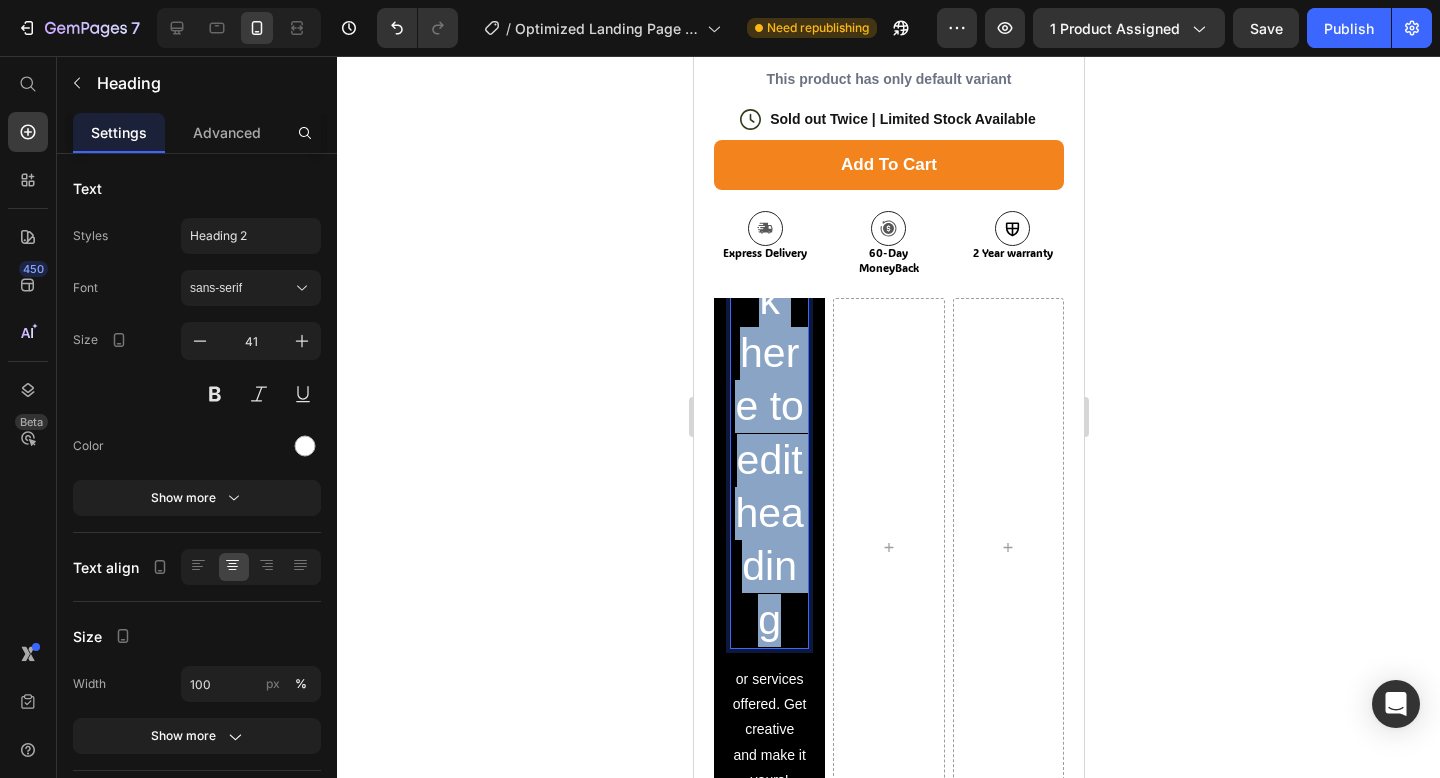click on "Click here to edit heading" at bounding box center (768, 434) 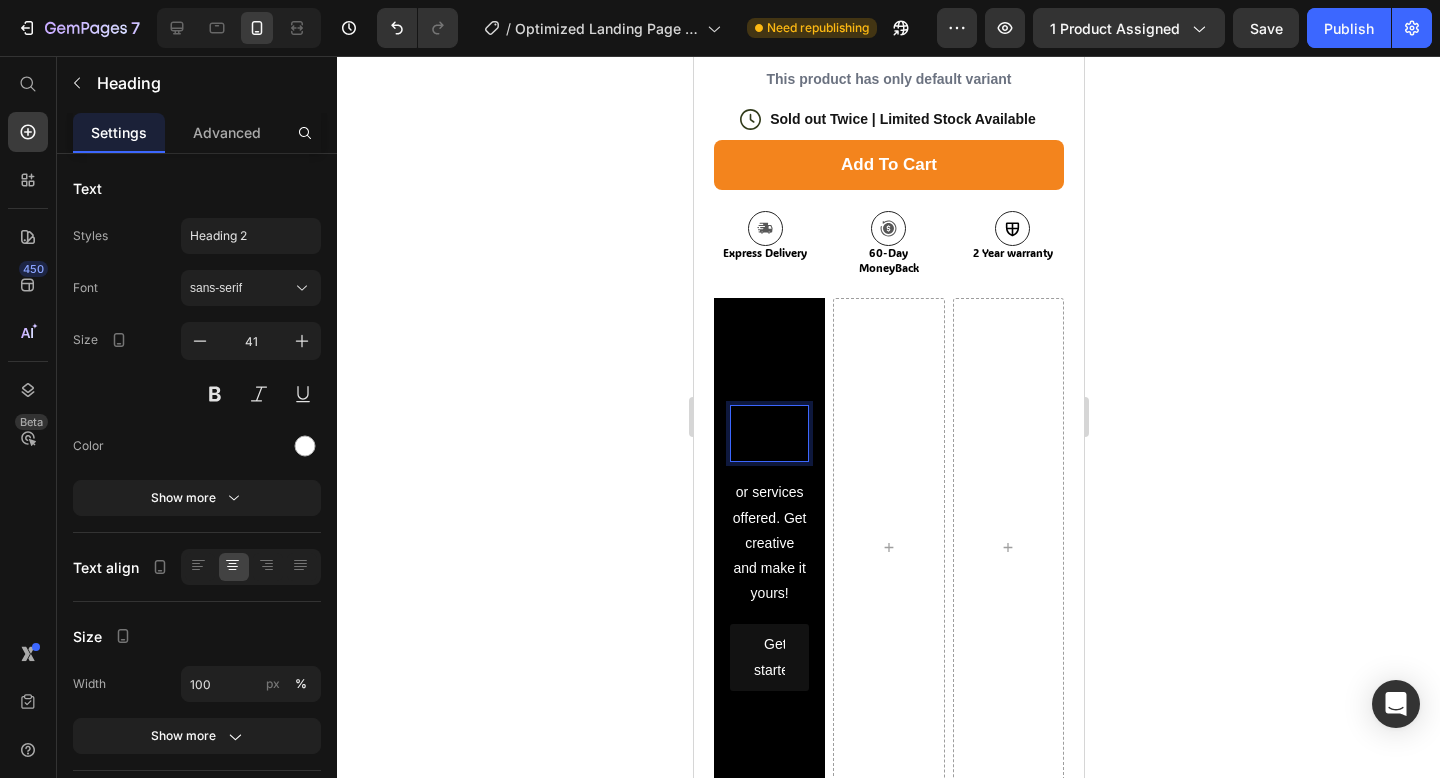 scroll, scrollTop: 932, scrollLeft: 0, axis: vertical 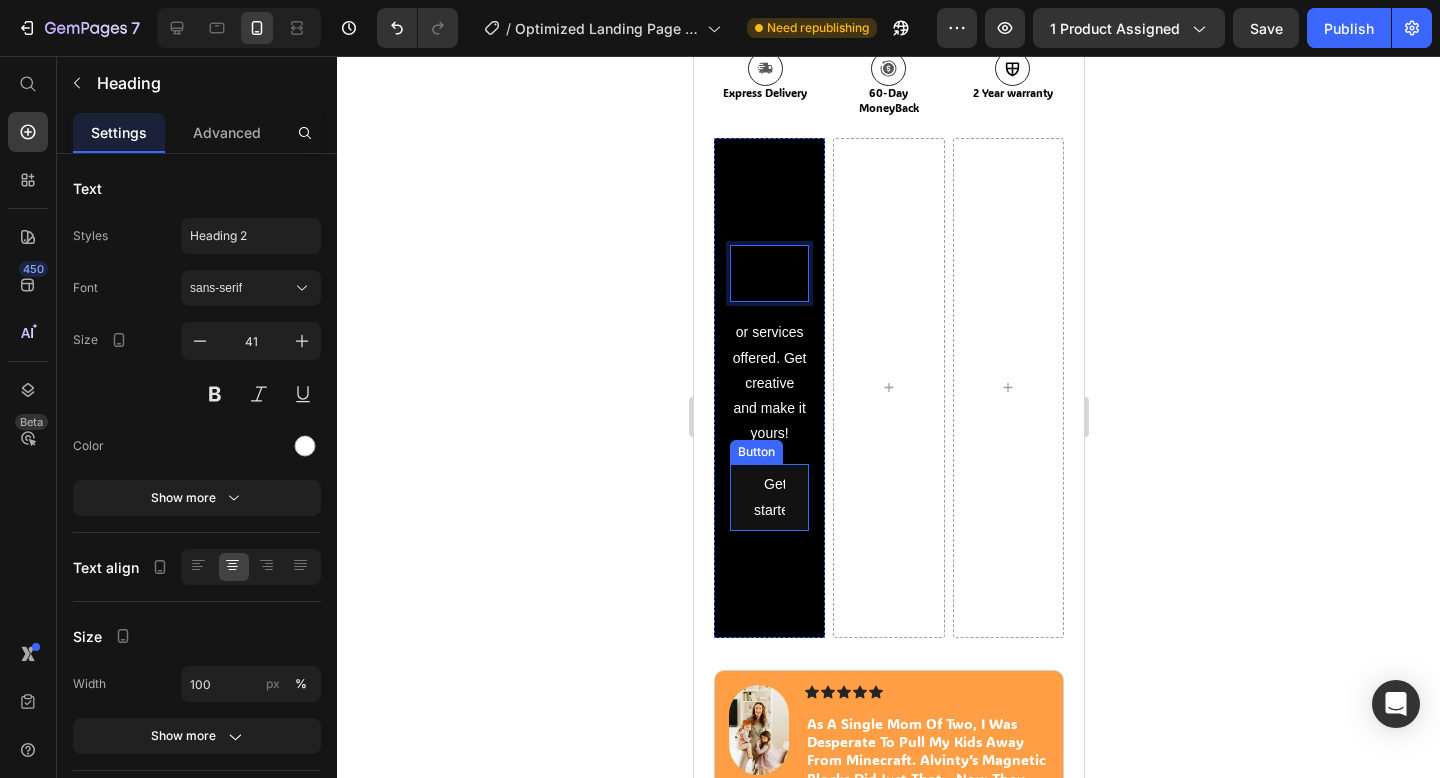 click on "Button" at bounding box center [755, 452] 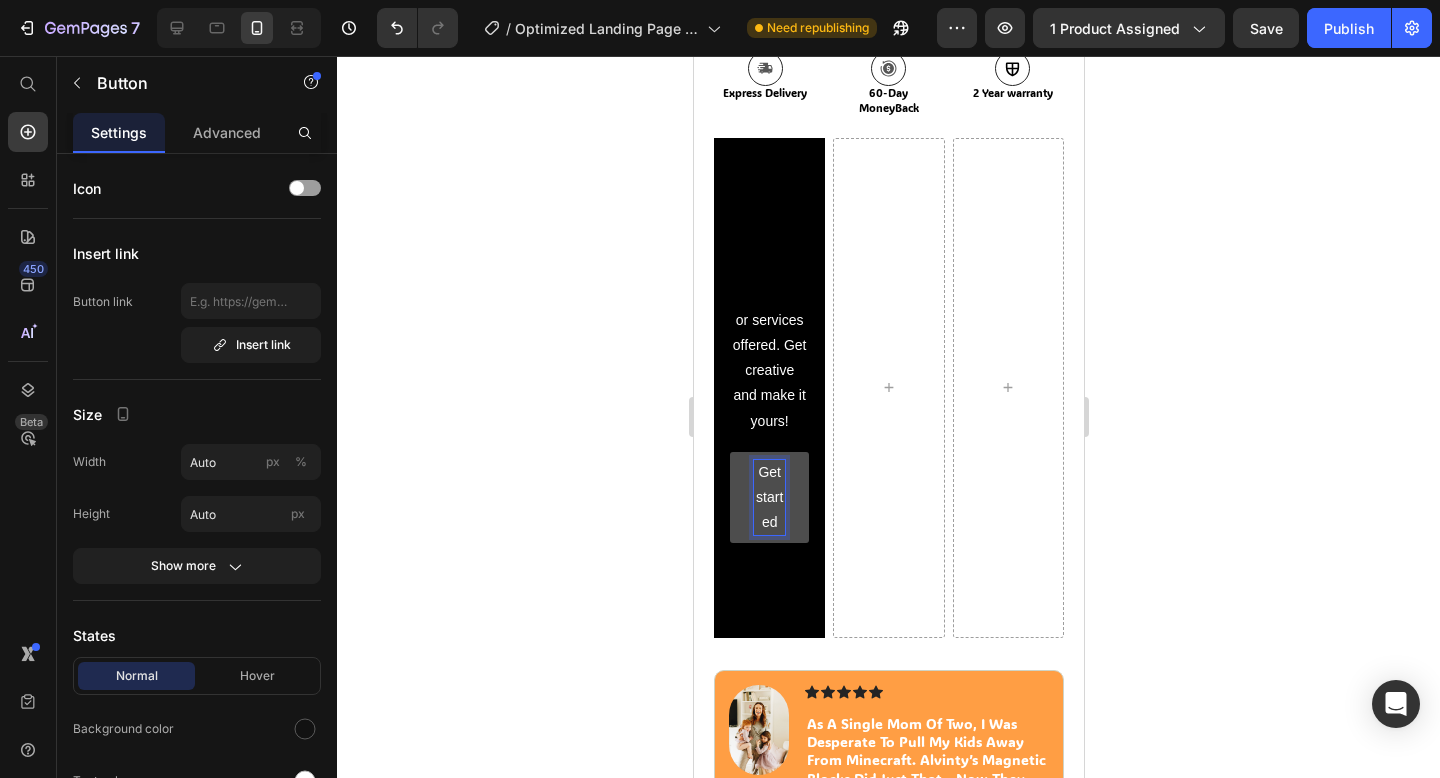 click on "Get started" at bounding box center [768, 498] 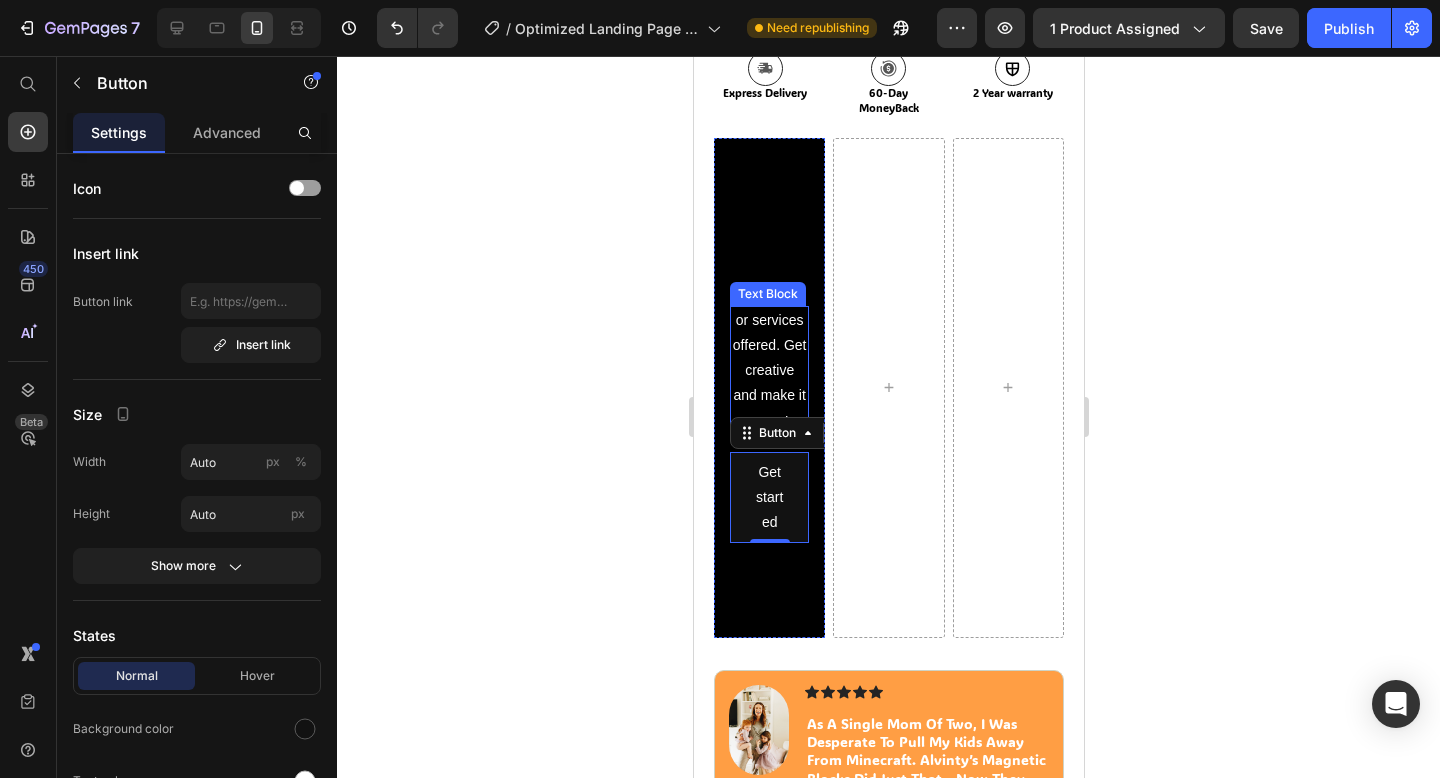 click on "or services offered. Get creative and make it yours!" at bounding box center [768, 371] 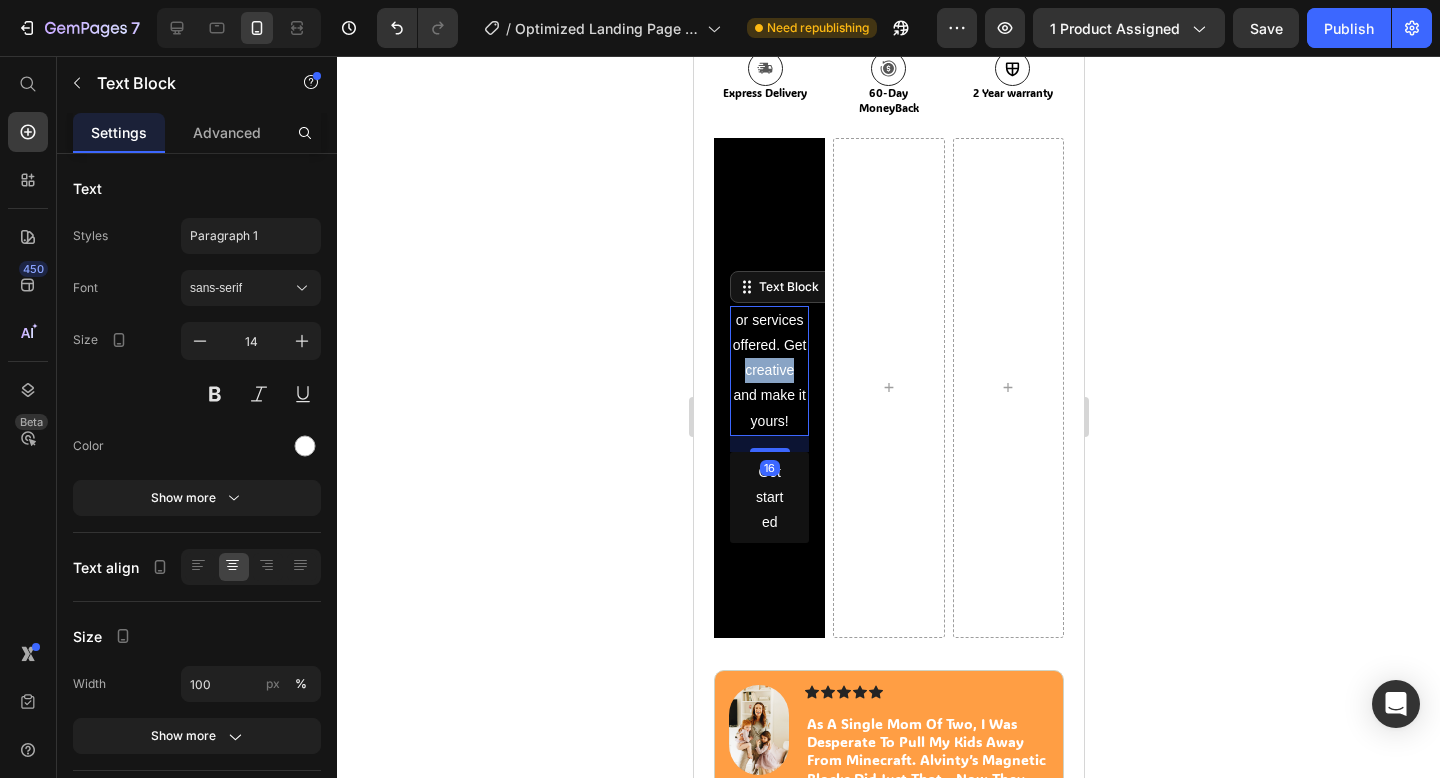 click on "or services offered. Get creative and make it yours!" at bounding box center (768, 371) 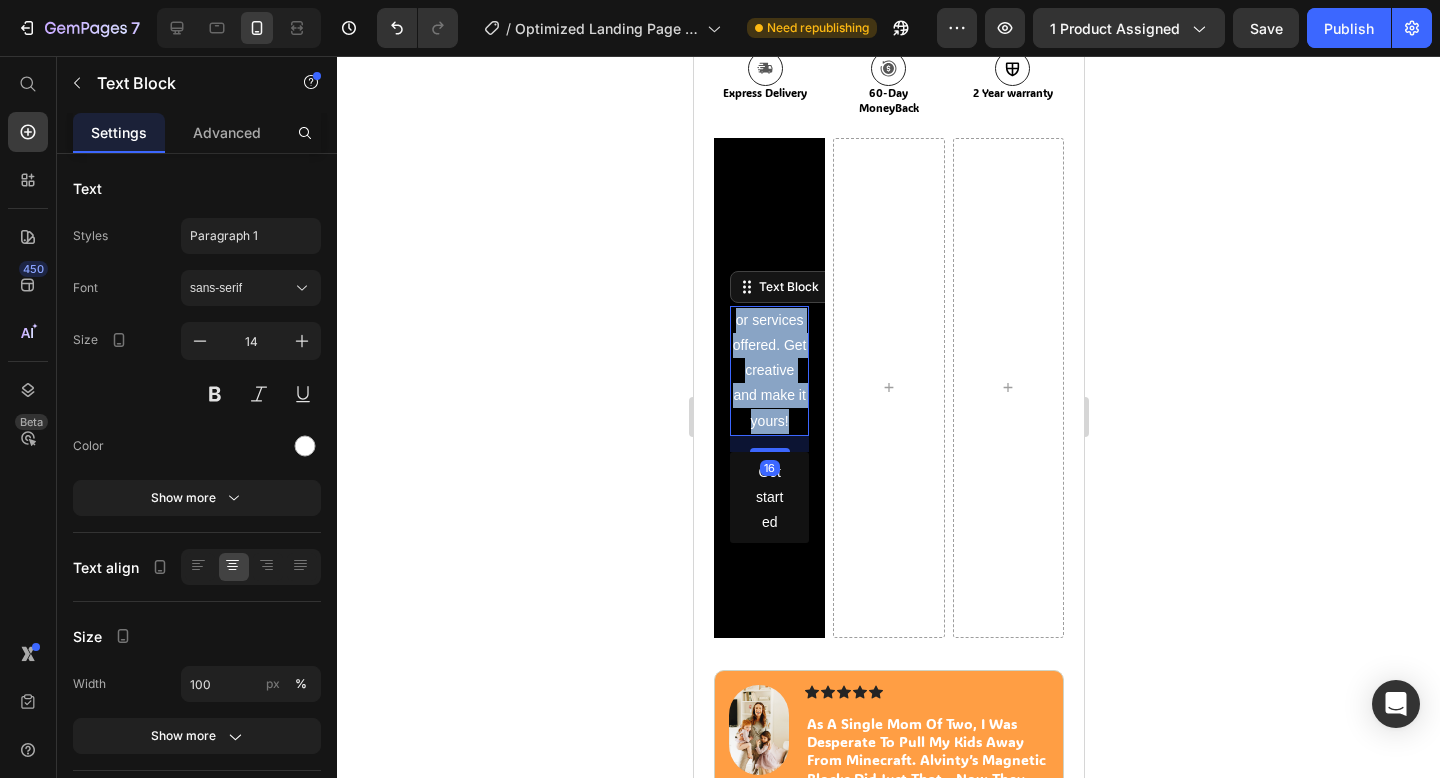 click on "or services offered. Get creative and make it yours!" at bounding box center (768, 371) 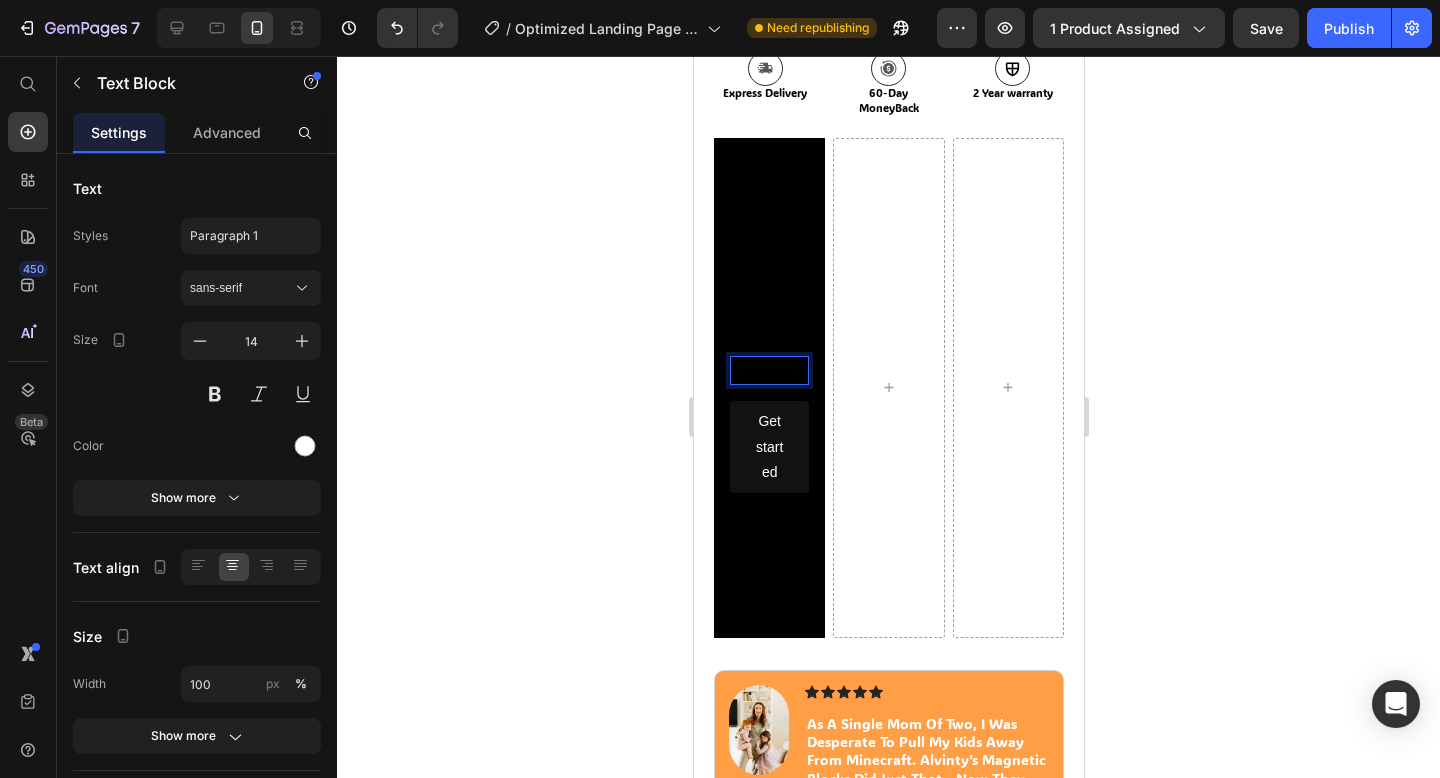 scroll, scrollTop: 982, scrollLeft: 0, axis: vertical 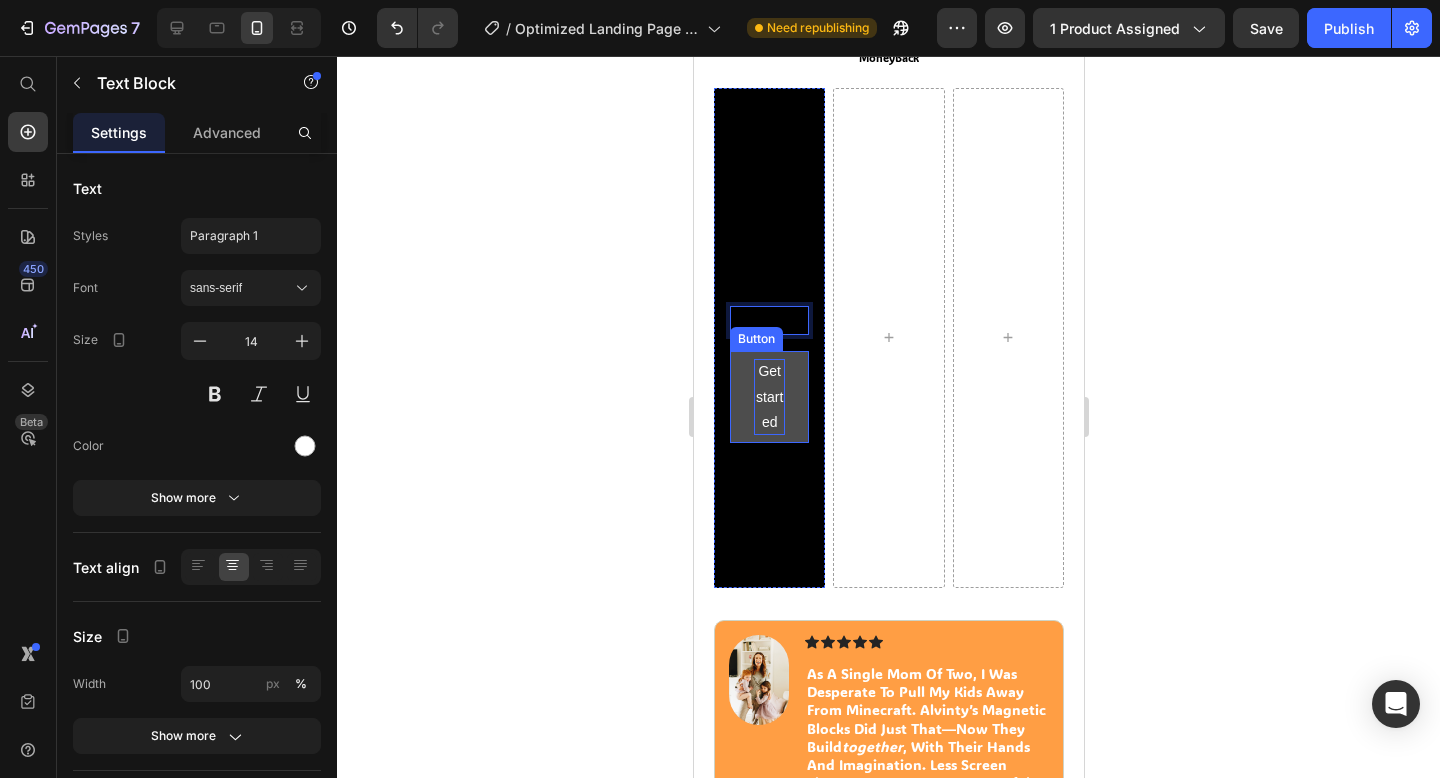 click on "Get started" at bounding box center [768, 397] 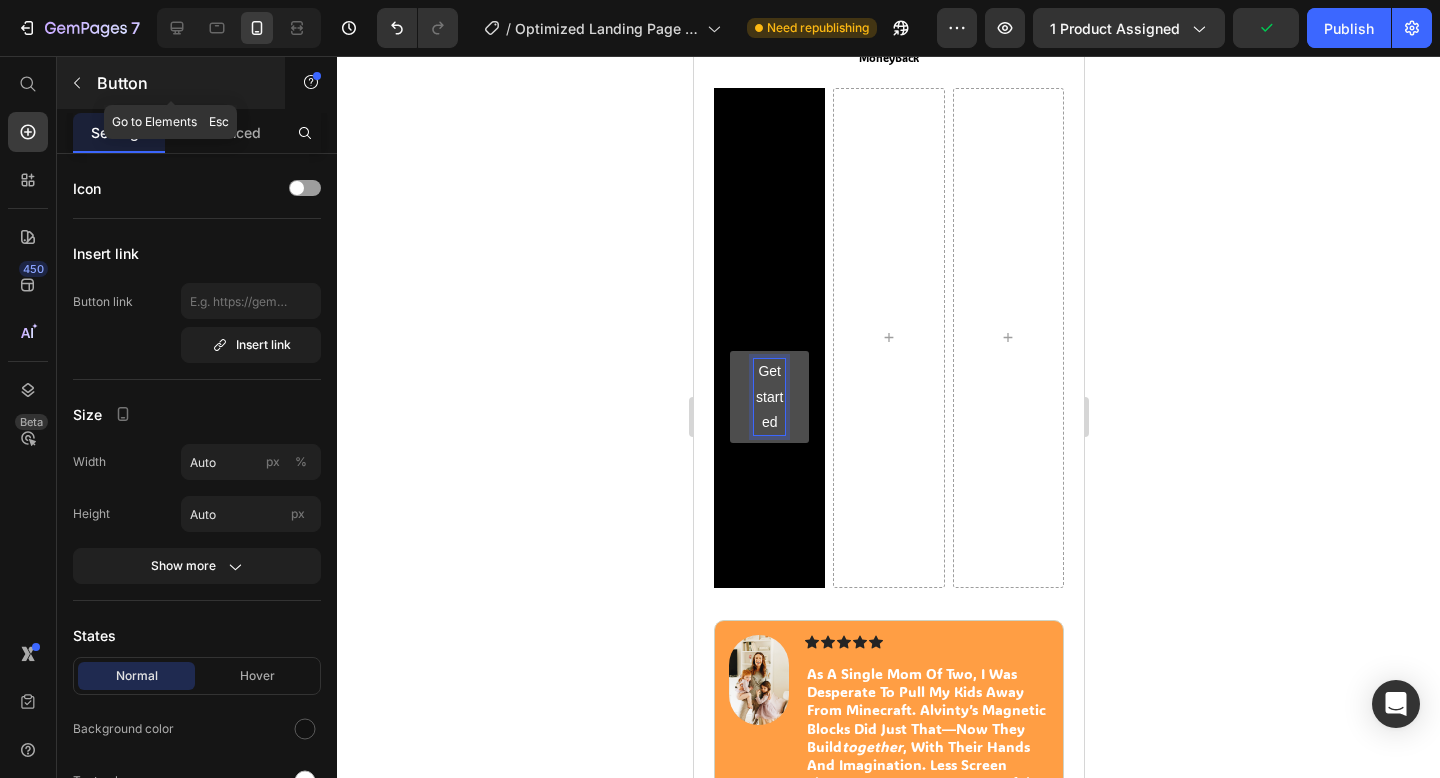 click 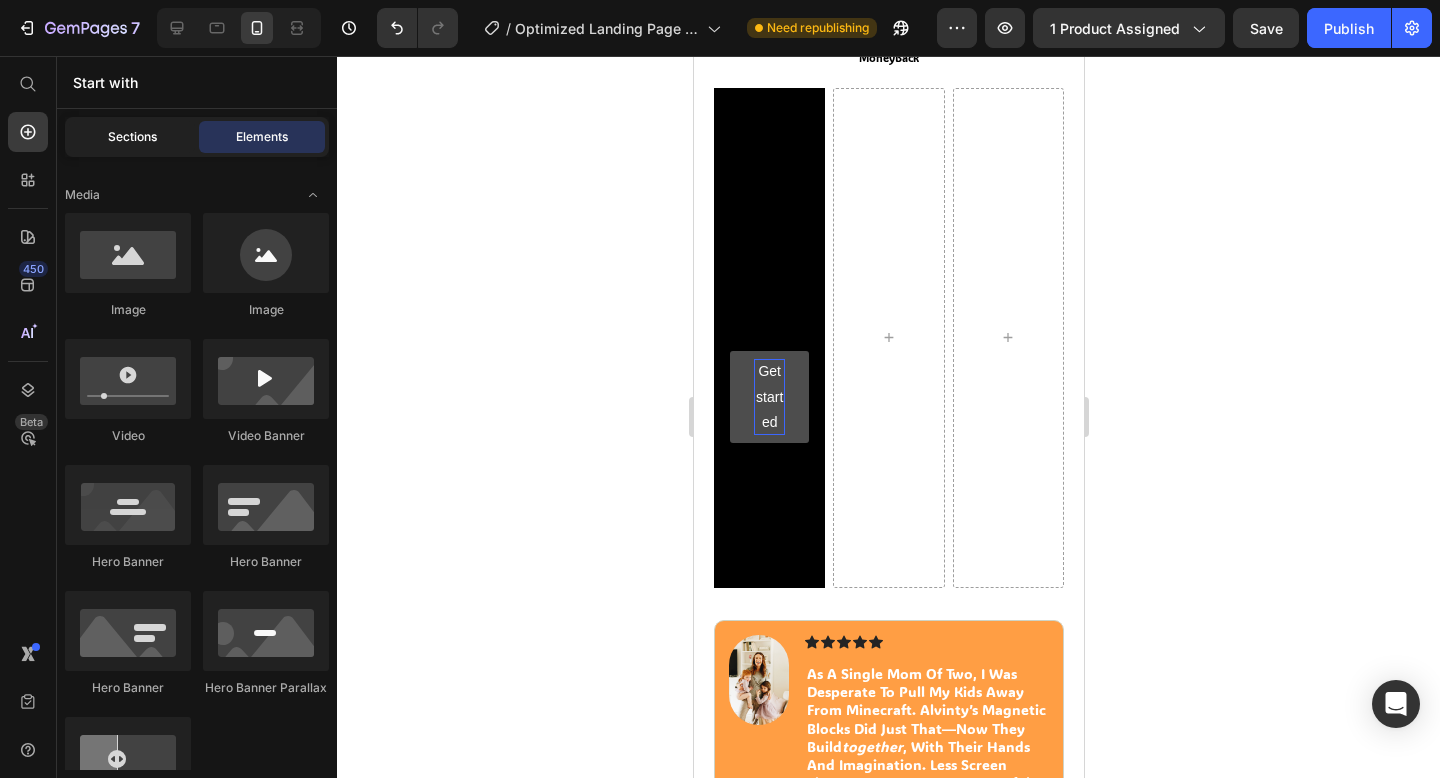 click on "Sections" at bounding box center (132, 137) 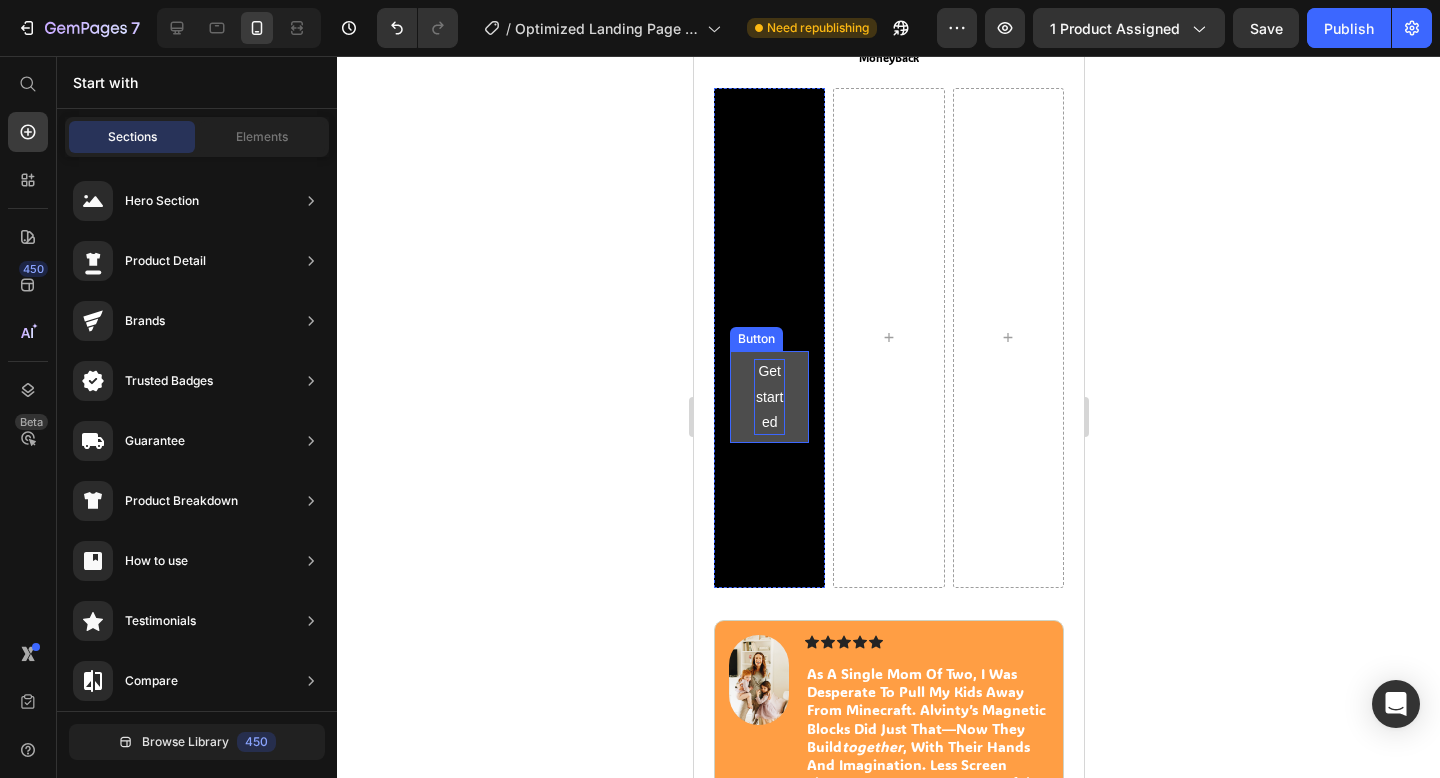 click on "Get started" at bounding box center (768, 397) 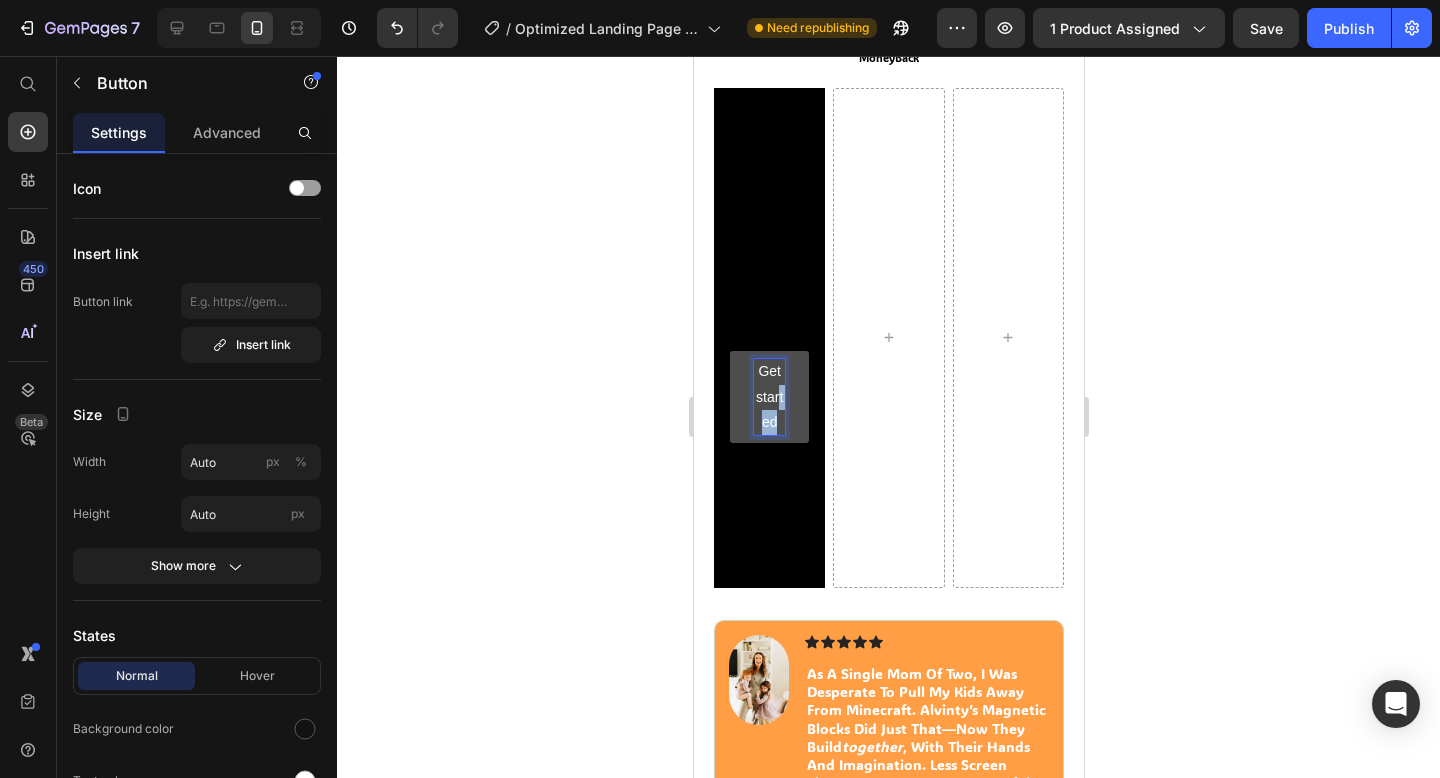 drag, startPoint x: 777, startPoint y: 417, endPoint x: 740, endPoint y: 418, distance: 37.01351 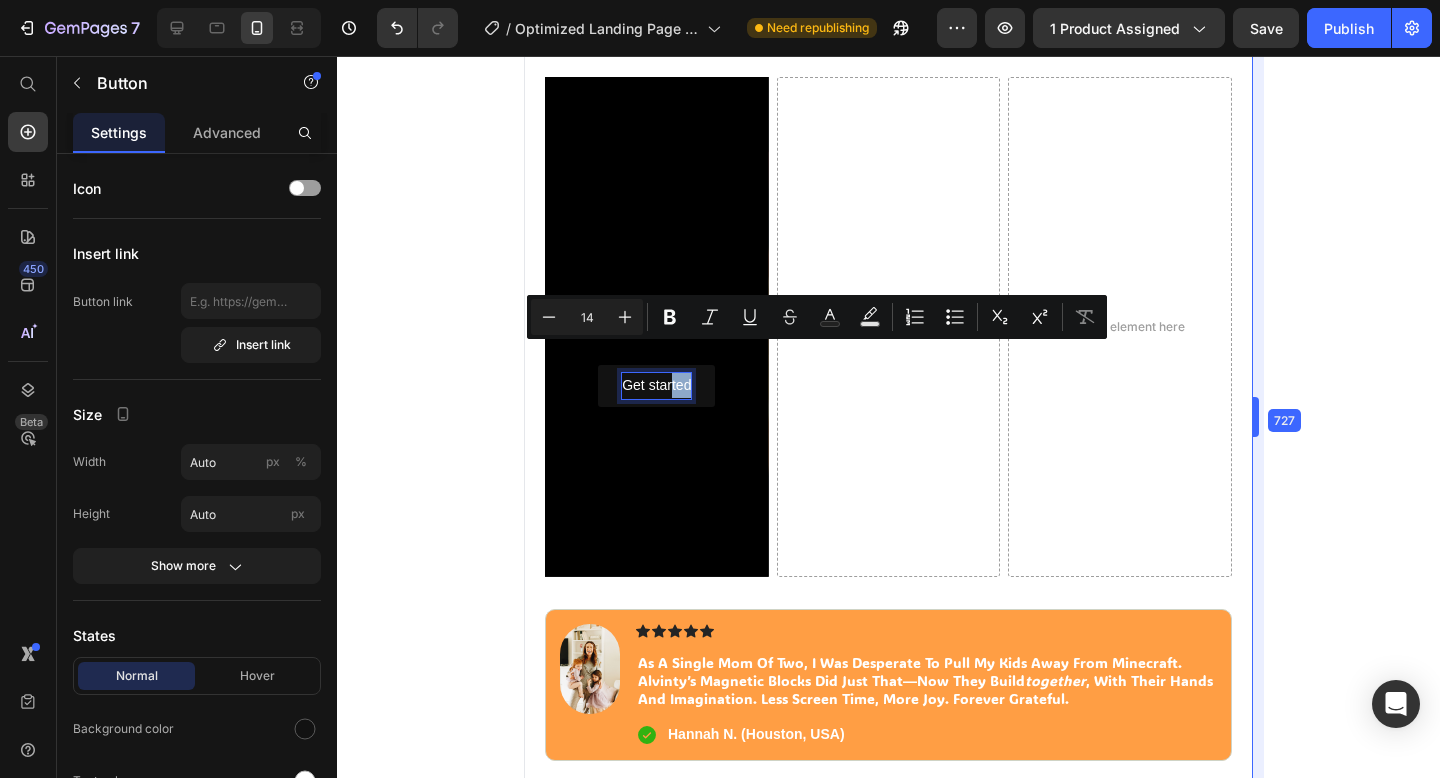drag, startPoint x: 1084, startPoint y: 281, endPoint x: 1402, endPoint y: 304, distance: 318.8307 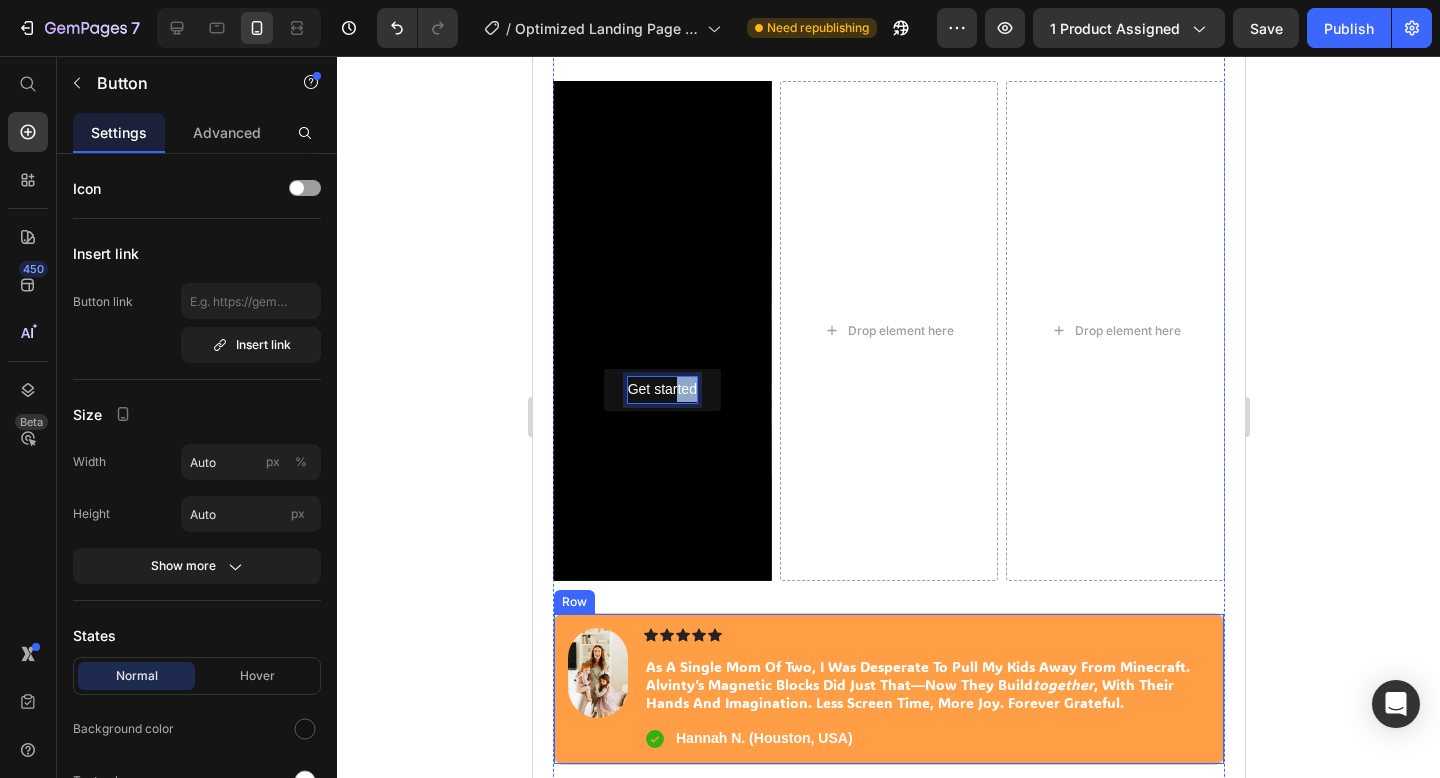 scroll, scrollTop: 1064, scrollLeft: 0, axis: vertical 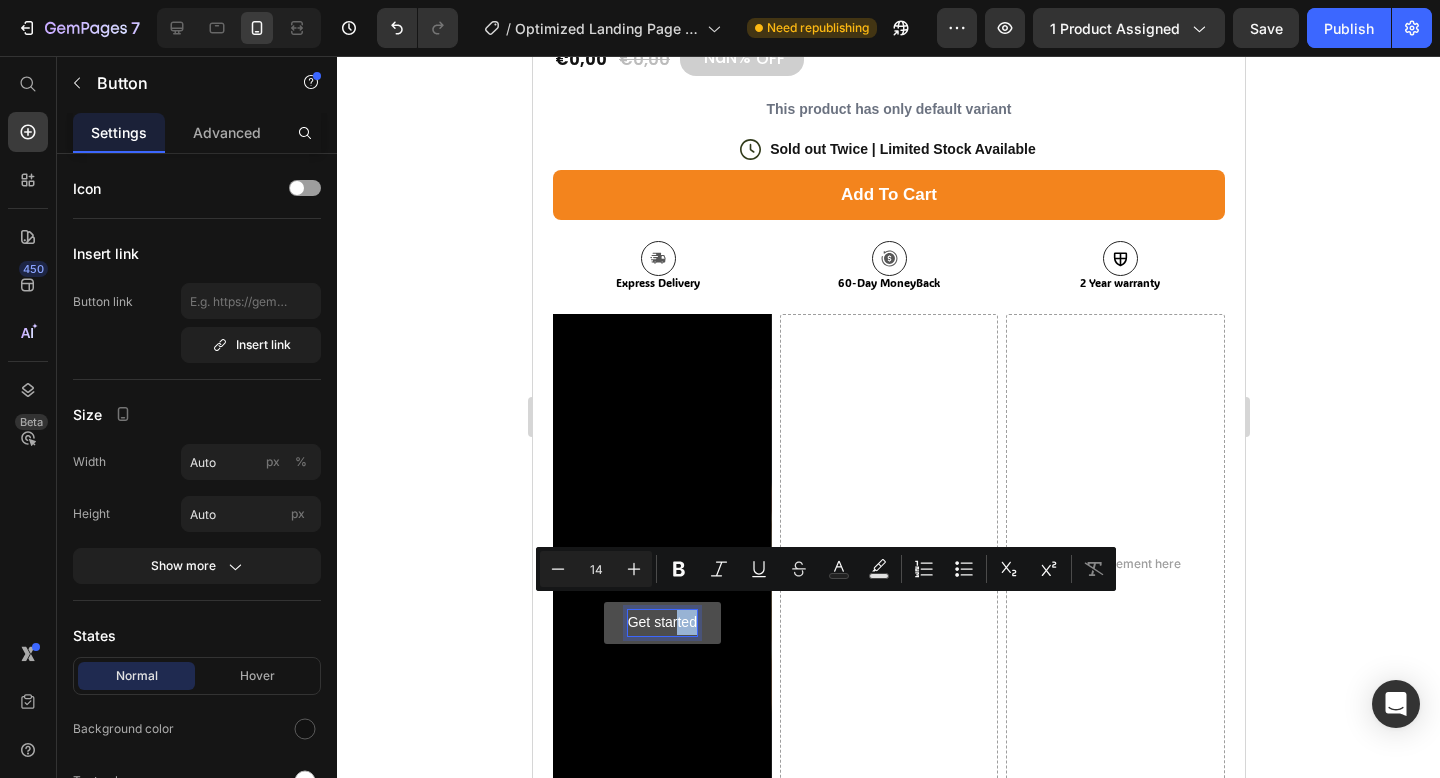 click on "Get started" at bounding box center (661, 622) 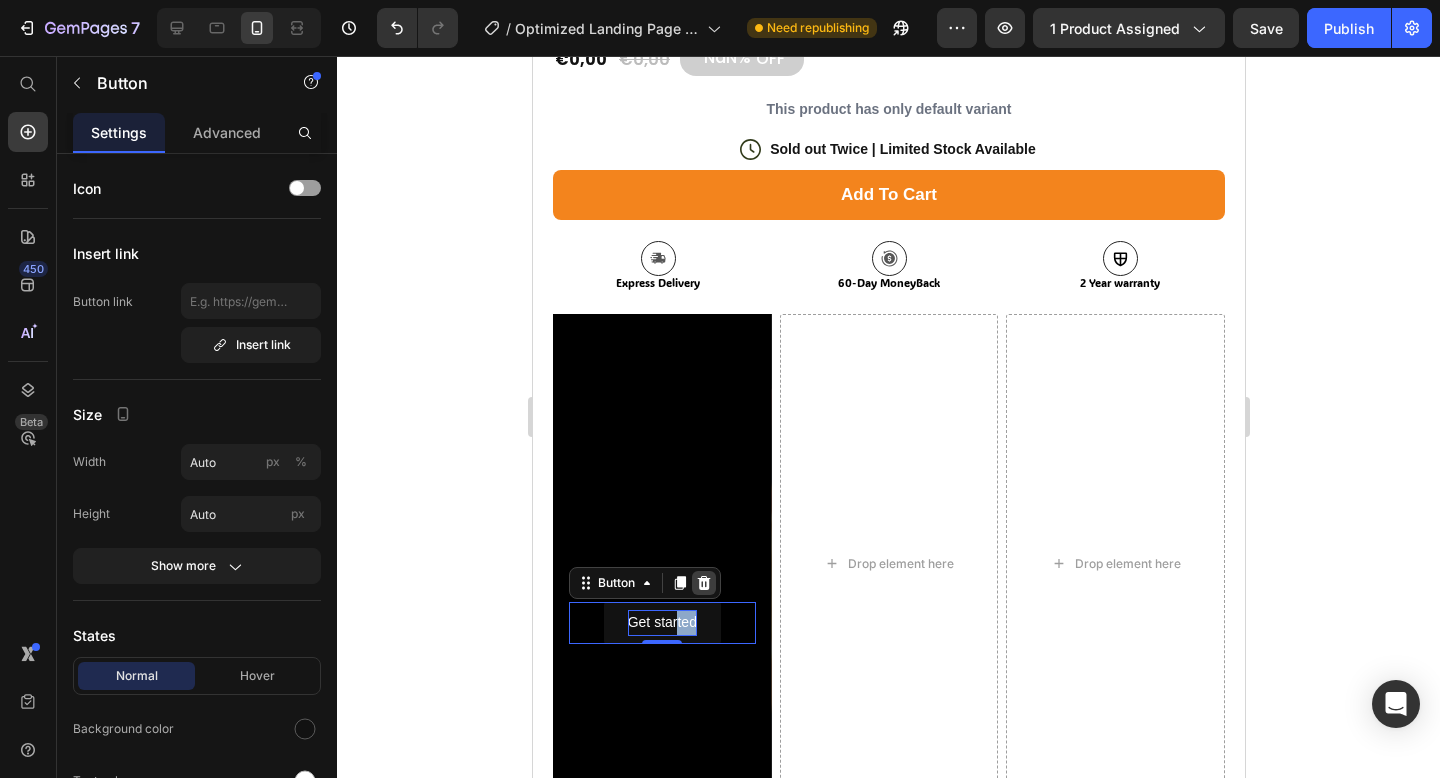 click 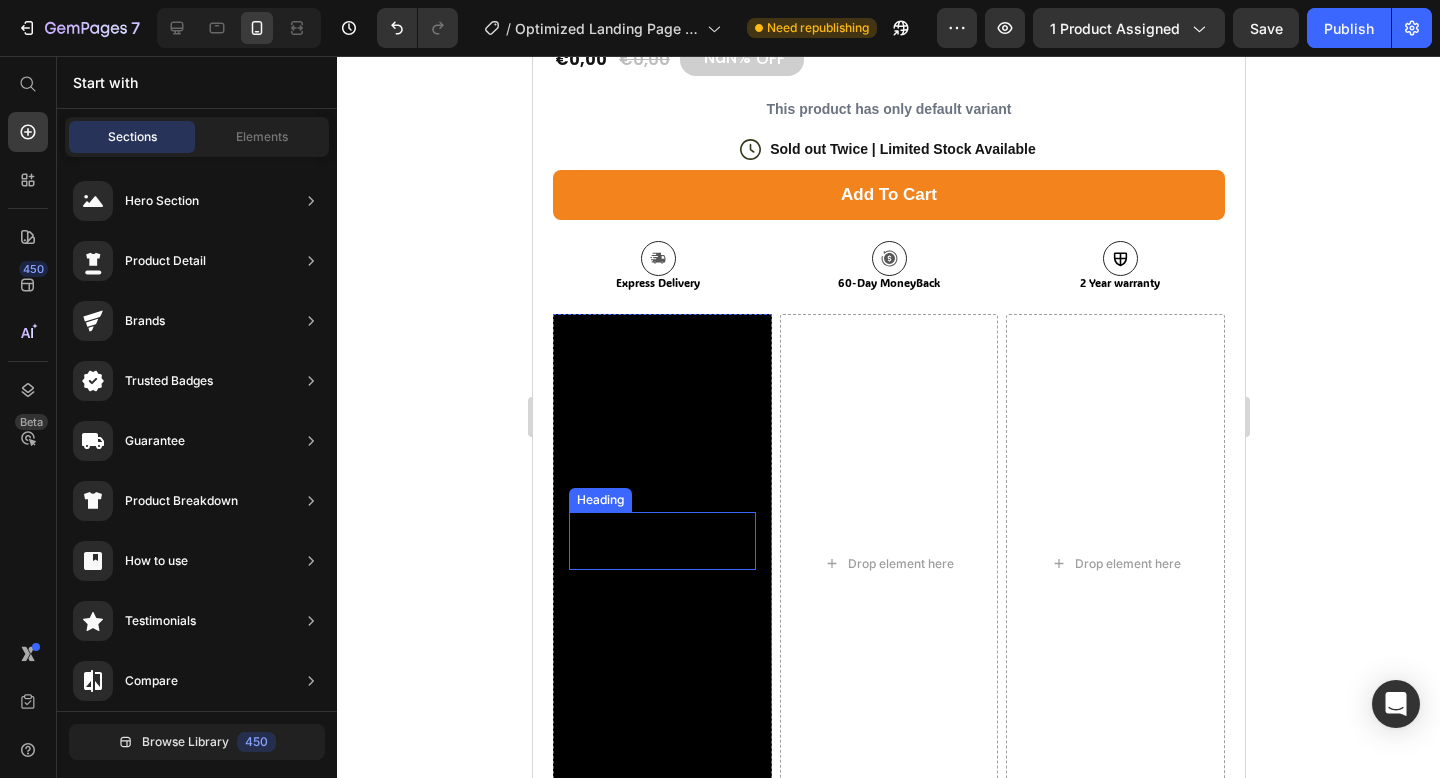 click at bounding box center (661, 540) 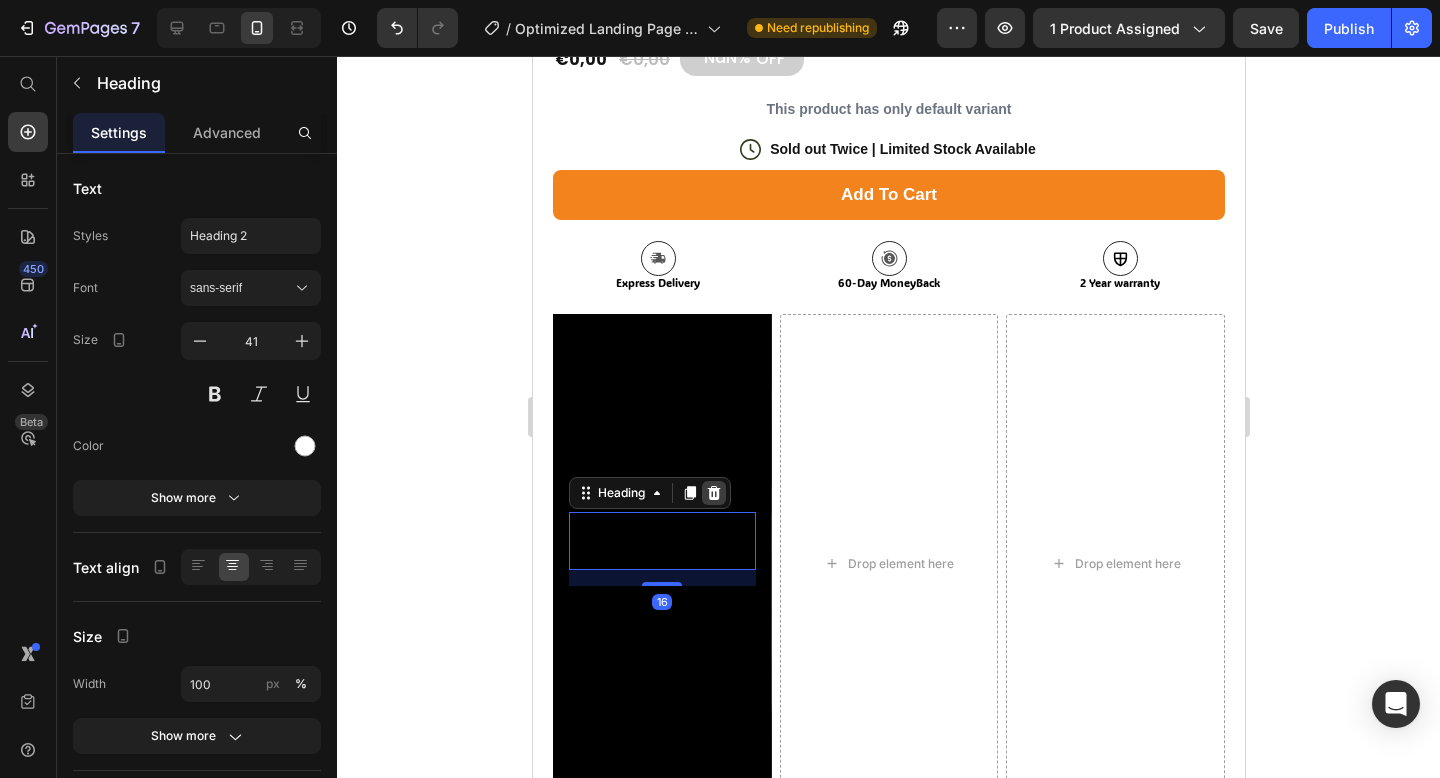 click 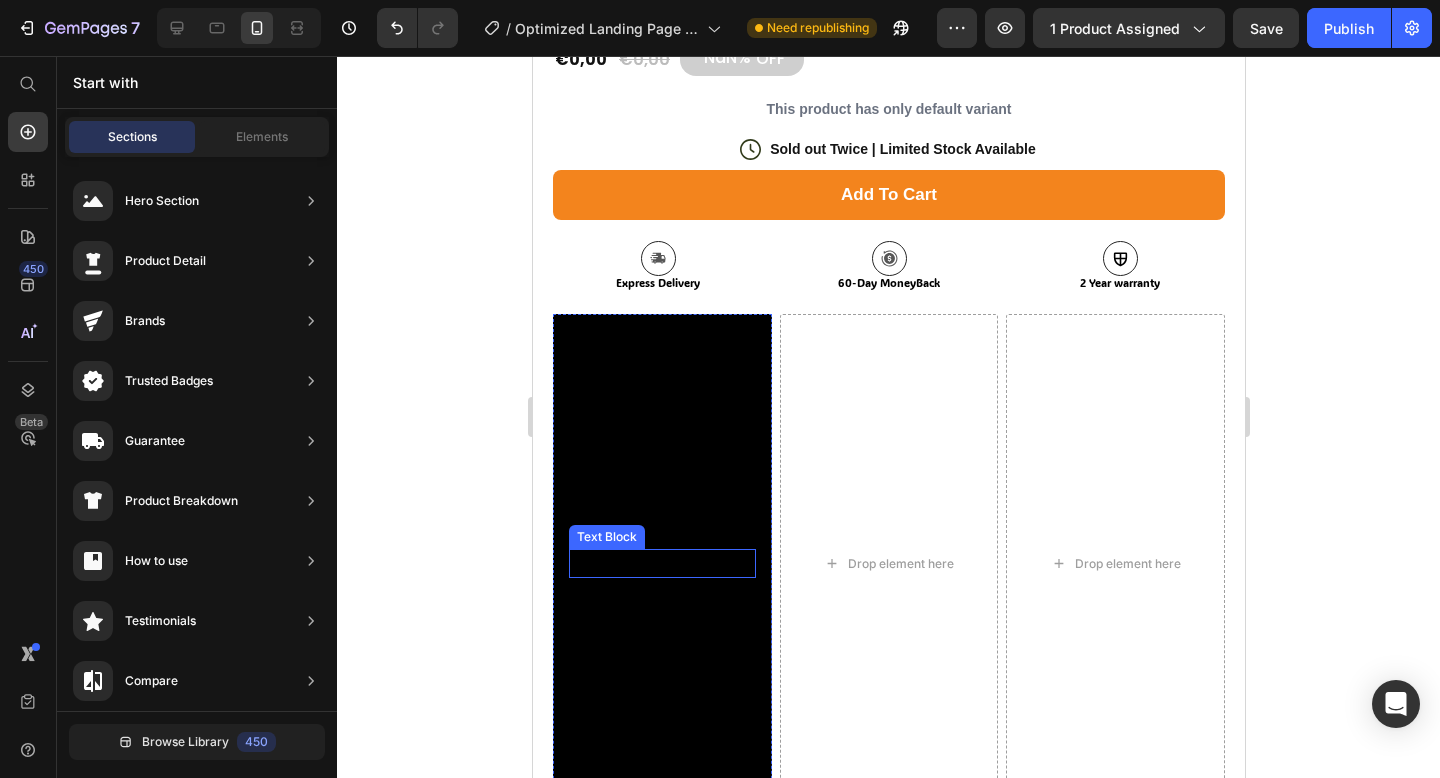 click at bounding box center (661, 563) 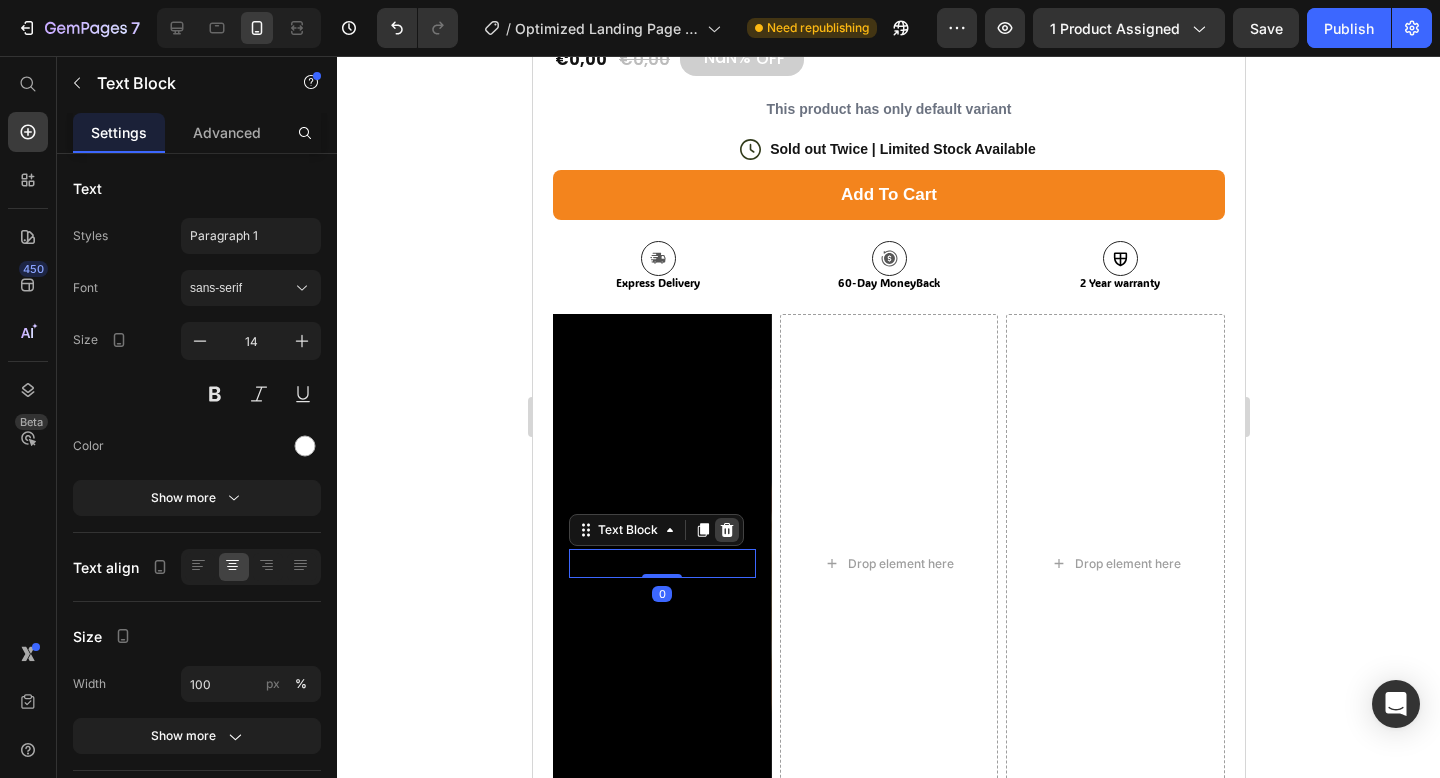 click 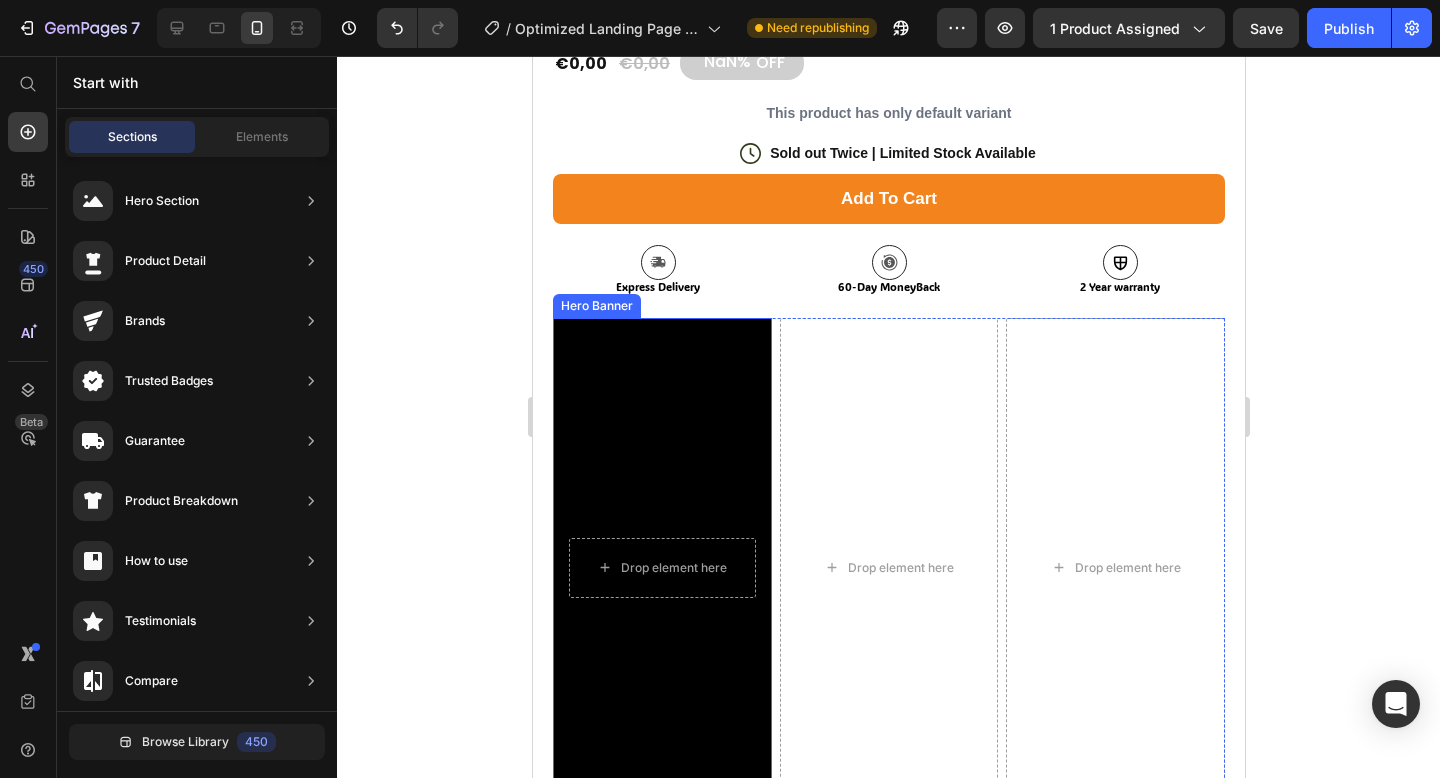 scroll, scrollTop: 1060, scrollLeft: 0, axis: vertical 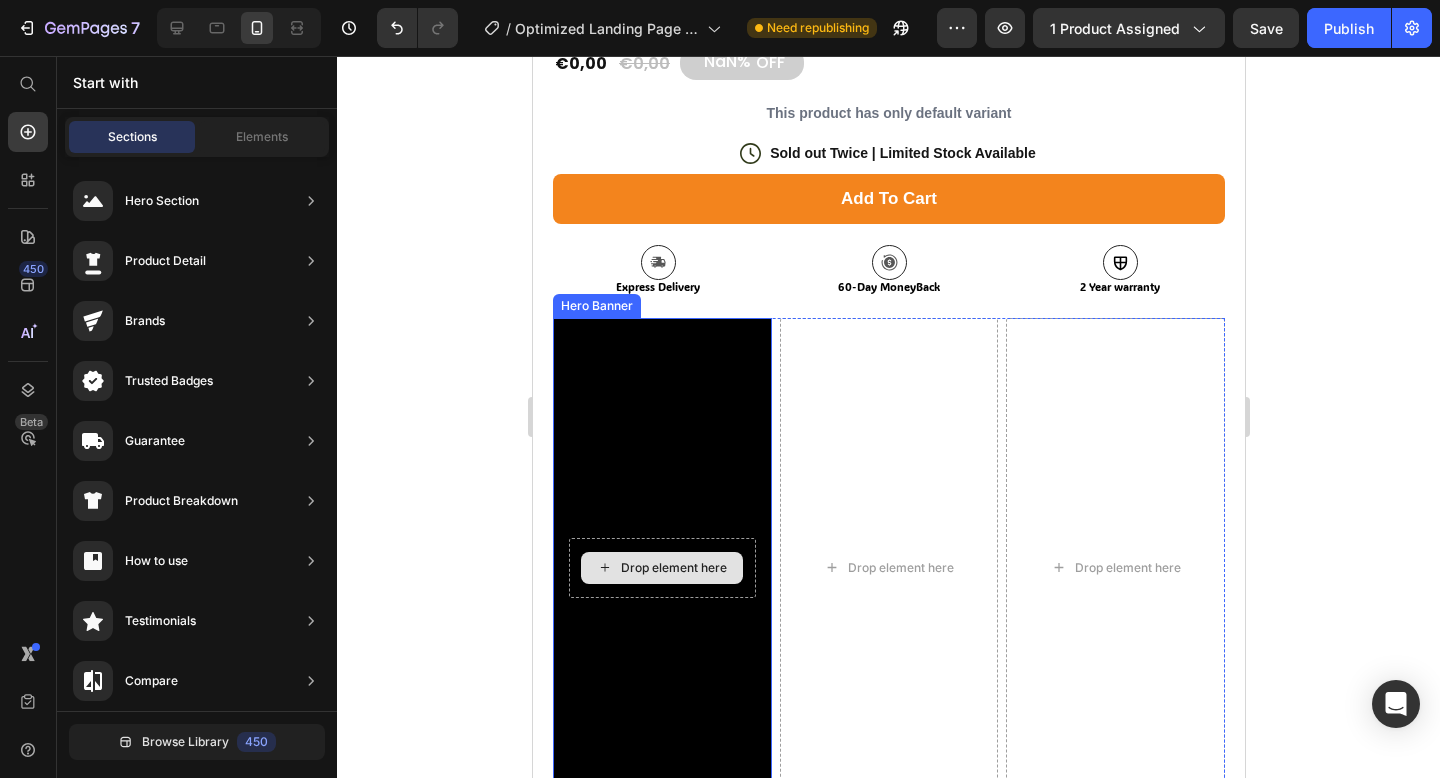click on "Drop element here" at bounding box center [661, 568] 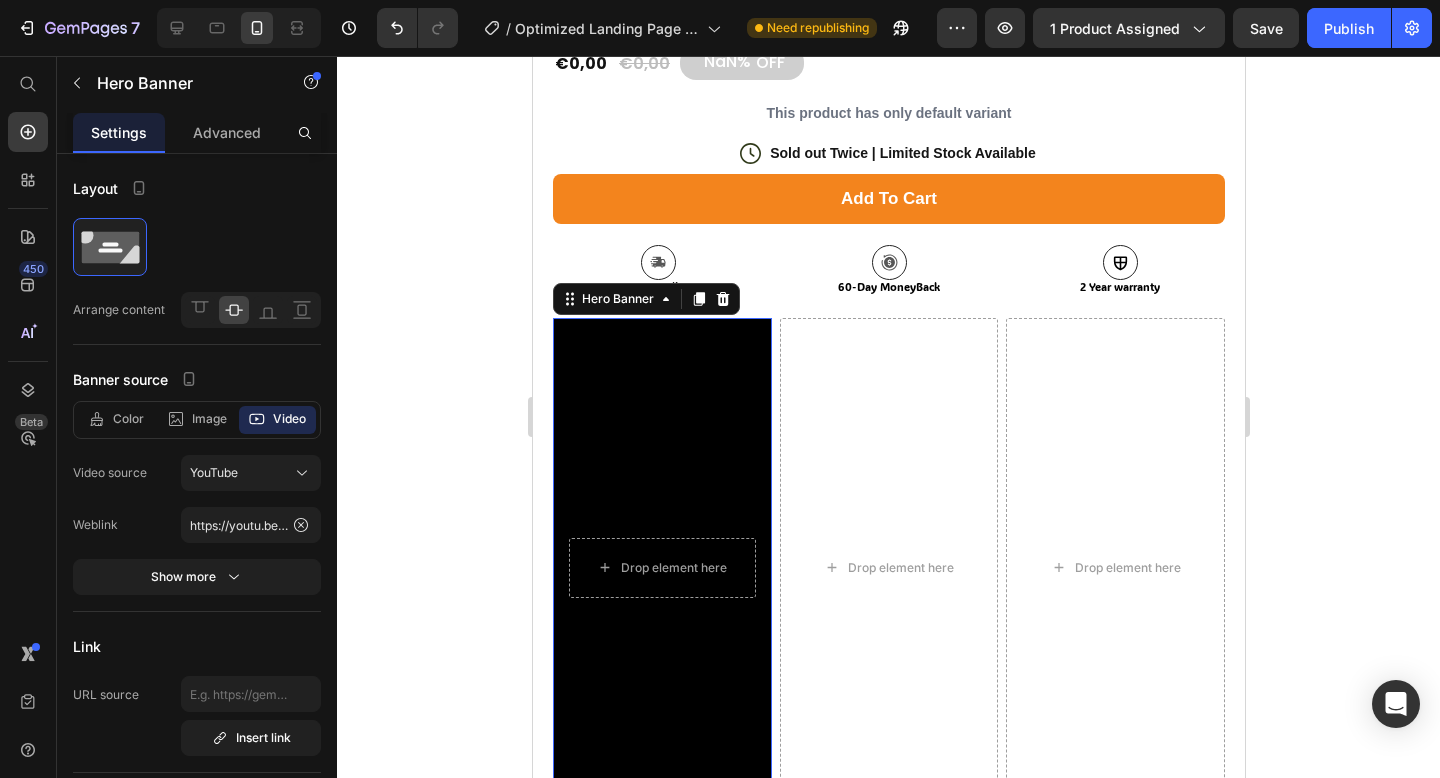 click at bounding box center (661, 568) 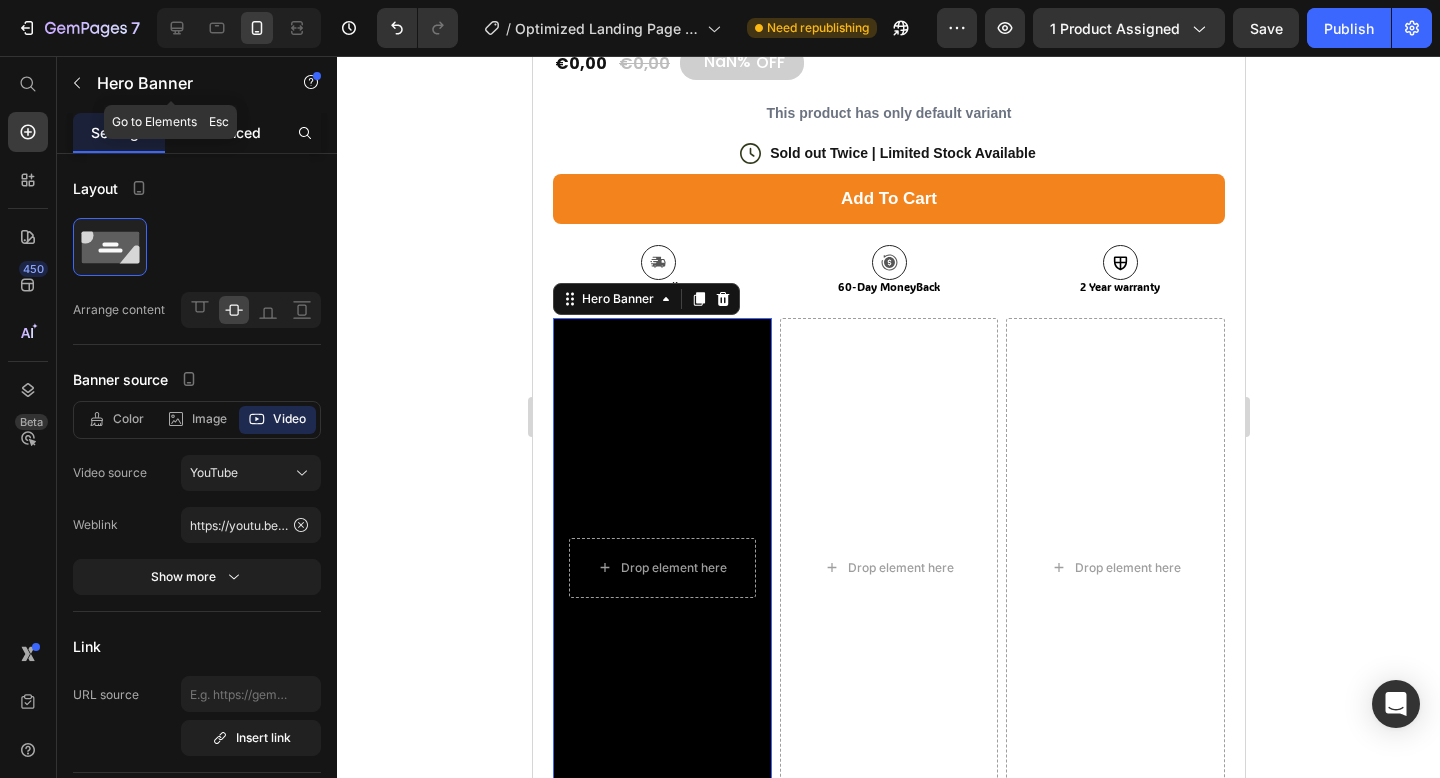 click on "Advanced" at bounding box center (227, 132) 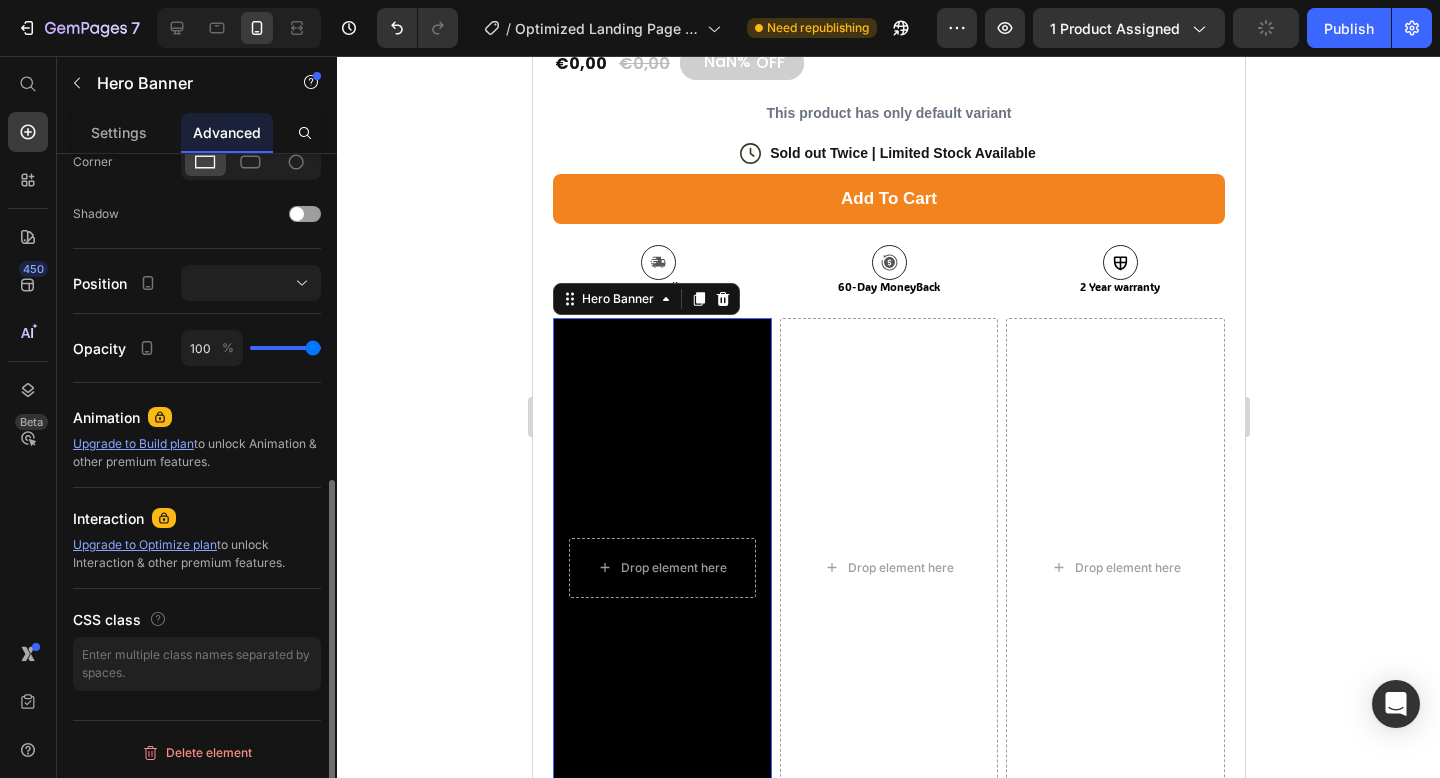 scroll, scrollTop: 0, scrollLeft: 0, axis: both 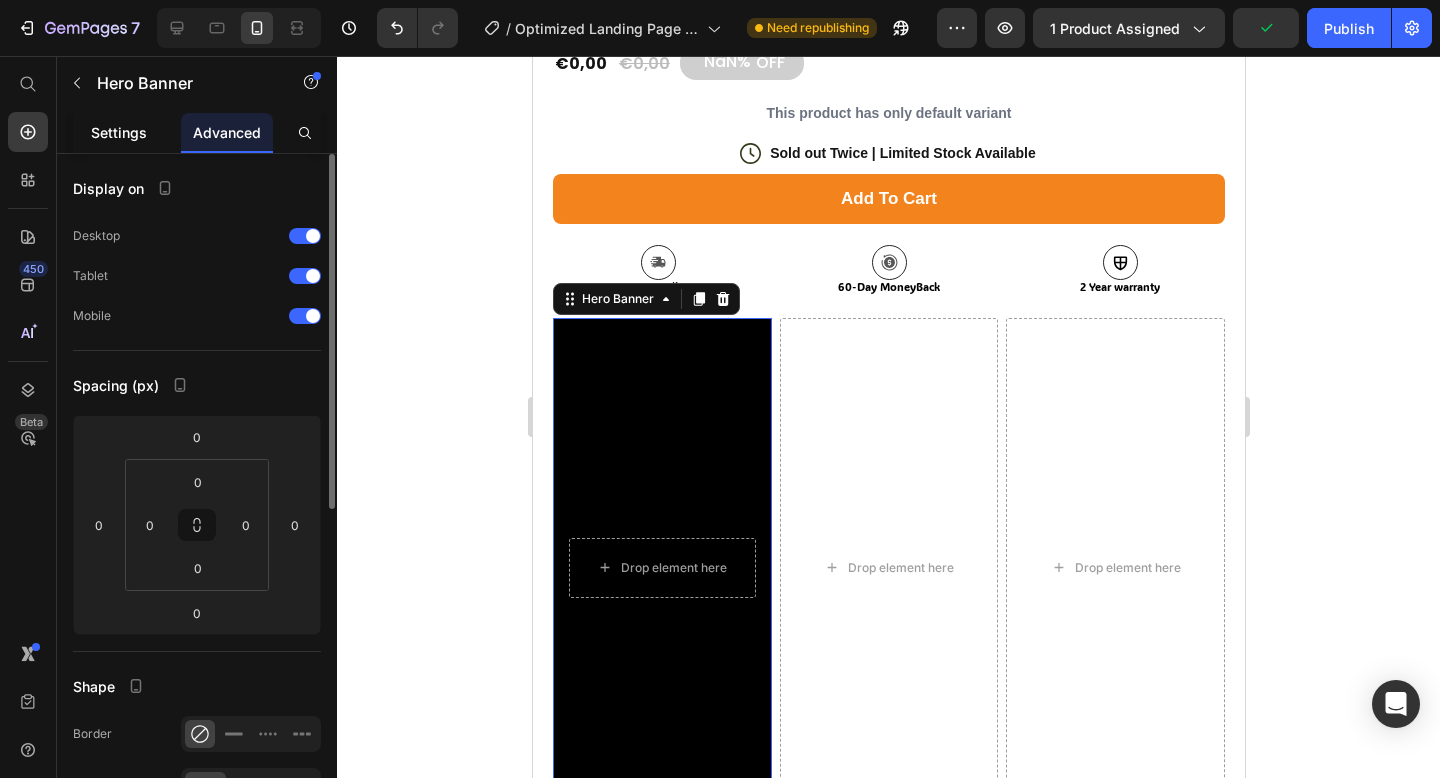 click on "Settings" 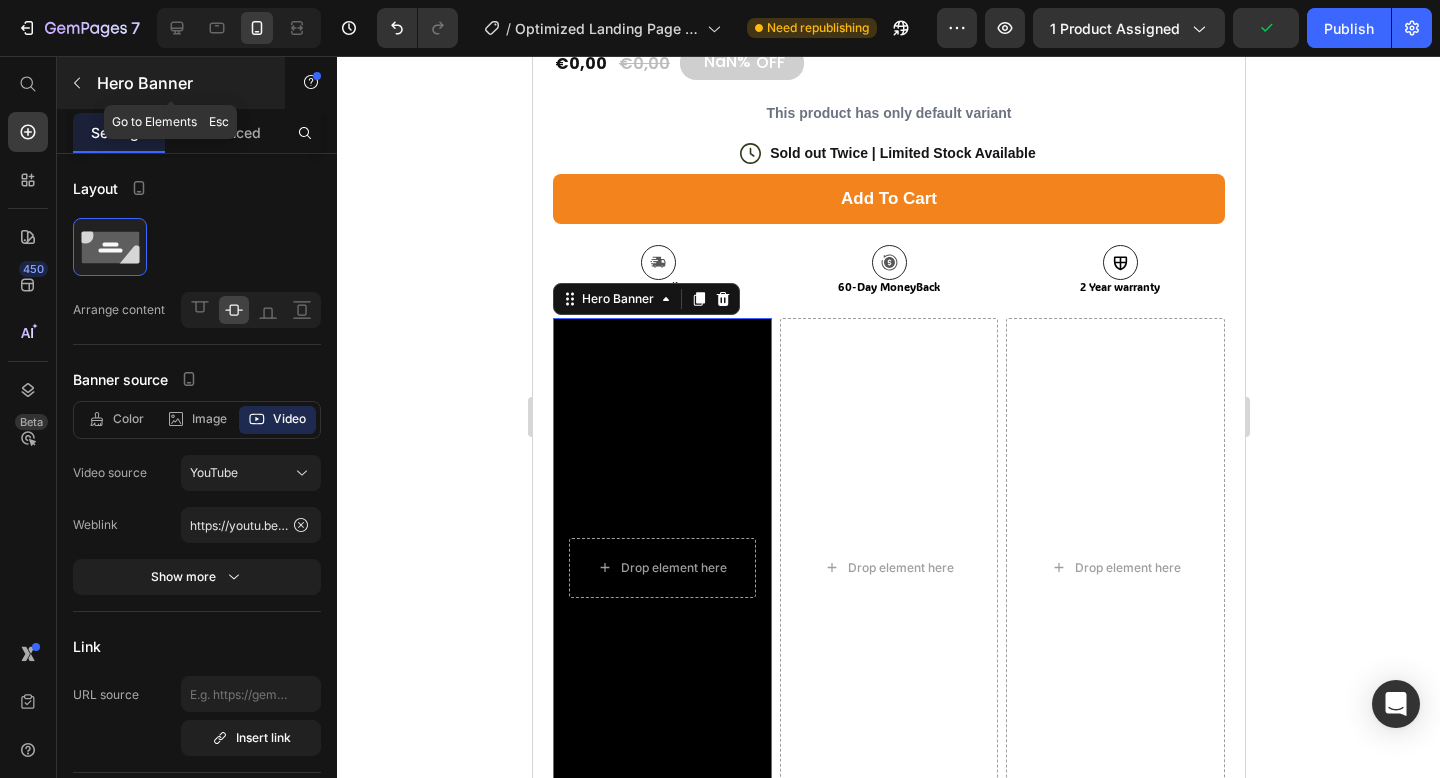 click on "Hero Banner" at bounding box center (171, 83) 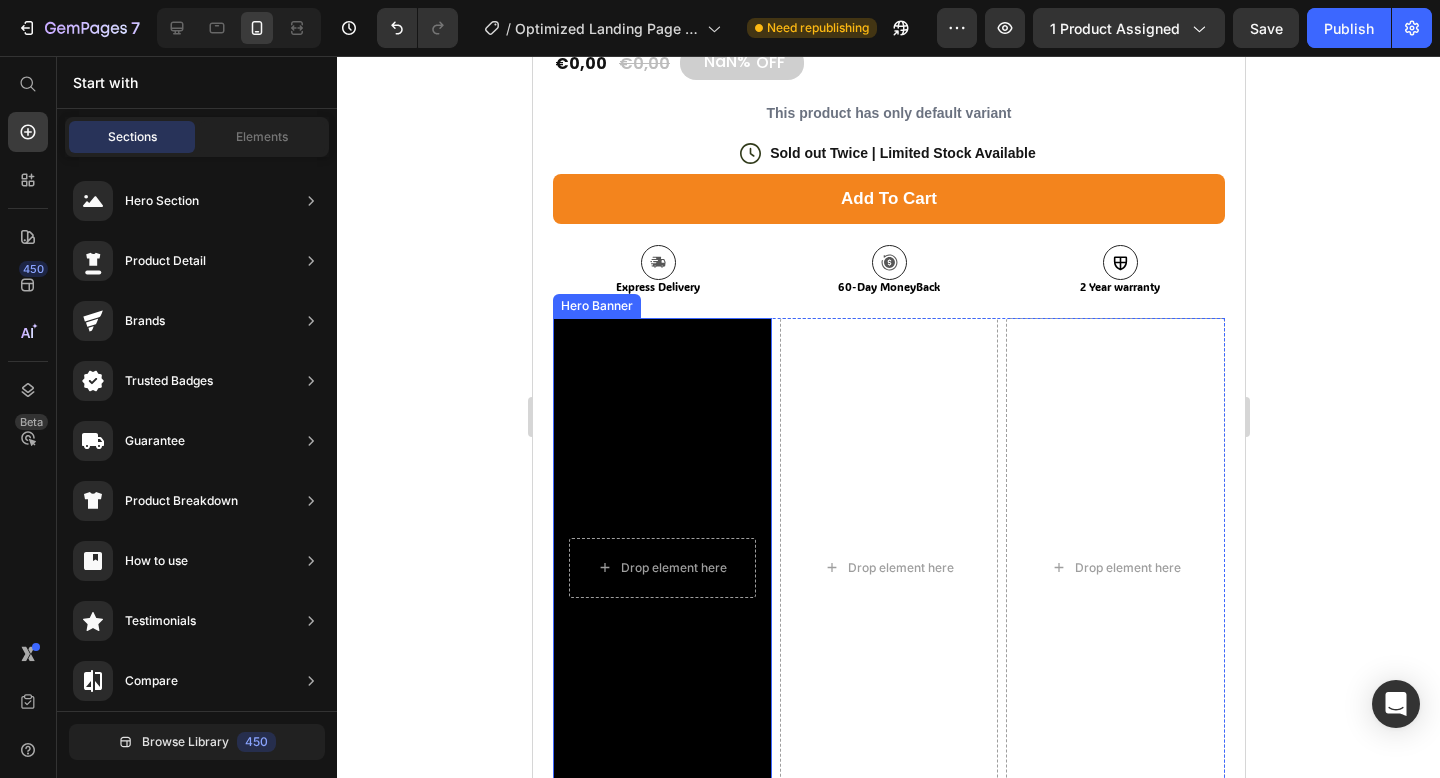 click at bounding box center (661, 568) 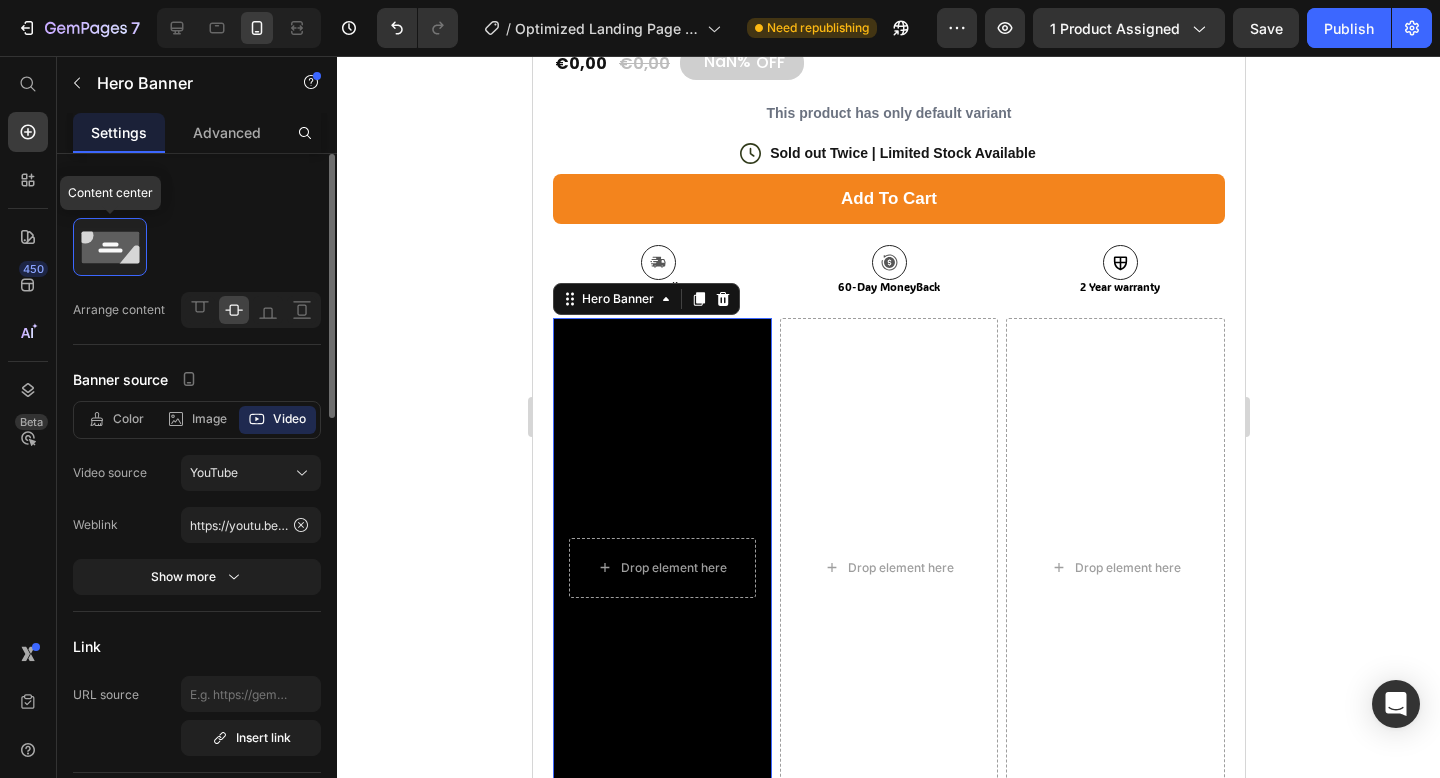 click 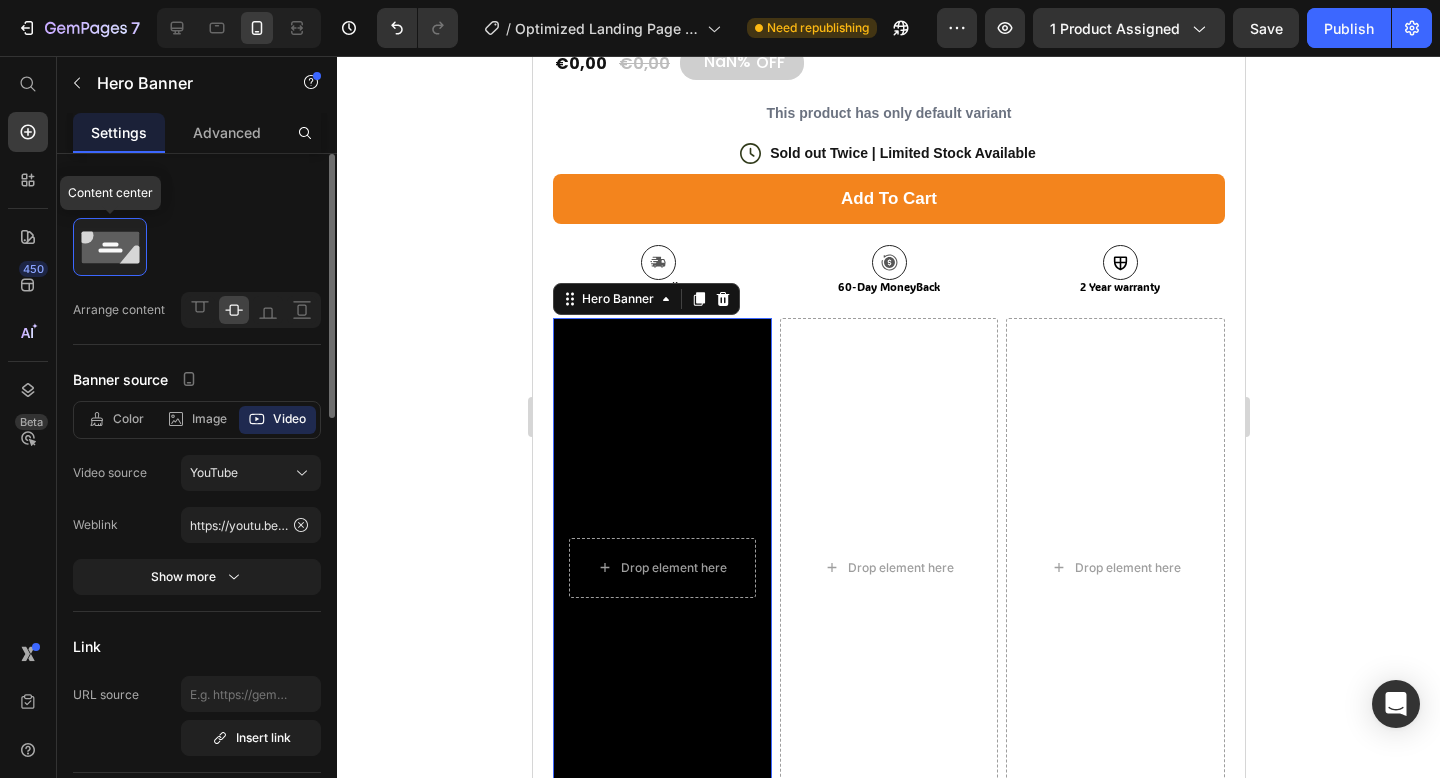 click 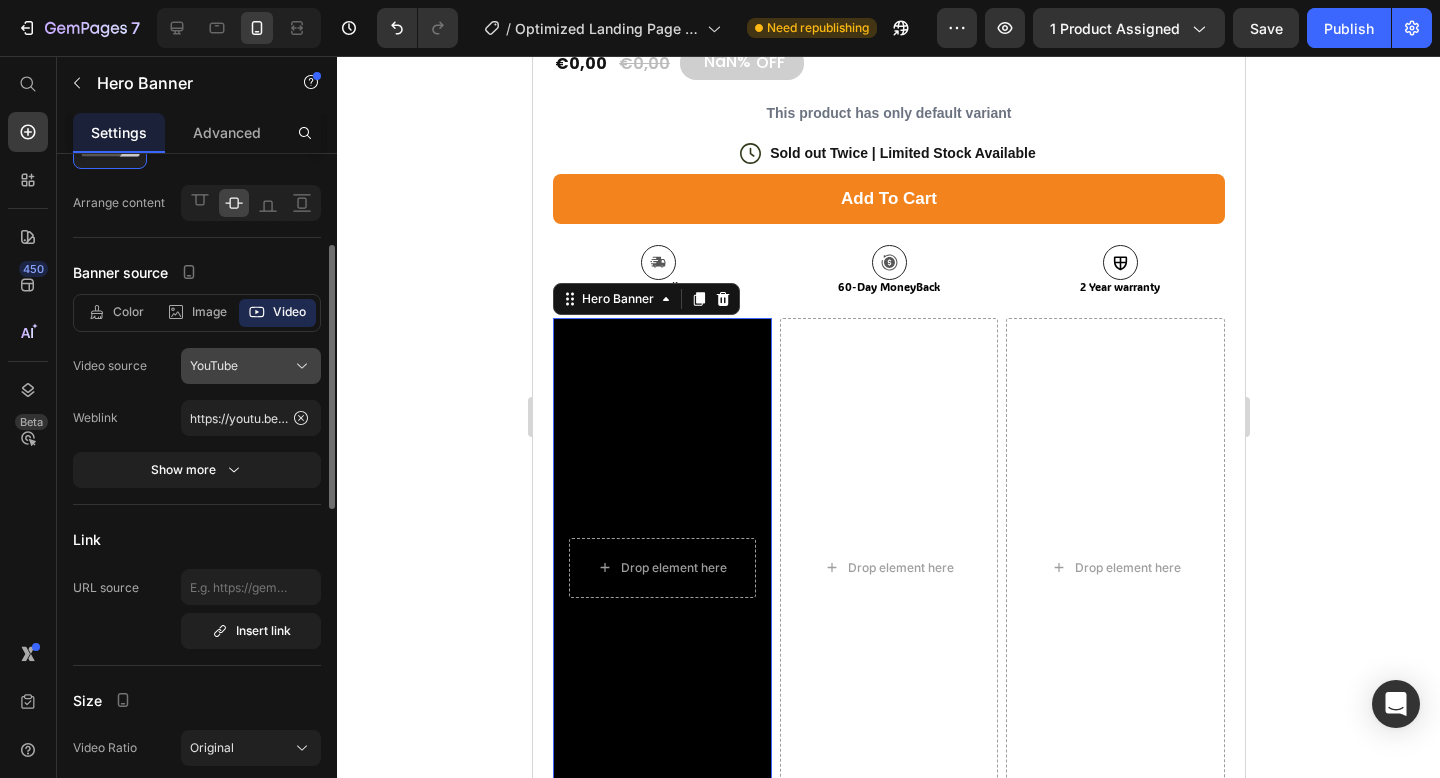 scroll, scrollTop: 143, scrollLeft: 0, axis: vertical 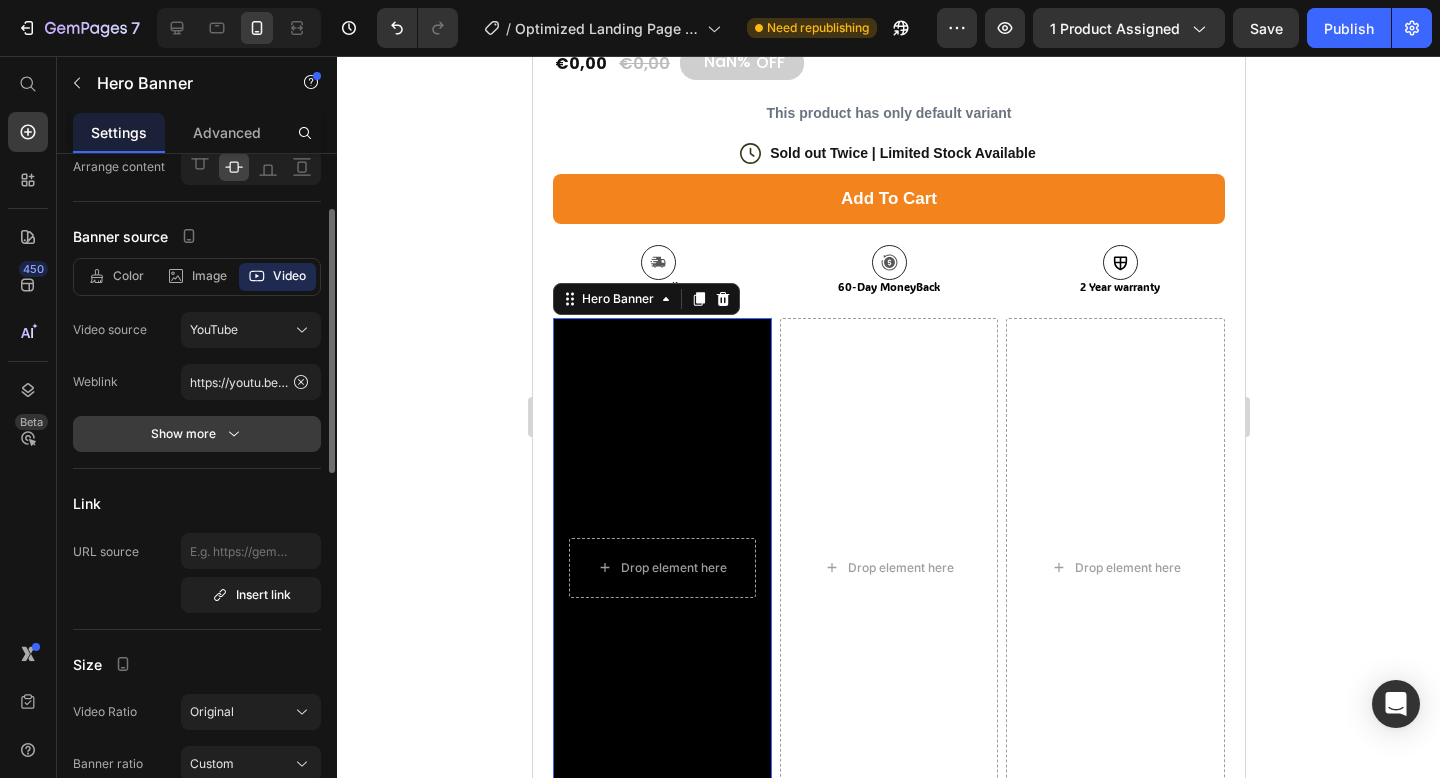 click on "Show more" at bounding box center (197, 434) 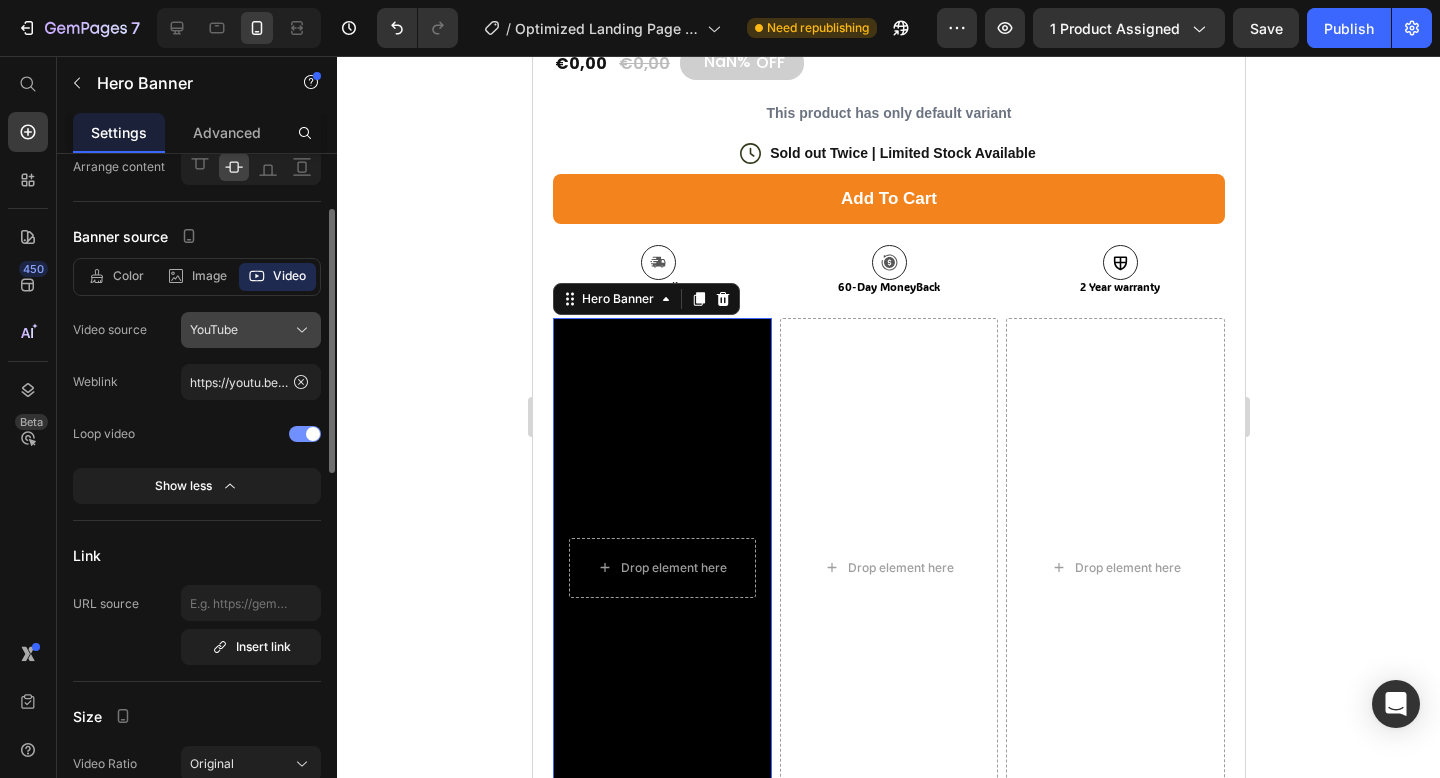click on "YouTube" 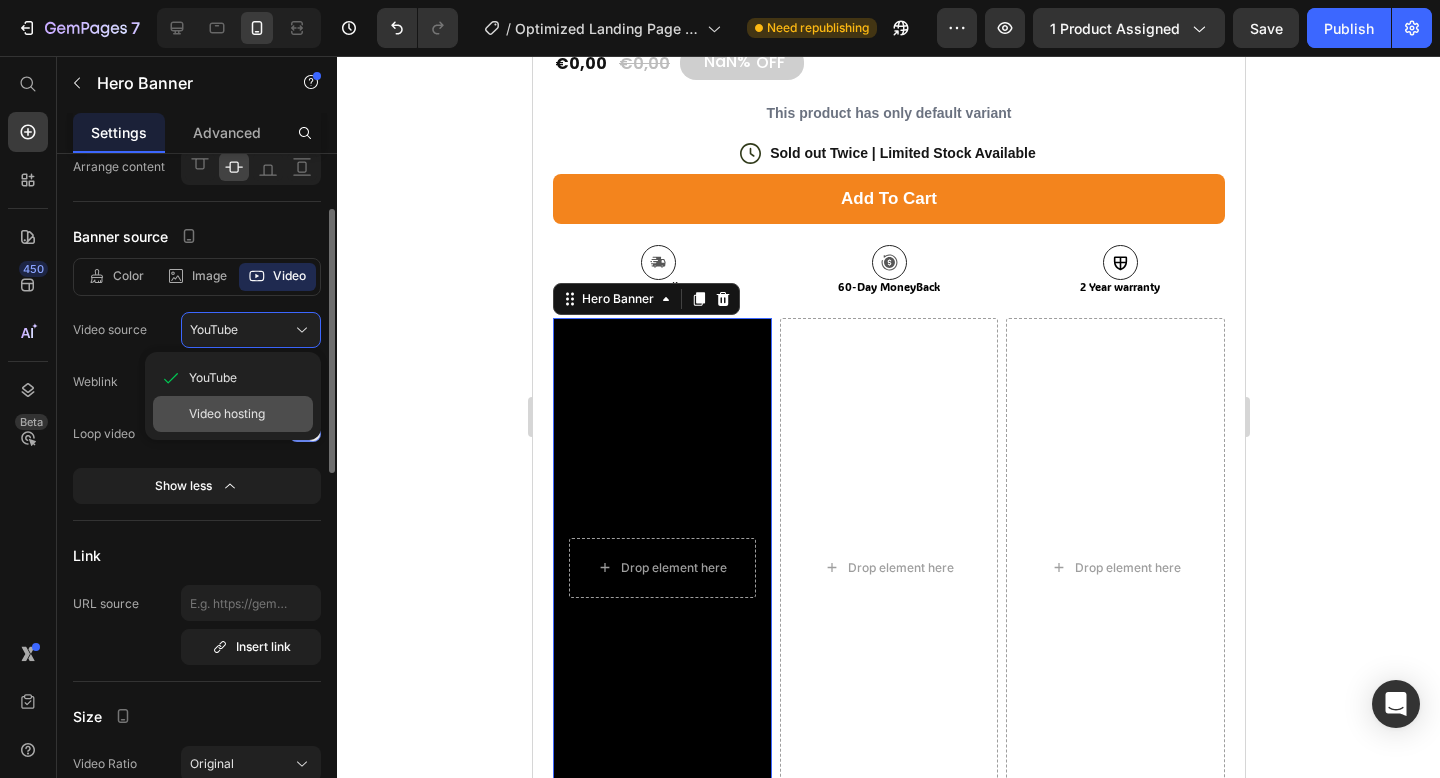 click on "Video hosting" 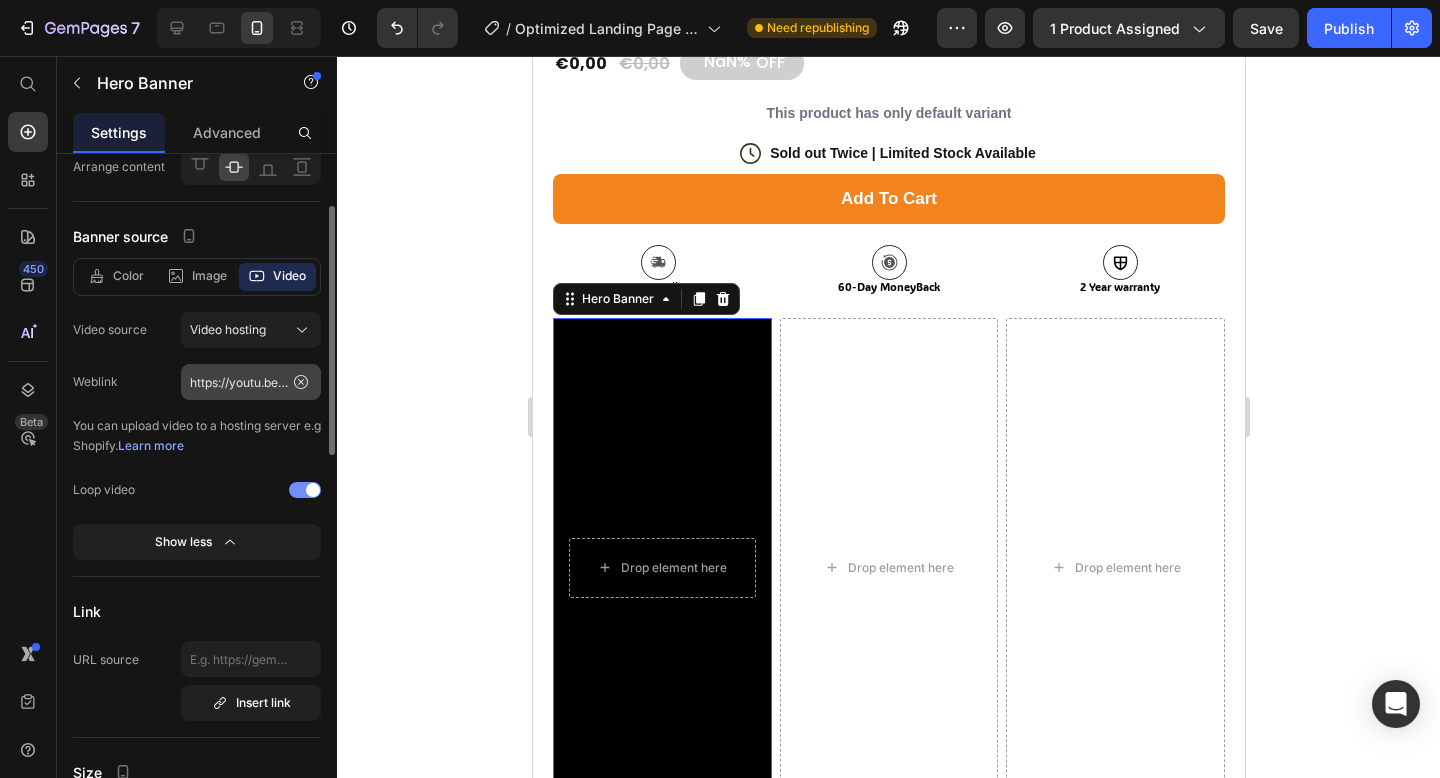 type on "https://media.w3.org/2010/05/sintel/trailer.mp4" 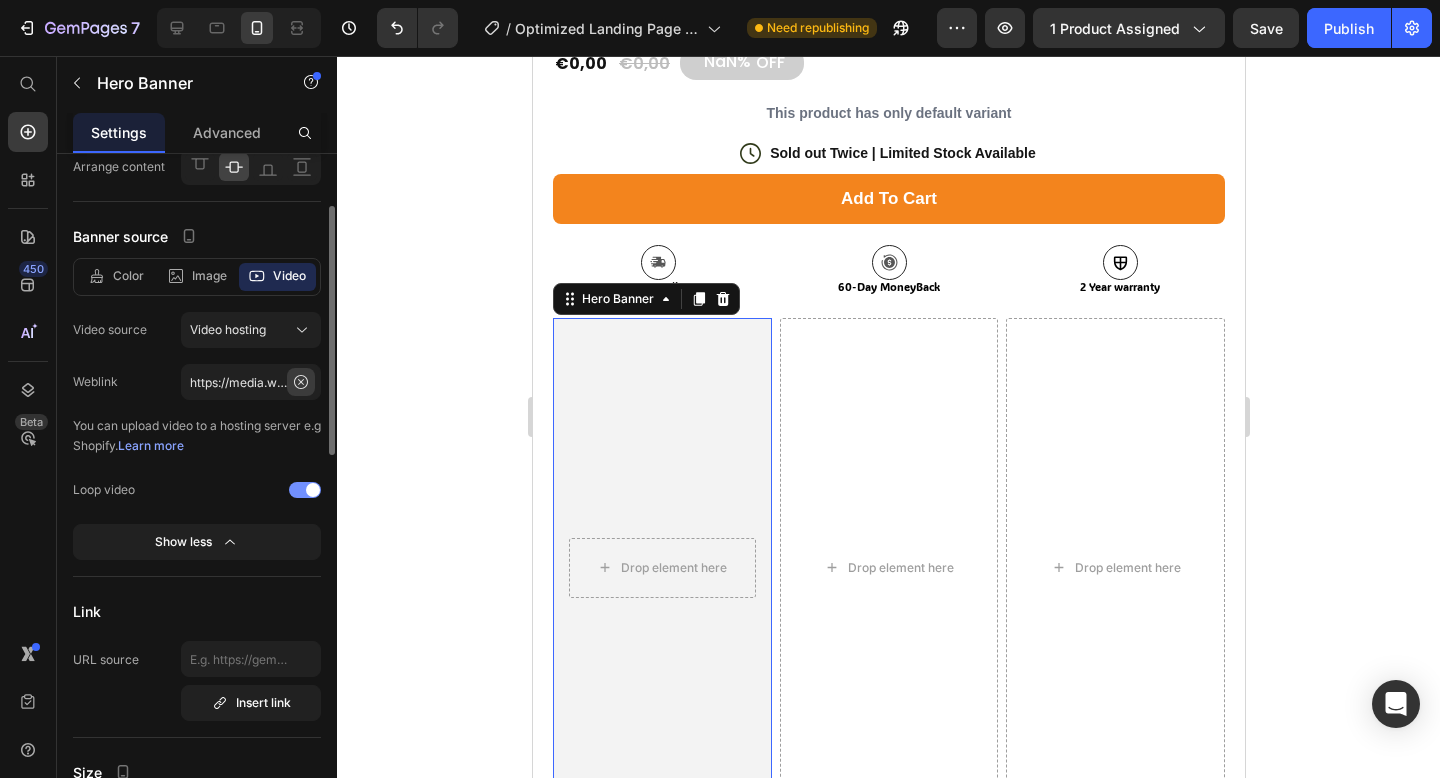 click 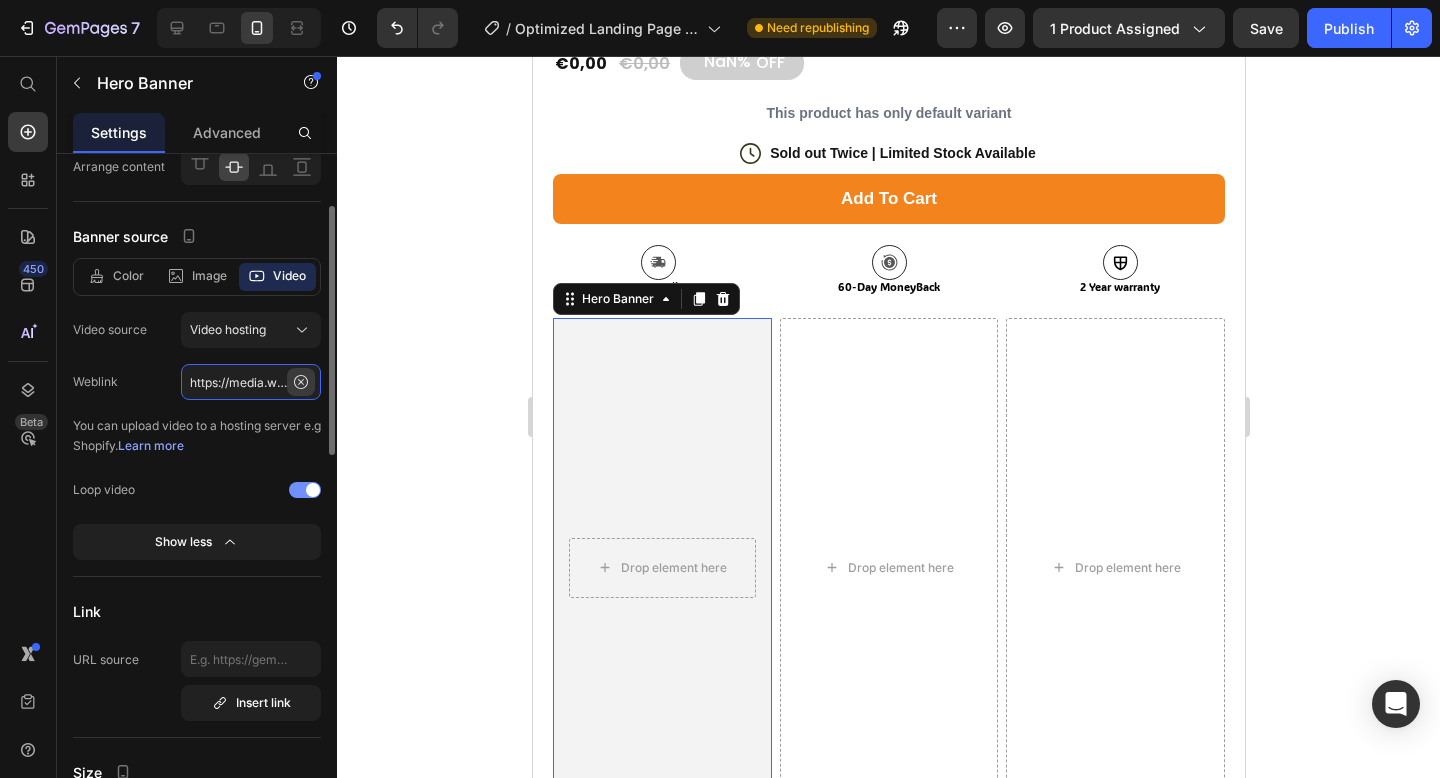 type 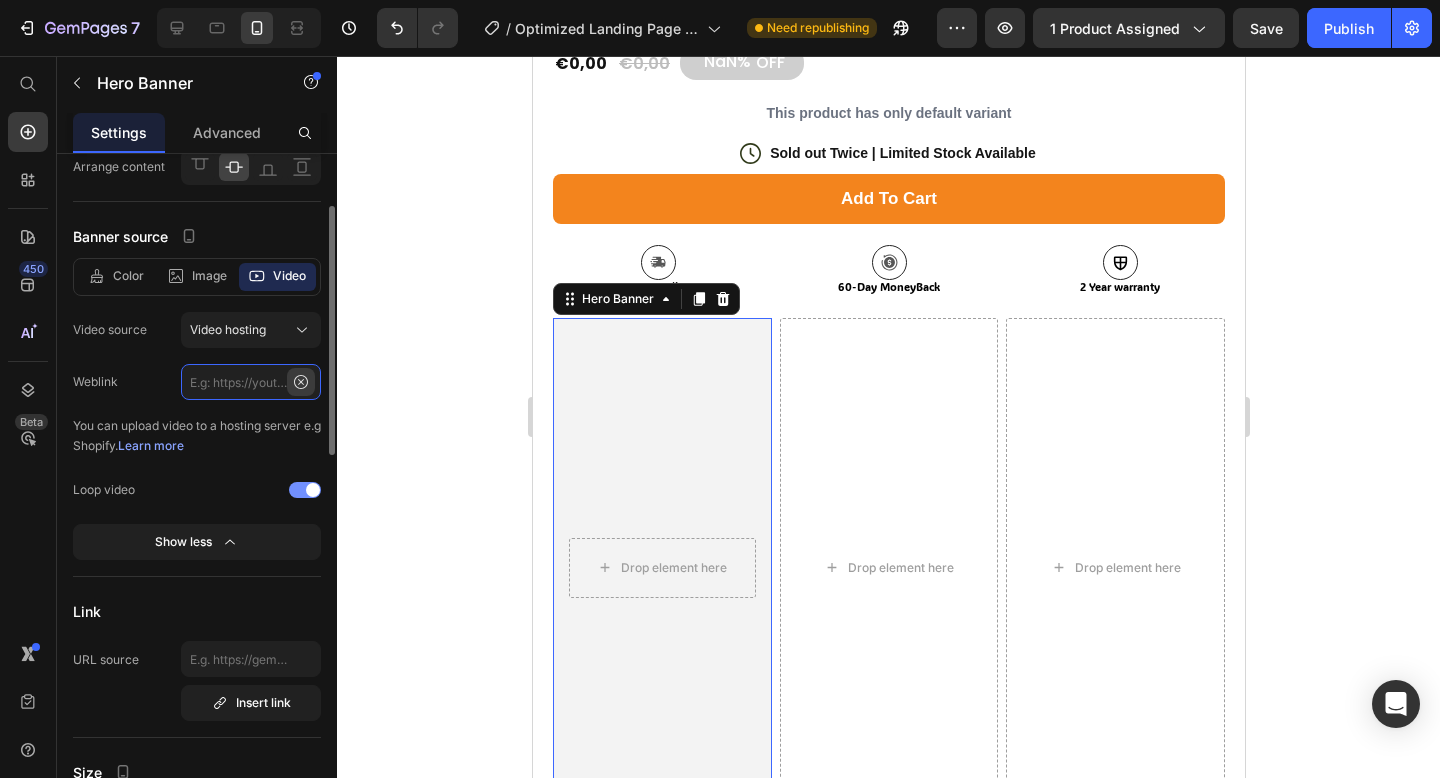 scroll, scrollTop: 0, scrollLeft: 0, axis: both 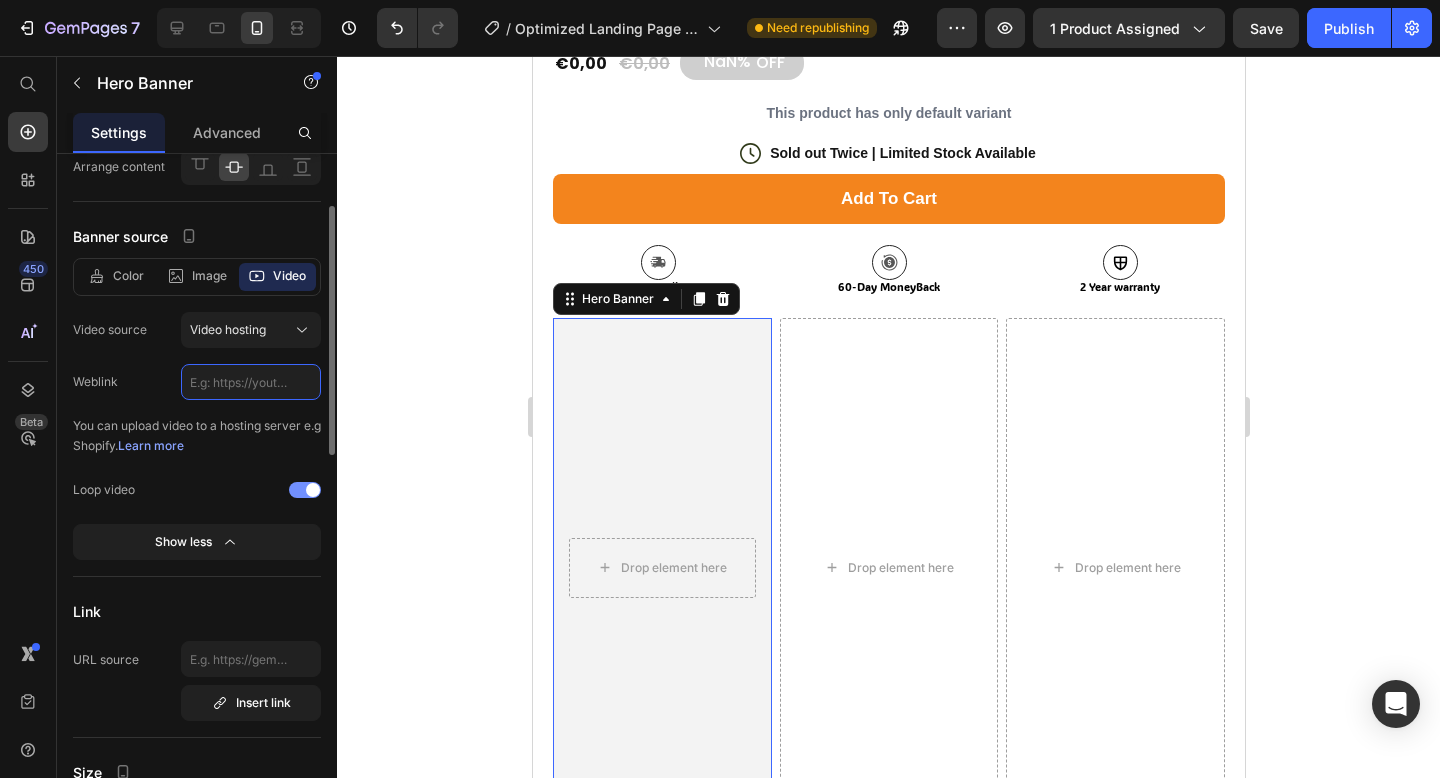 click 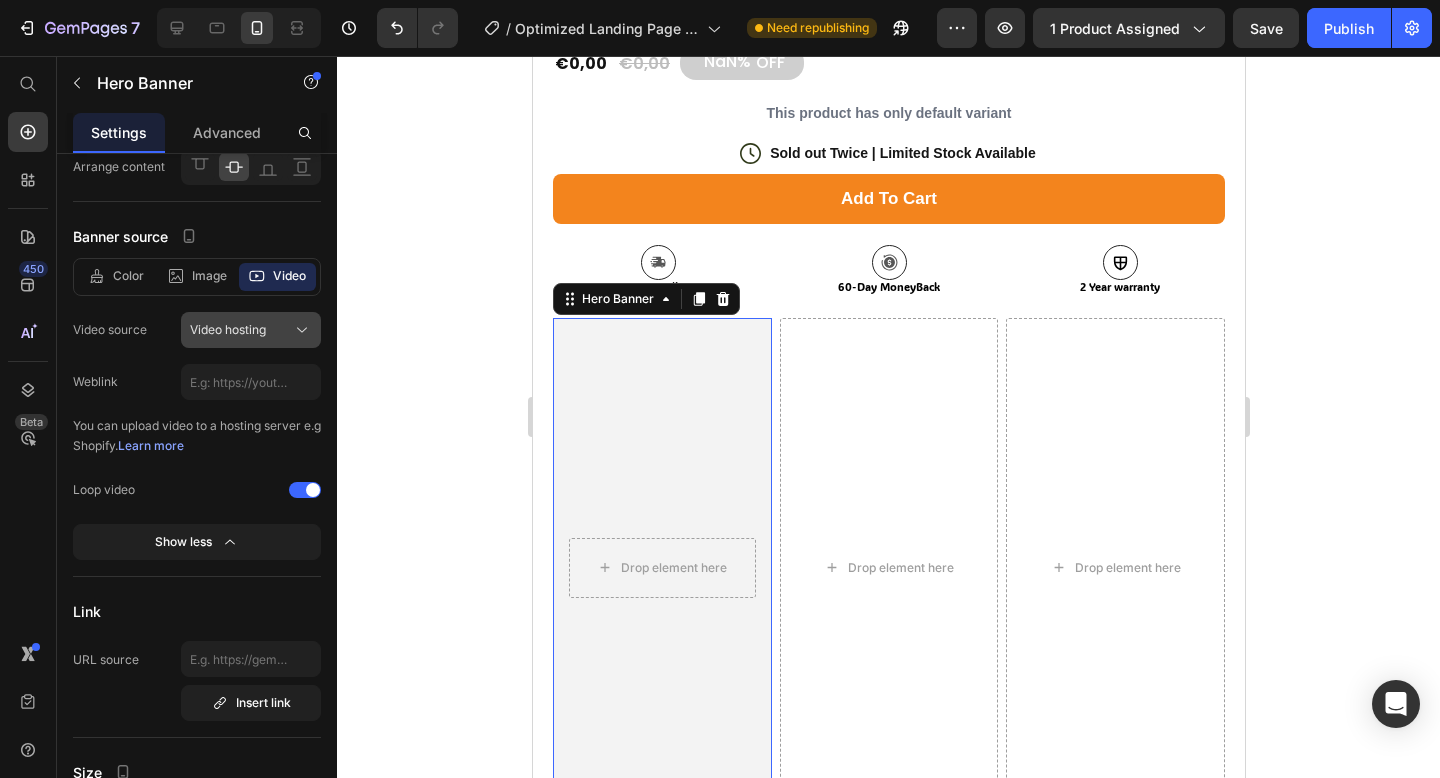click on "Video hosting" at bounding box center (251, 330) 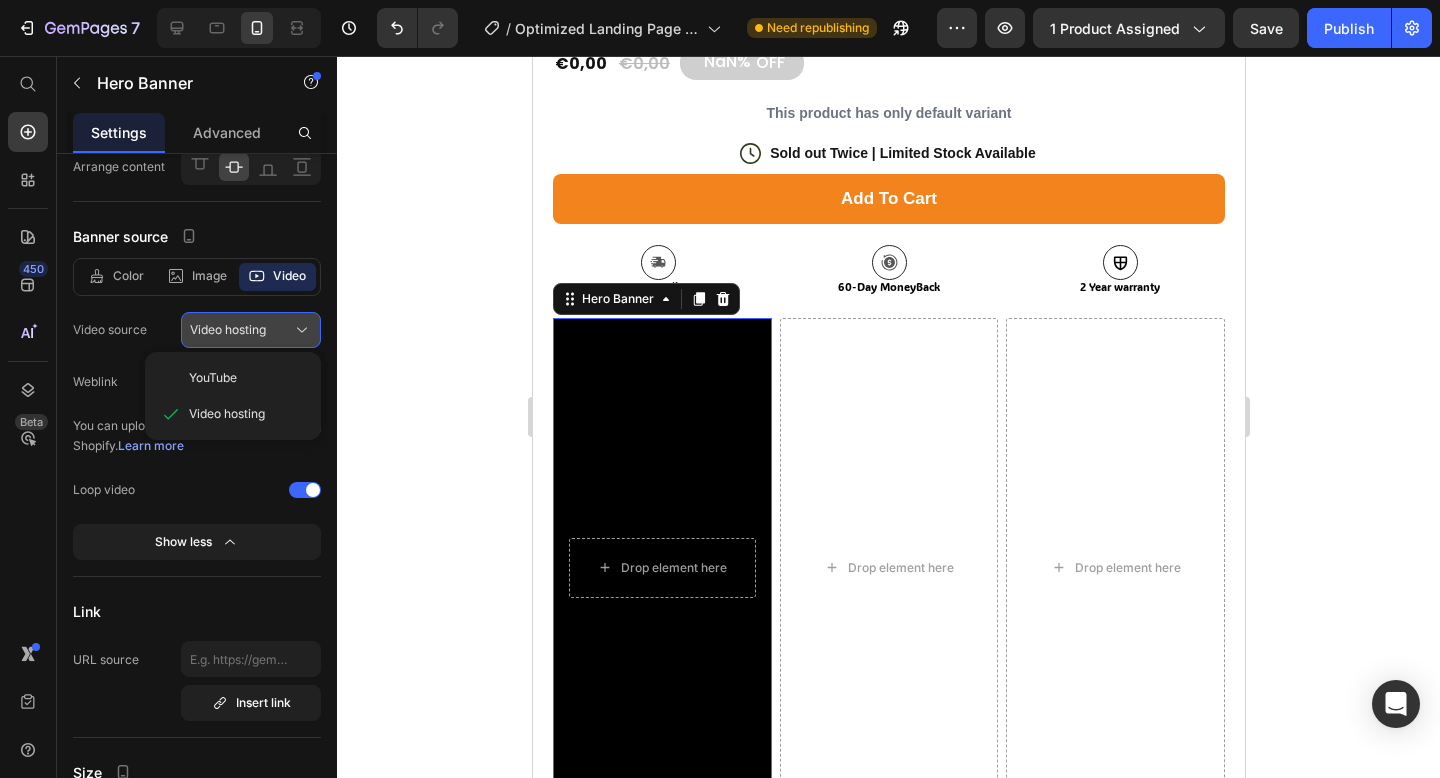 click on "Video hosting" at bounding box center [251, 330] 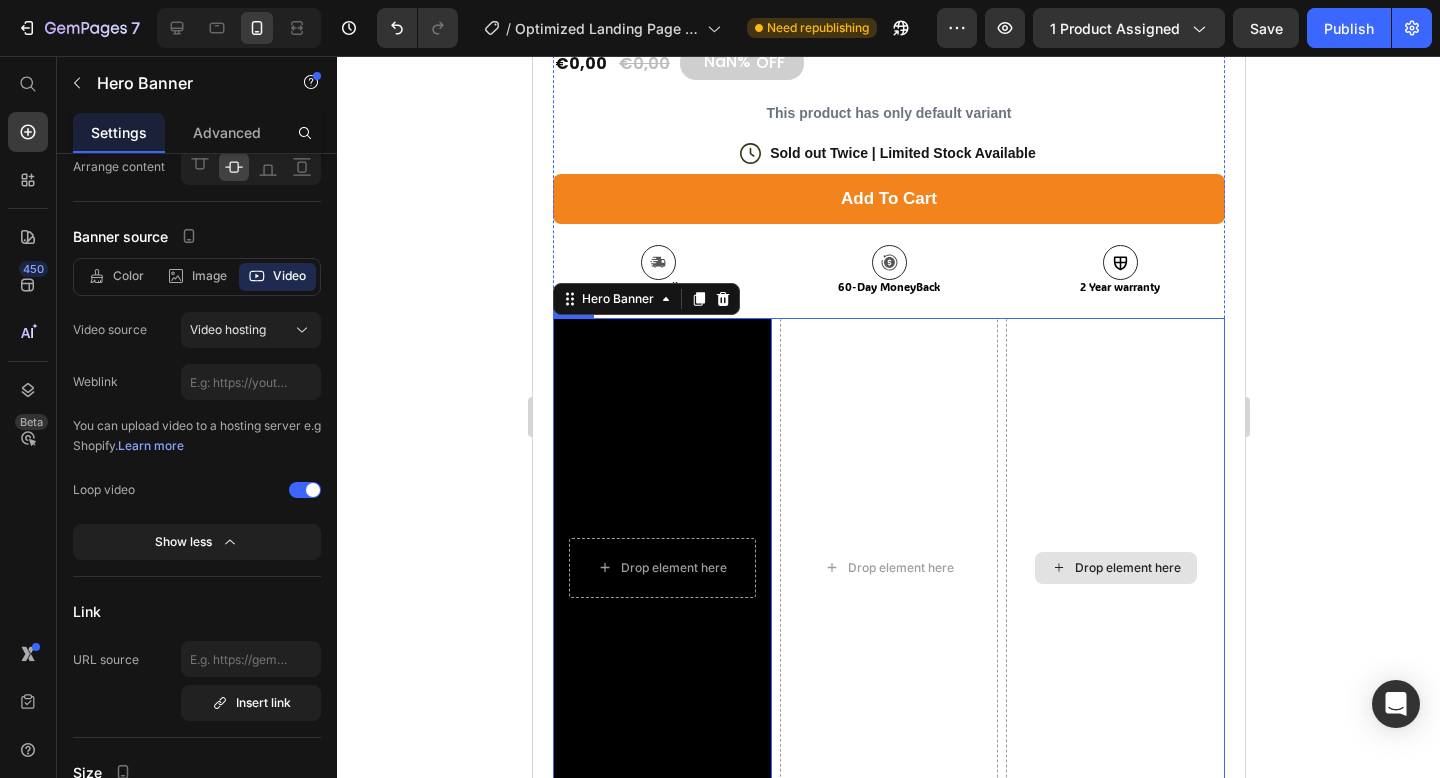 click on "Drop element here" at bounding box center (1114, 568) 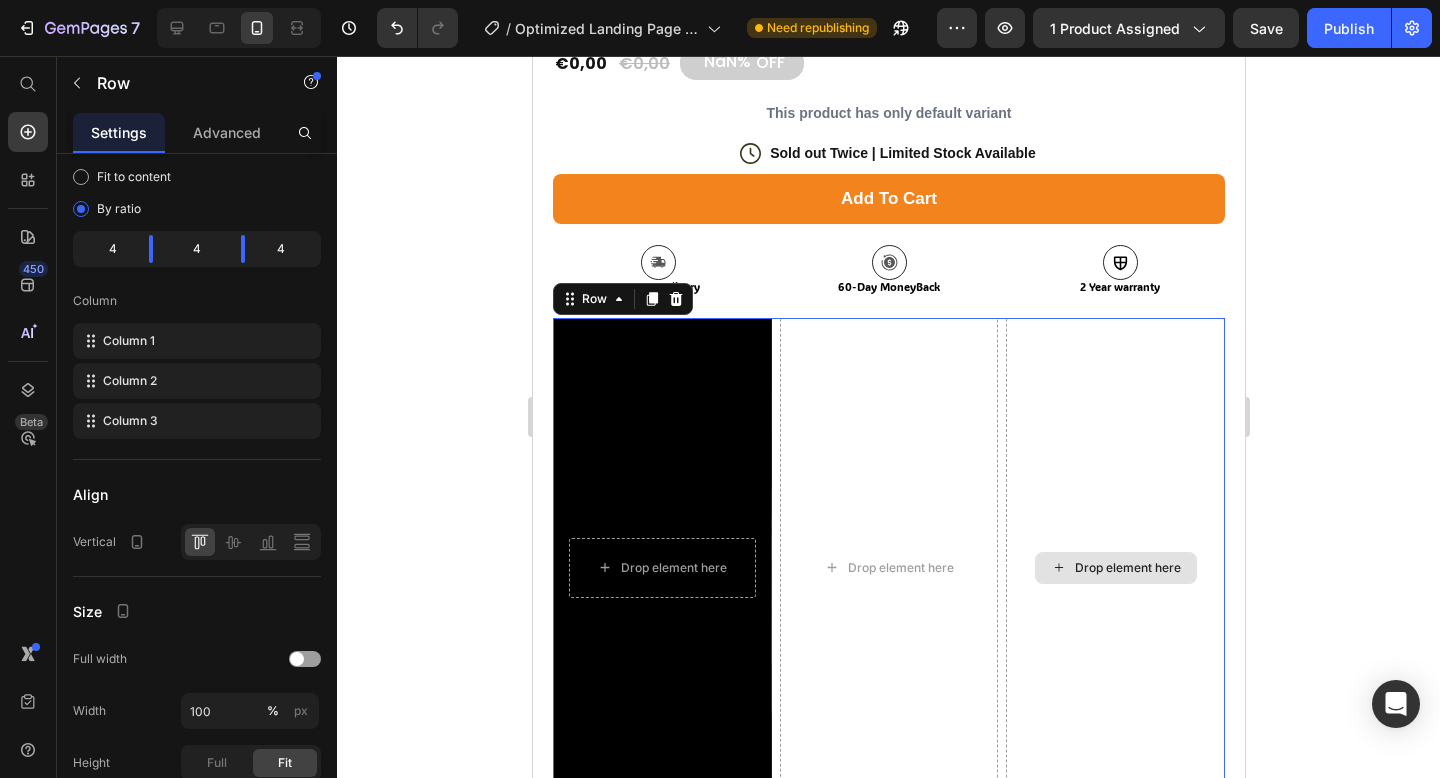 scroll, scrollTop: 0, scrollLeft: 0, axis: both 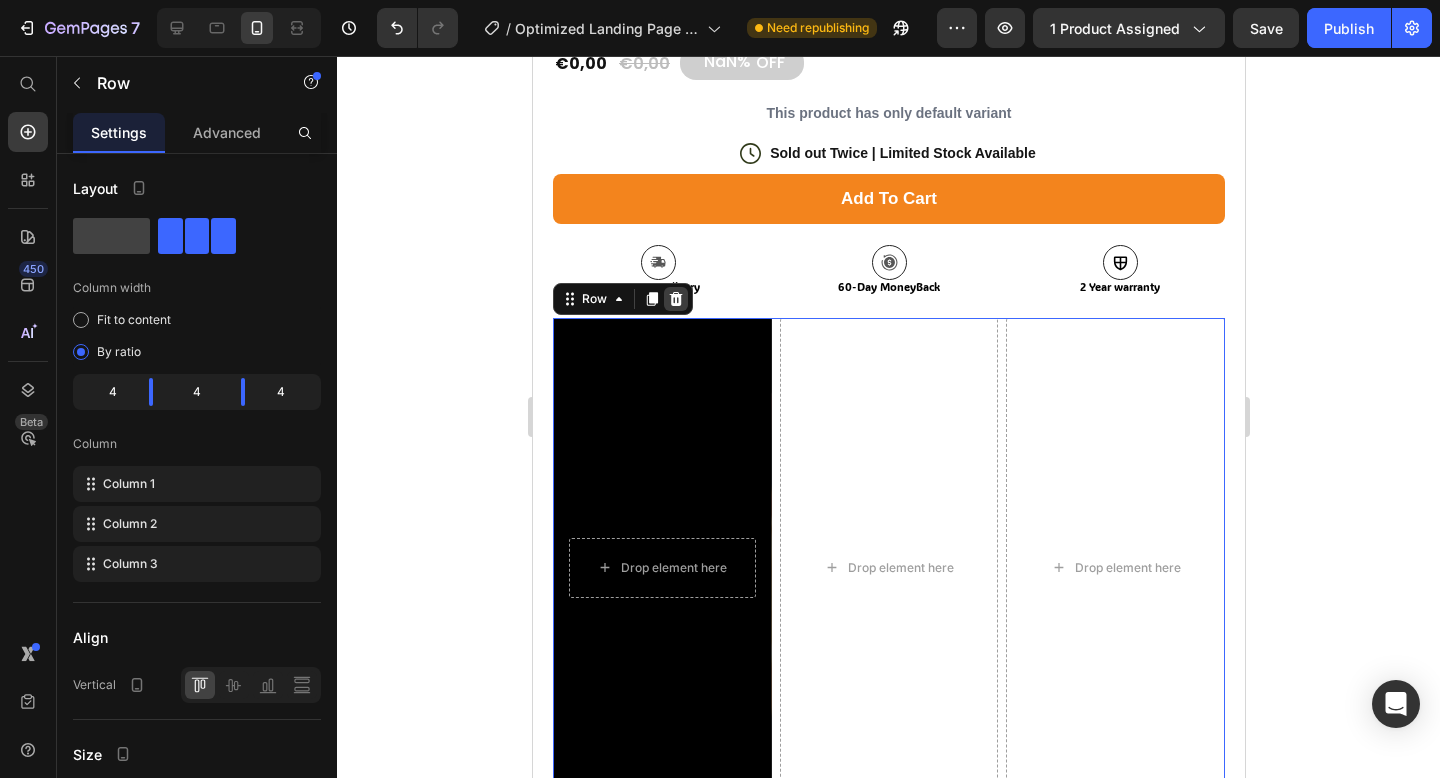 click at bounding box center [675, 299] 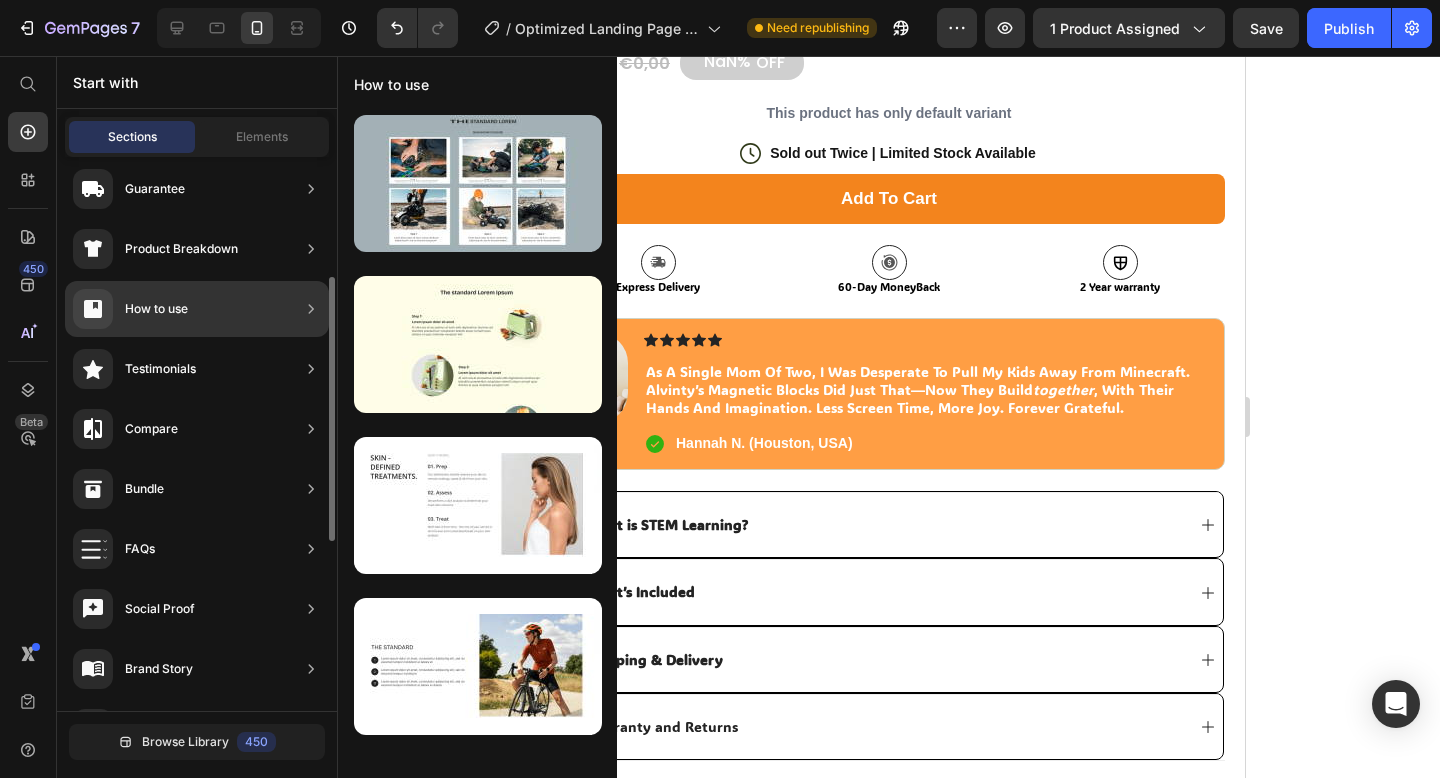 scroll, scrollTop: 0, scrollLeft: 0, axis: both 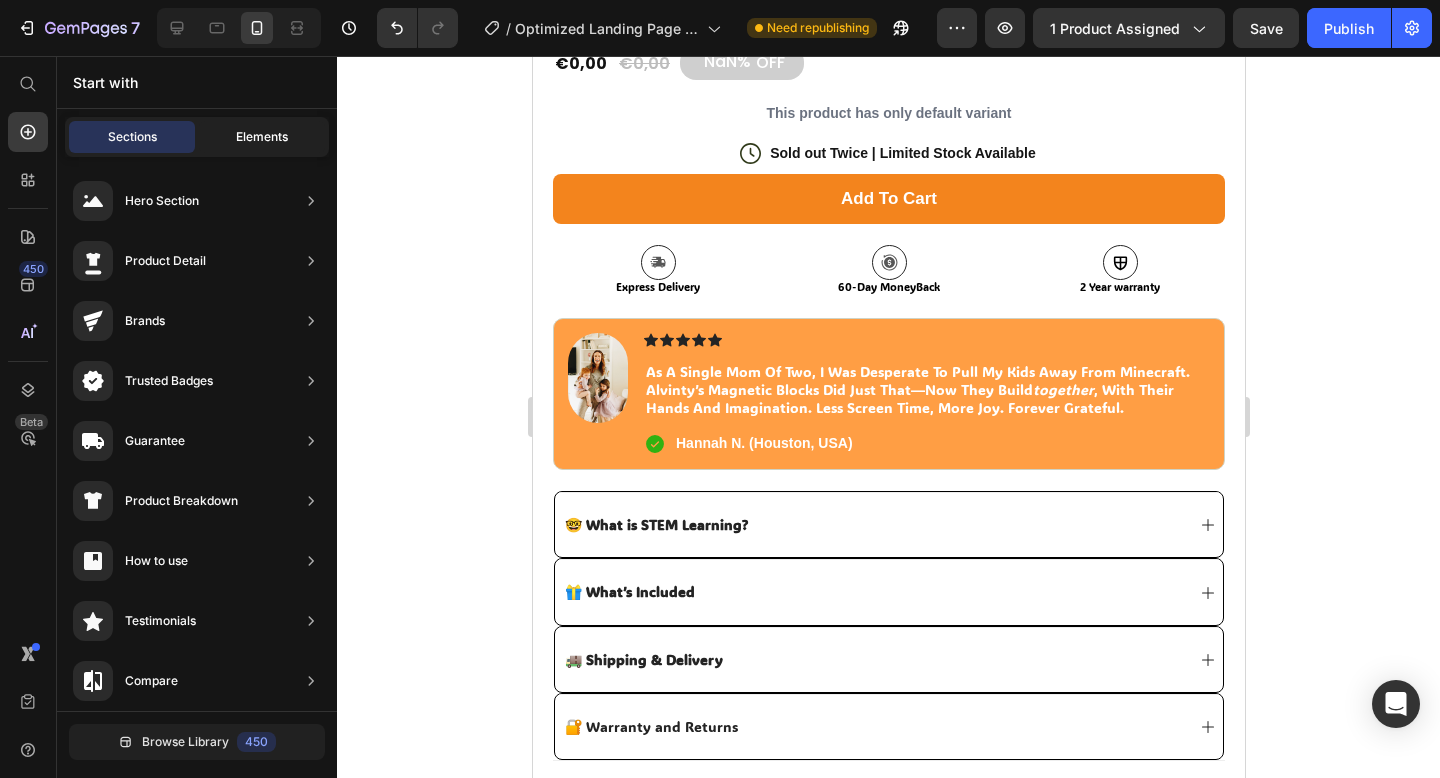 click on "Elements" at bounding box center [262, 137] 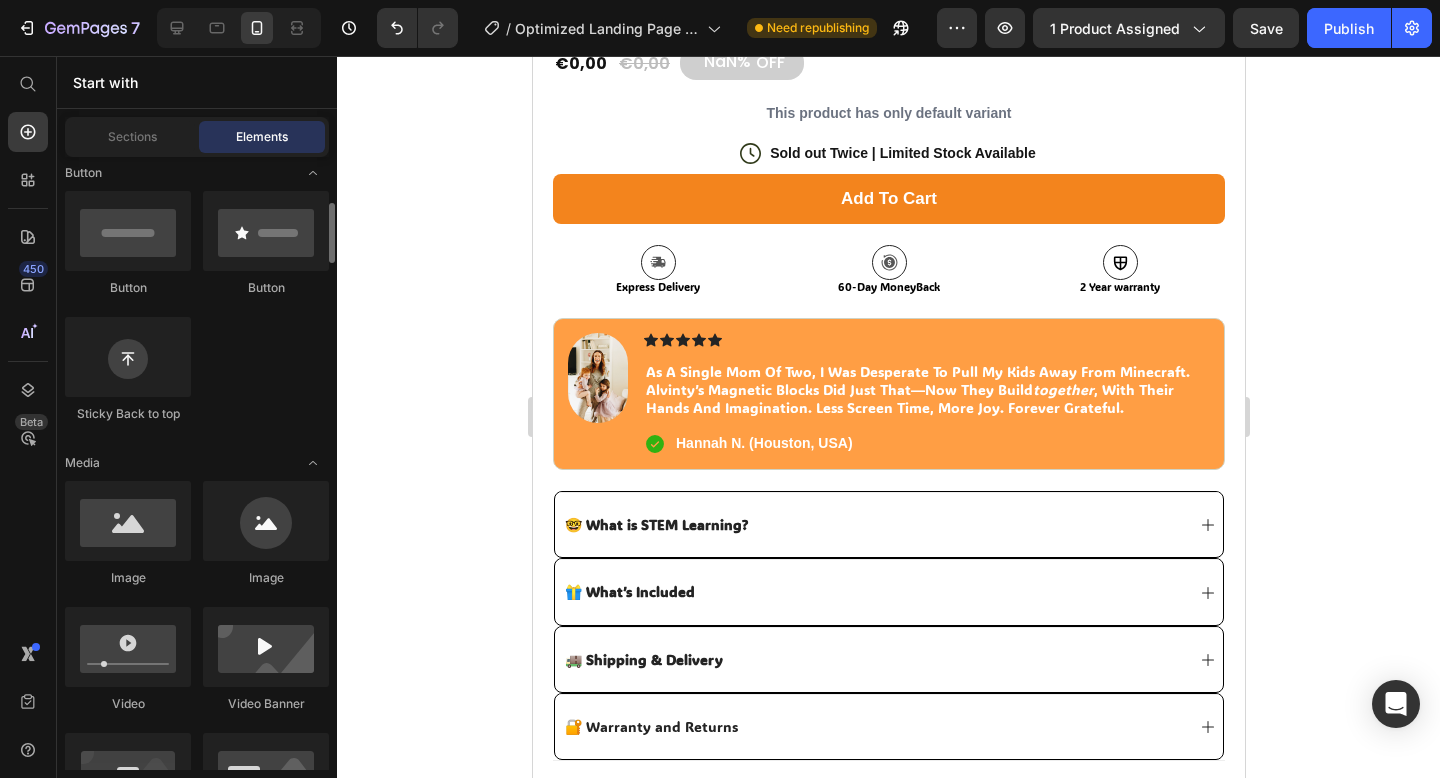 scroll, scrollTop: 0, scrollLeft: 0, axis: both 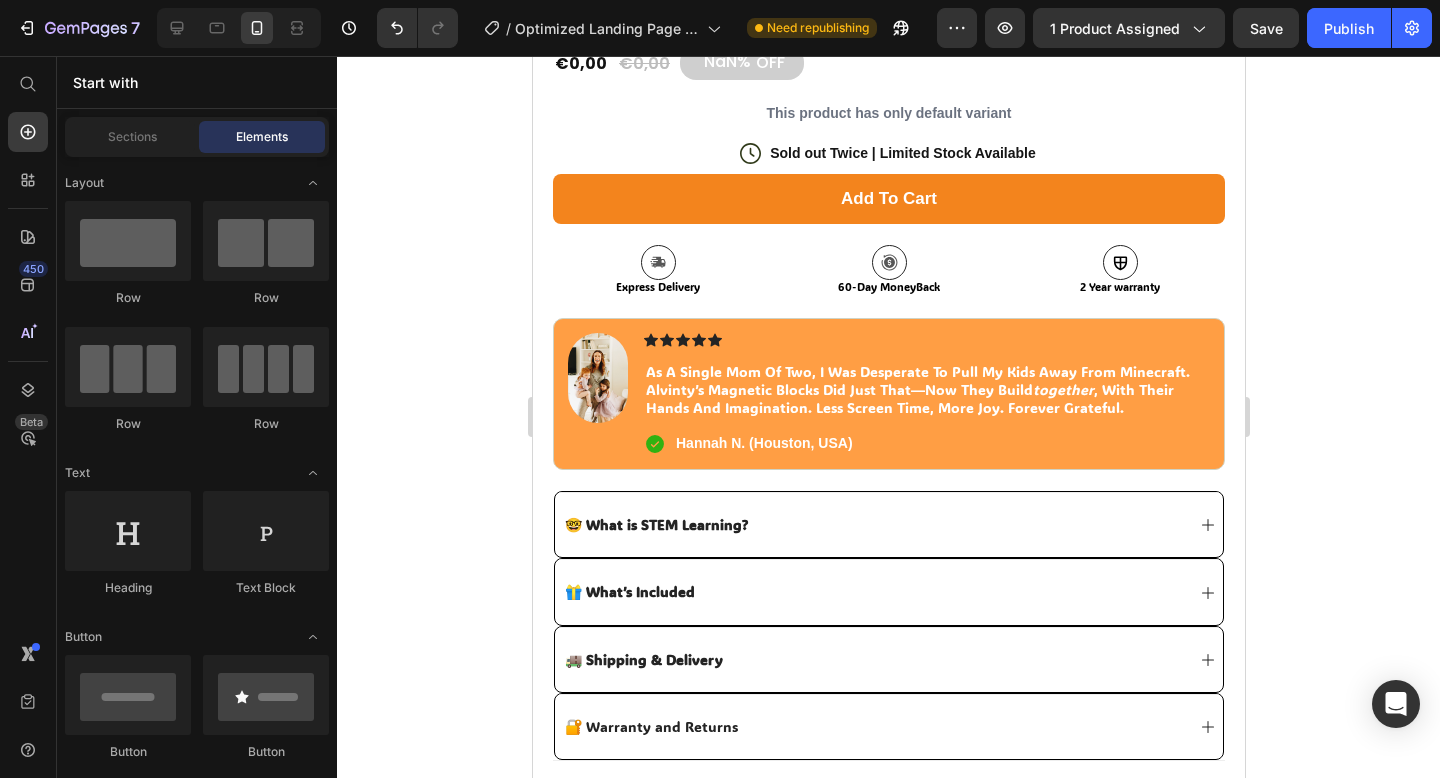 click on "Start with" at bounding box center [197, 82] 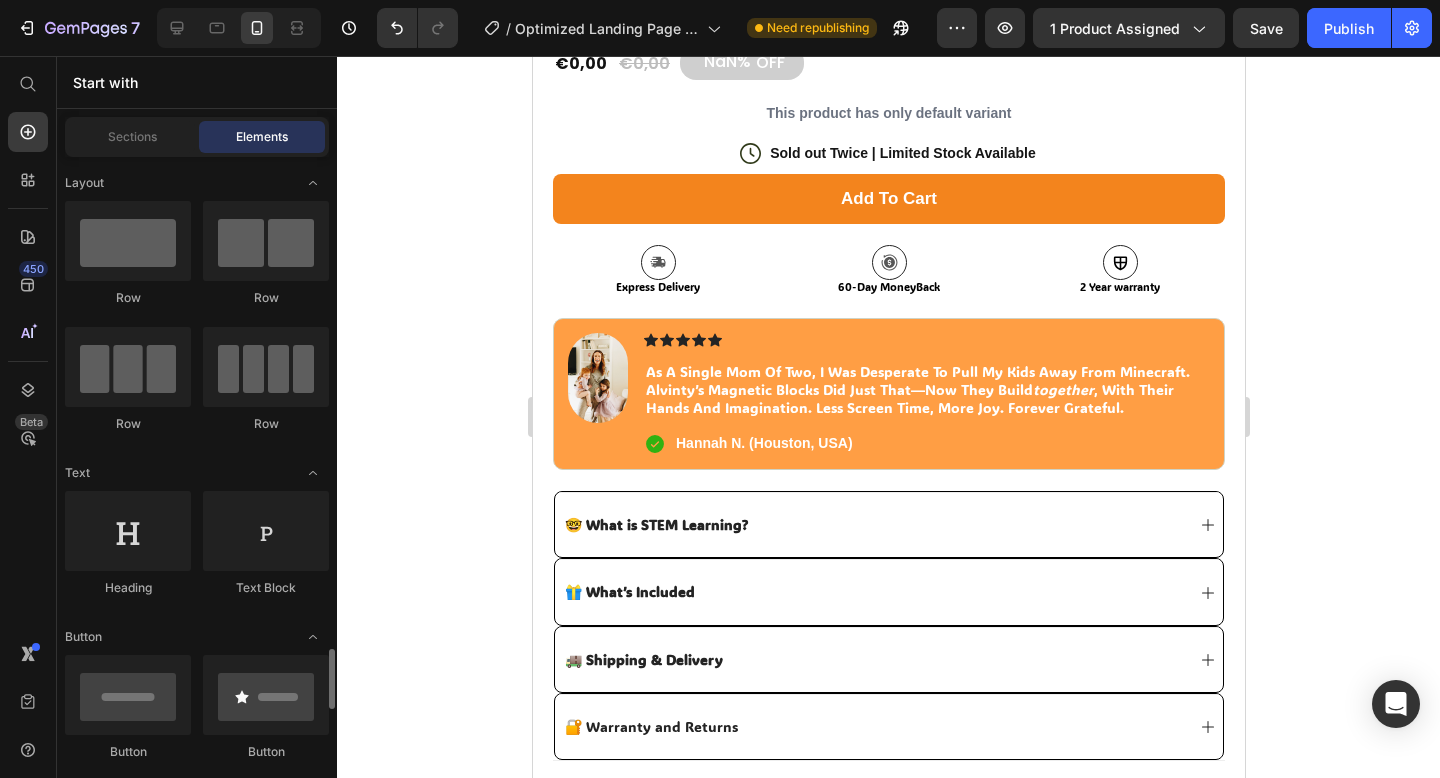 scroll, scrollTop: 707, scrollLeft: 0, axis: vertical 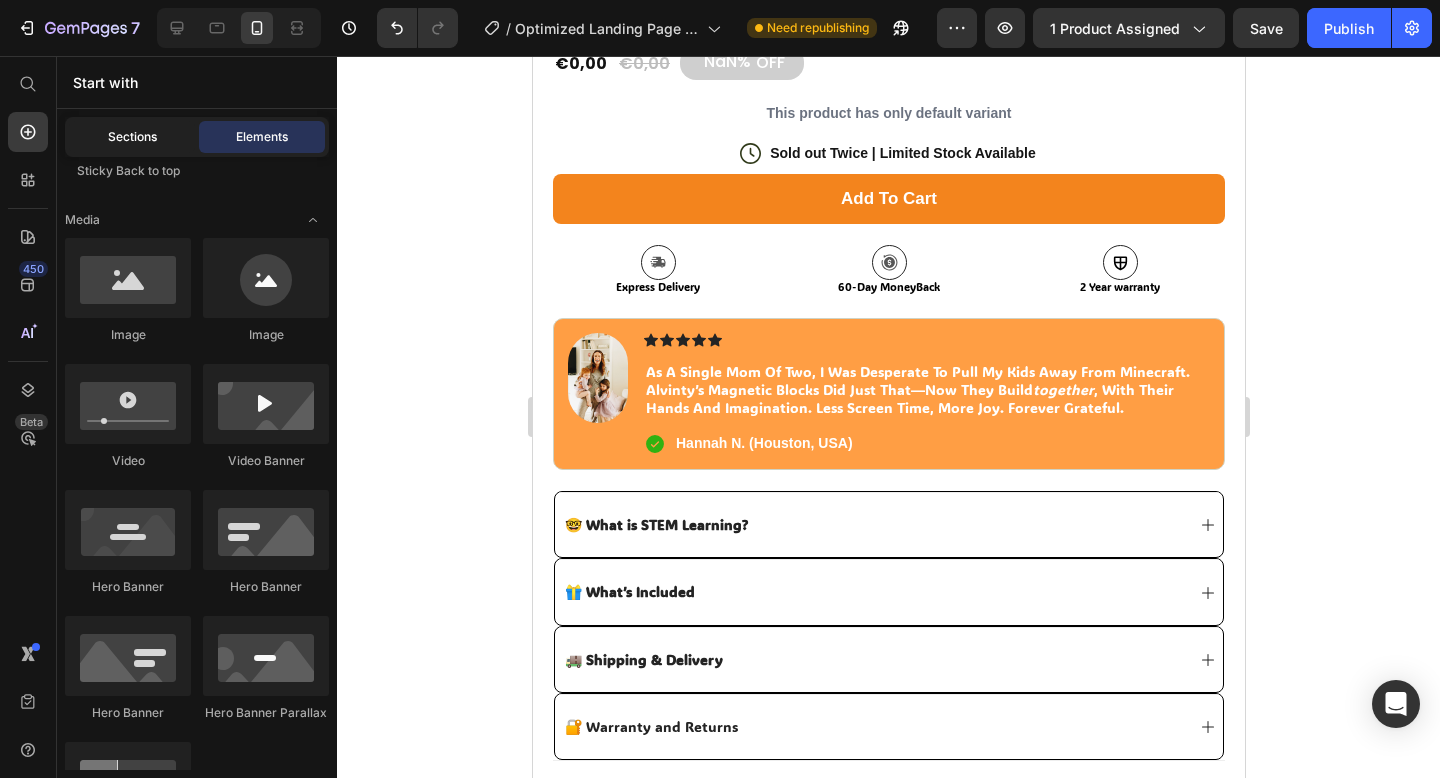 click on "Sections" 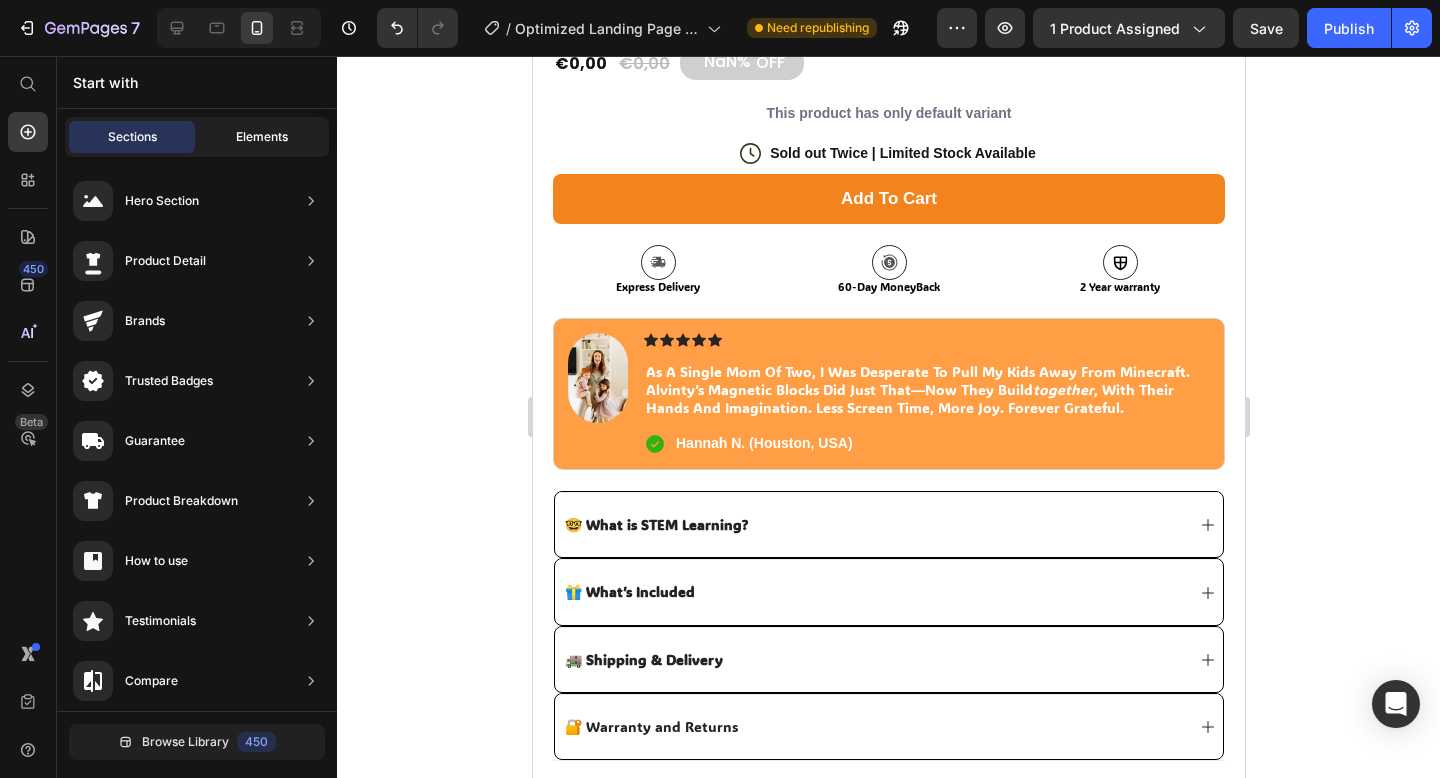 click on "Elements" 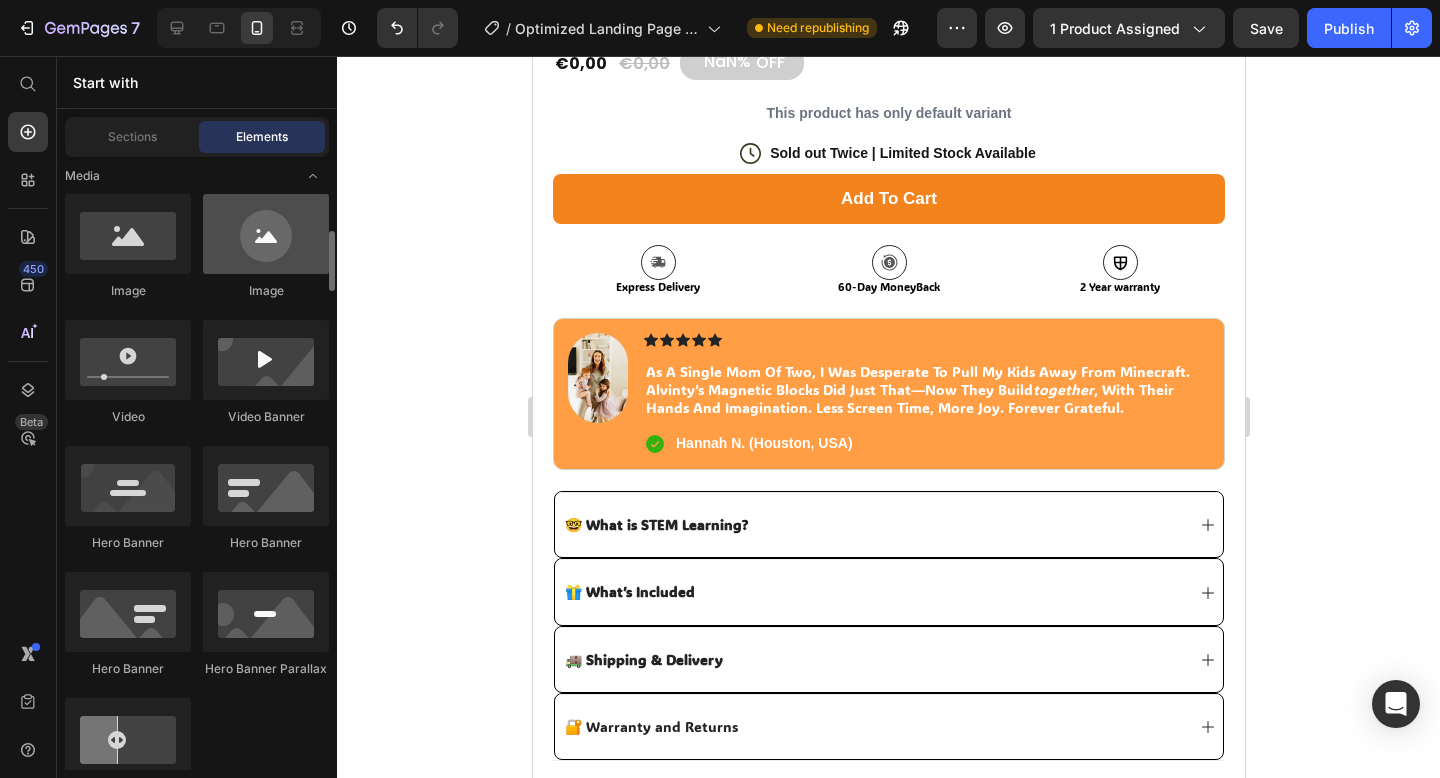 scroll, scrollTop: 57, scrollLeft: 0, axis: vertical 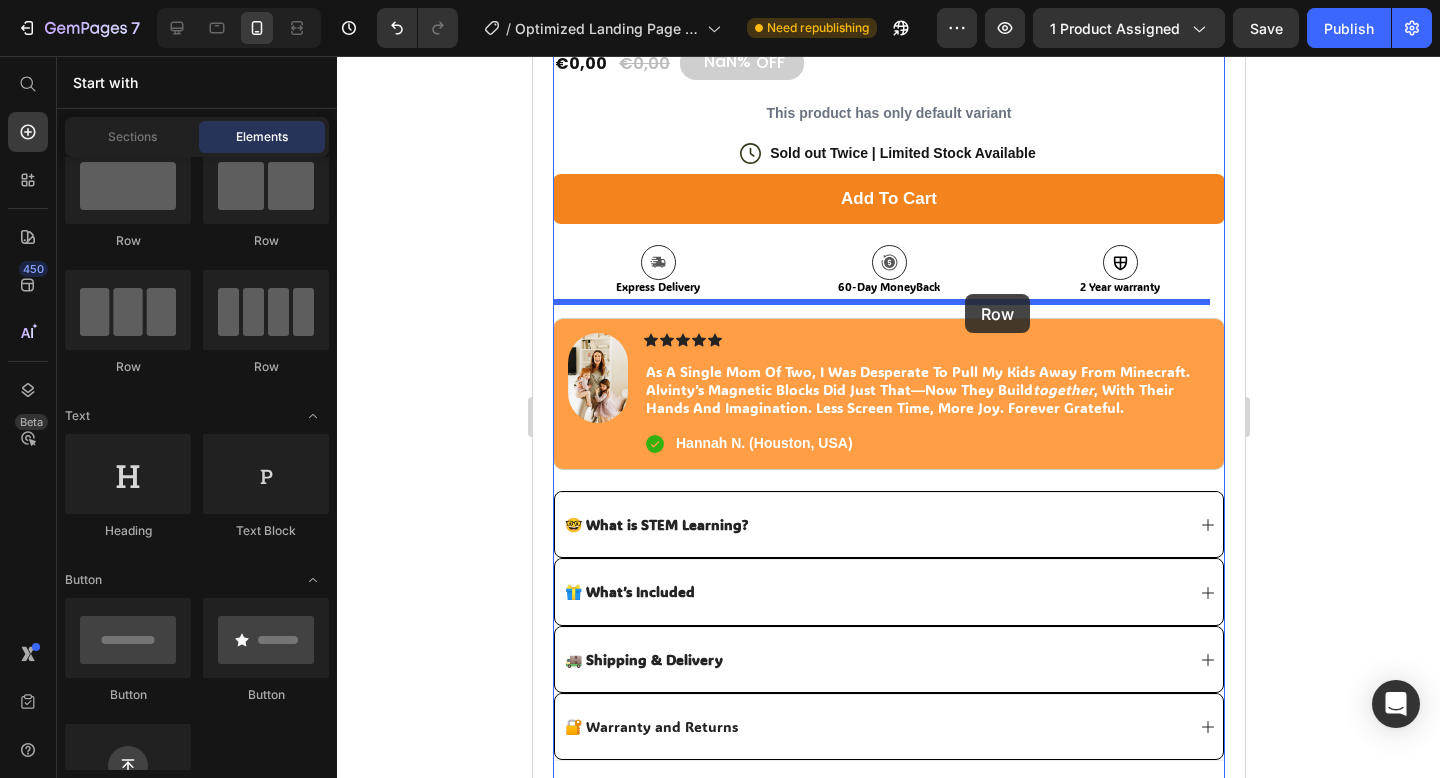drag, startPoint x: 672, startPoint y: 367, endPoint x: 964, endPoint y: 294, distance: 300.98672 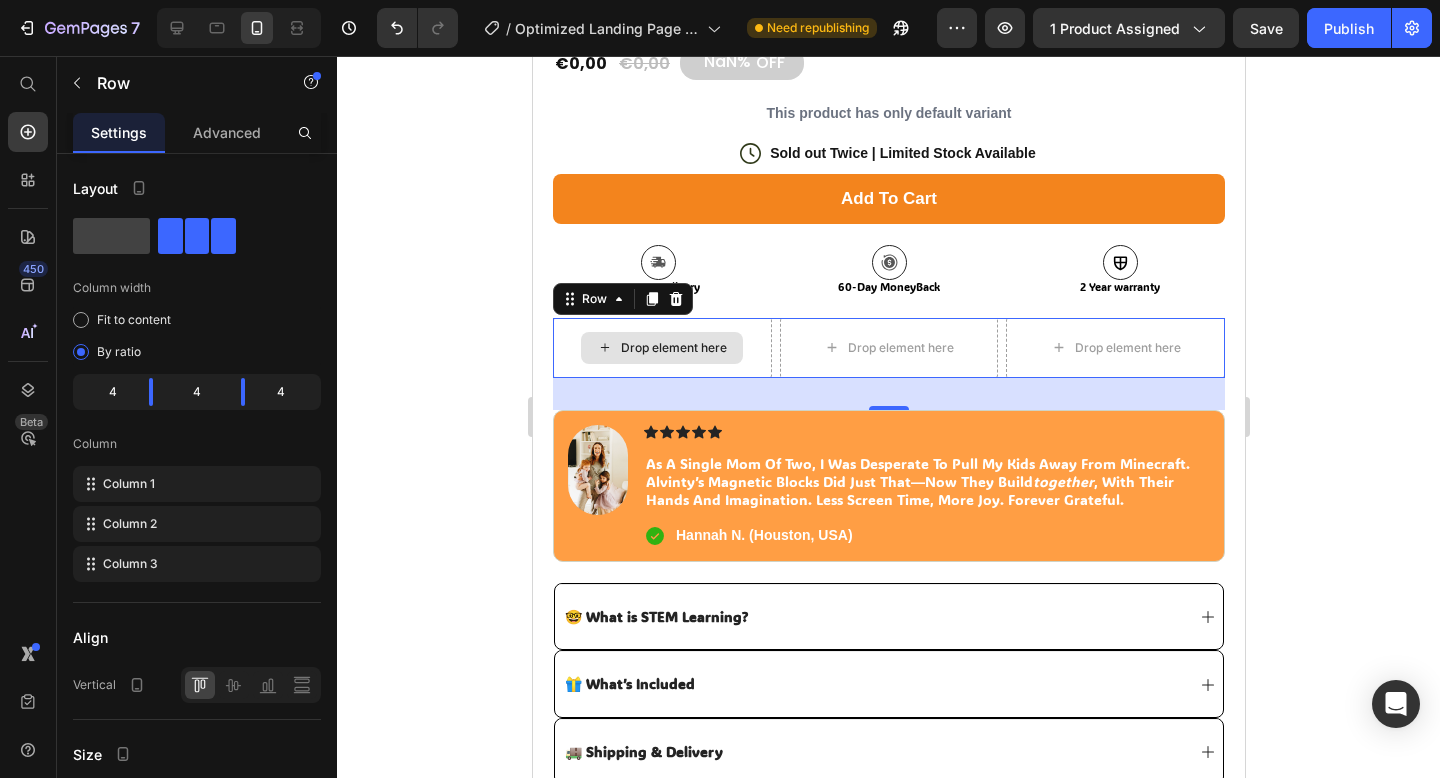 click on "Drop element here" at bounding box center (673, 348) 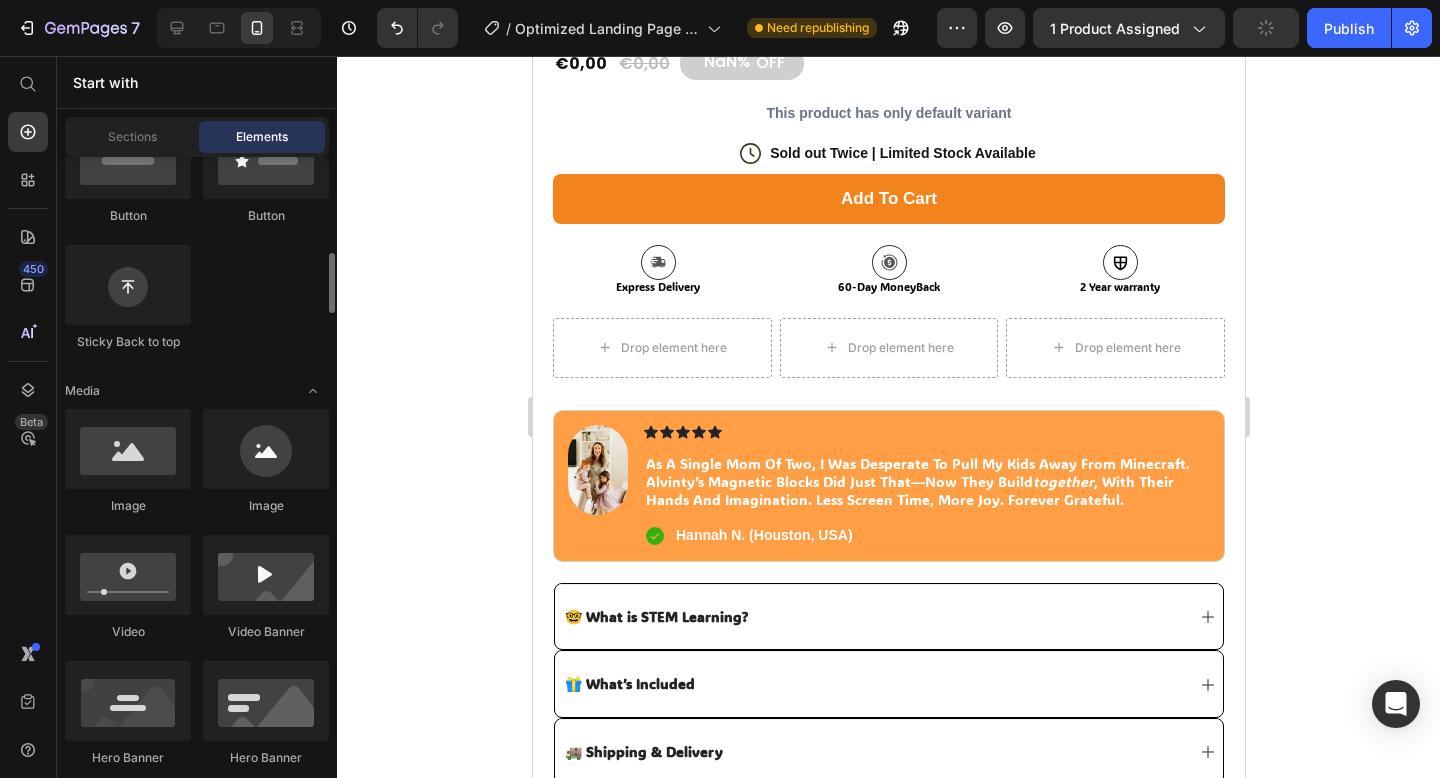 scroll, scrollTop: 575, scrollLeft: 0, axis: vertical 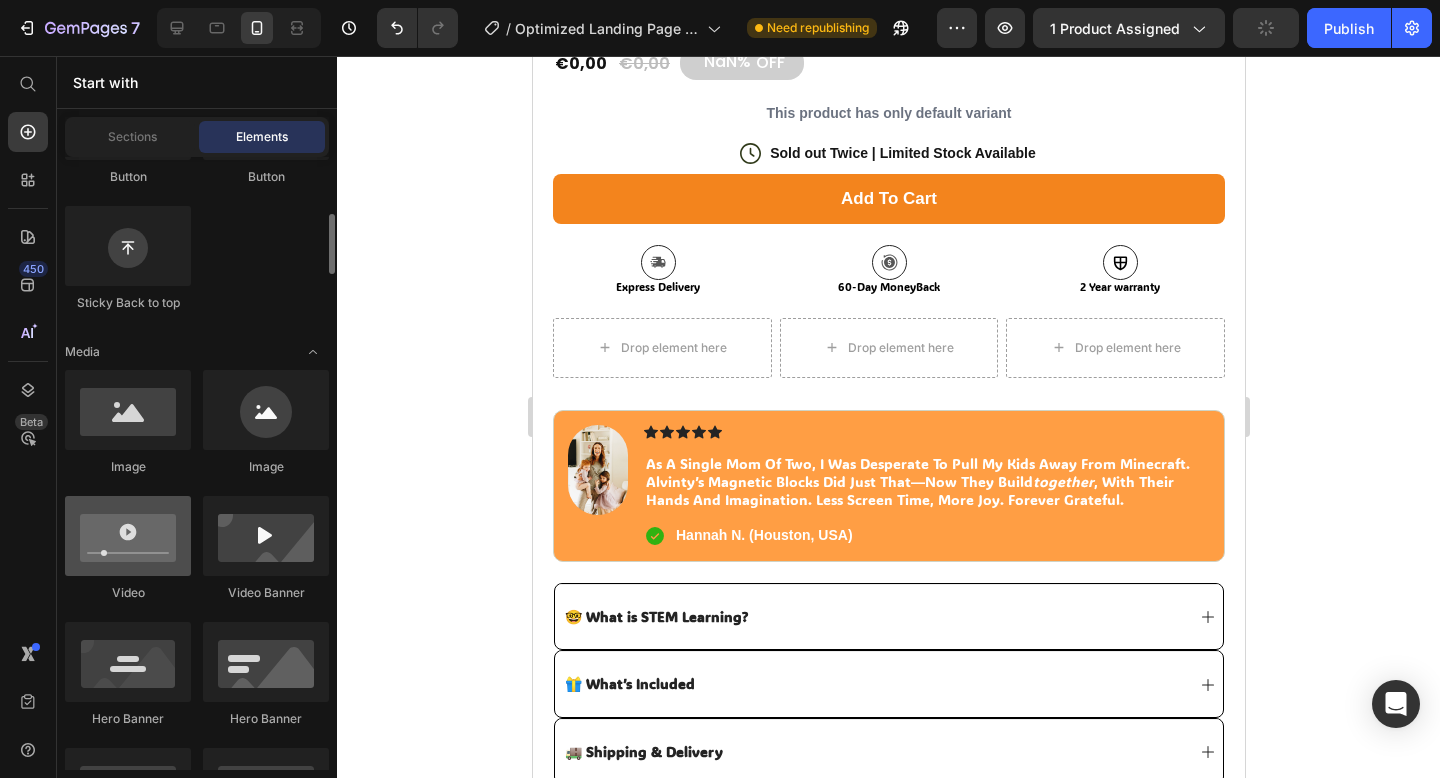 click at bounding box center (128, 536) 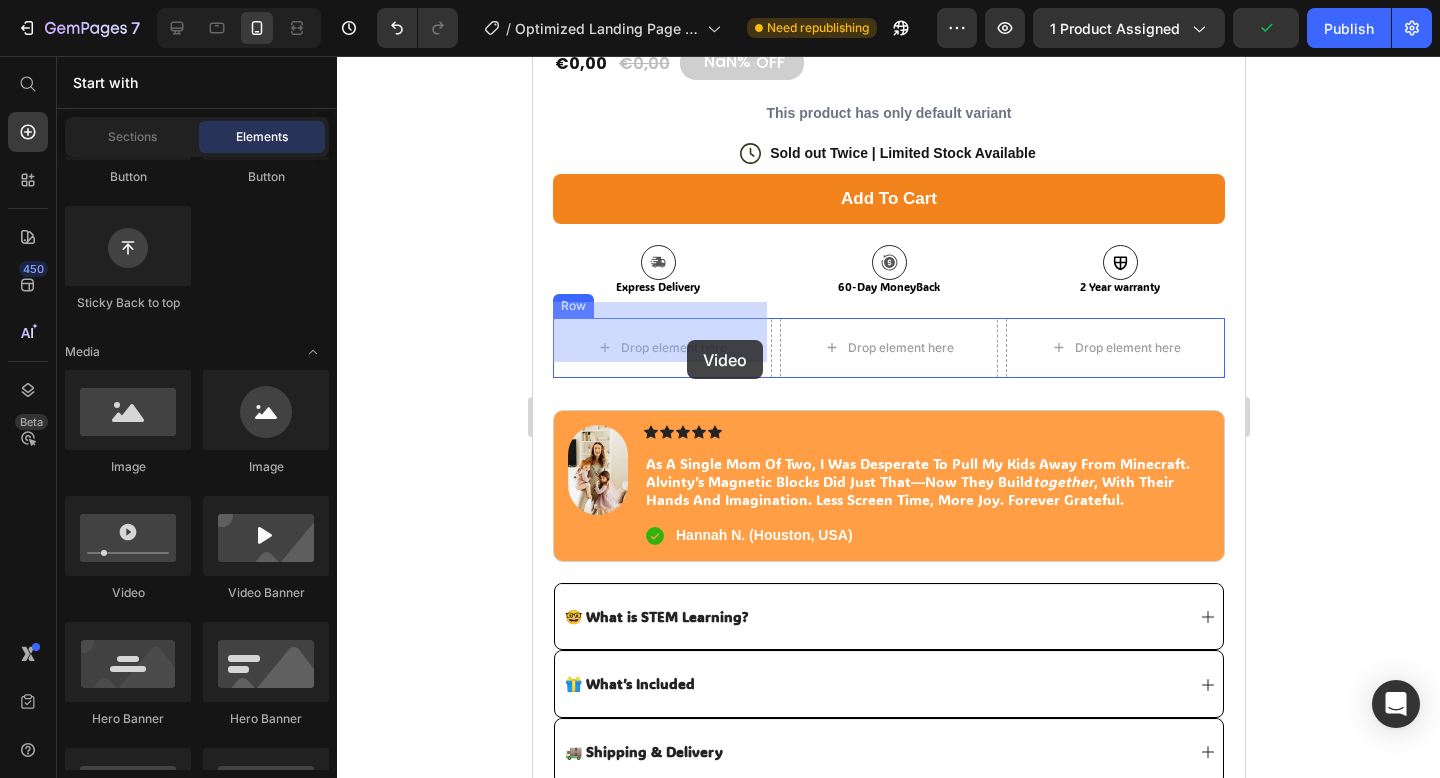 drag, startPoint x: 697, startPoint y: 593, endPoint x: 683, endPoint y: 344, distance: 249.39326 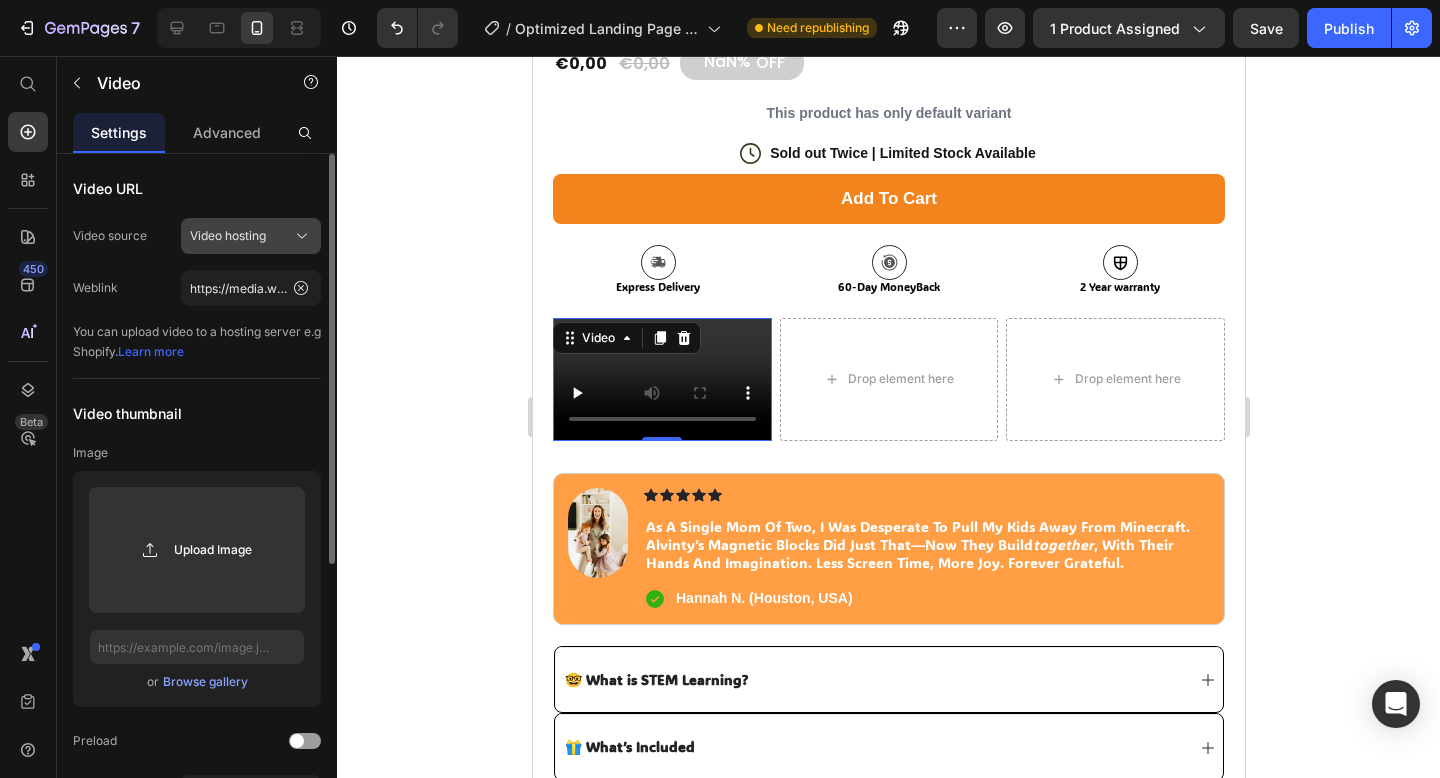 click on "Video hosting" at bounding box center [228, 236] 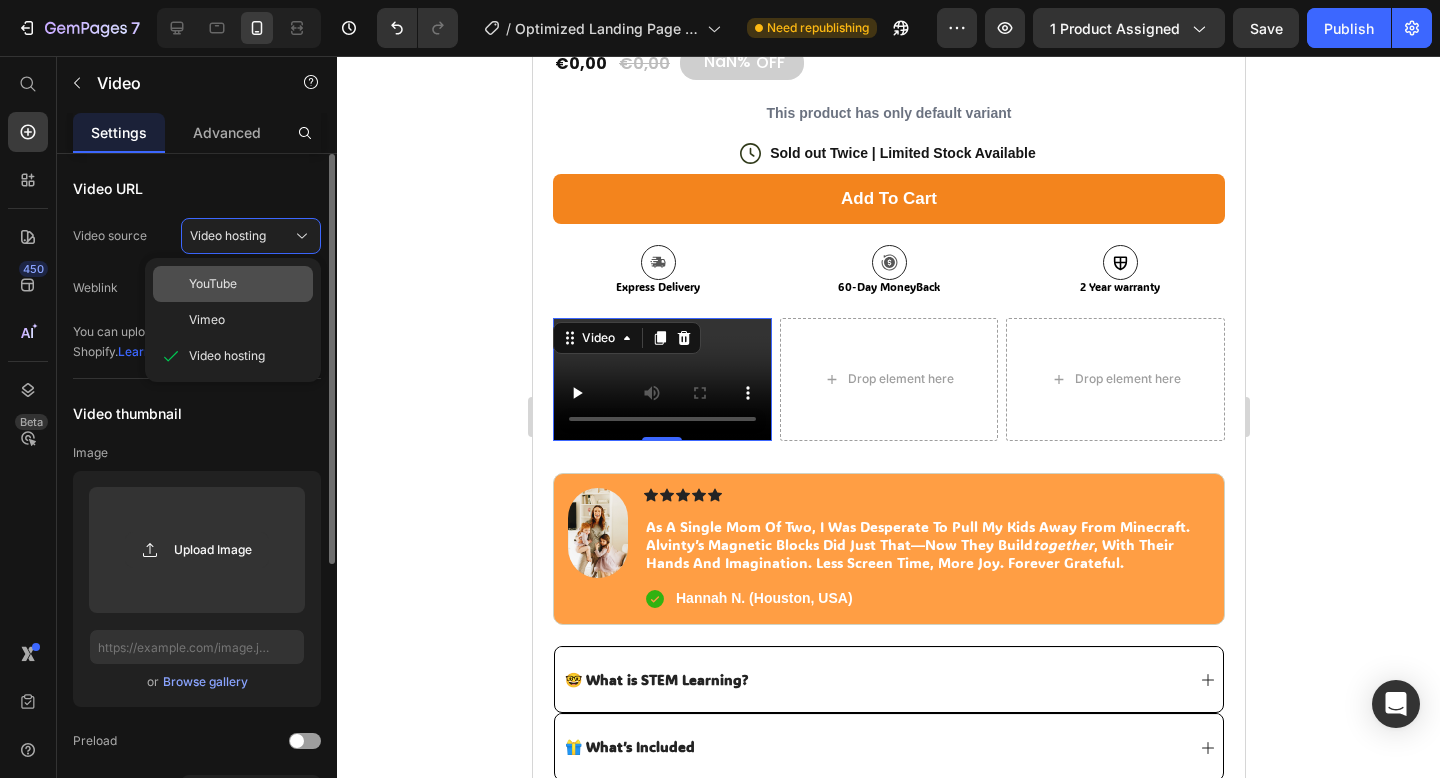 click on "YouTube" at bounding box center [247, 284] 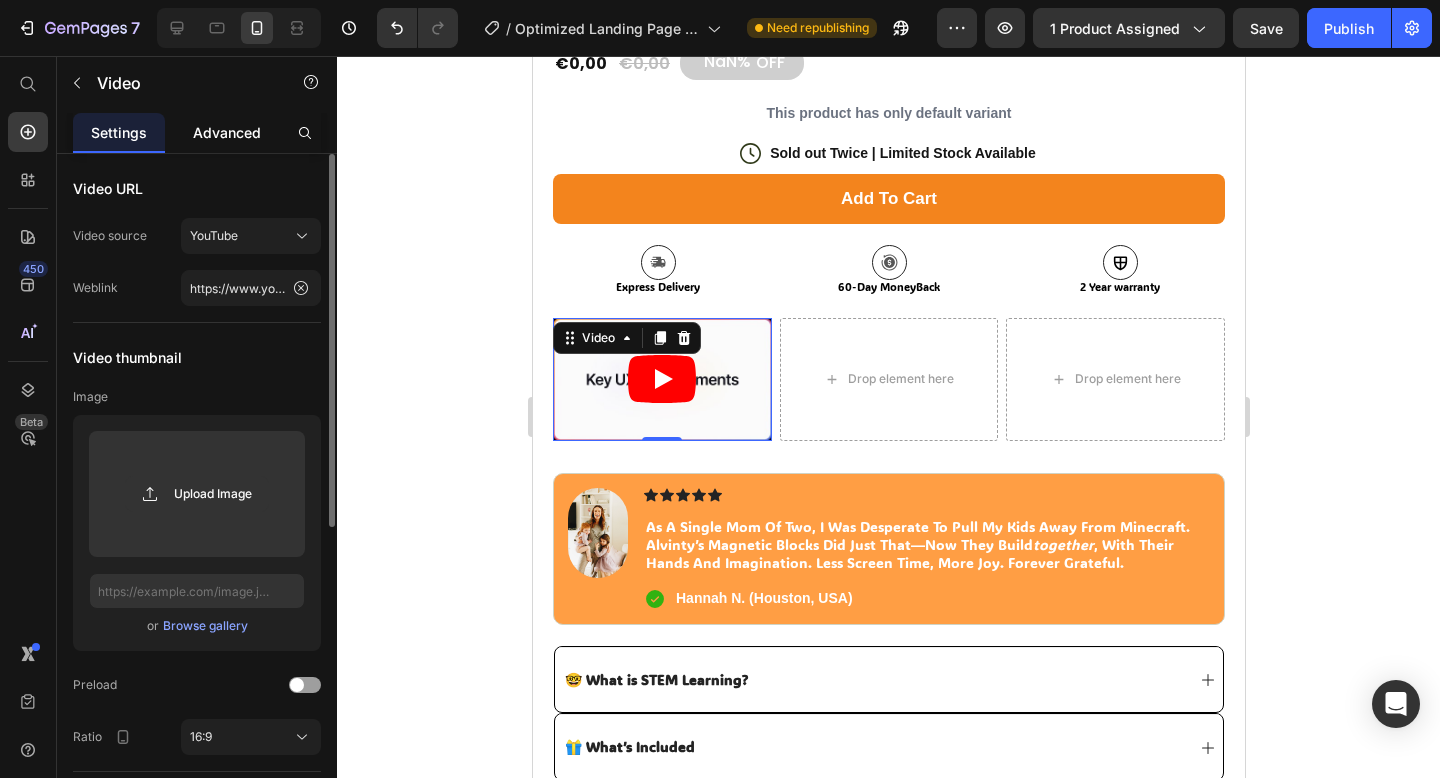 click on "Advanced" at bounding box center (227, 132) 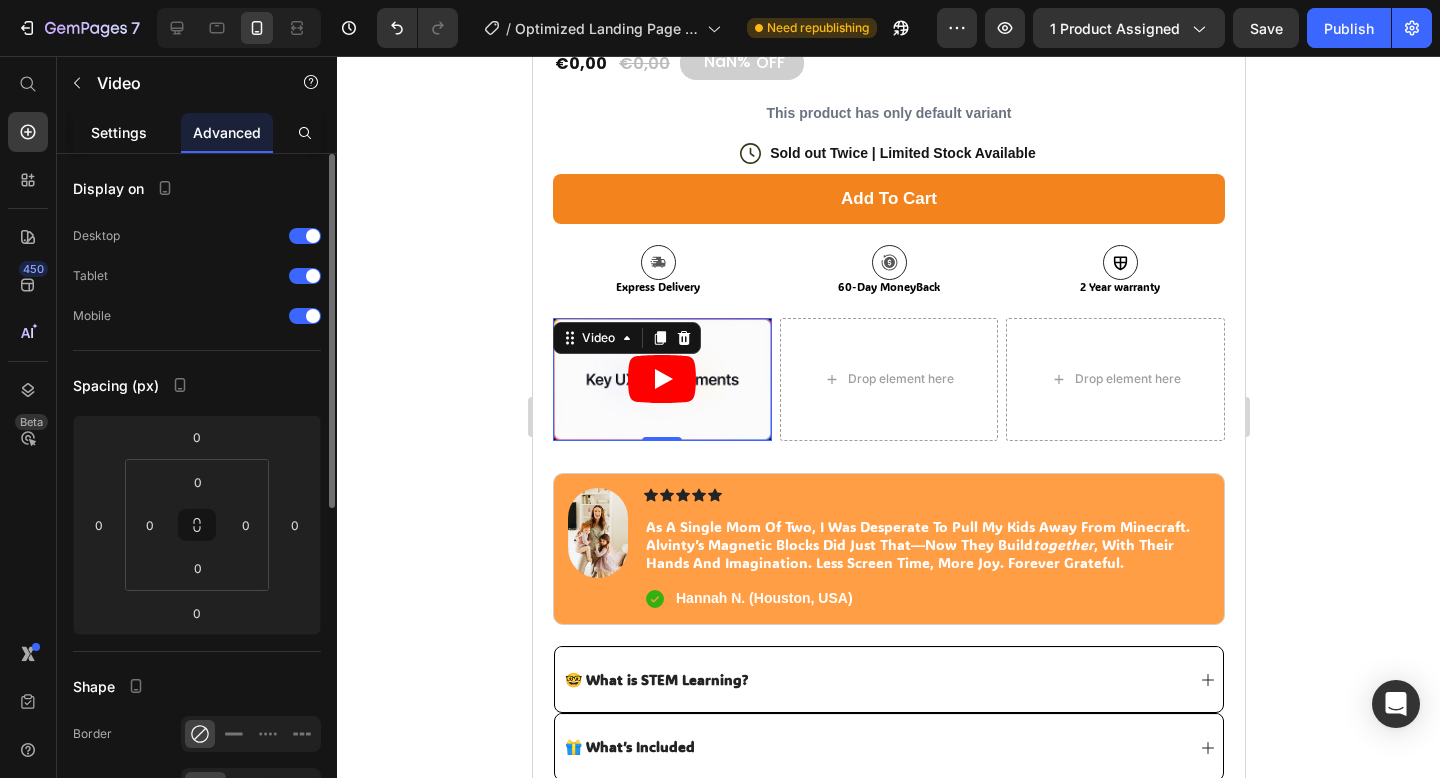 click on "Settings" at bounding box center (119, 132) 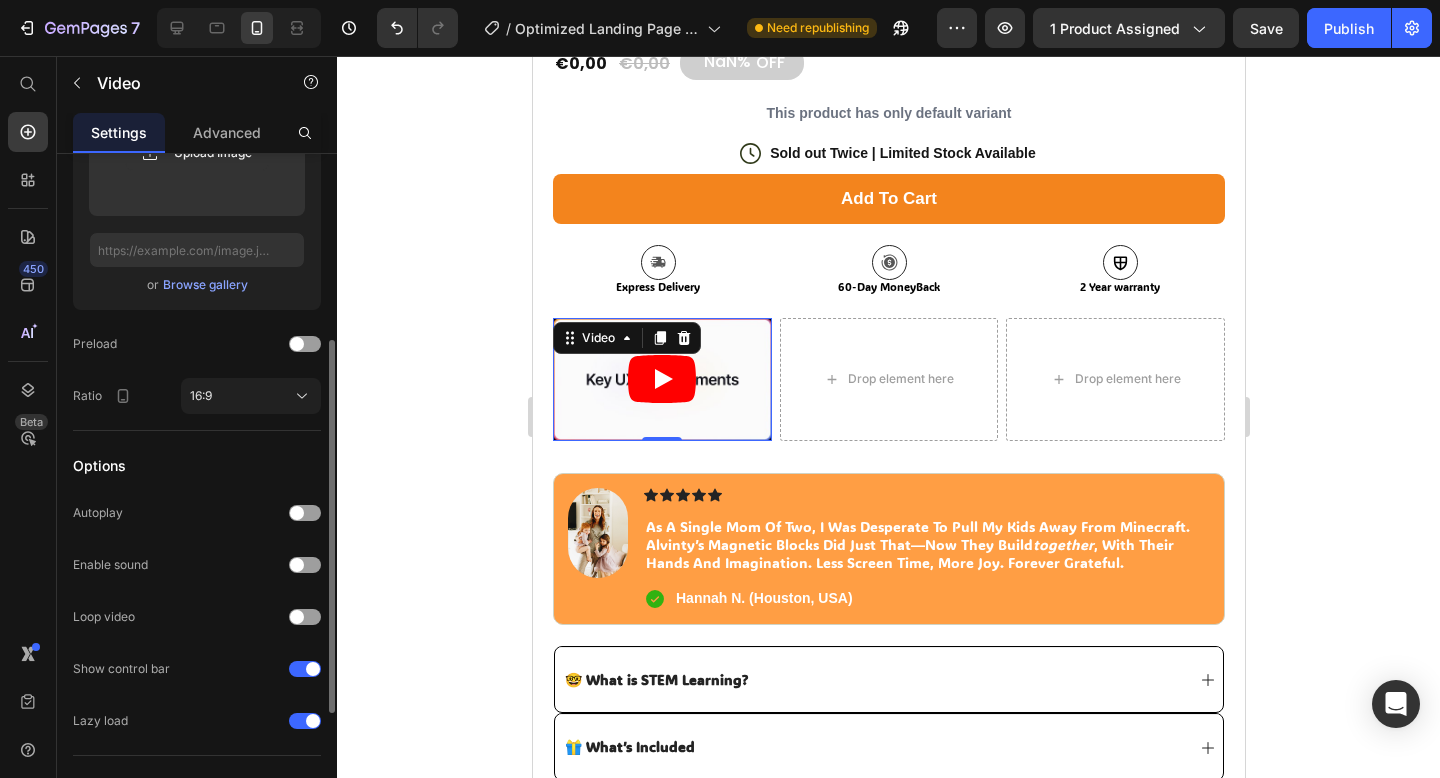 scroll, scrollTop: 0, scrollLeft: 0, axis: both 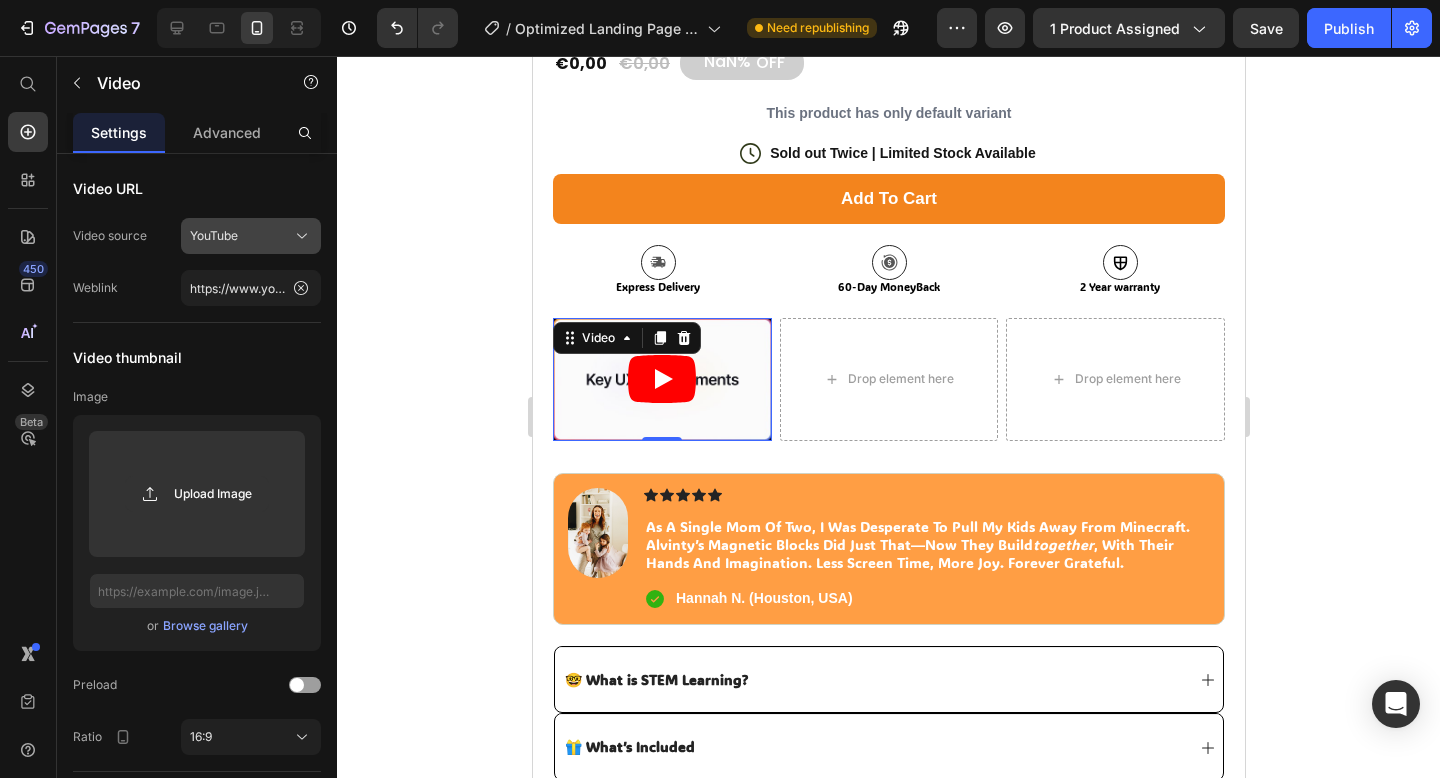click on "YouTube" 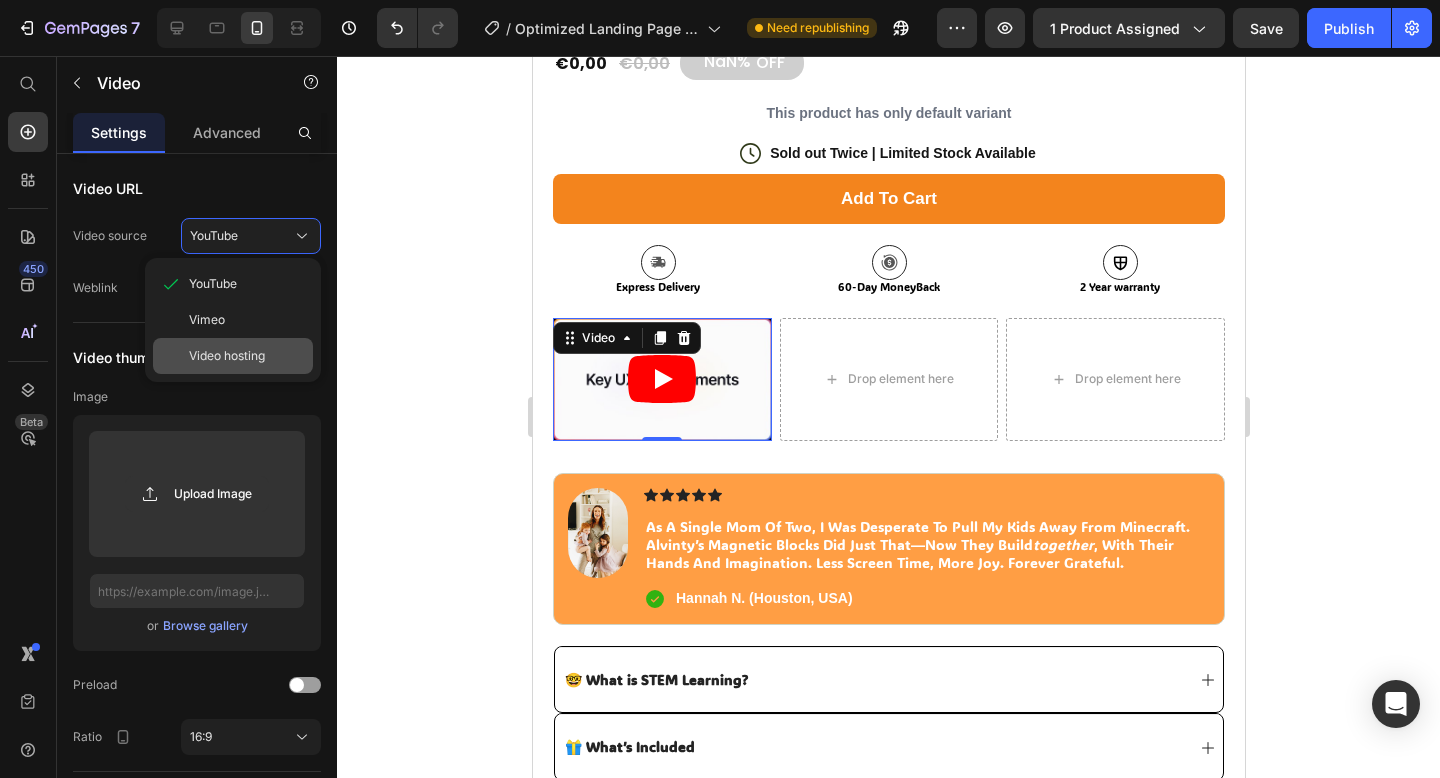 click on "Video hosting" 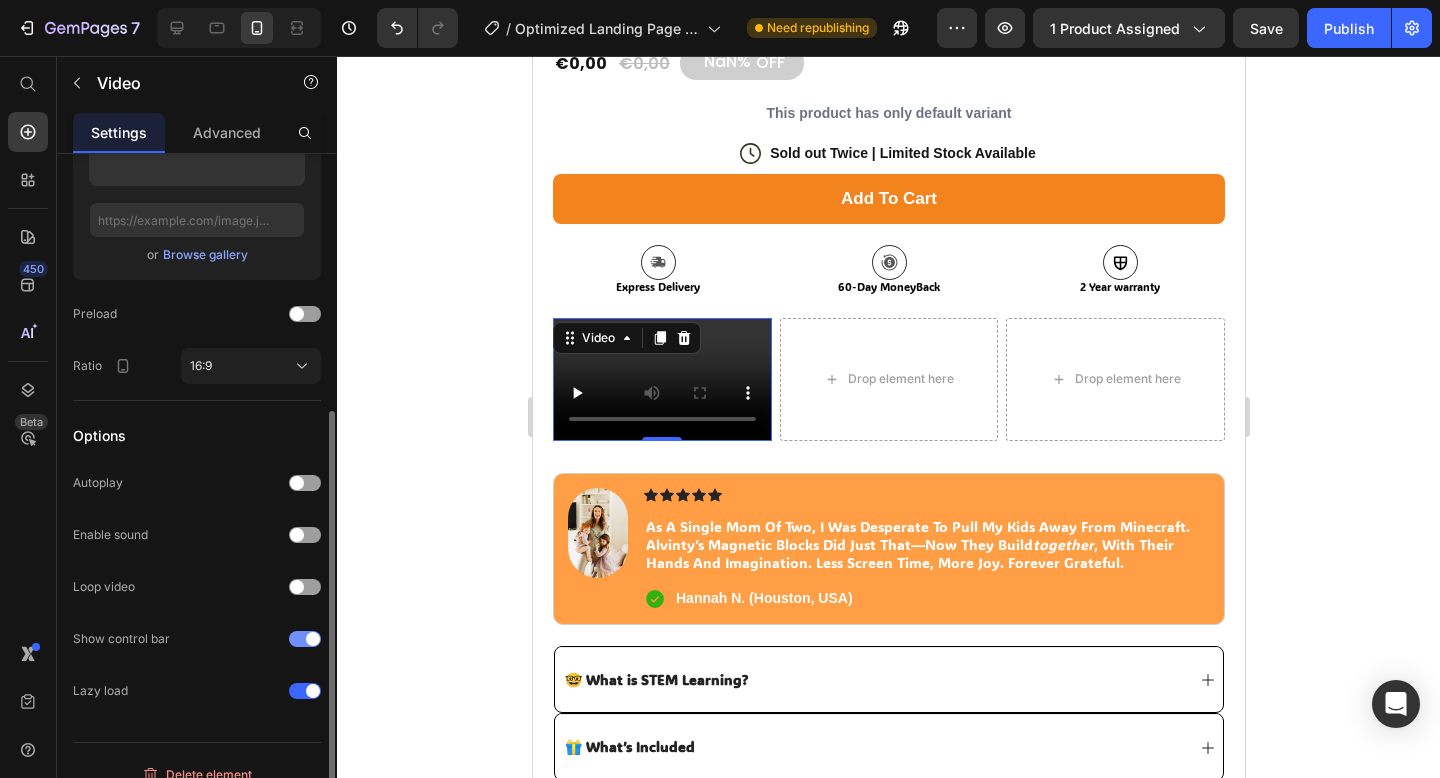 scroll, scrollTop: 274, scrollLeft: 0, axis: vertical 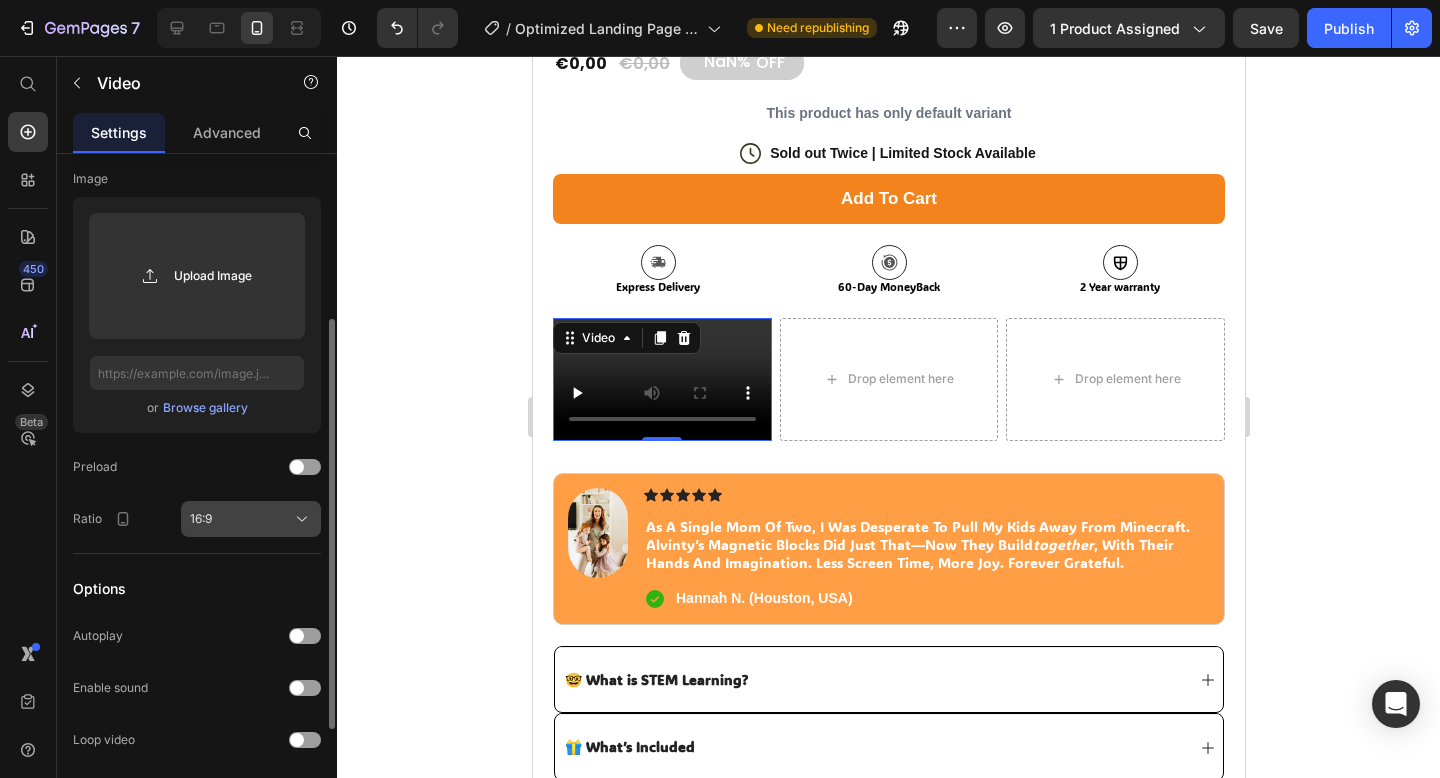 click 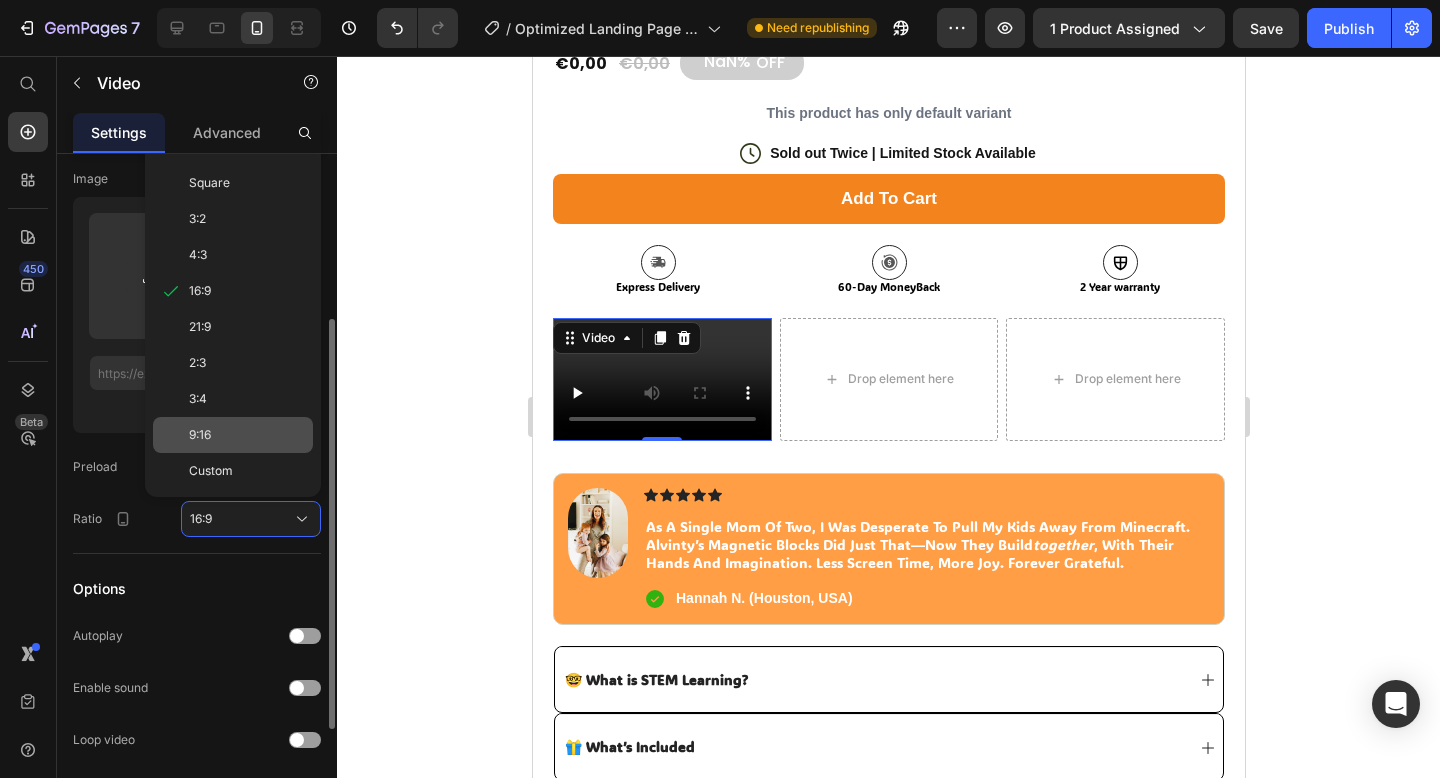 click on "9:16" 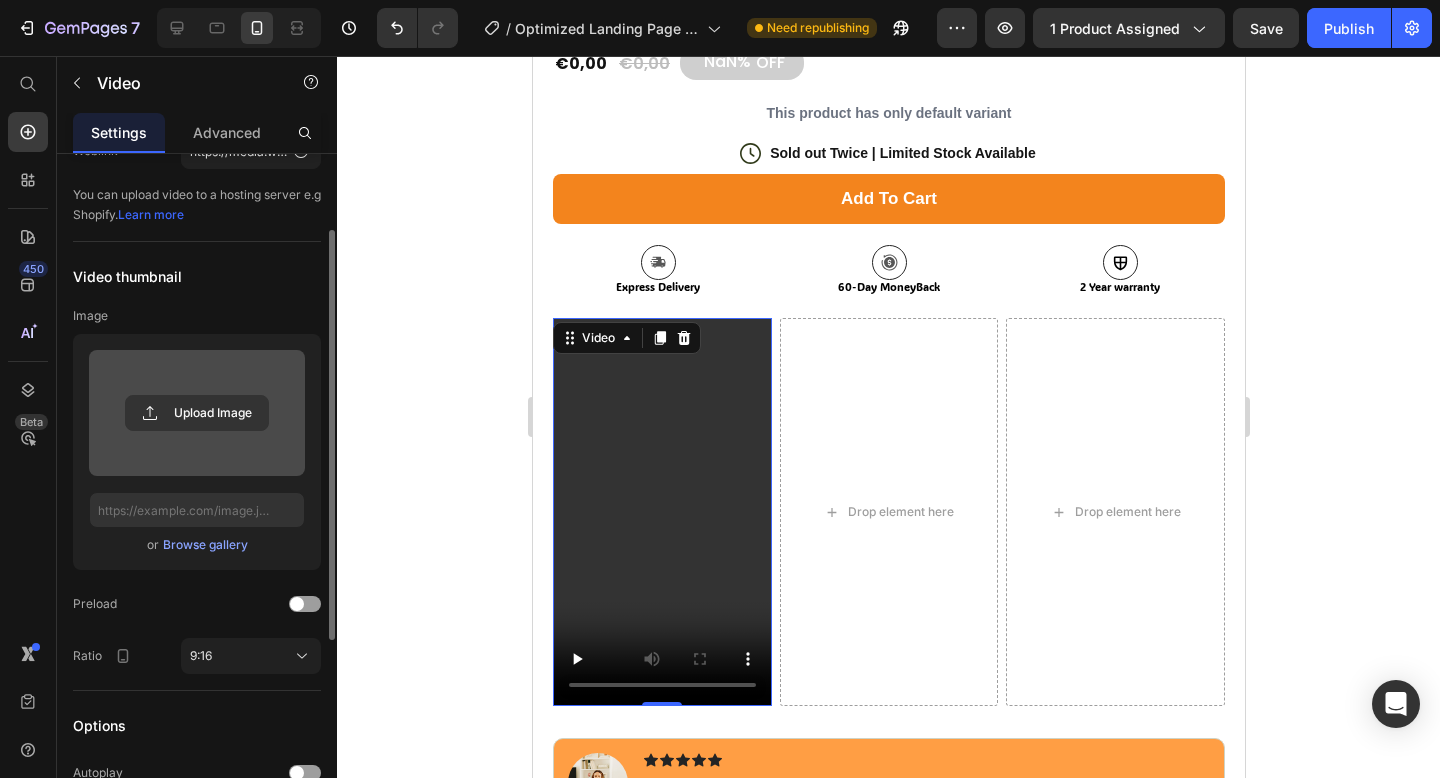 scroll, scrollTop: 0, scrollLeft: 0, axis: both 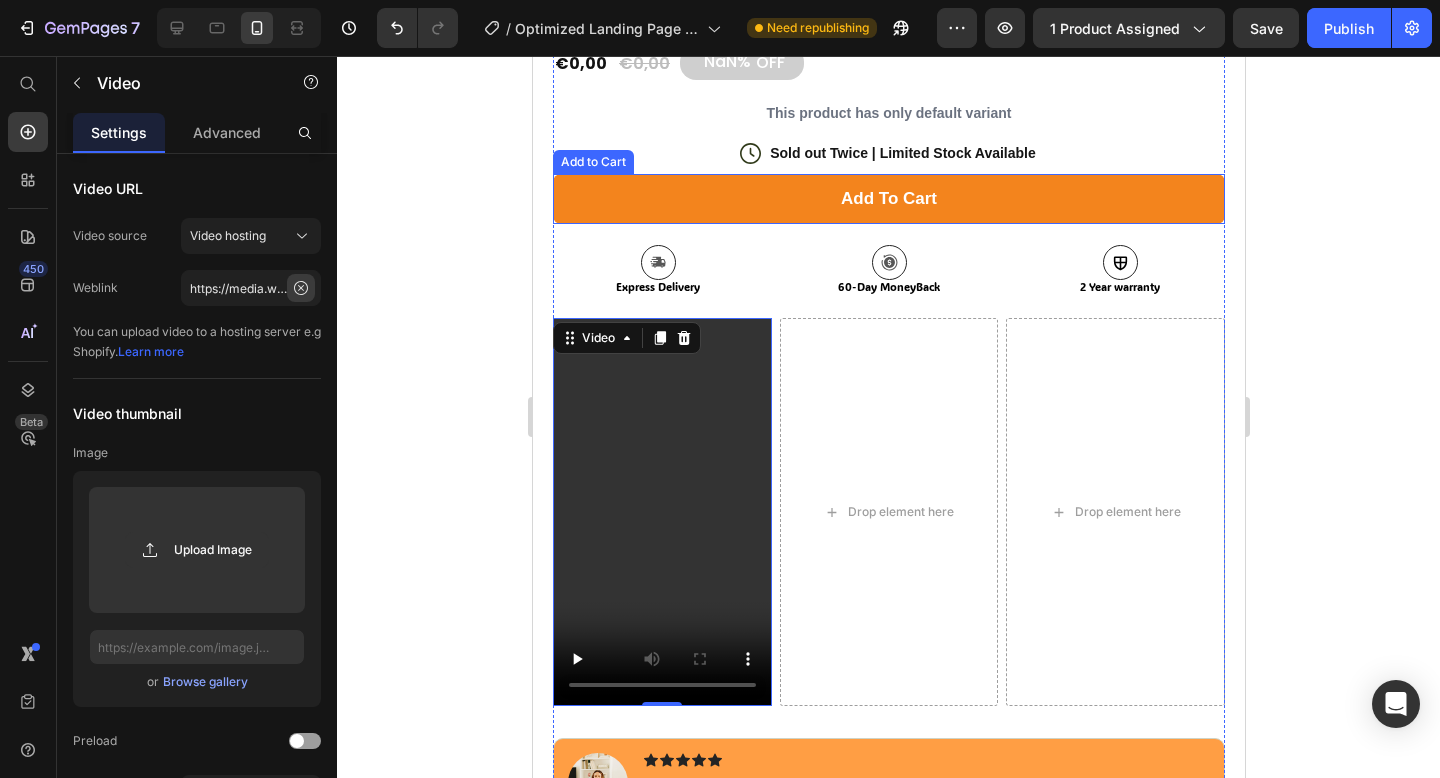 click 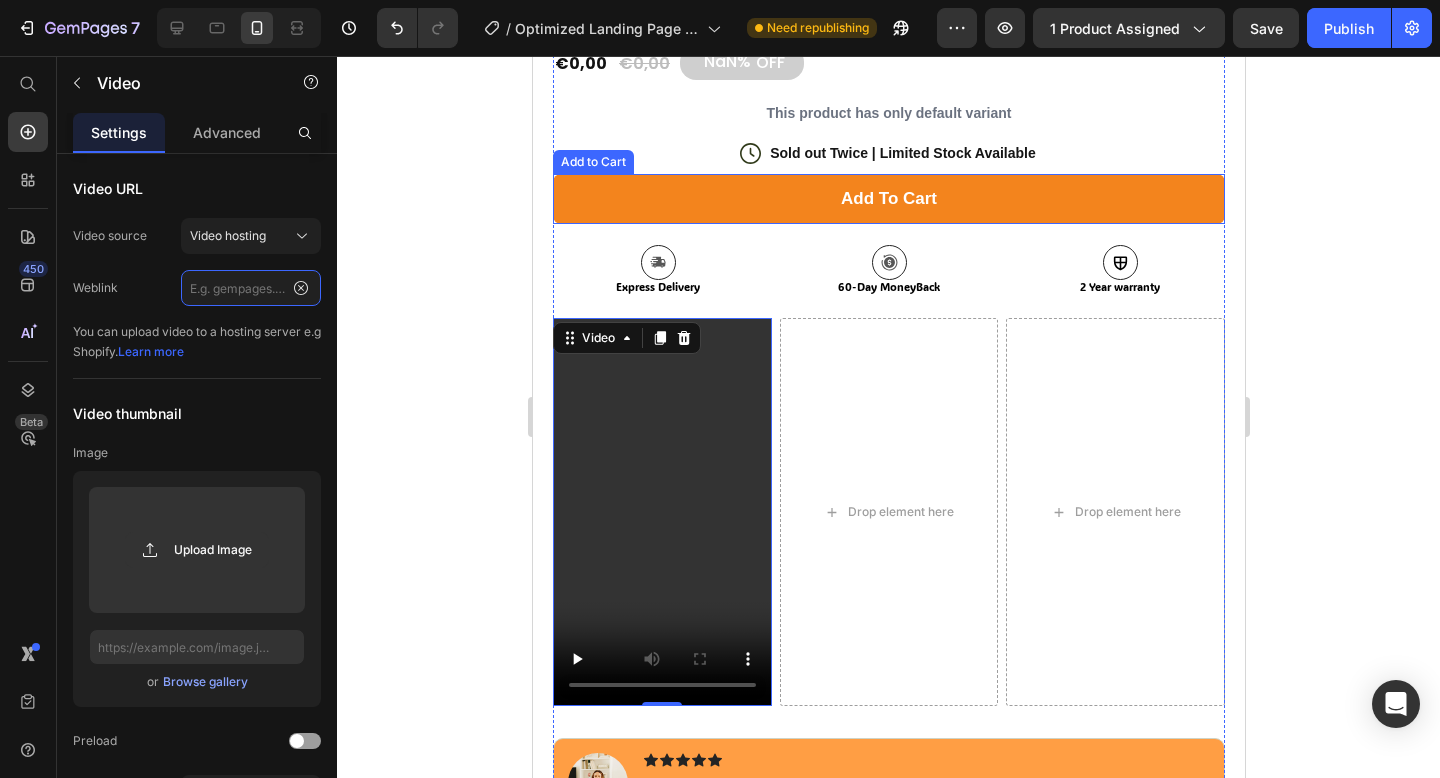scroll, scrollTop: 0, scrollLeft: 0, axis: both 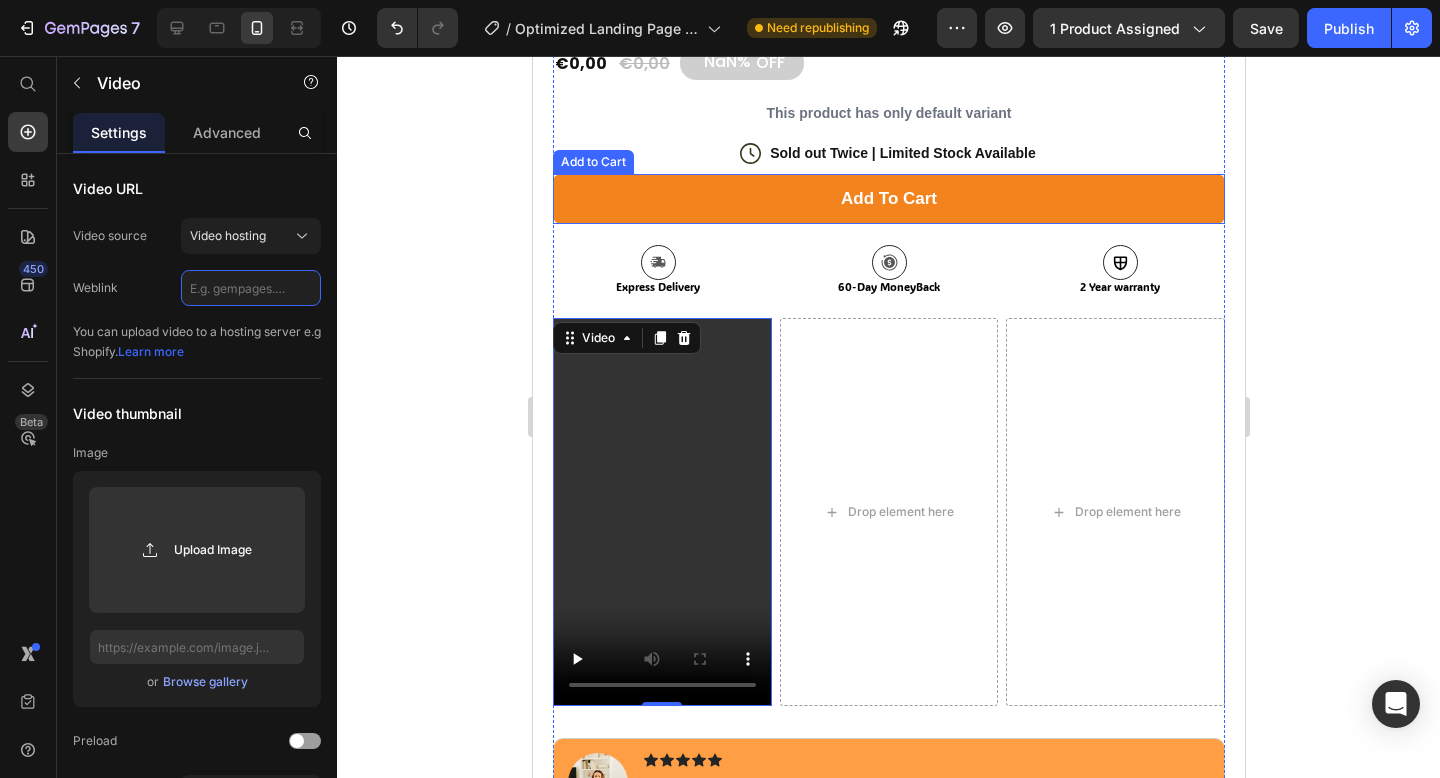 paste on "https://theventashop.com/cdn/shop/videos/c/vp/[UUID]/[UUID].HD-1080p-7.2Mbps-39939179.mp4?v=0" 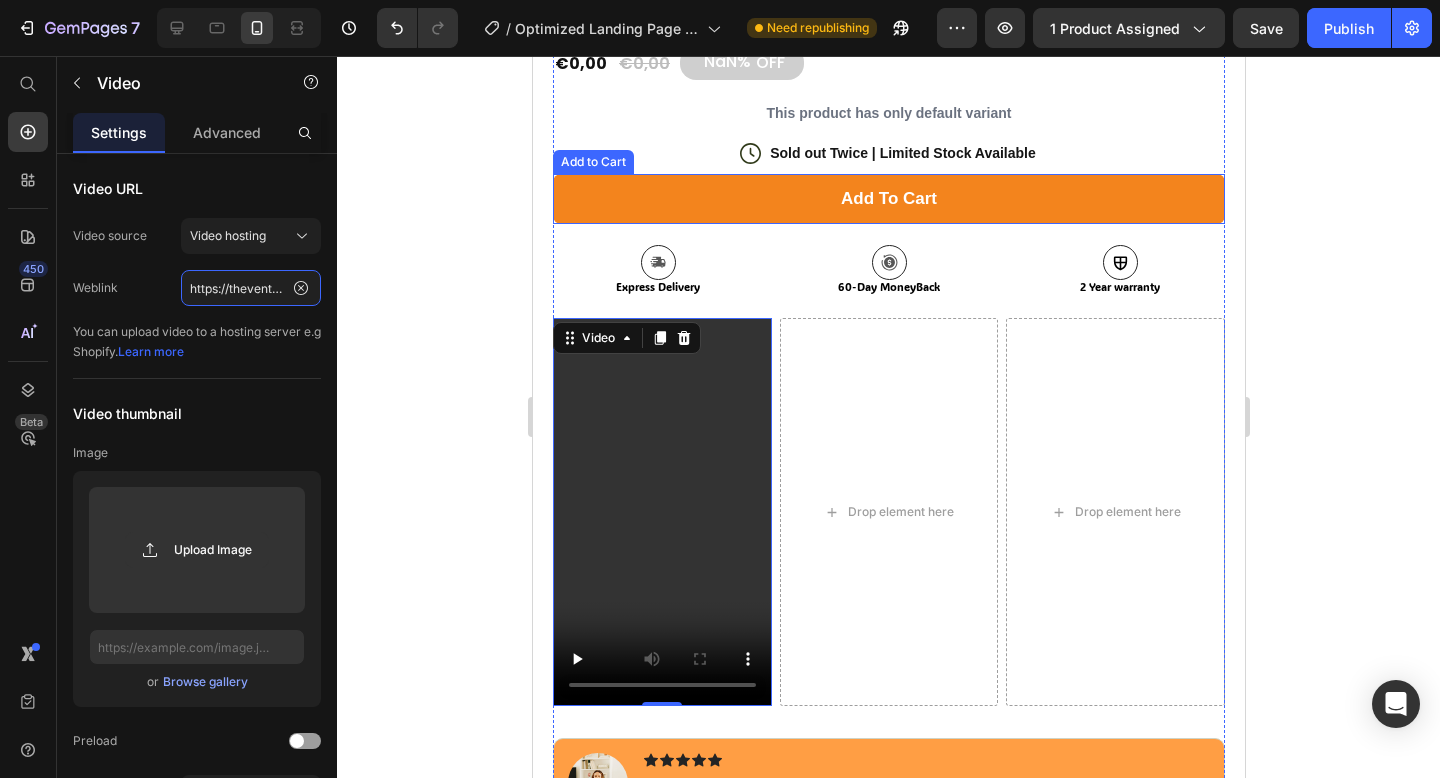 scroll, scrollTop: 0, scrollLeft: 863, axis: horizontal 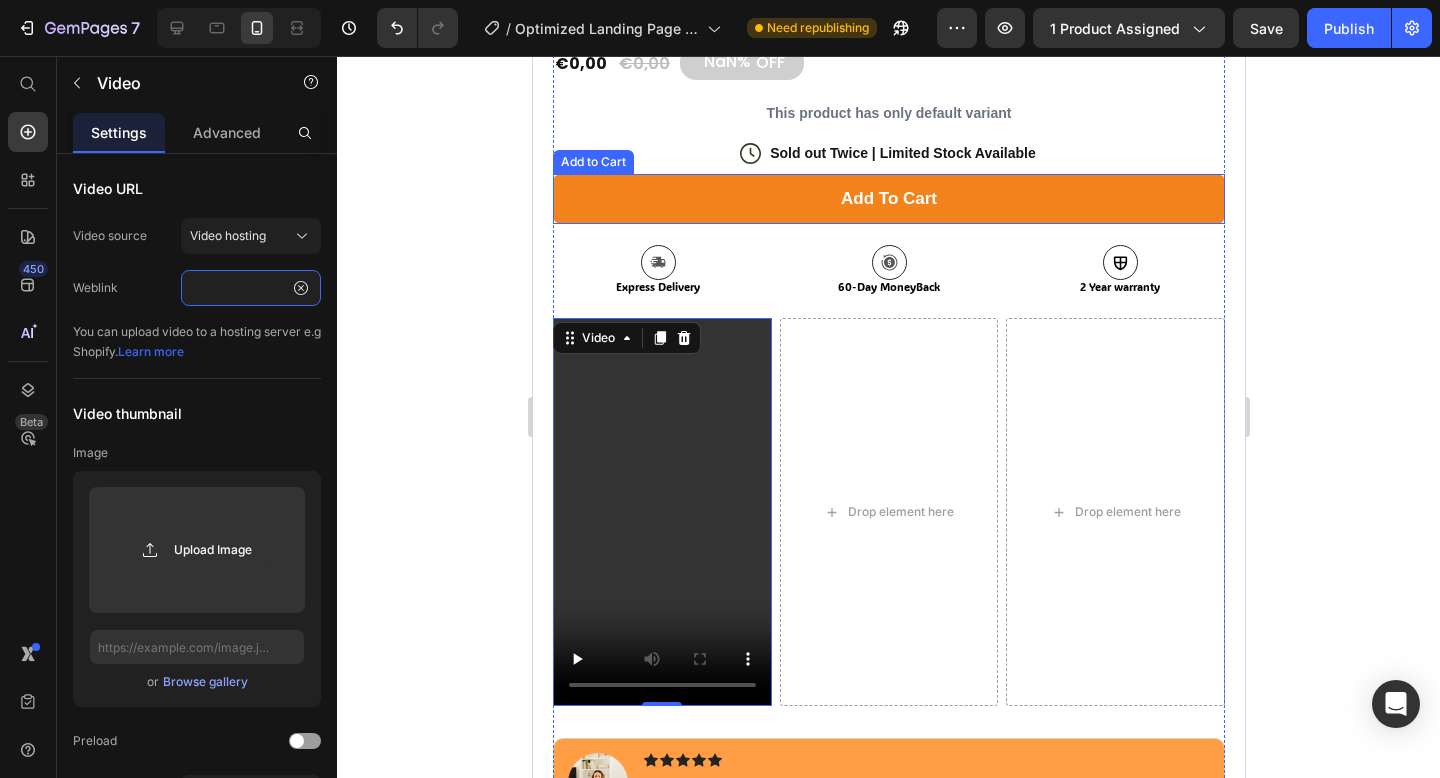type on "https://theventashop.com/cdn/shop/videos/c/vp/[UUID]/[UUID].HD-1080p-7.2Mbps-39939179.mp4?v=0" 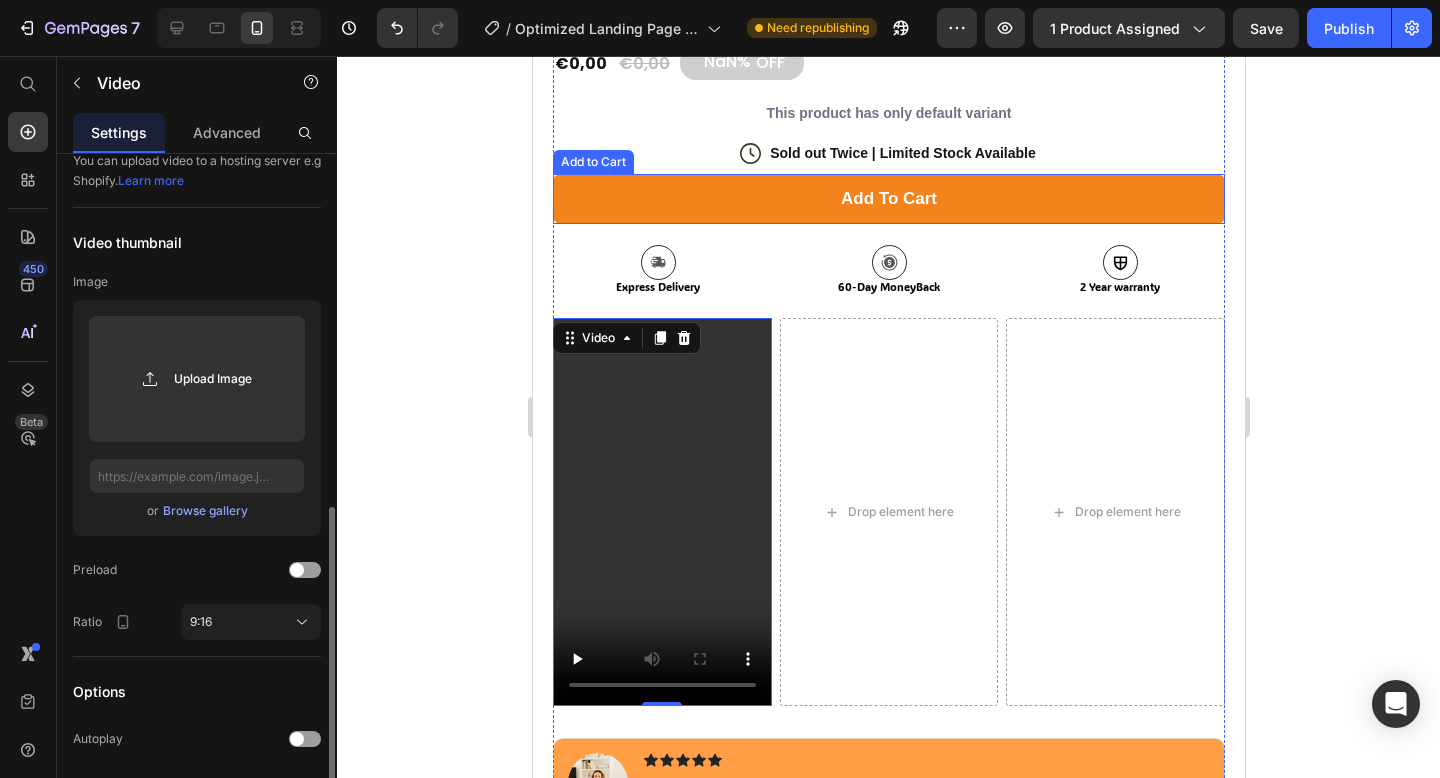 scroll, scrollTop: 327, scrollLeft: 0, axis: vertical 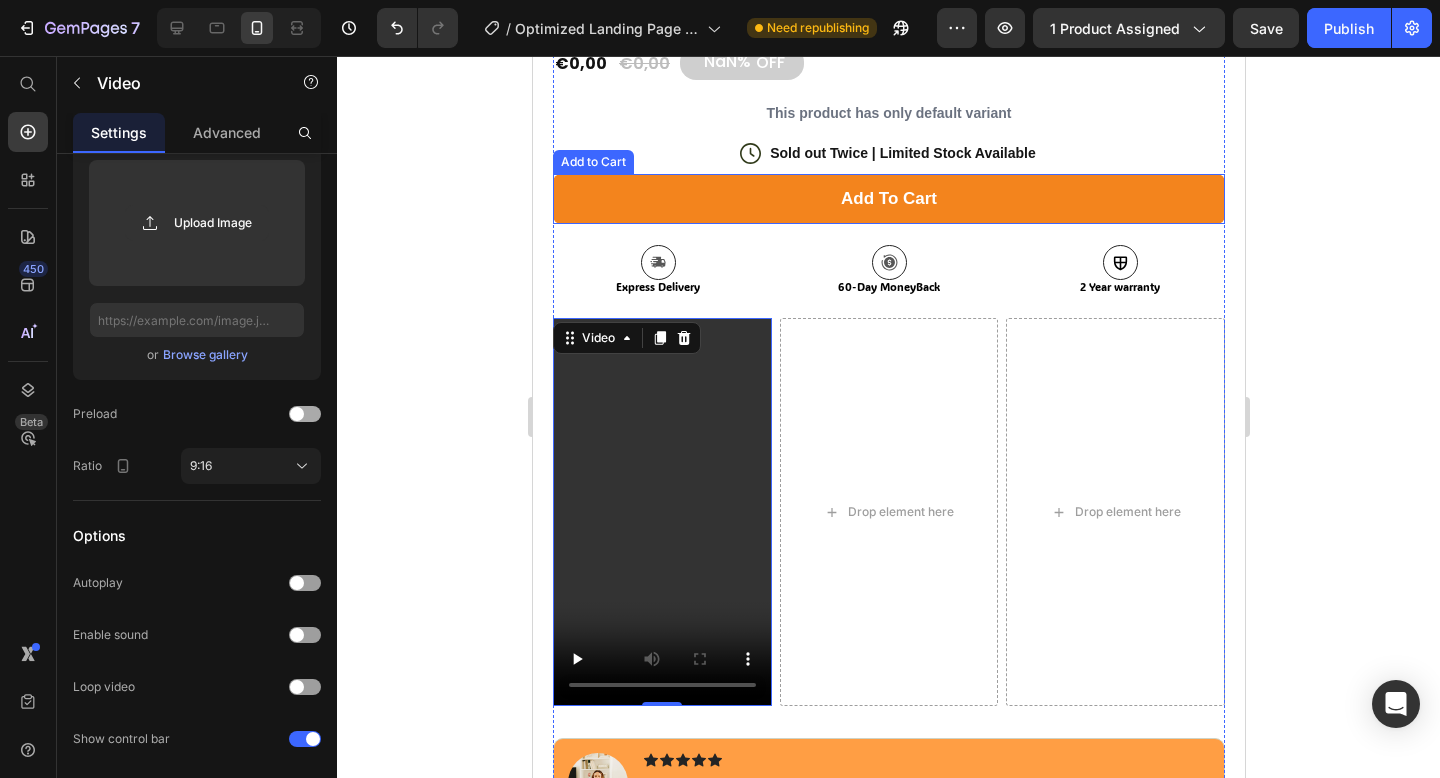 click at bounding box center (297, 414) 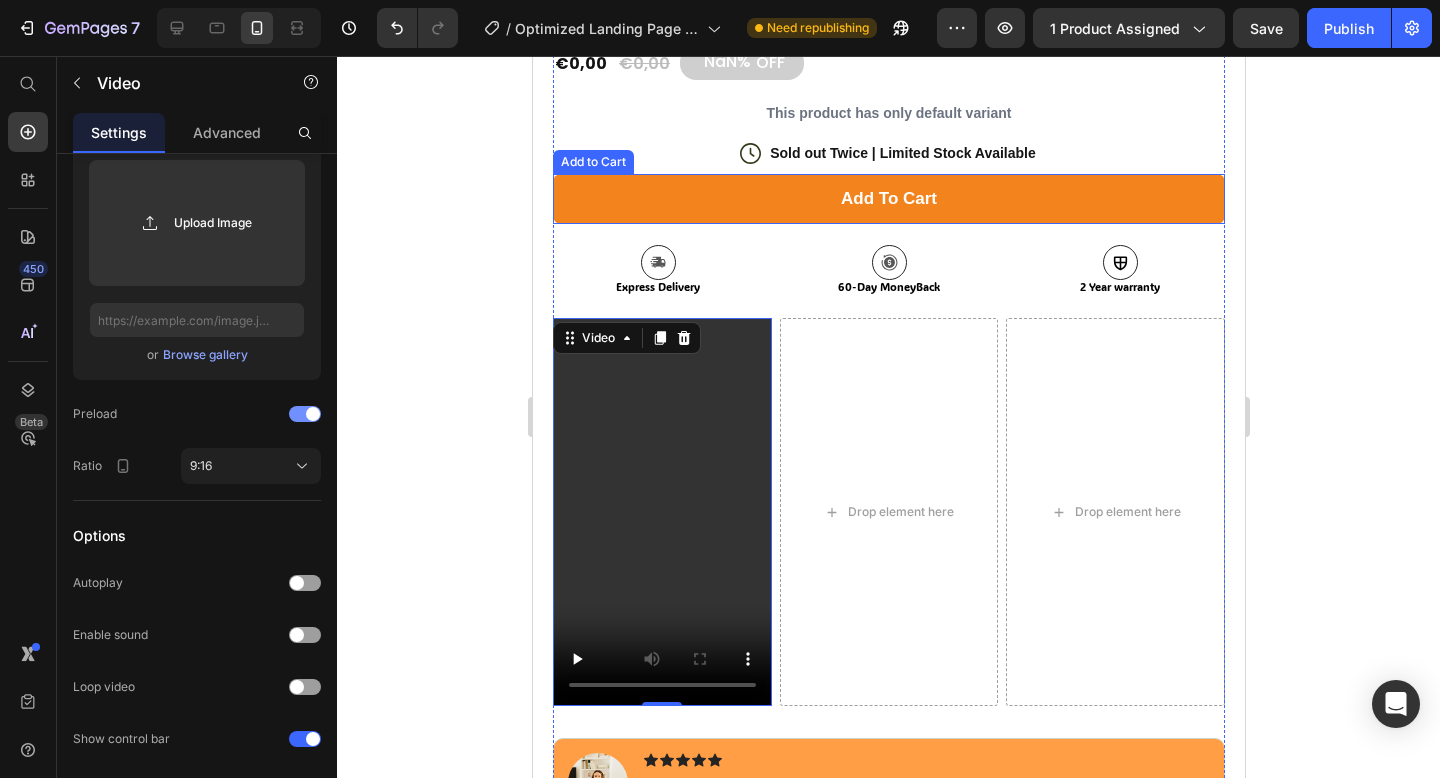 scroll, scrollTop: 0, scrollLeft: 0, axis: both 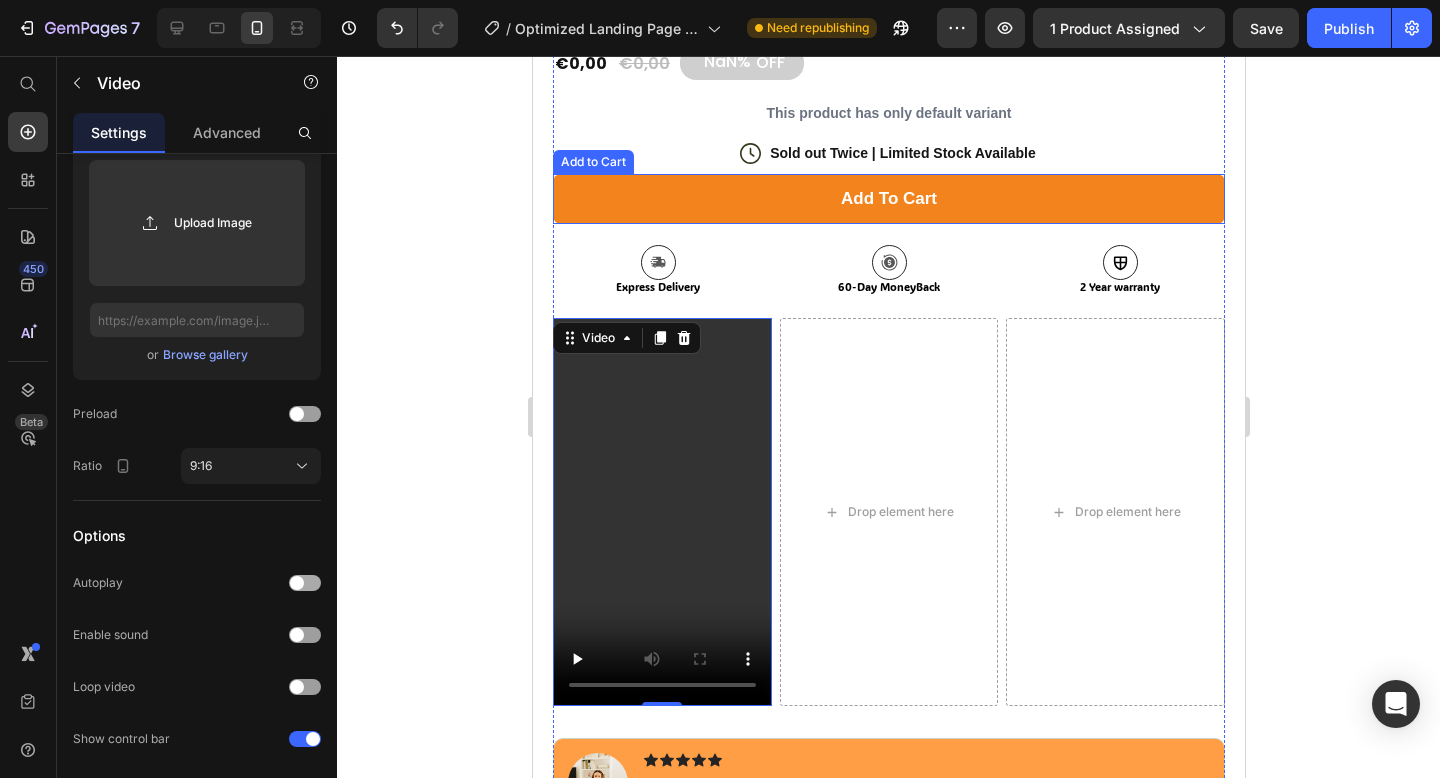 click at bounding box center [297, 583] 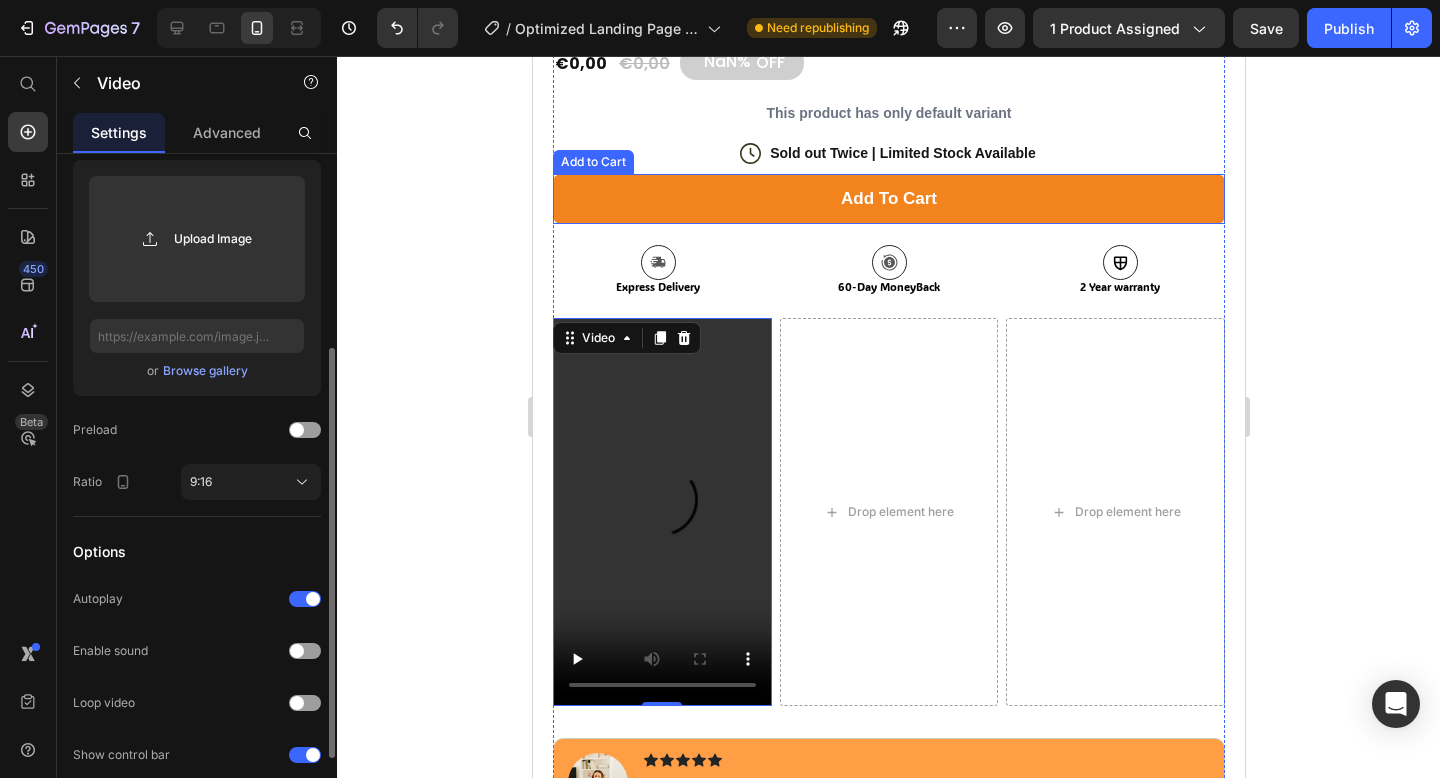 scroll, scrollTop: 320, scrollLeft: 0, axis: vertical 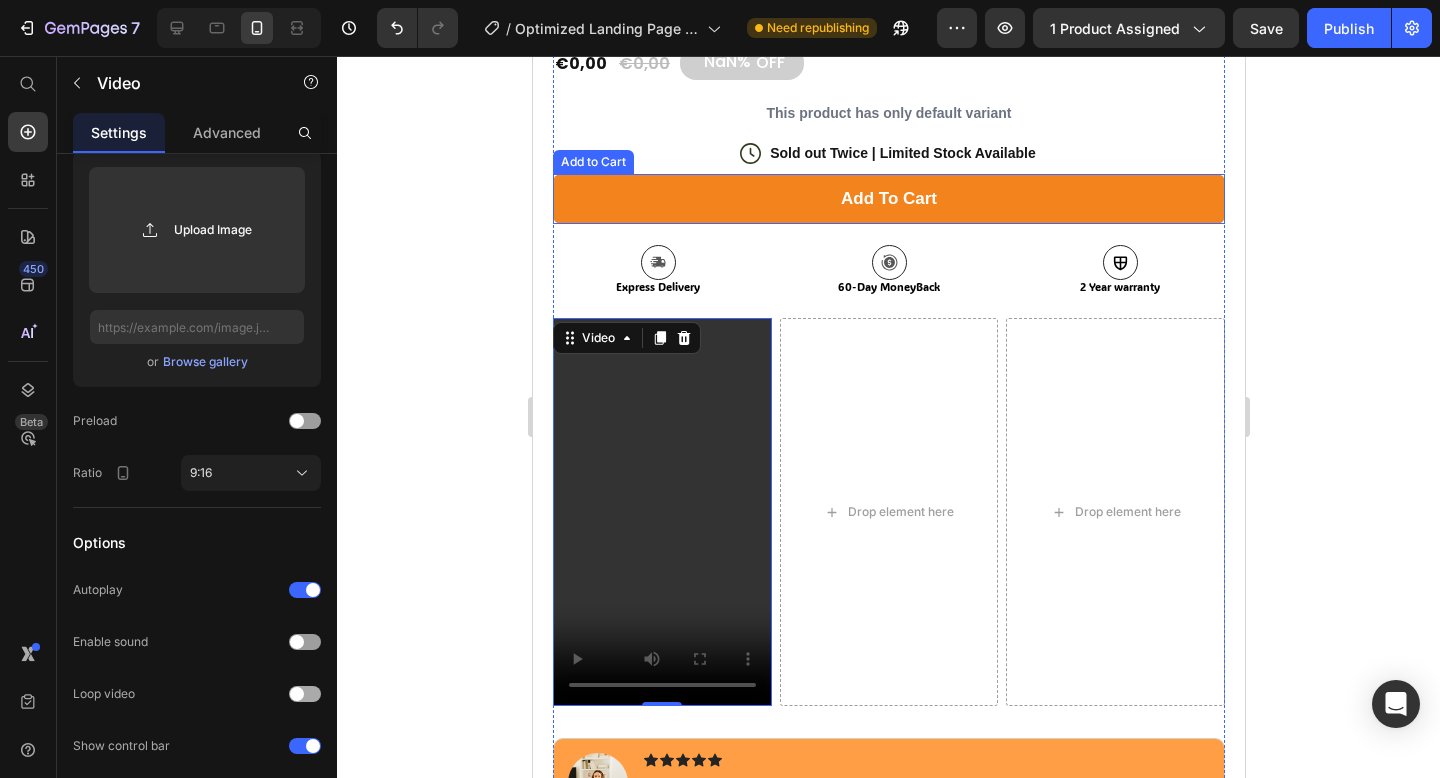 click on "Loop video" 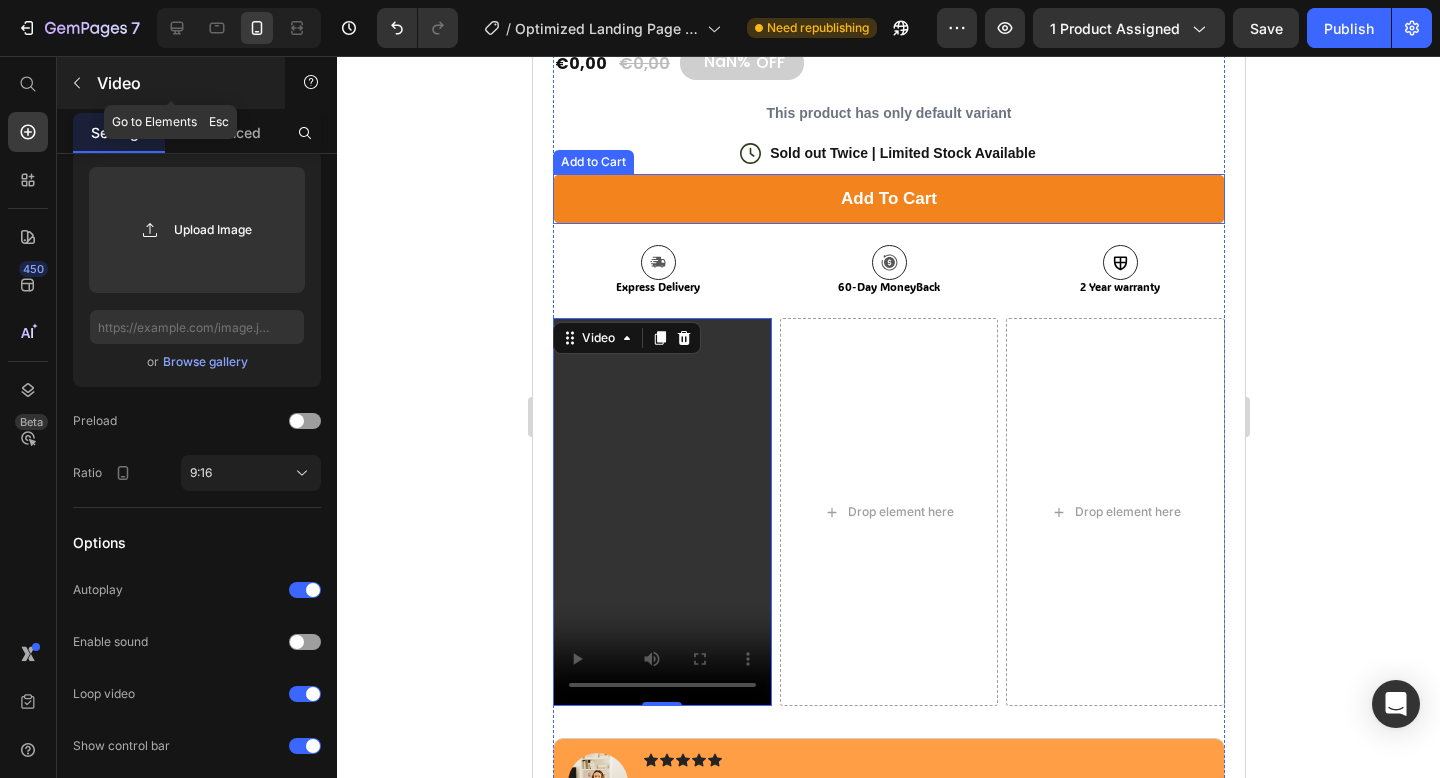 click 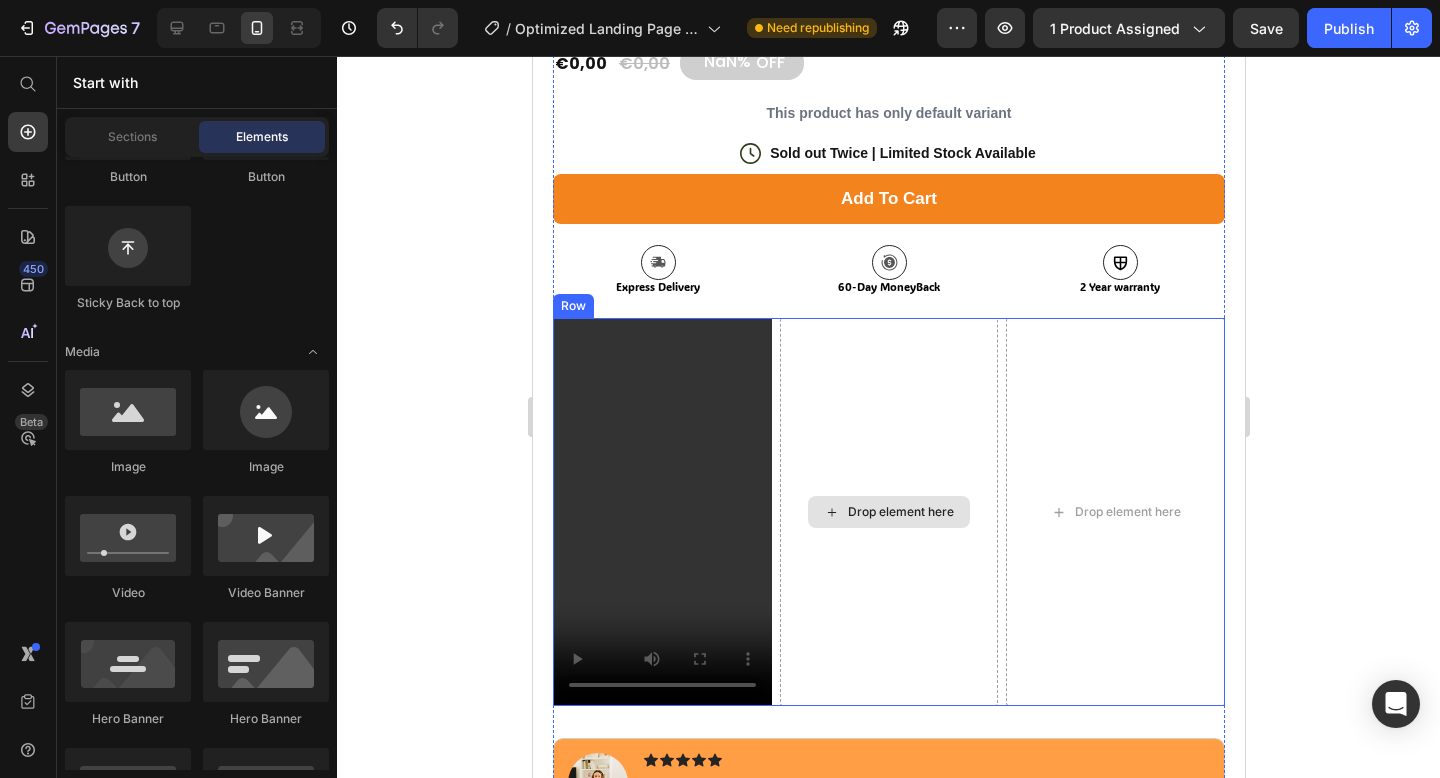click on "Drop element here" at bounding box center [888, 512] 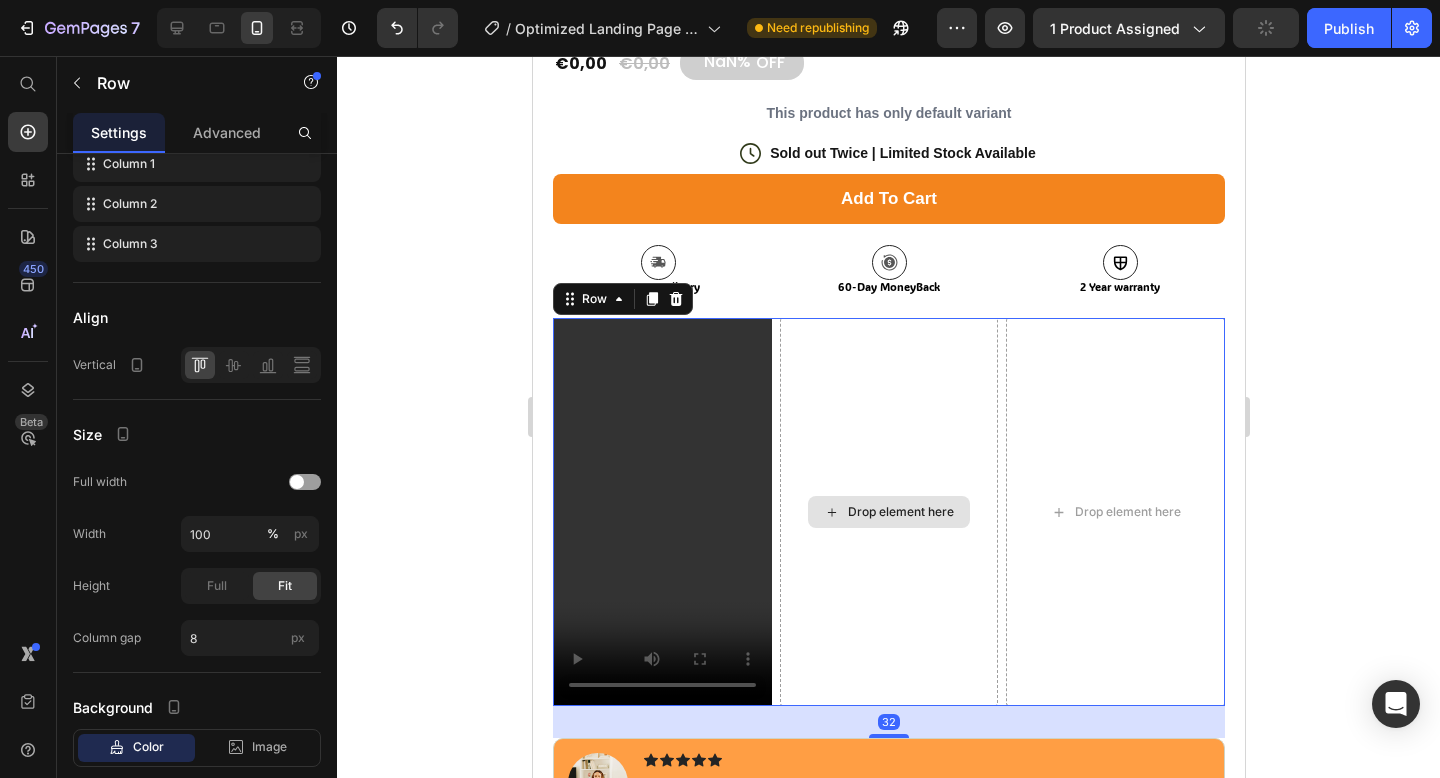 scroll, scrollTop: 0, scrollLeft: 0, axis: both 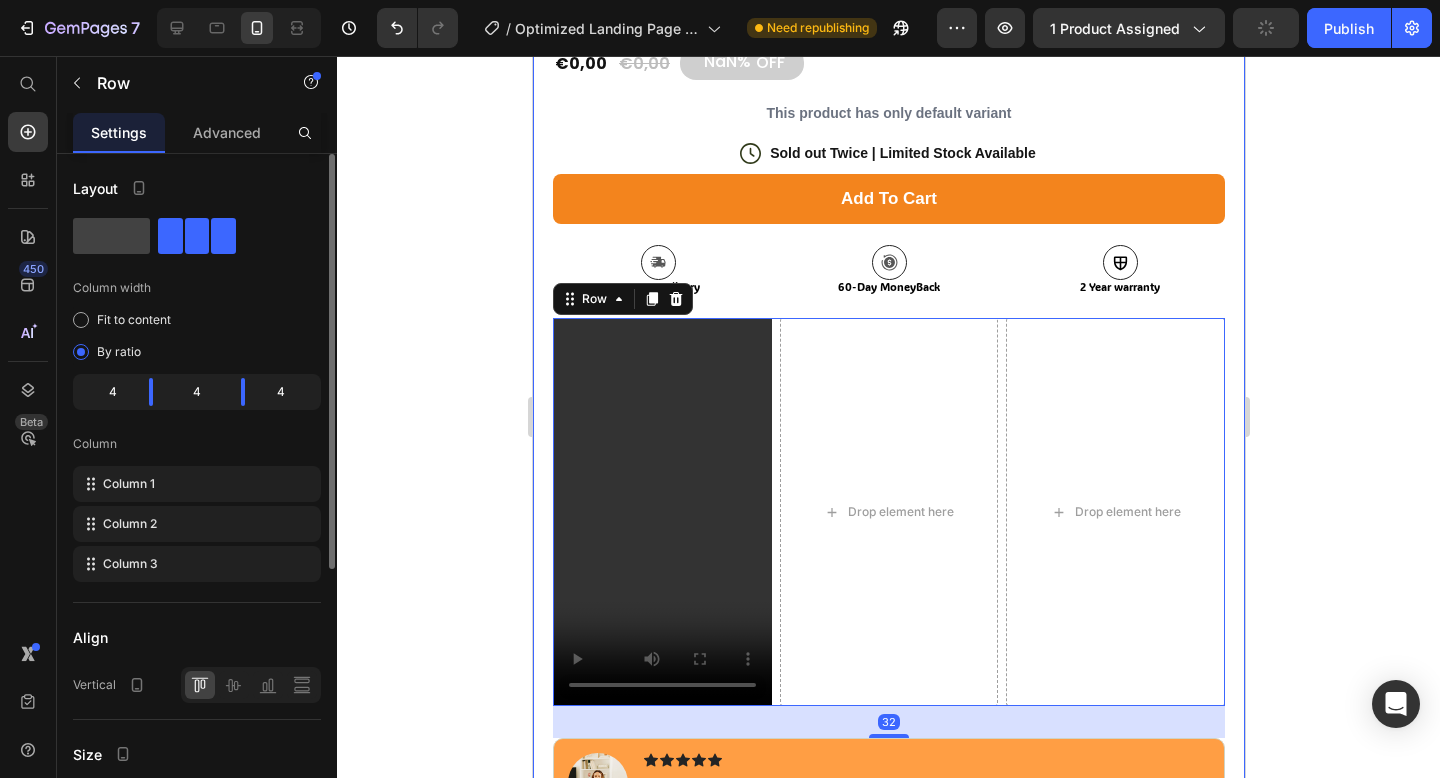 click at bounding box center [661, 512] 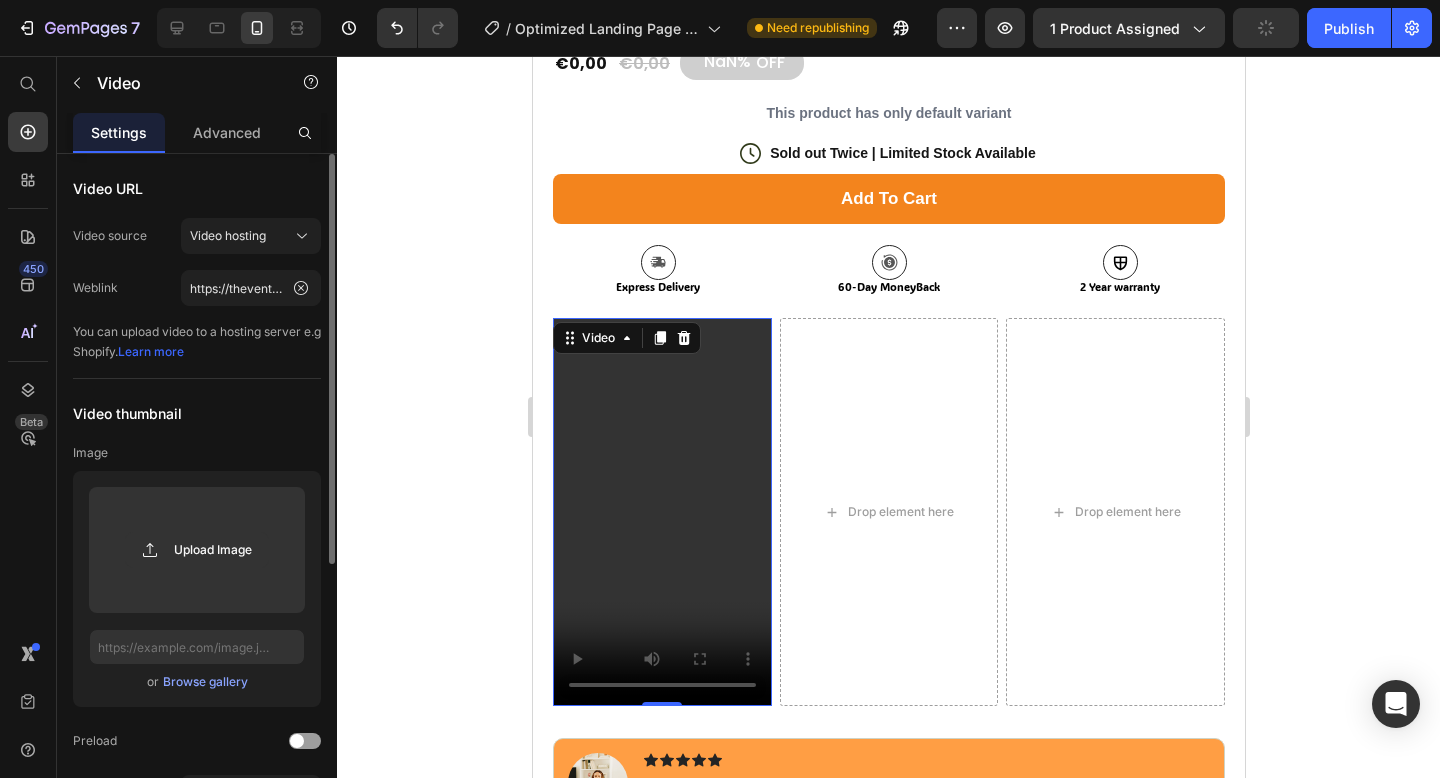 click at bounding box center [661, 512] 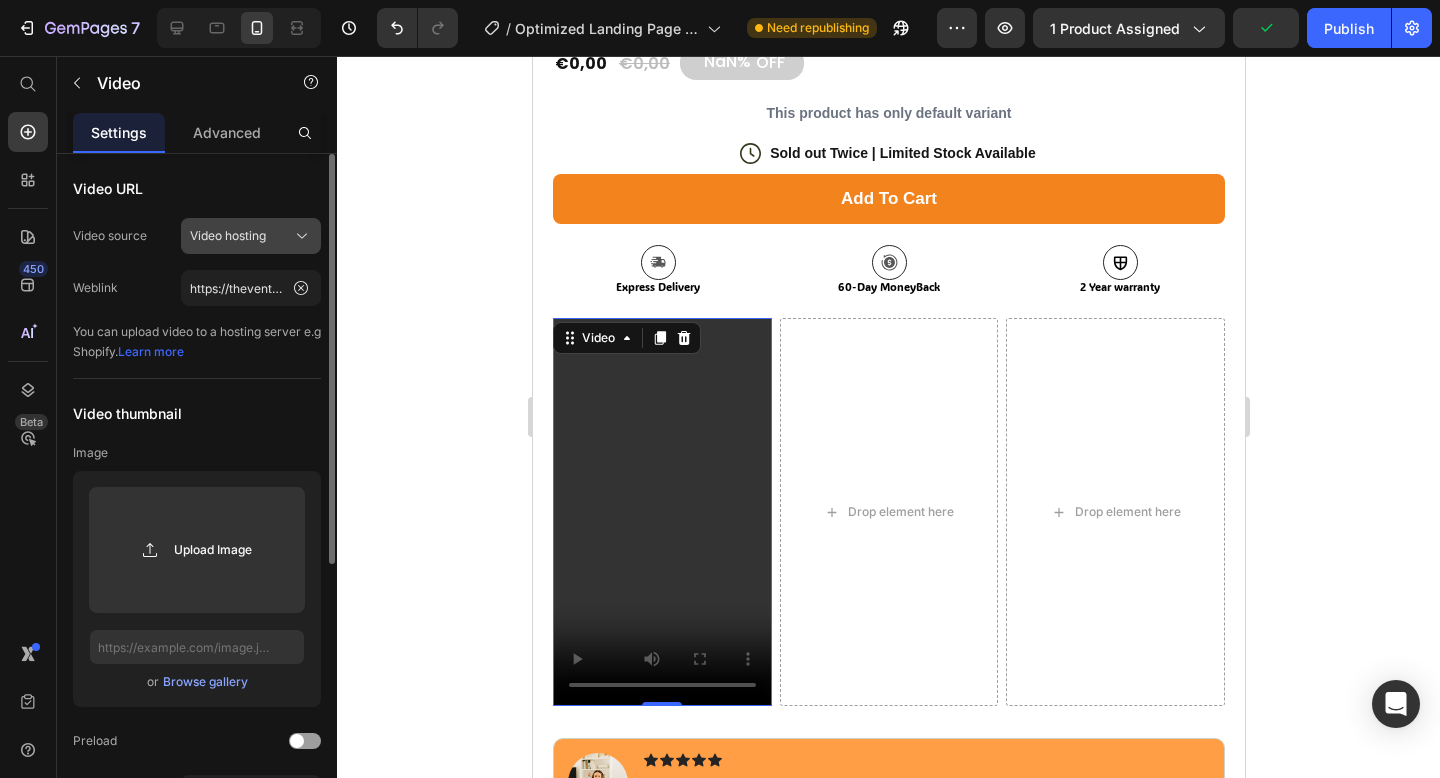 click on "Video hosting" at bounding box center (251, 236) 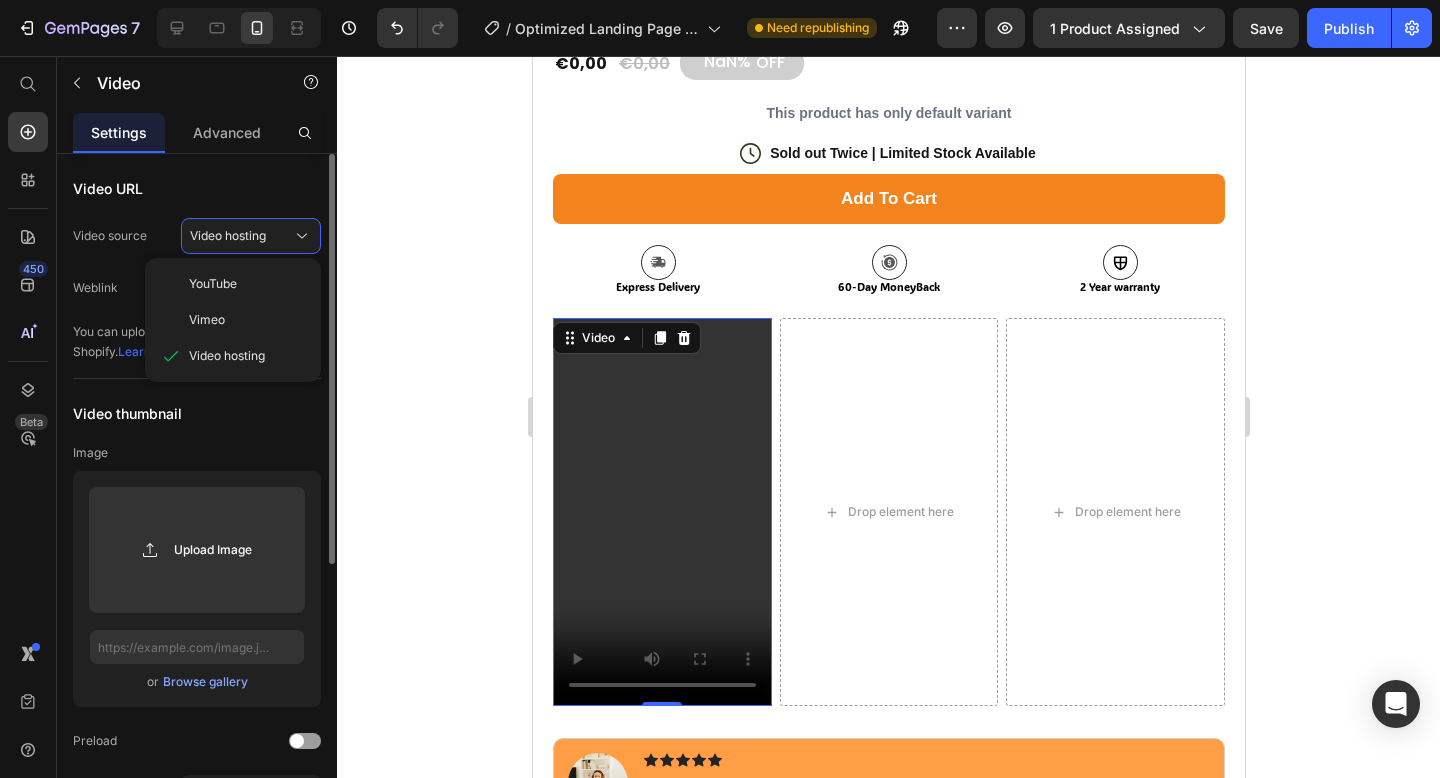 click on "Image" at bounding box center (197, 453) 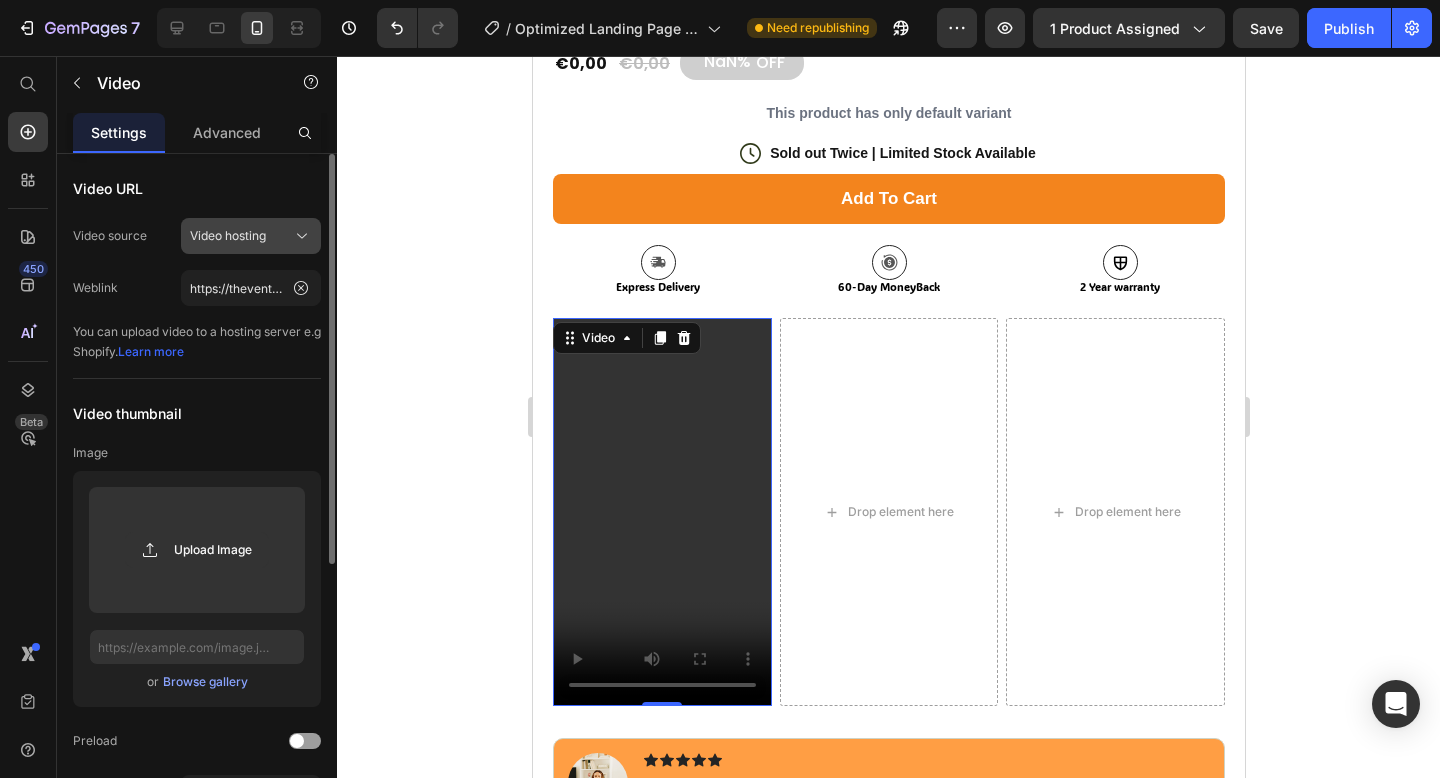 click on "Video hosting" at bounding box center [228, 236] 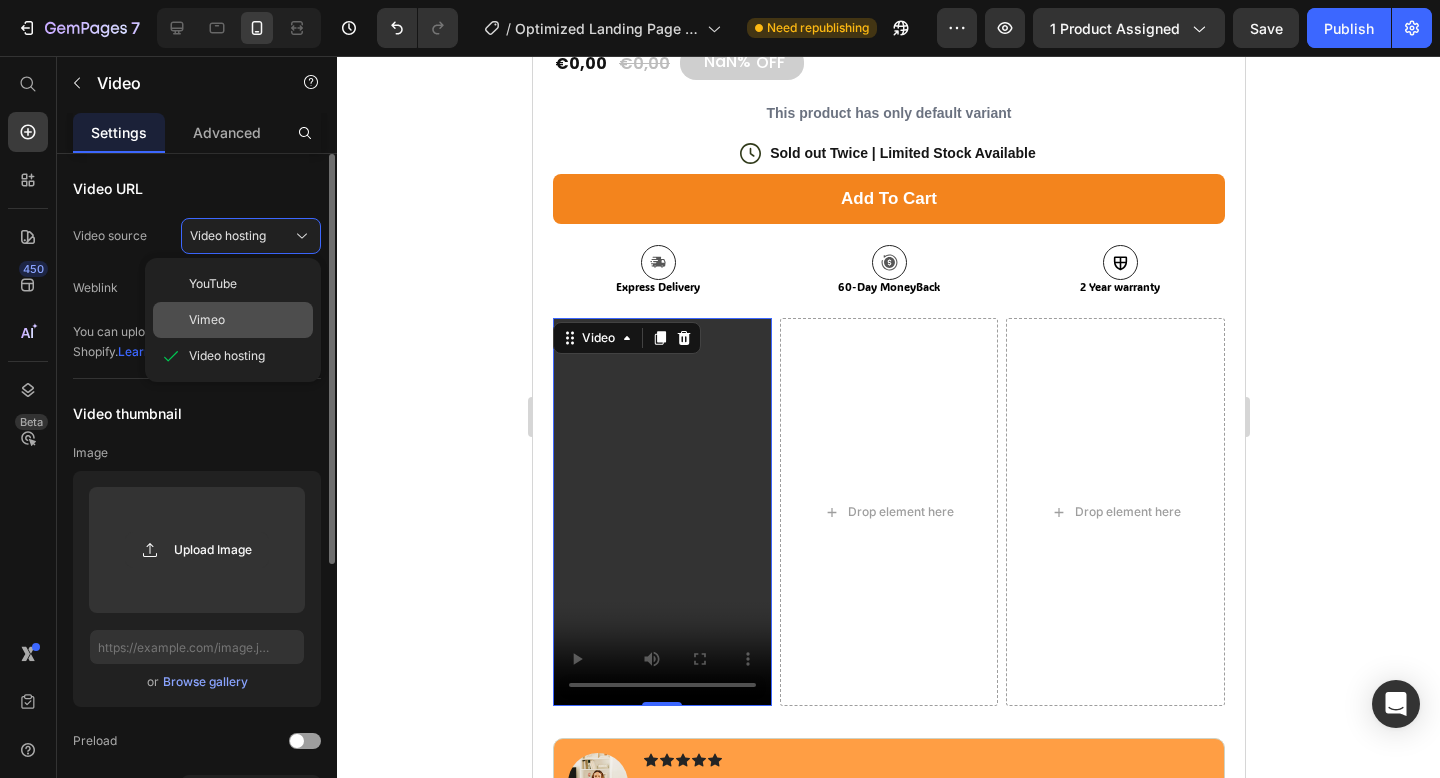 click on "Vimeo" at bounding box center [247, 320] 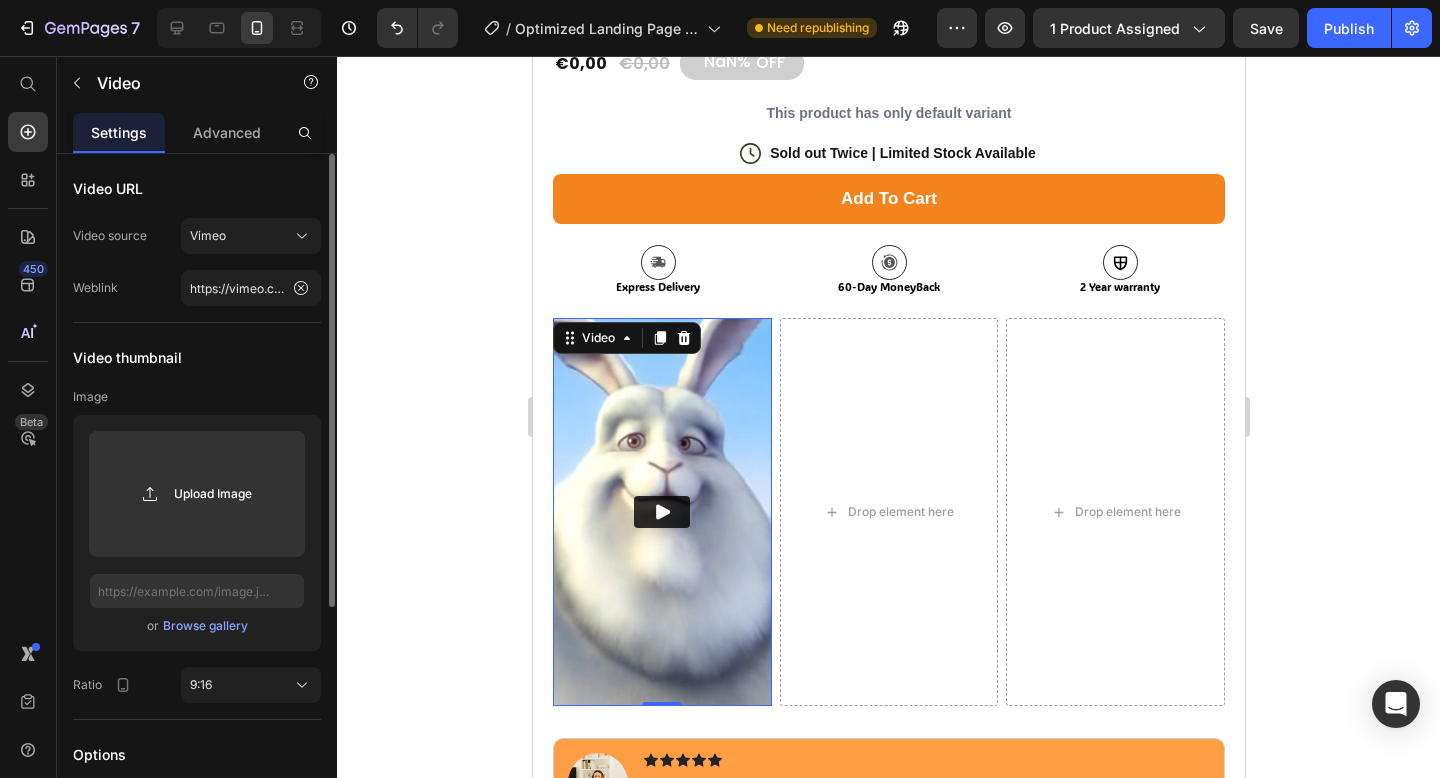 click 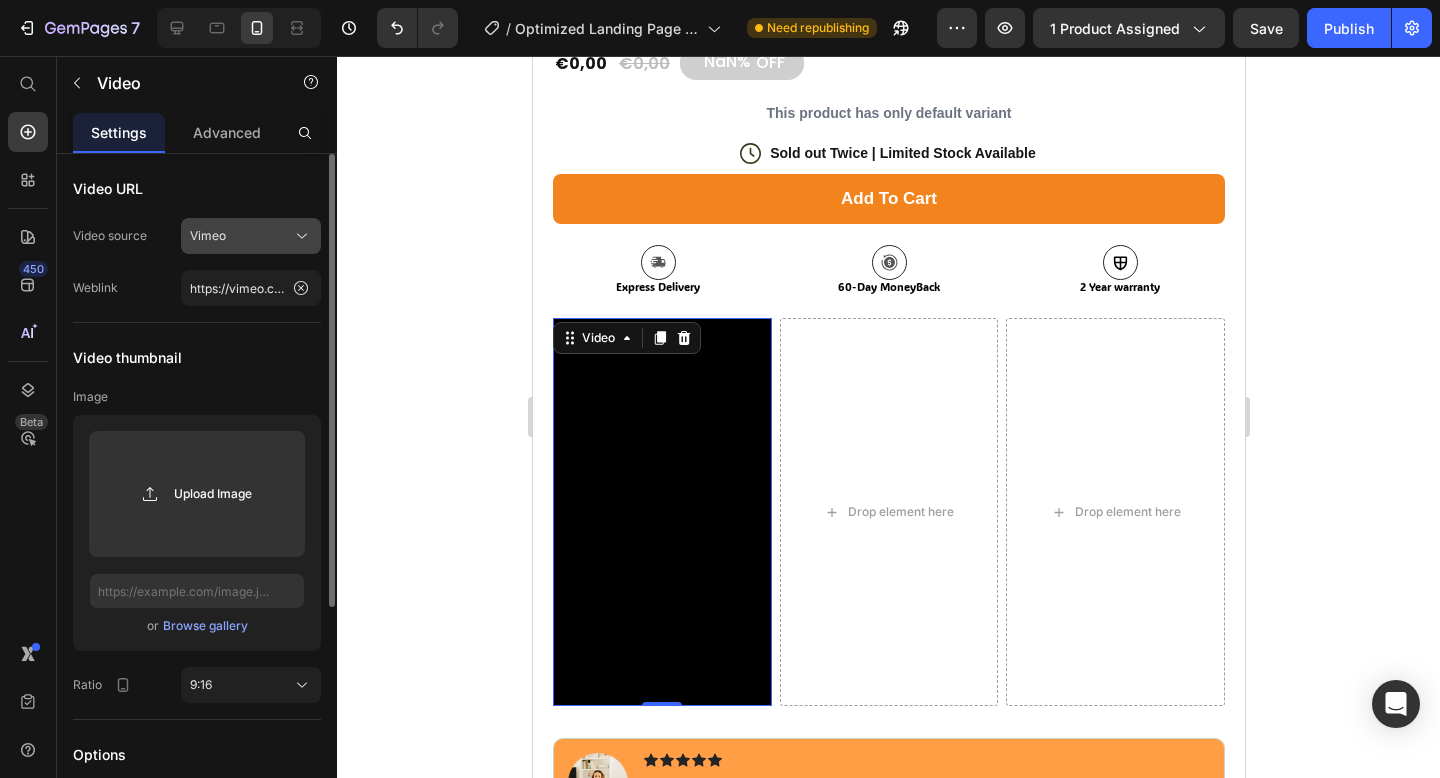 click 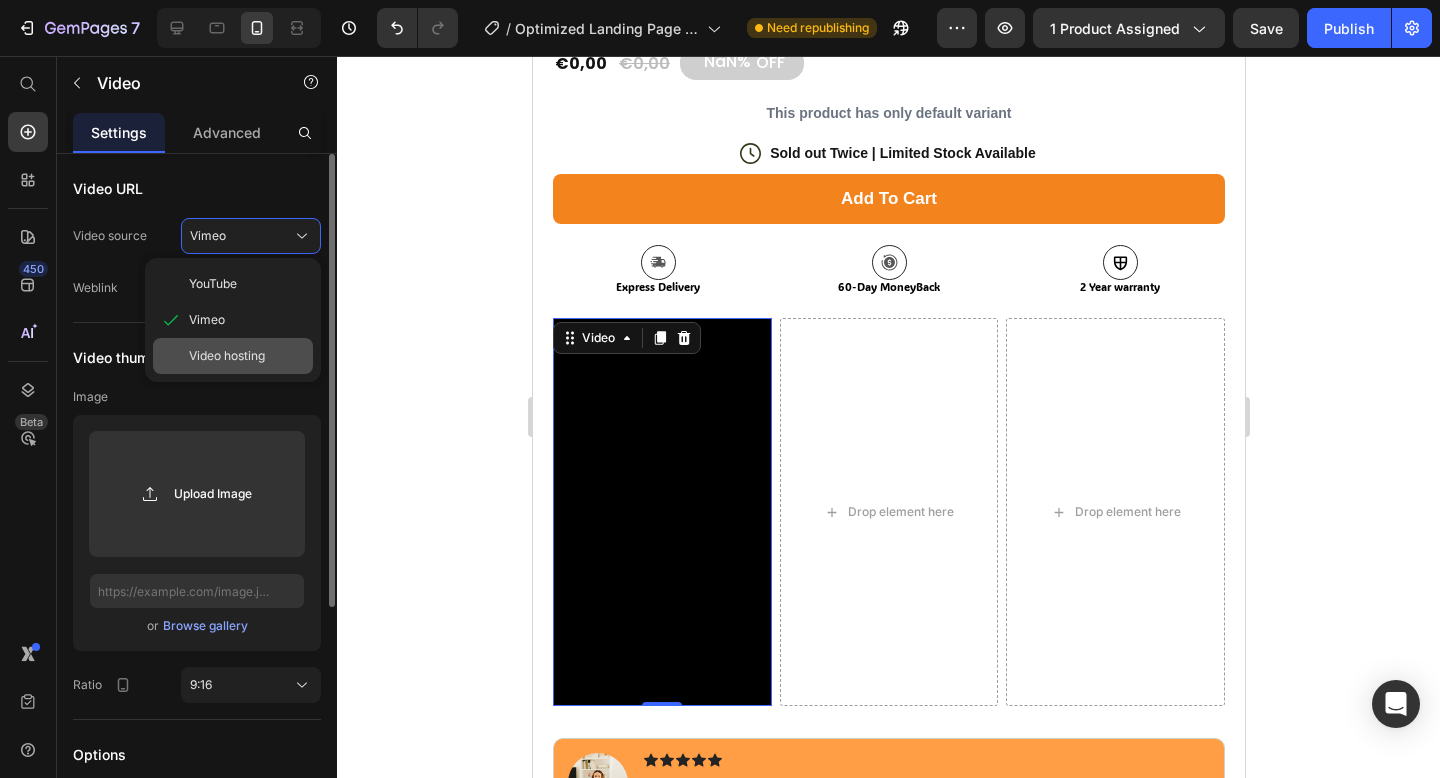click on "Video hosting" 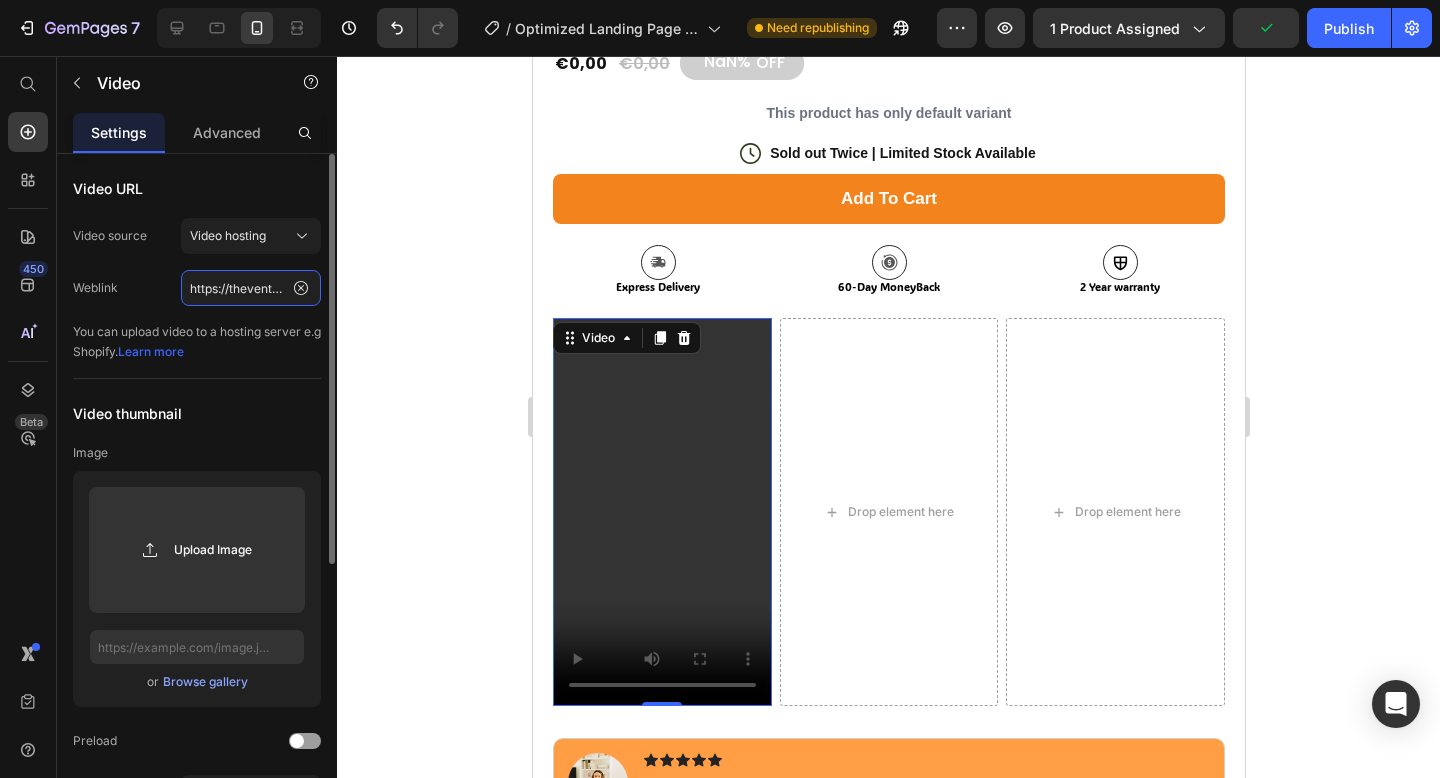click on "https://theventashop.com/cdn/shop/videos/c/vp/[UUID]/[UUID].HD-1080p-7.2Mbps-39939179.mp4?v=0" 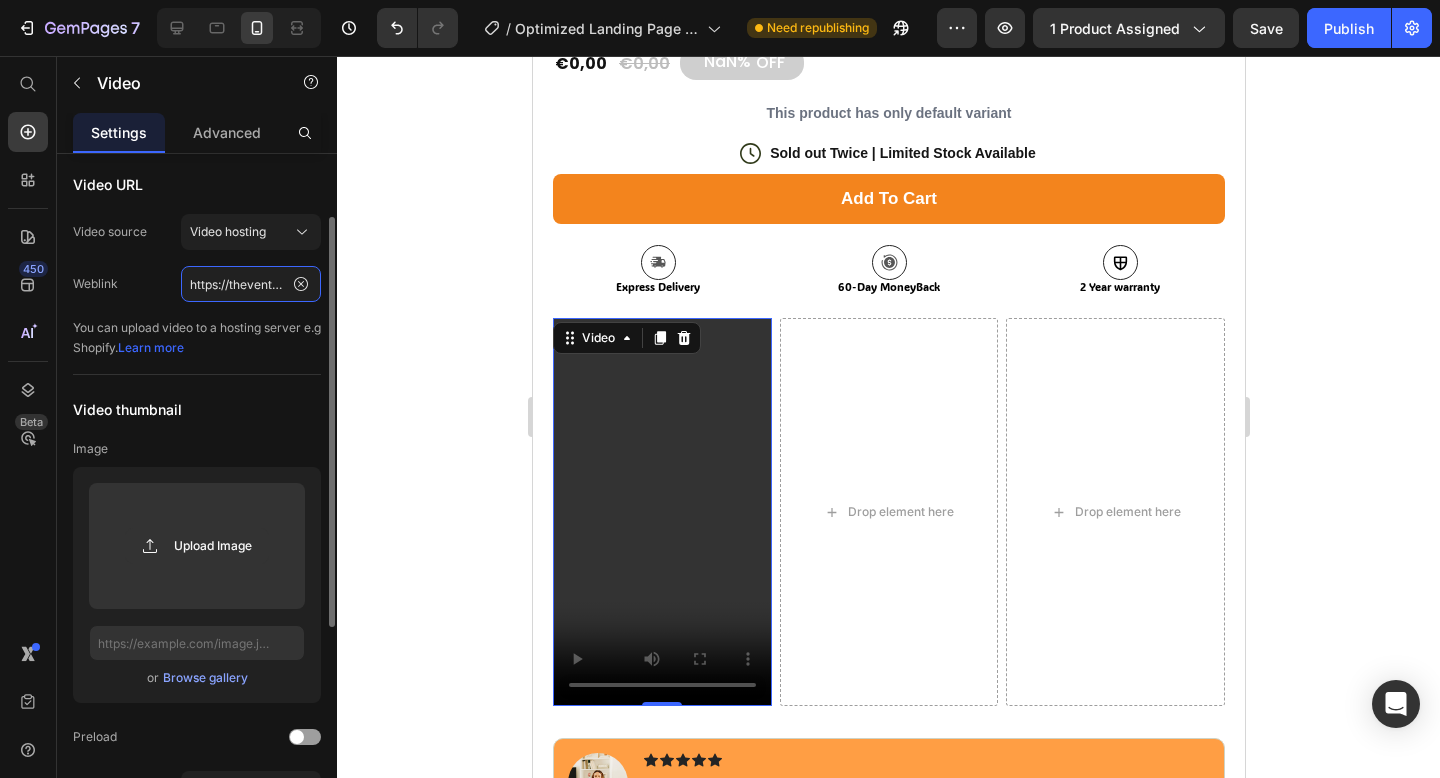 scroll, scrollTop: 42, scrollLeft: 0, axis: vertical 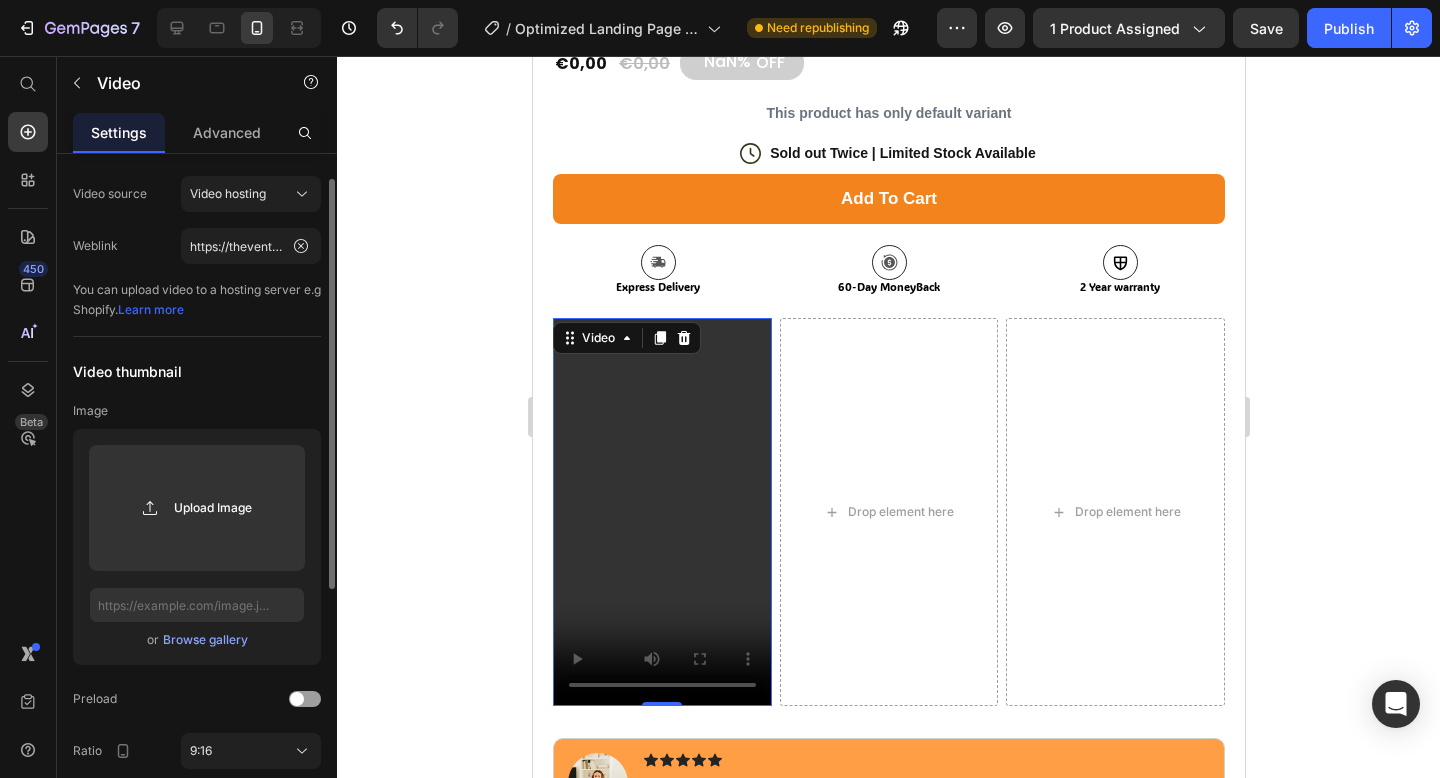 click on "You can upload video to a hosting server e.g Shopify.   Learn more" at bounding box center [197, 300] 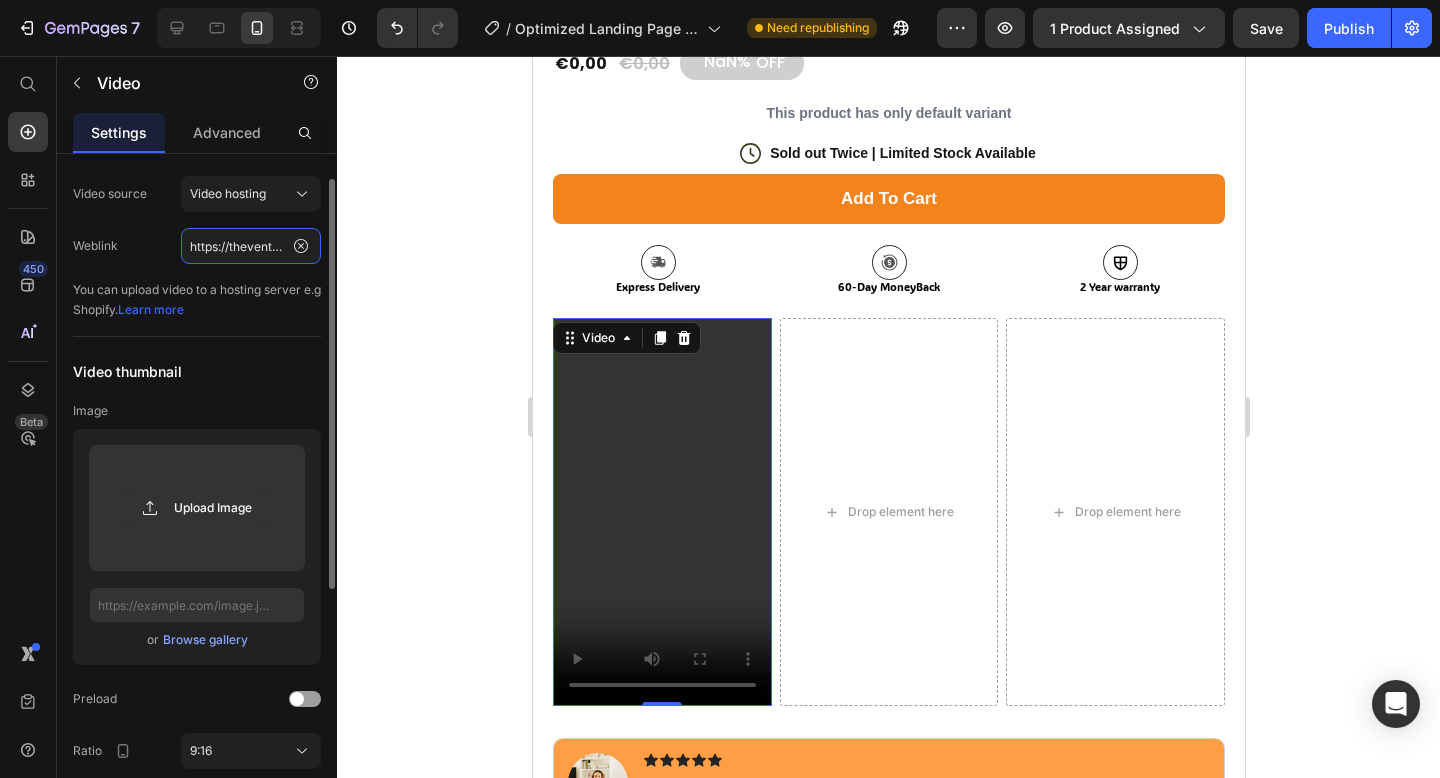 click on "https://theventashop.com/cdn/shop/videos/c/vp/[UUID]/[UUID].HD-1080p-7.2Mbps-39939179.mp4?v=0" 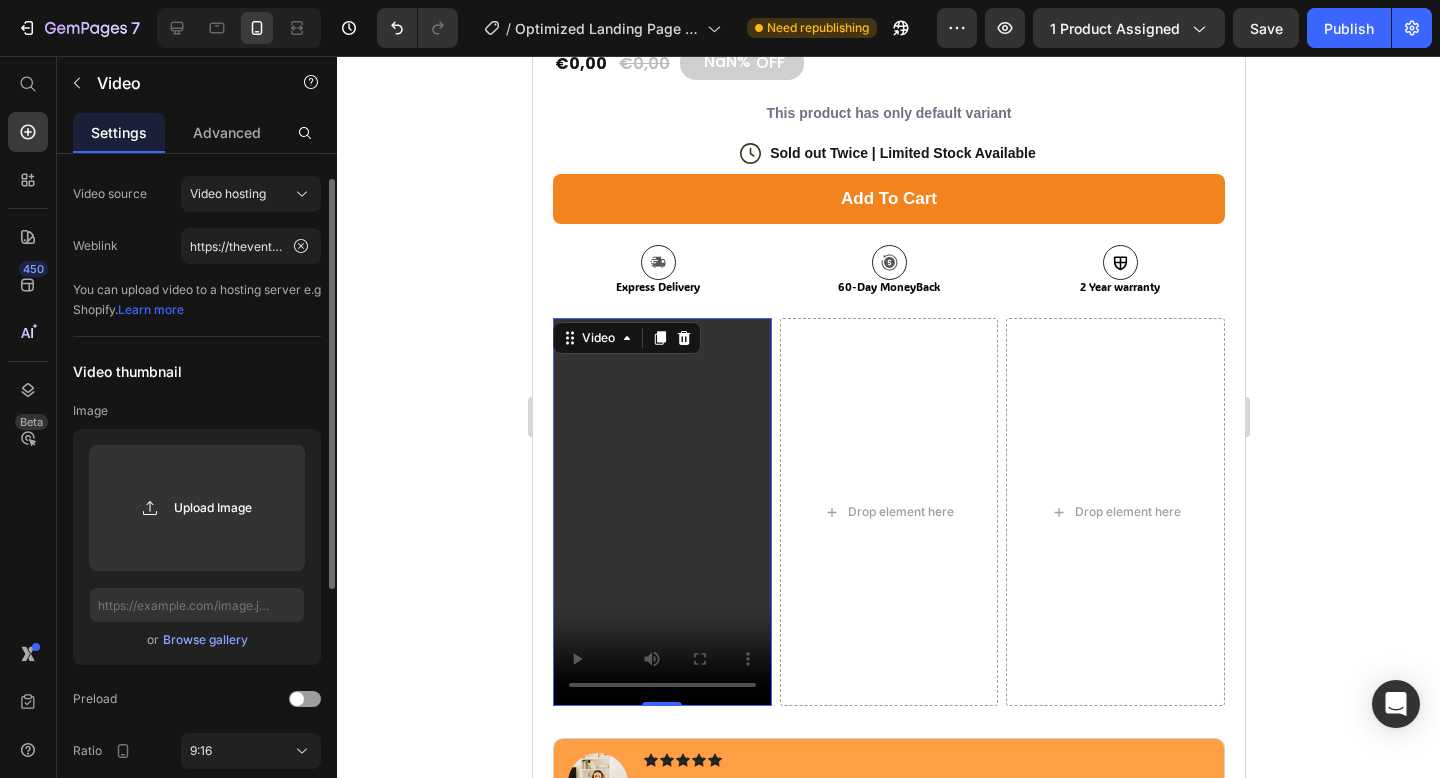 click on "You can upload video to a hosting server e.g Shopify.   Learn more" at bounding box center [197, 300] 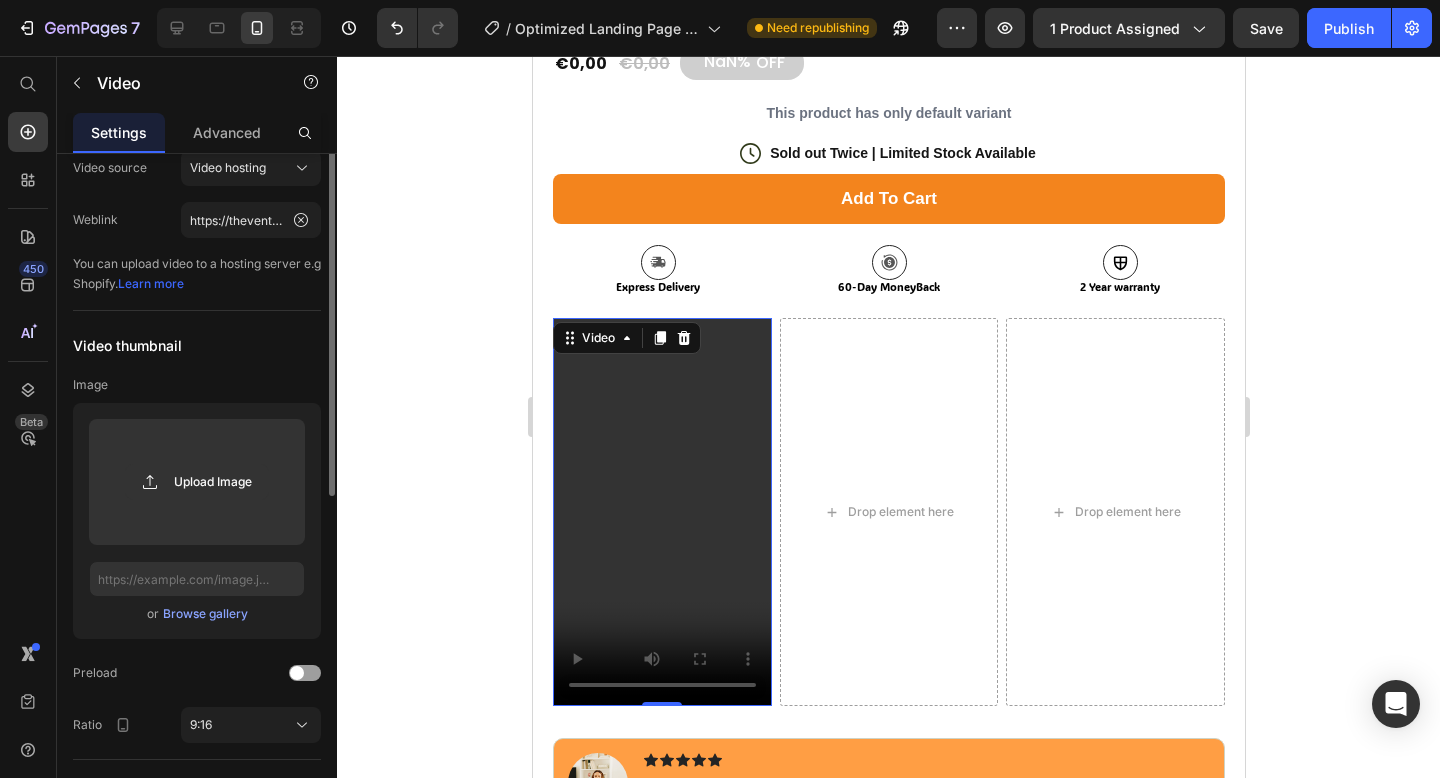 scroll, scrollTop: 0, scrollLeft: 0, axis: both 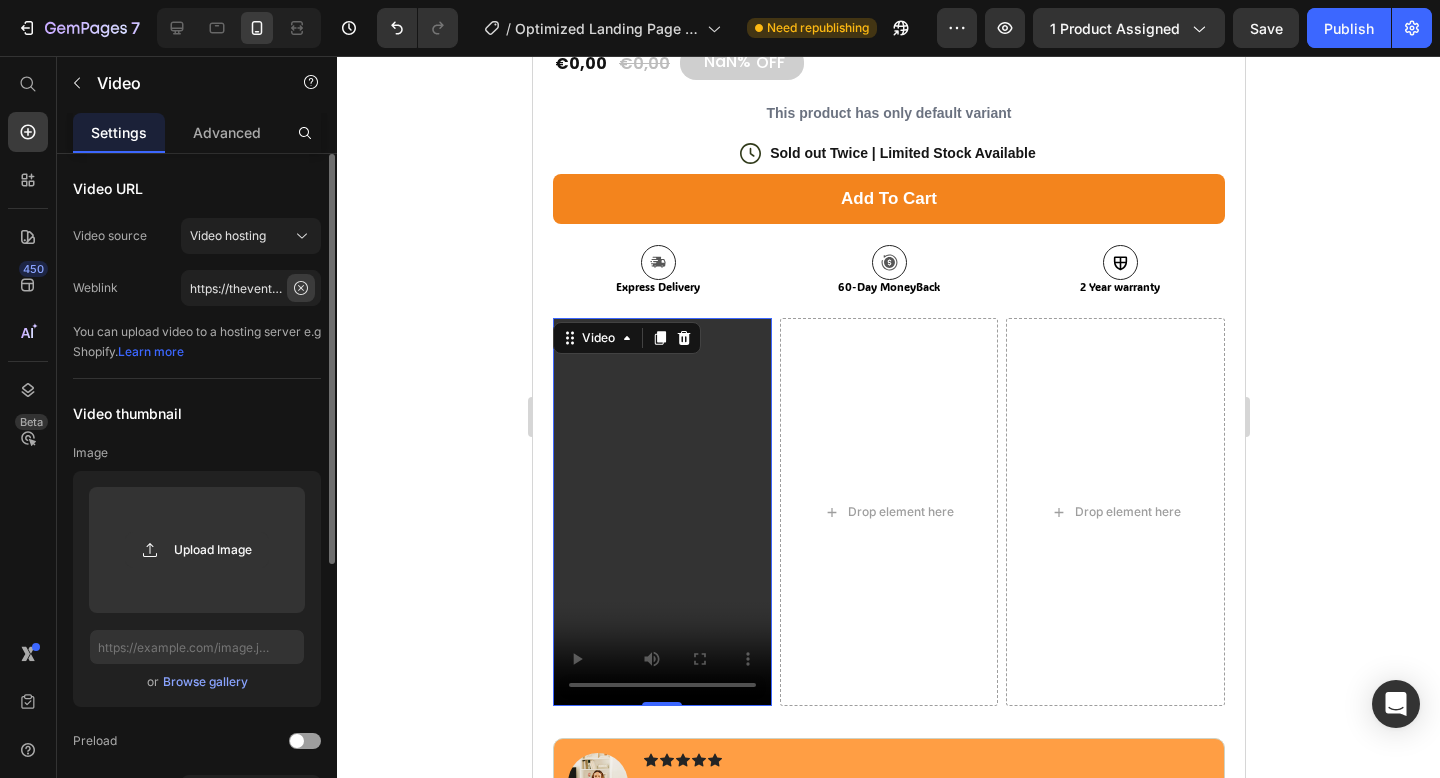 click 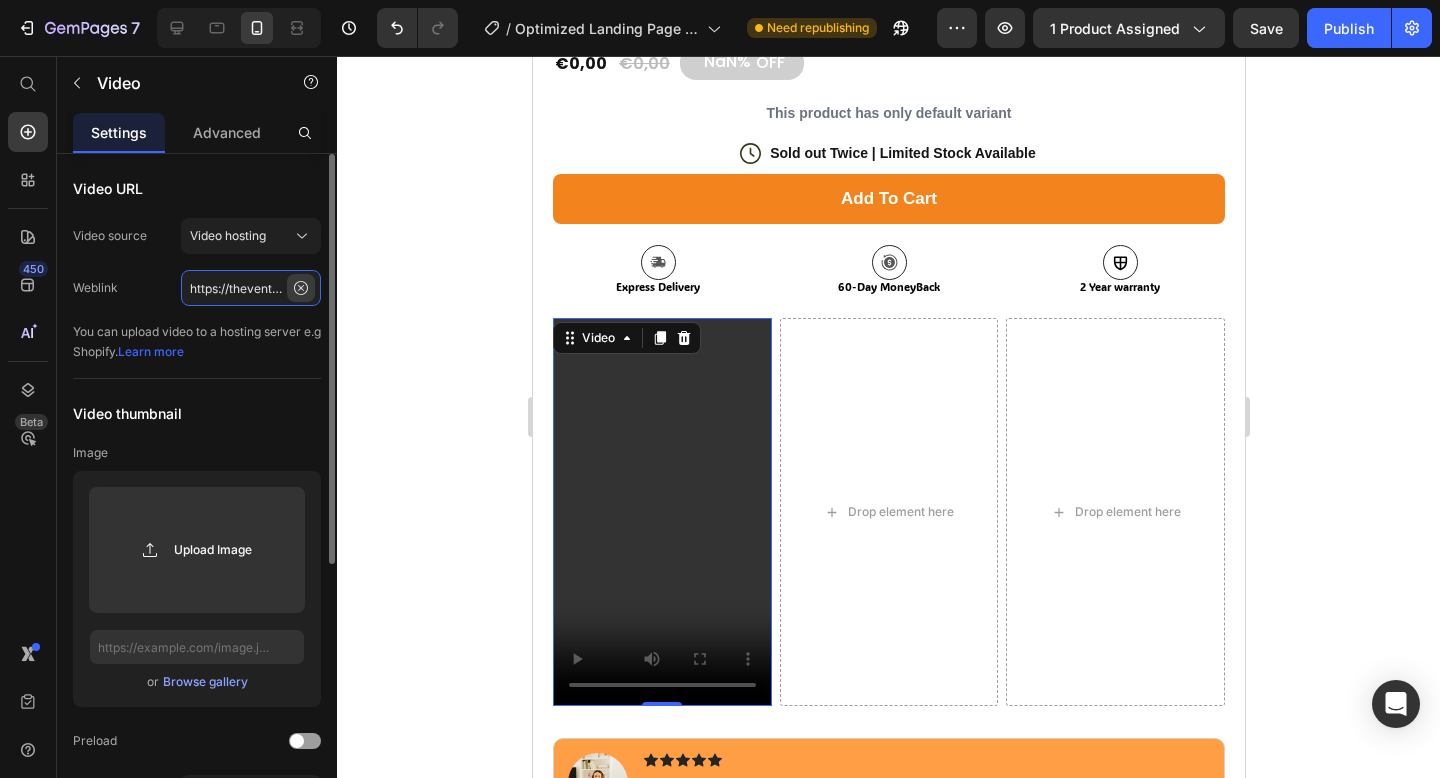 type 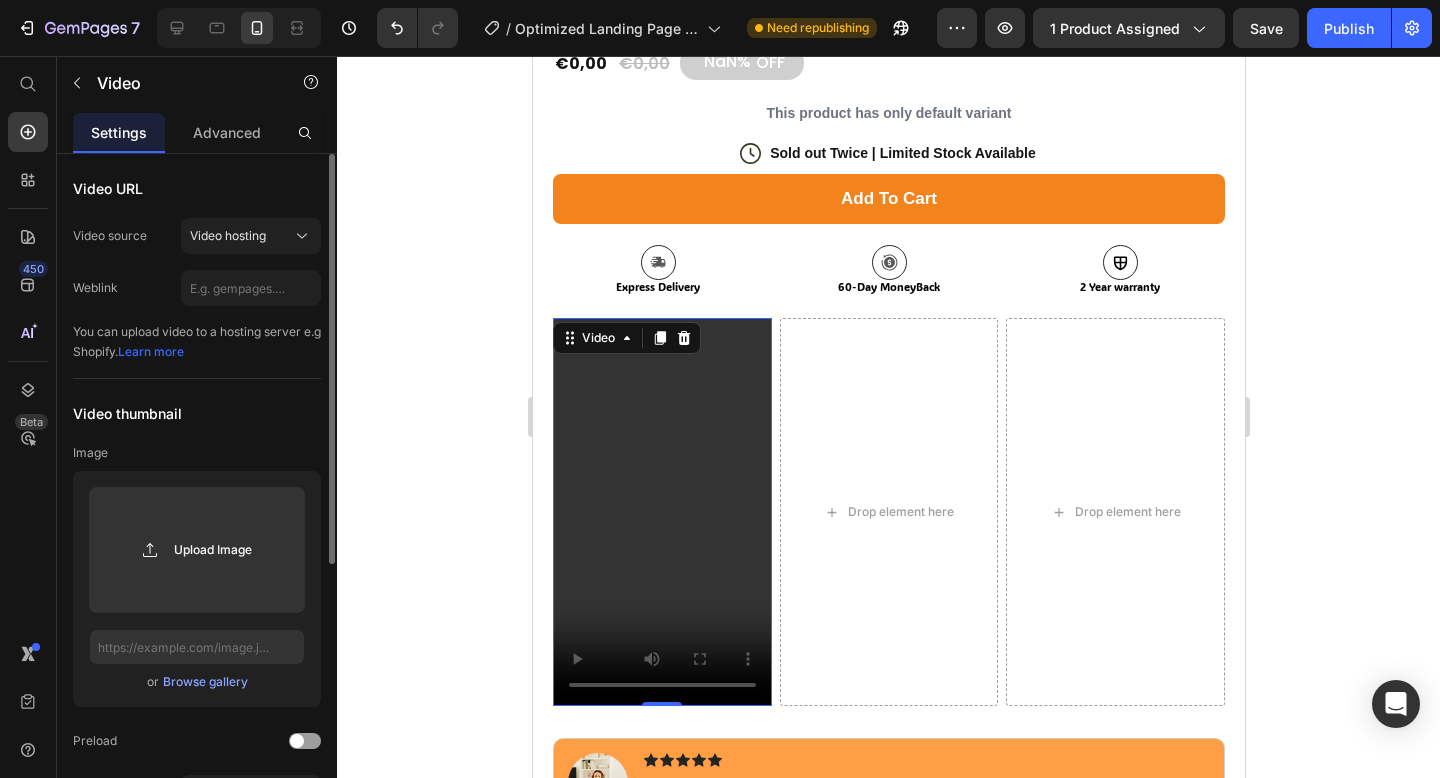 click on "Video URL Video source Video hosting Weblink You can upload video to a hosting server e.g Shopify.   Learn more" 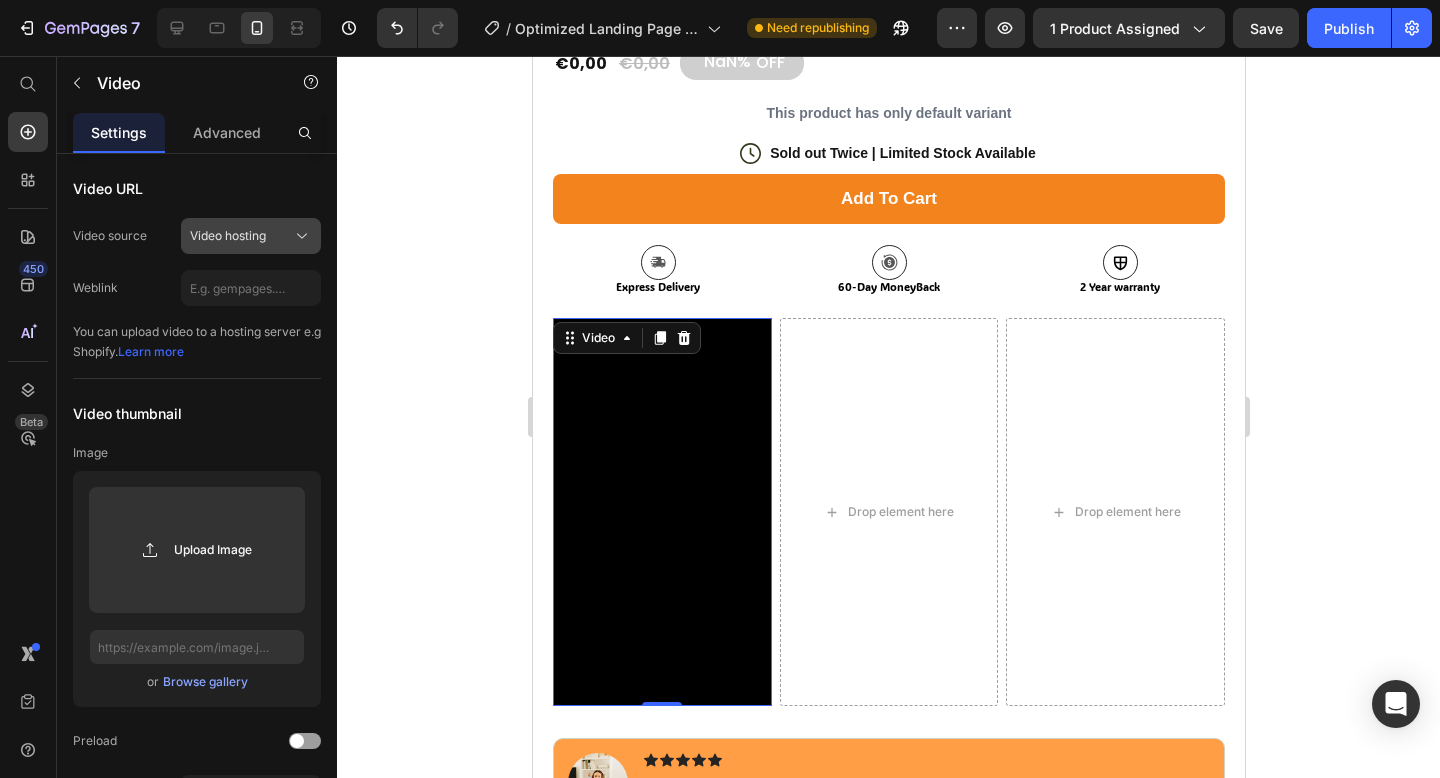 click on "Video hosting" at bounding box center (251, 236) 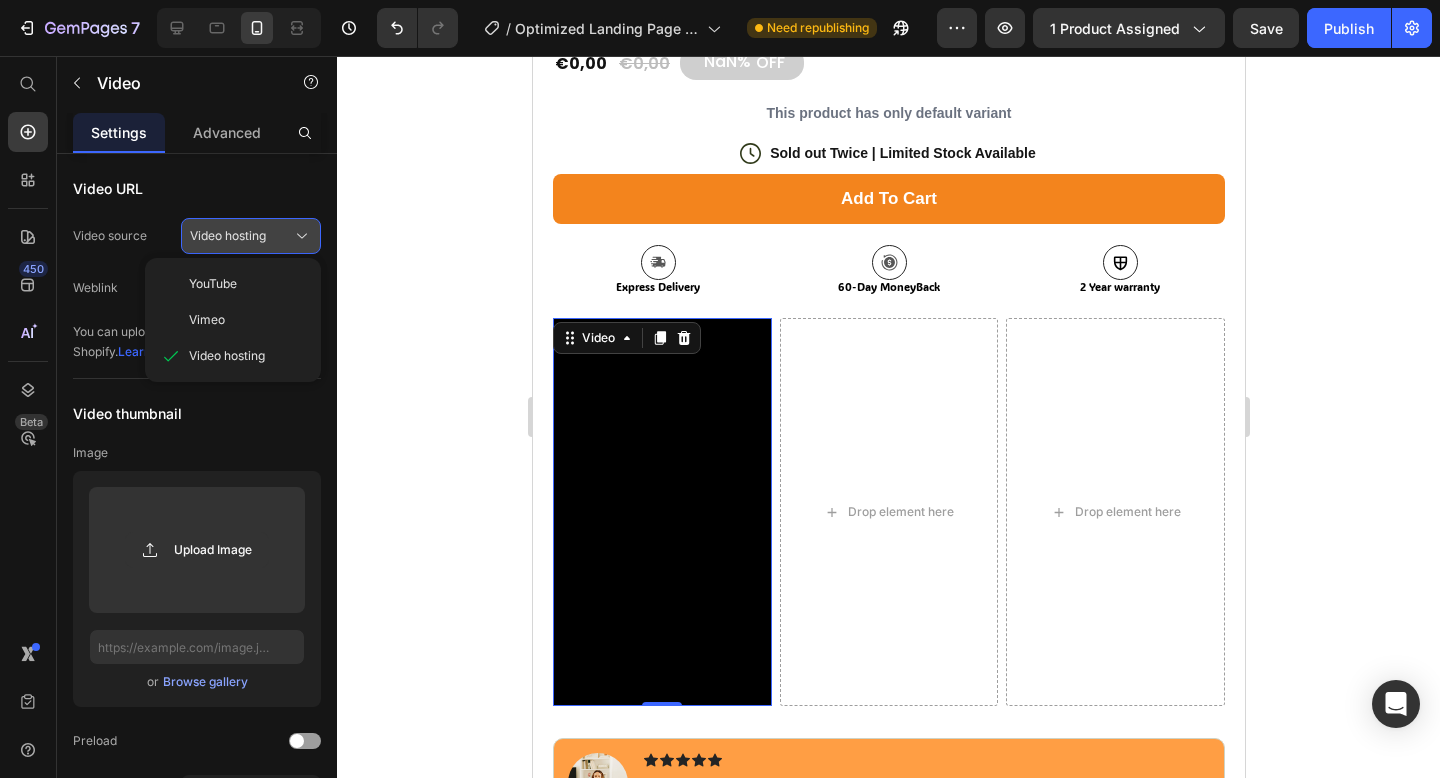 click on "Video hosting" at bounding box center (251, 236) 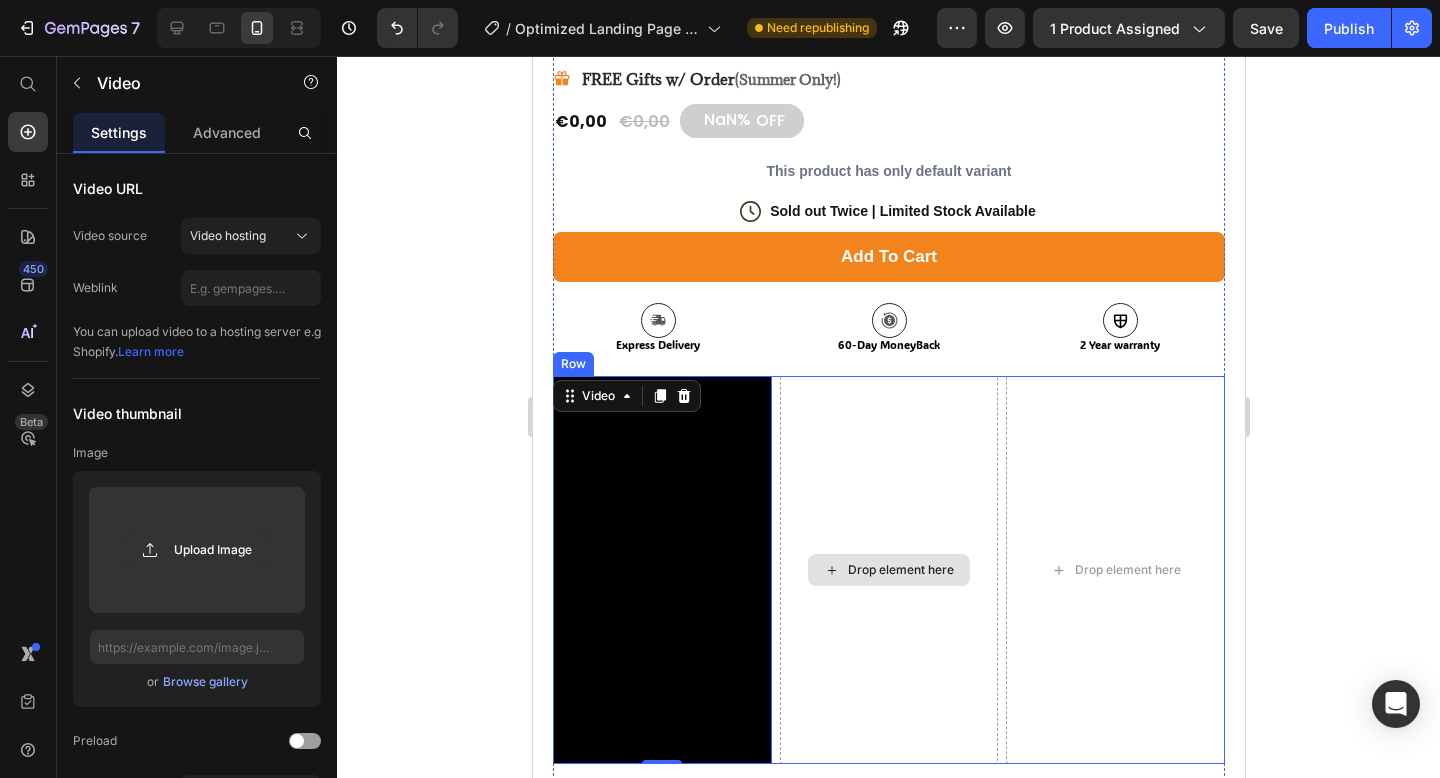 scroll, scrollTop: 891, scrollLeft: 0, axis: vertical 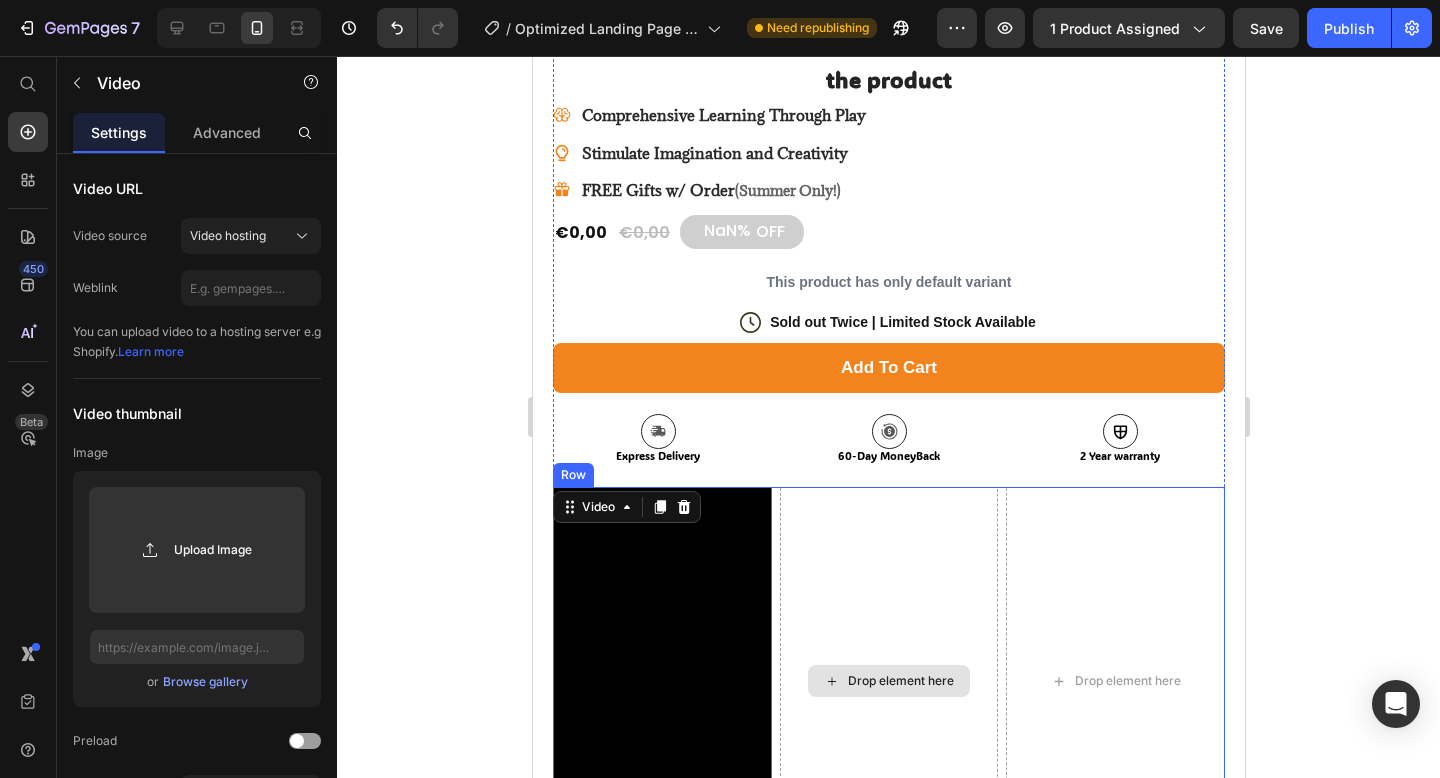 click on "Drop element here" at bounding box center (888, 681) 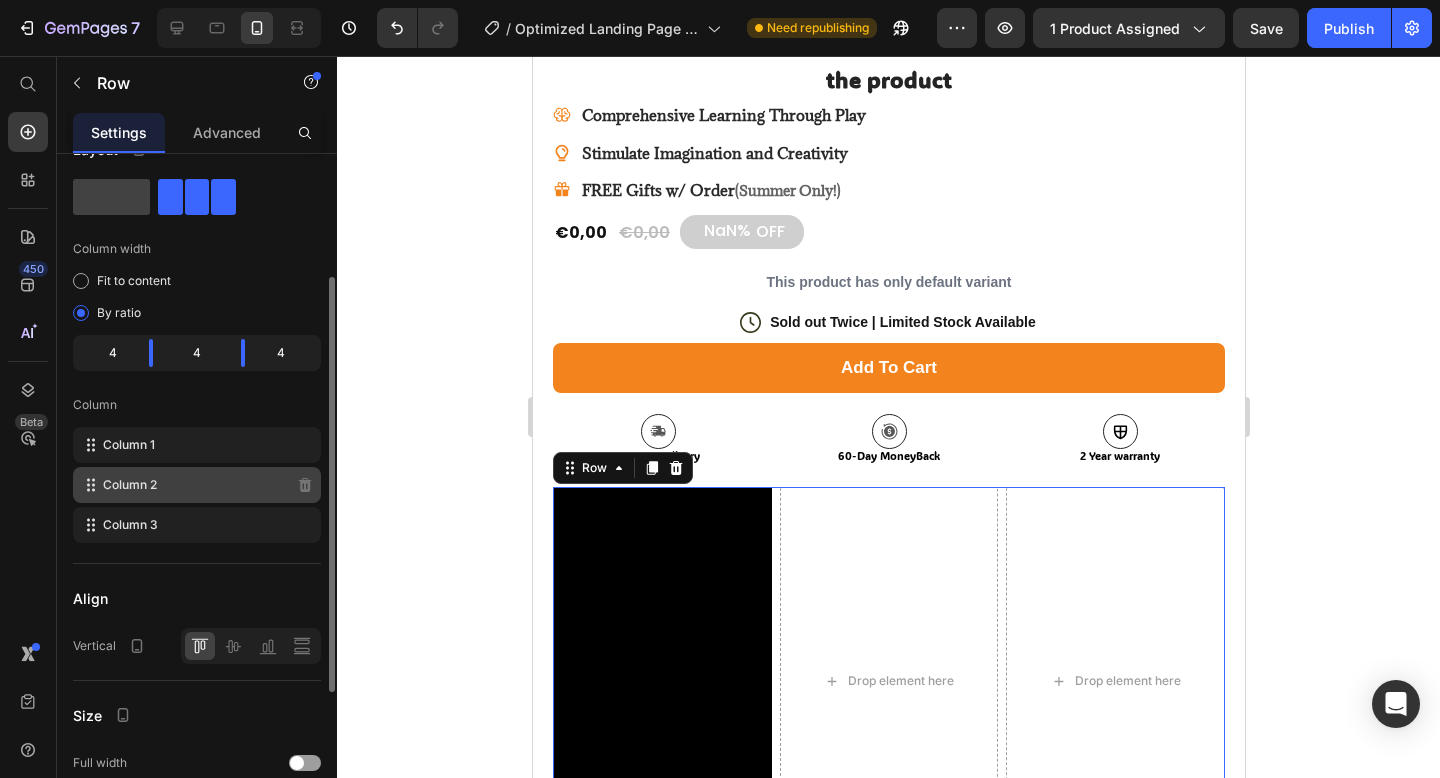scroll, scrollTop: 101, scrollLeft: 0, axis: vertical 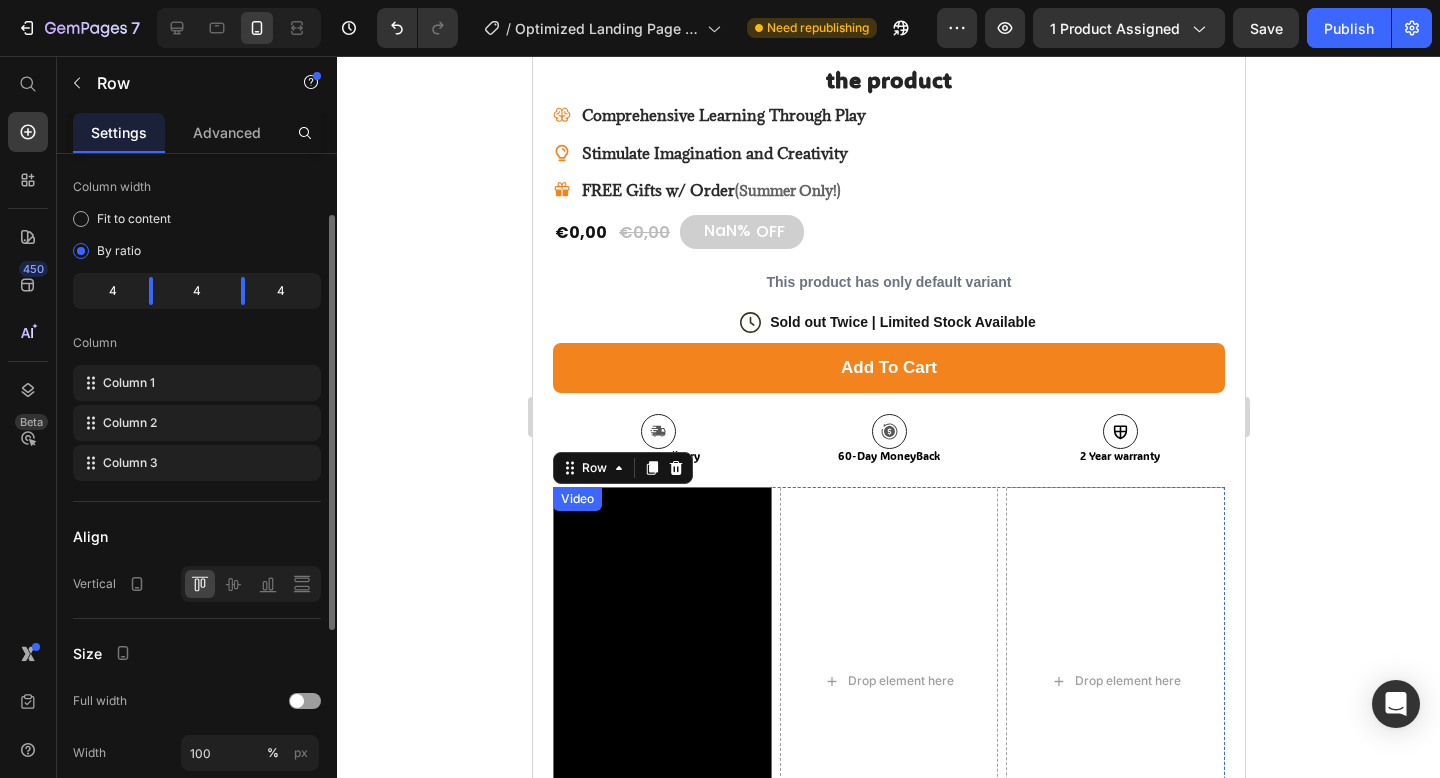 click on "Video" at bounding box center (661, 681) 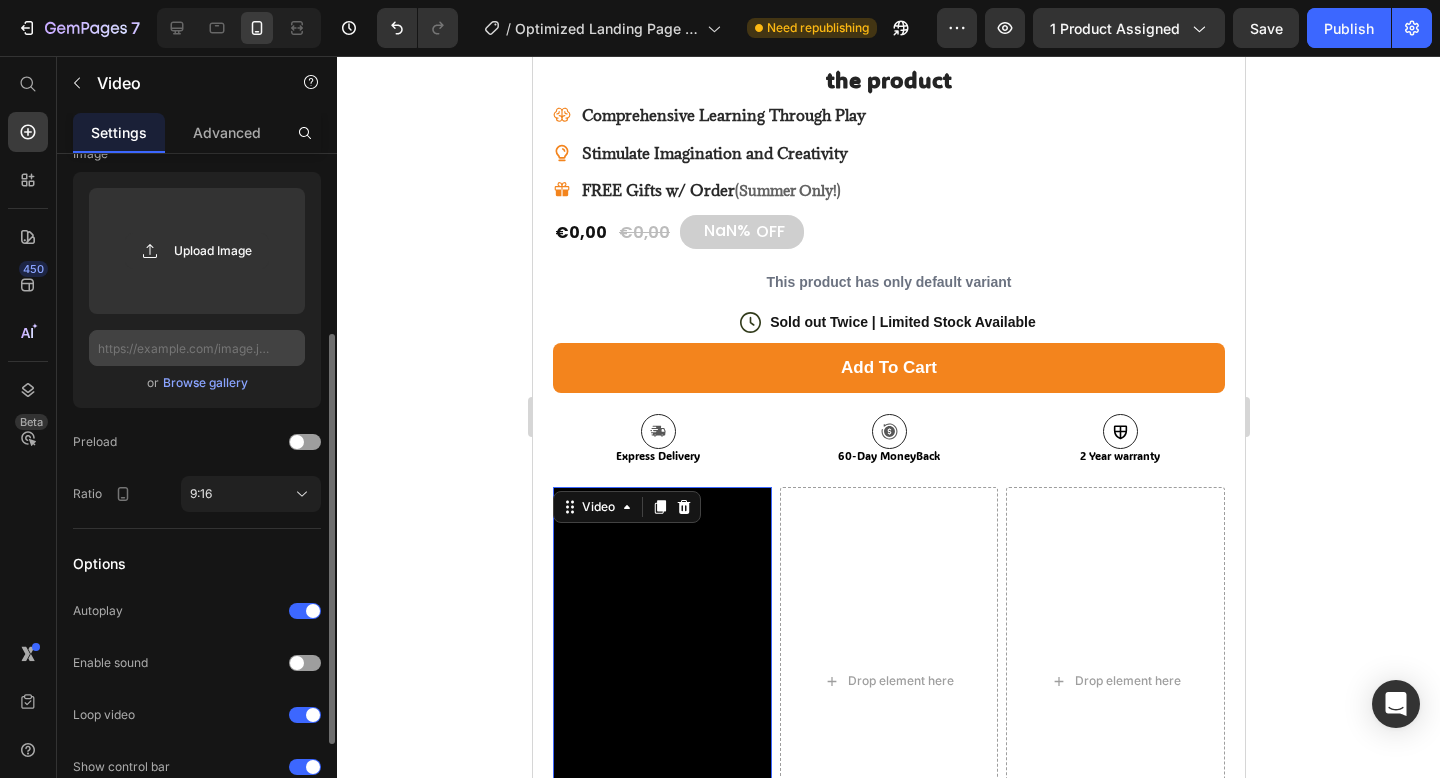 scroll, scrollTop: 0, scrollLeft: 0, axis: both 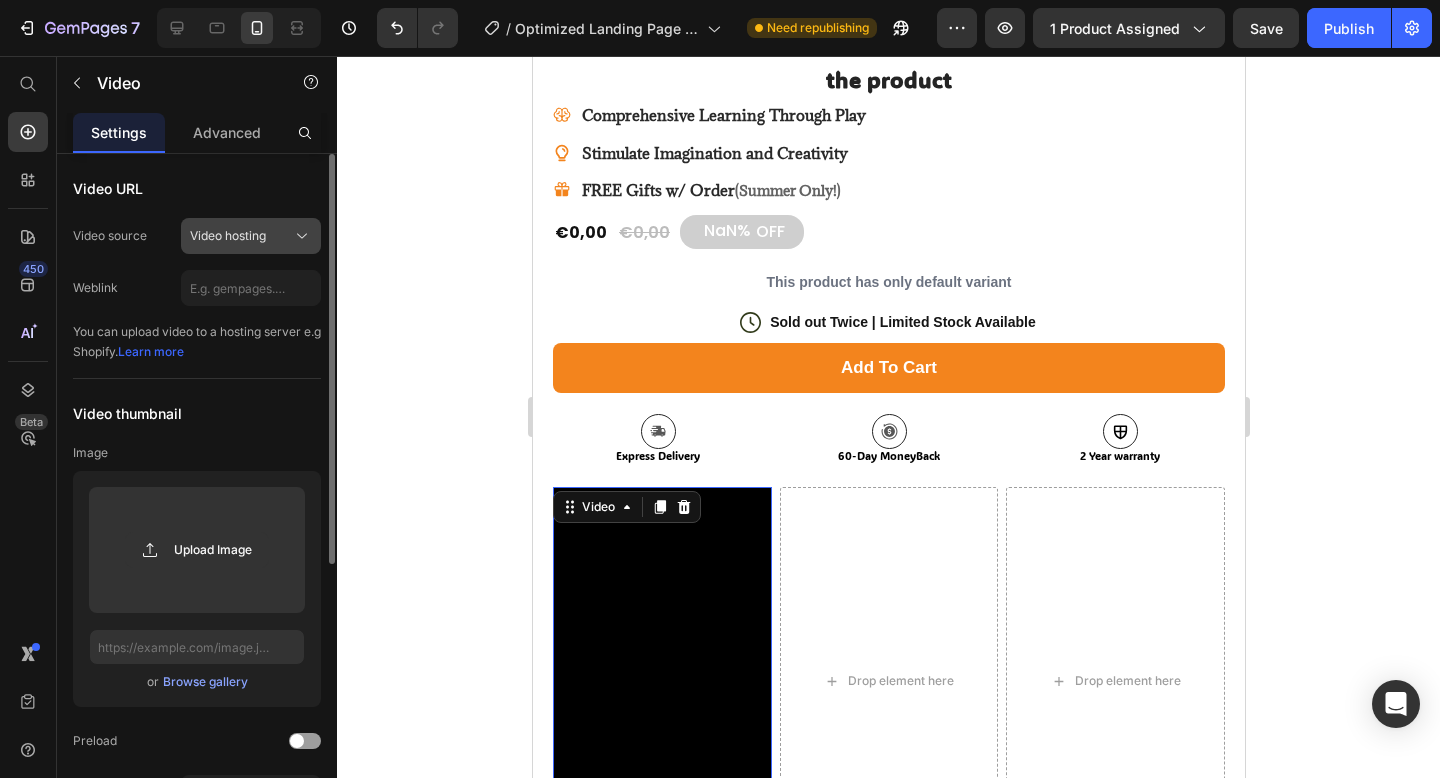 click on "Video hosting" at bounding box center [251, 236] 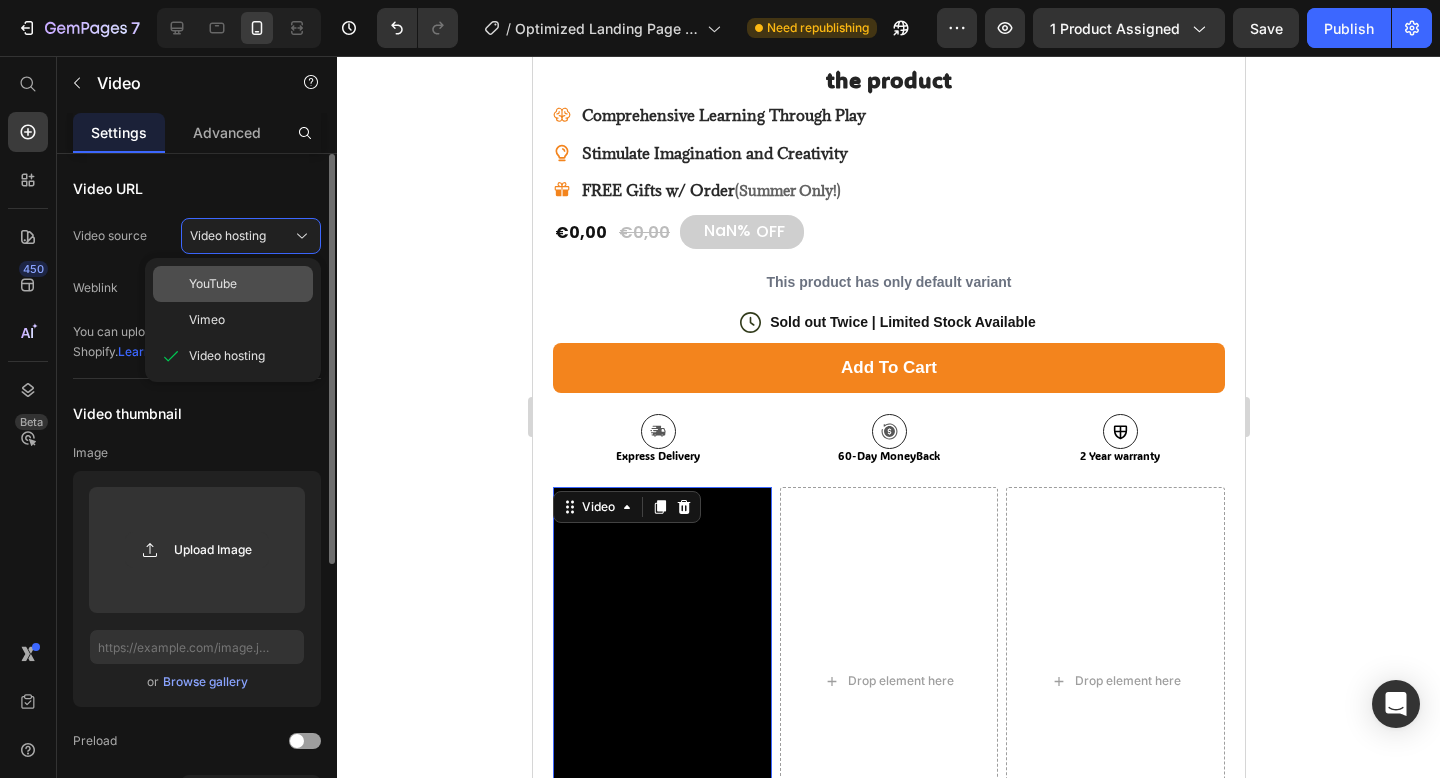 click on "YouTube" at bounding box center (247, 284) 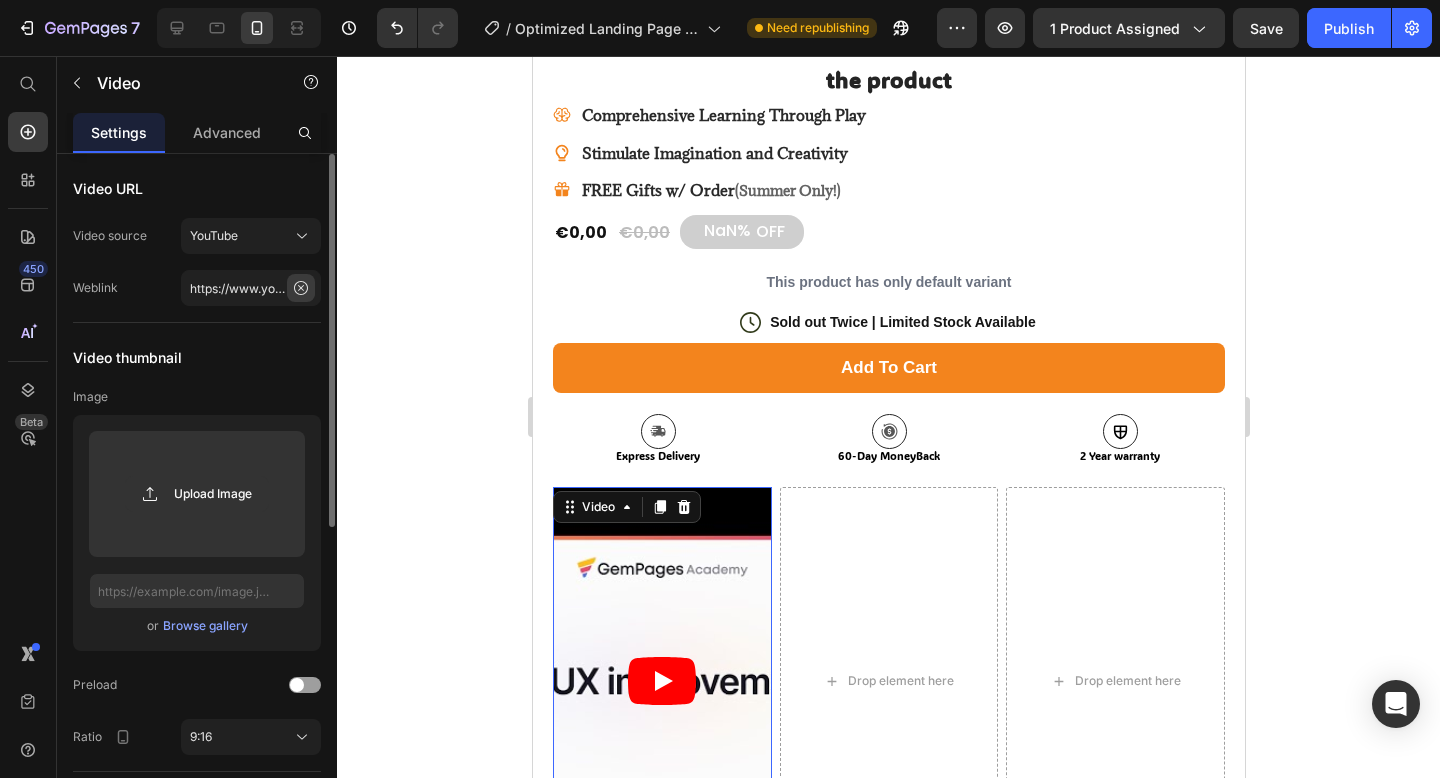 click 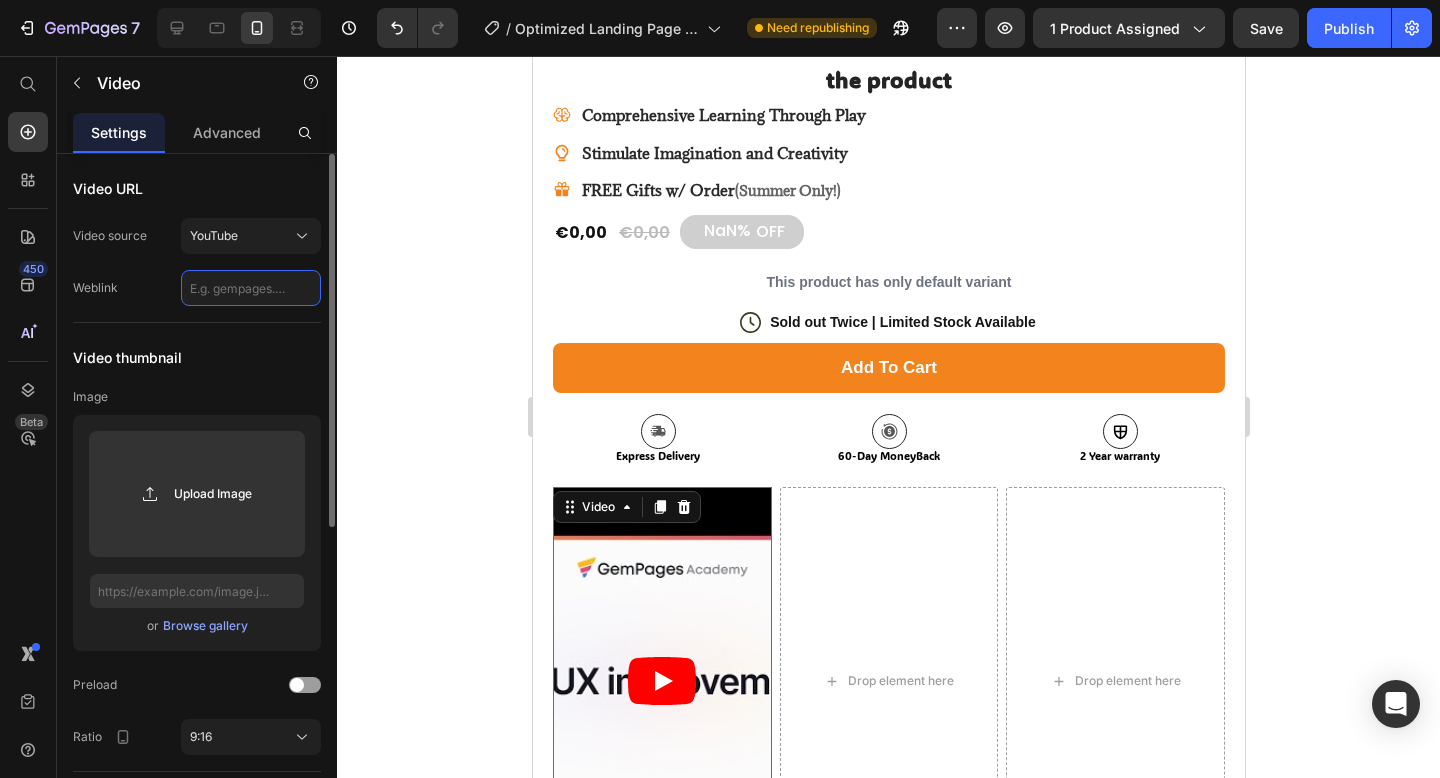 scroll, scrollTop: 0, scrollLeft: 0, axis: both 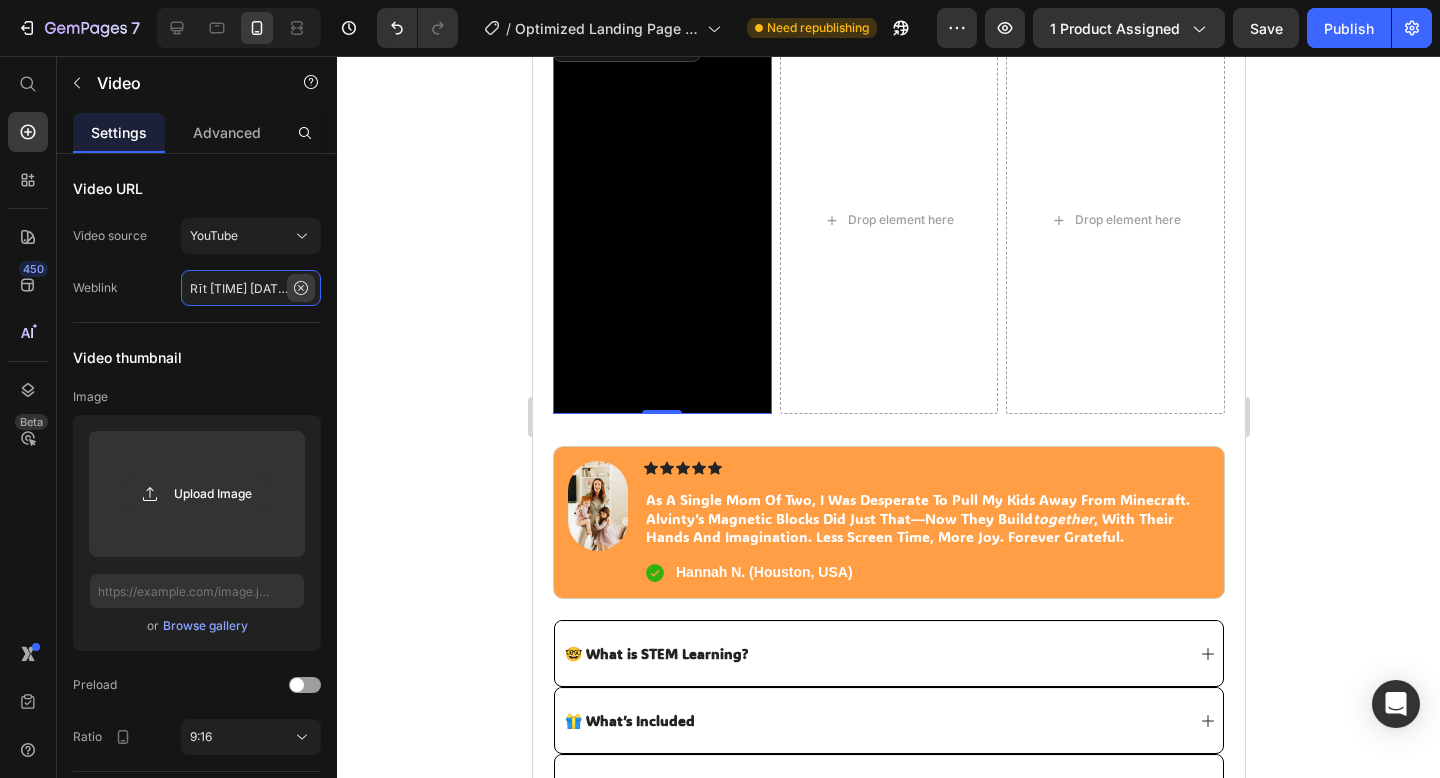 type on "Rīt [TIME] [DATE]" 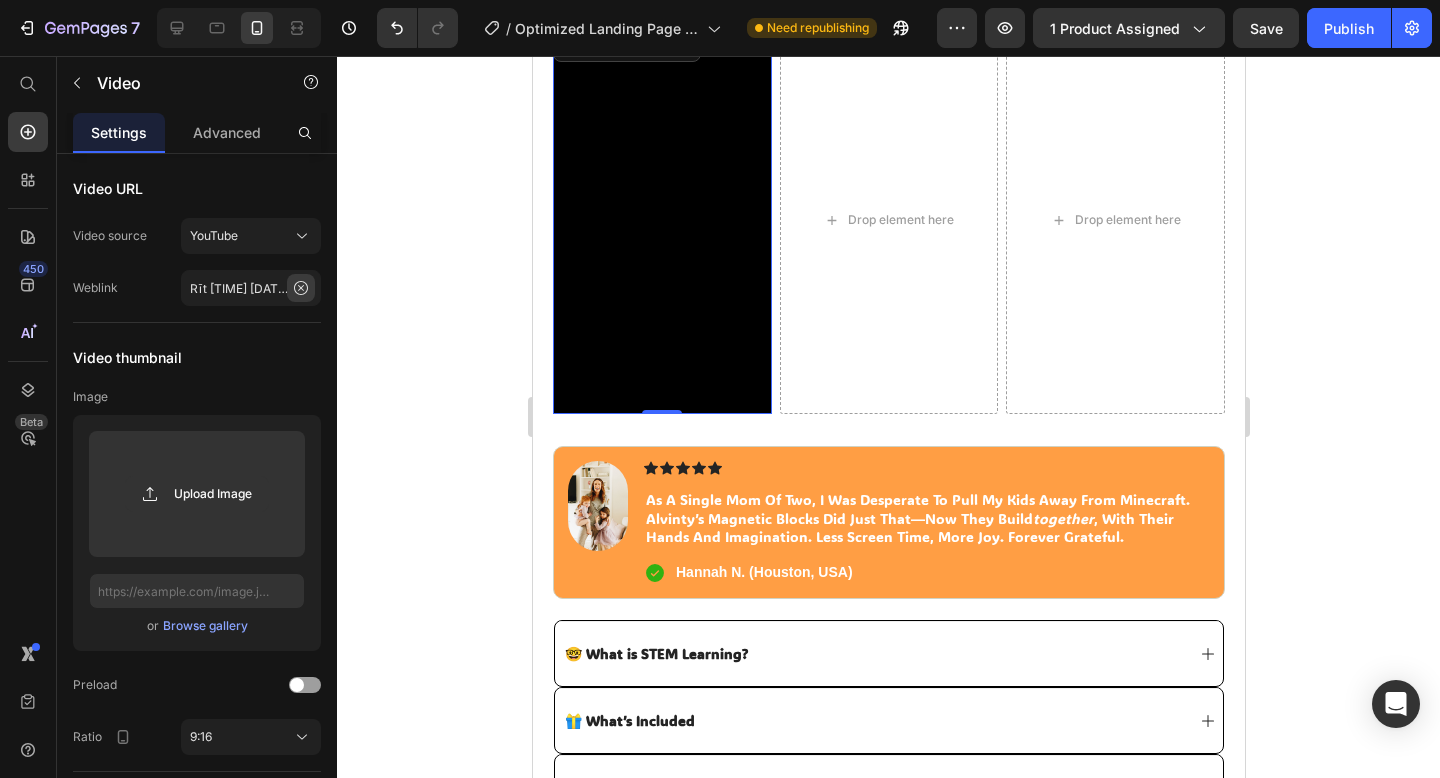 click 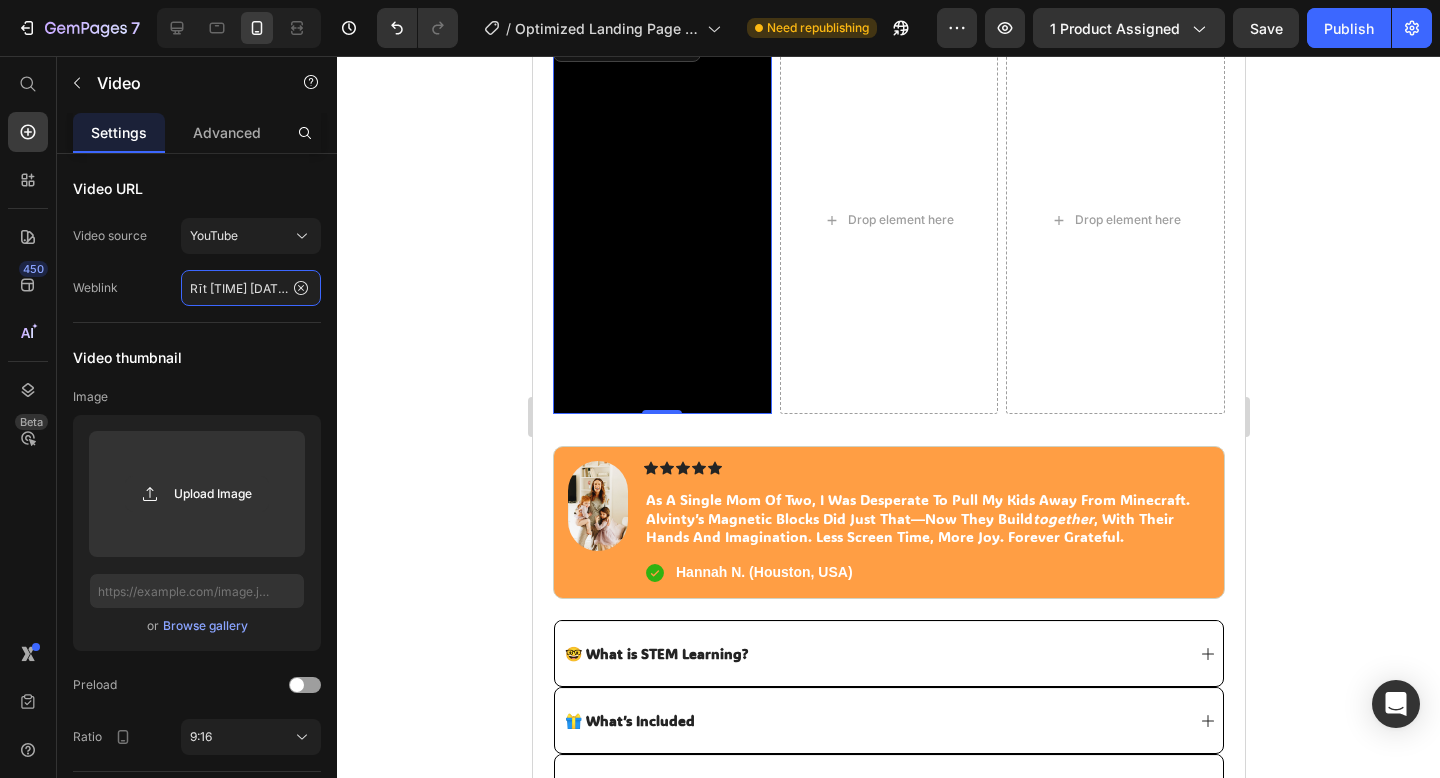 type 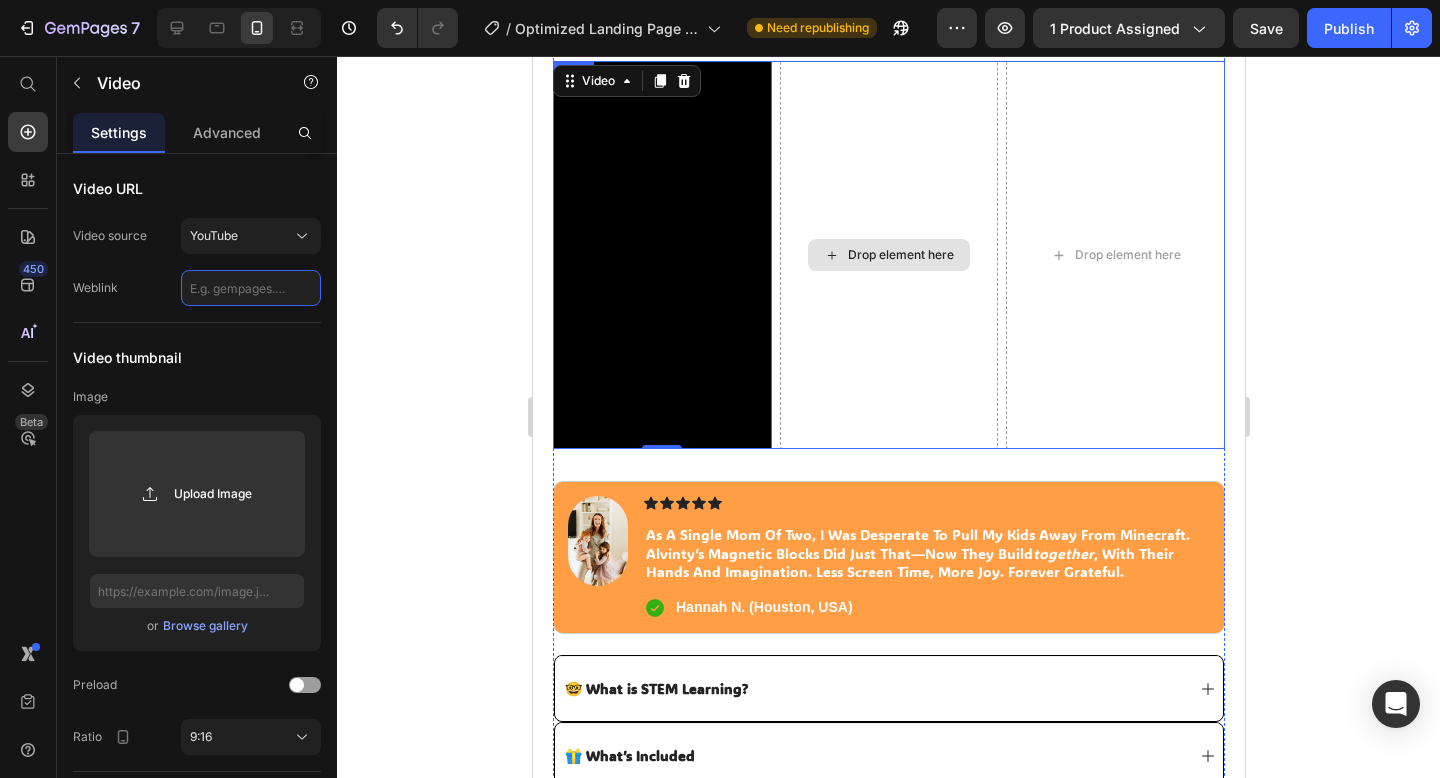 scroll, scrollTop: 1266, scrollLeft: 0, axis: vertical 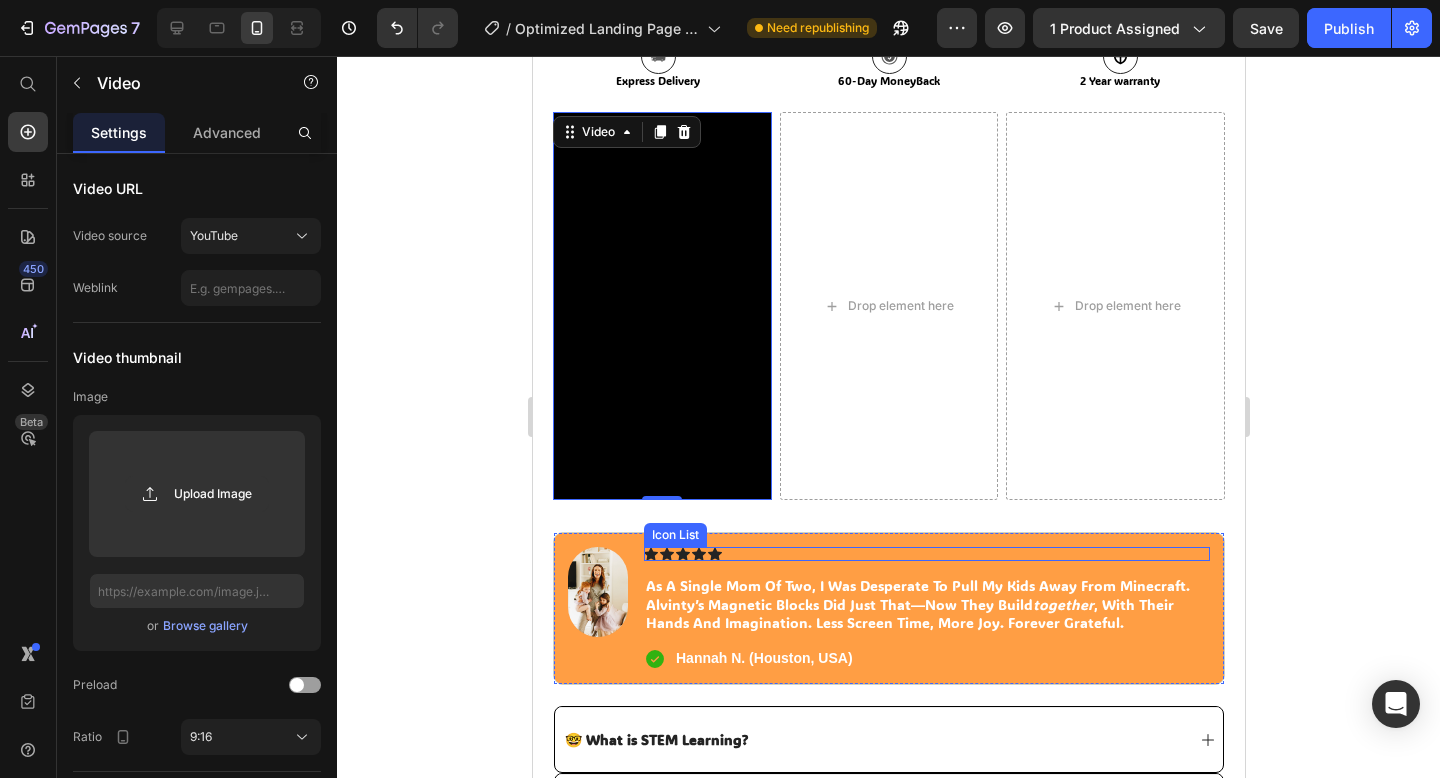 click on "Icon Icon Icon Icon Icon" at bounding box center [926, 554] 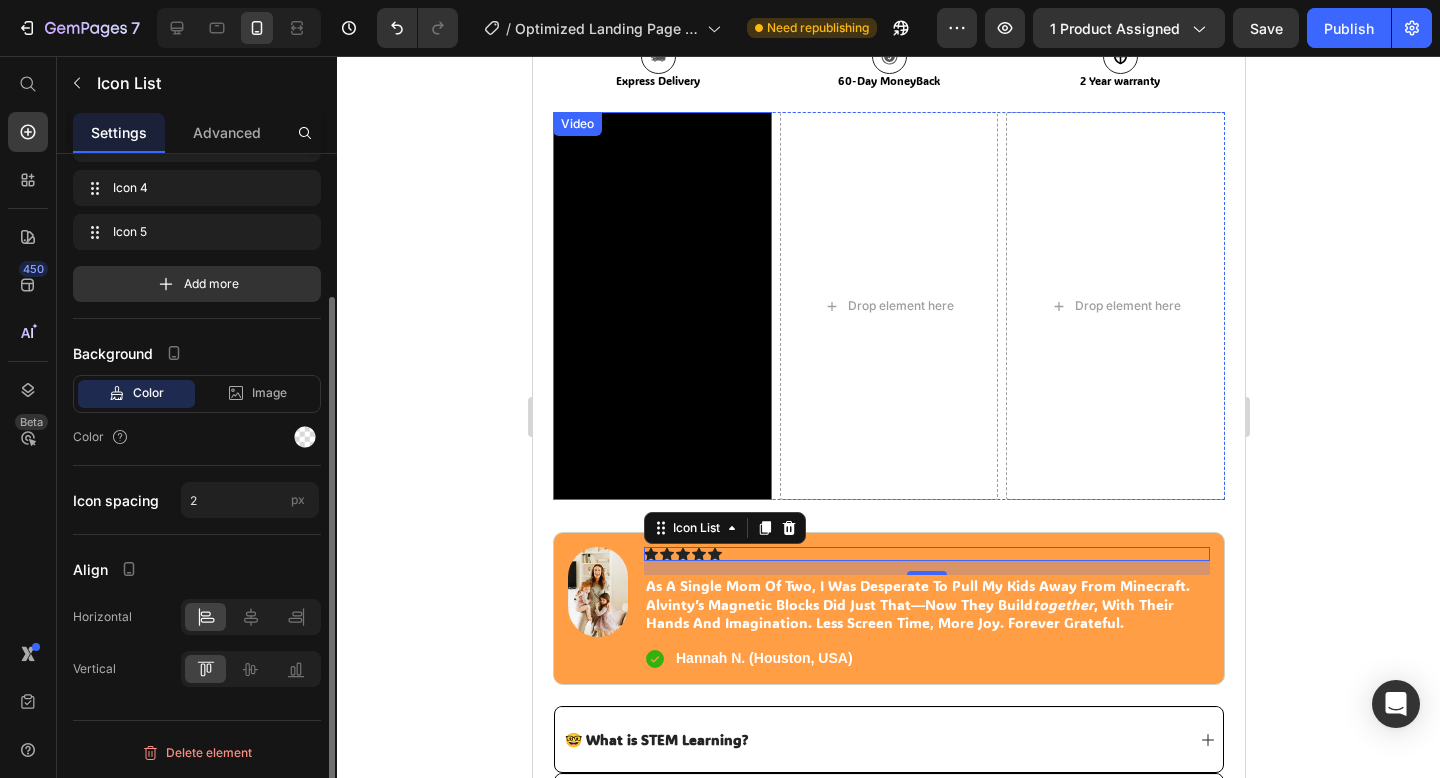 scroll, scrollTop: 0, scrollLeft: 0, axis: both 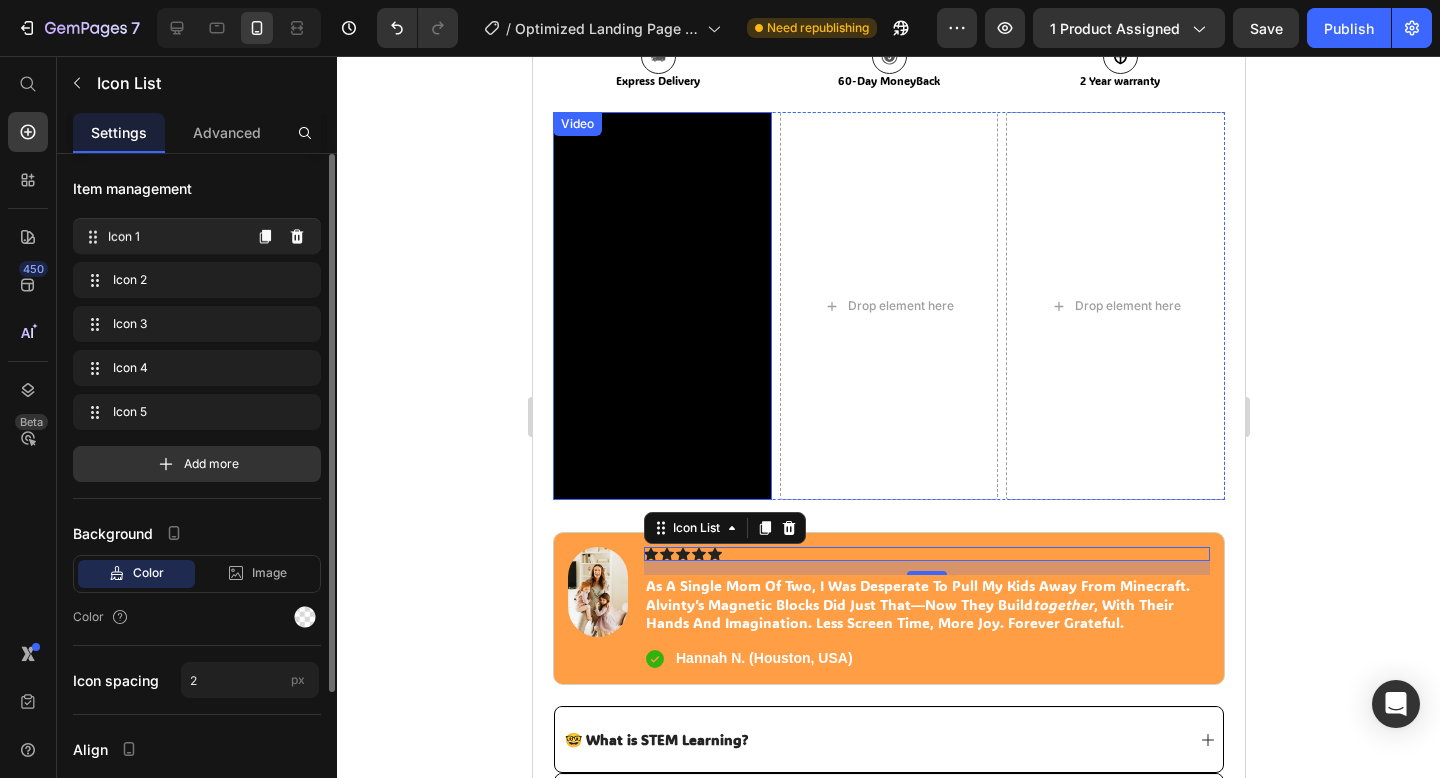 click on "Icon 1" at bounding box center (174, 236) 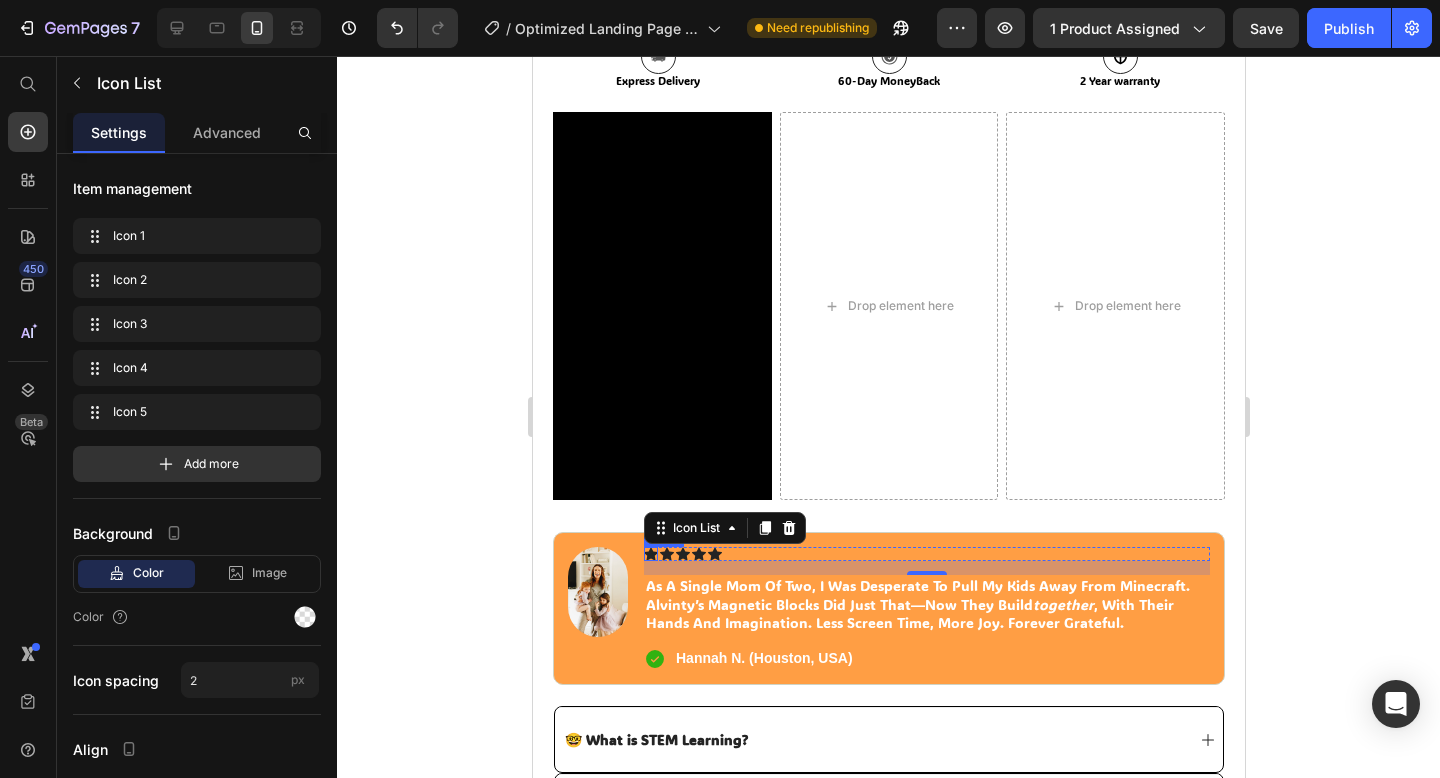 click 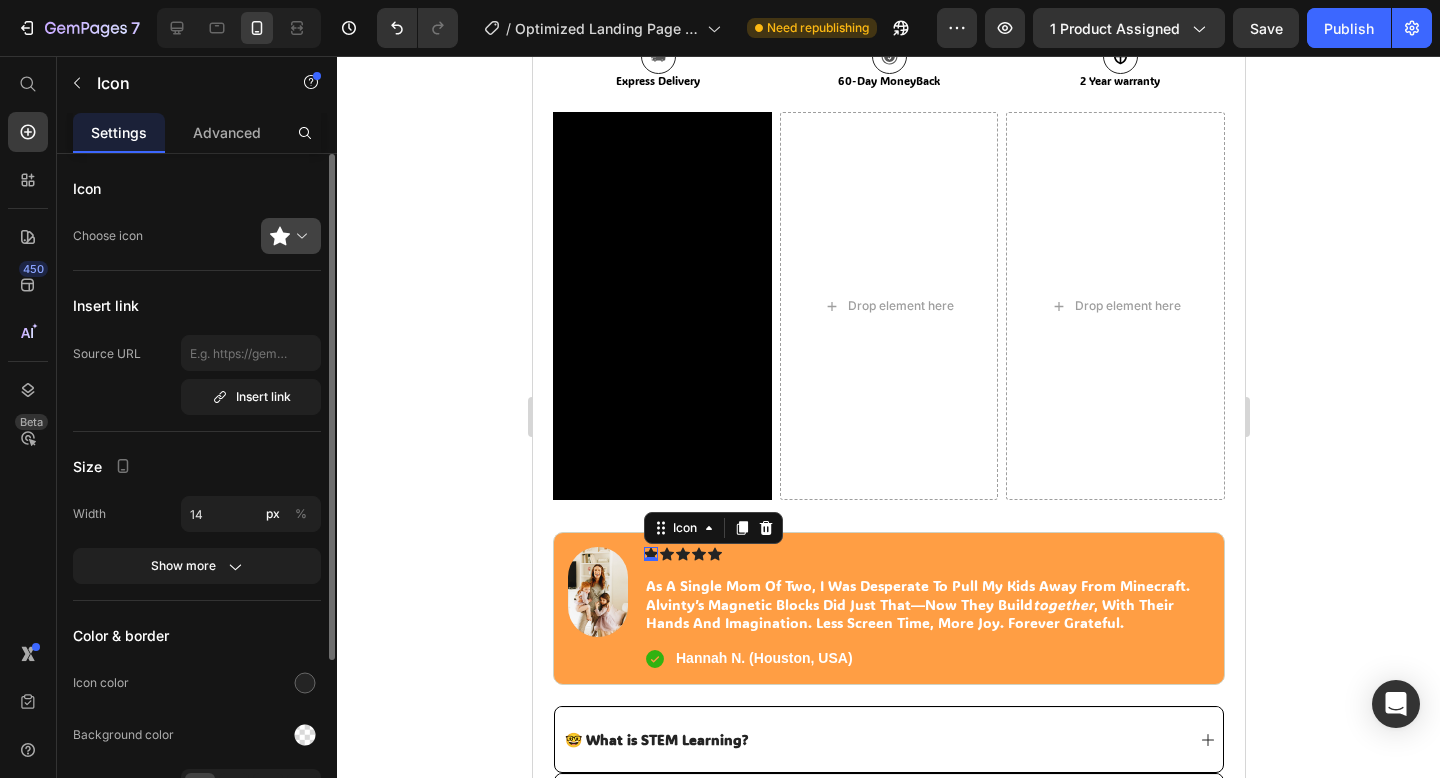 click at bounding box center [299, 236] 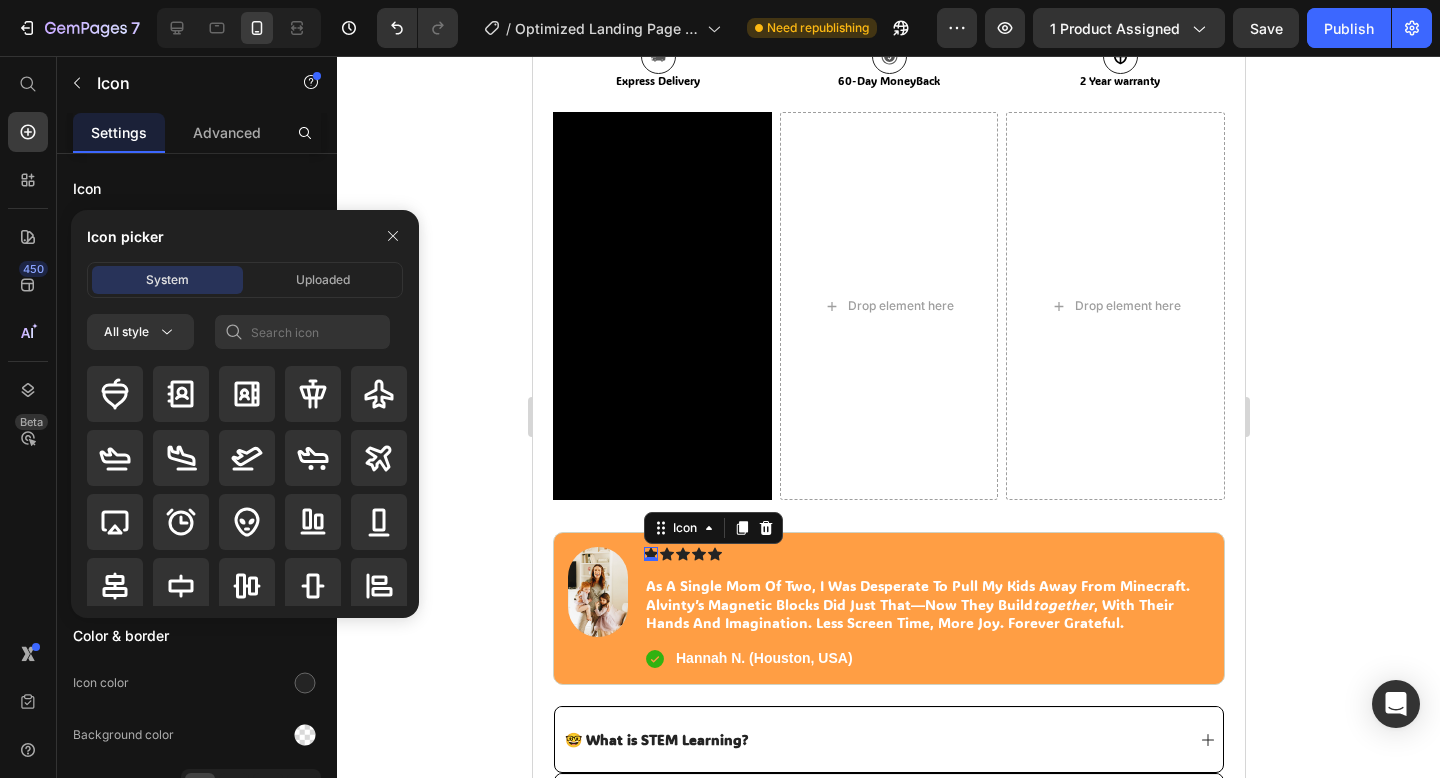 click on "Icon picker" at bounding box center (245, 236) 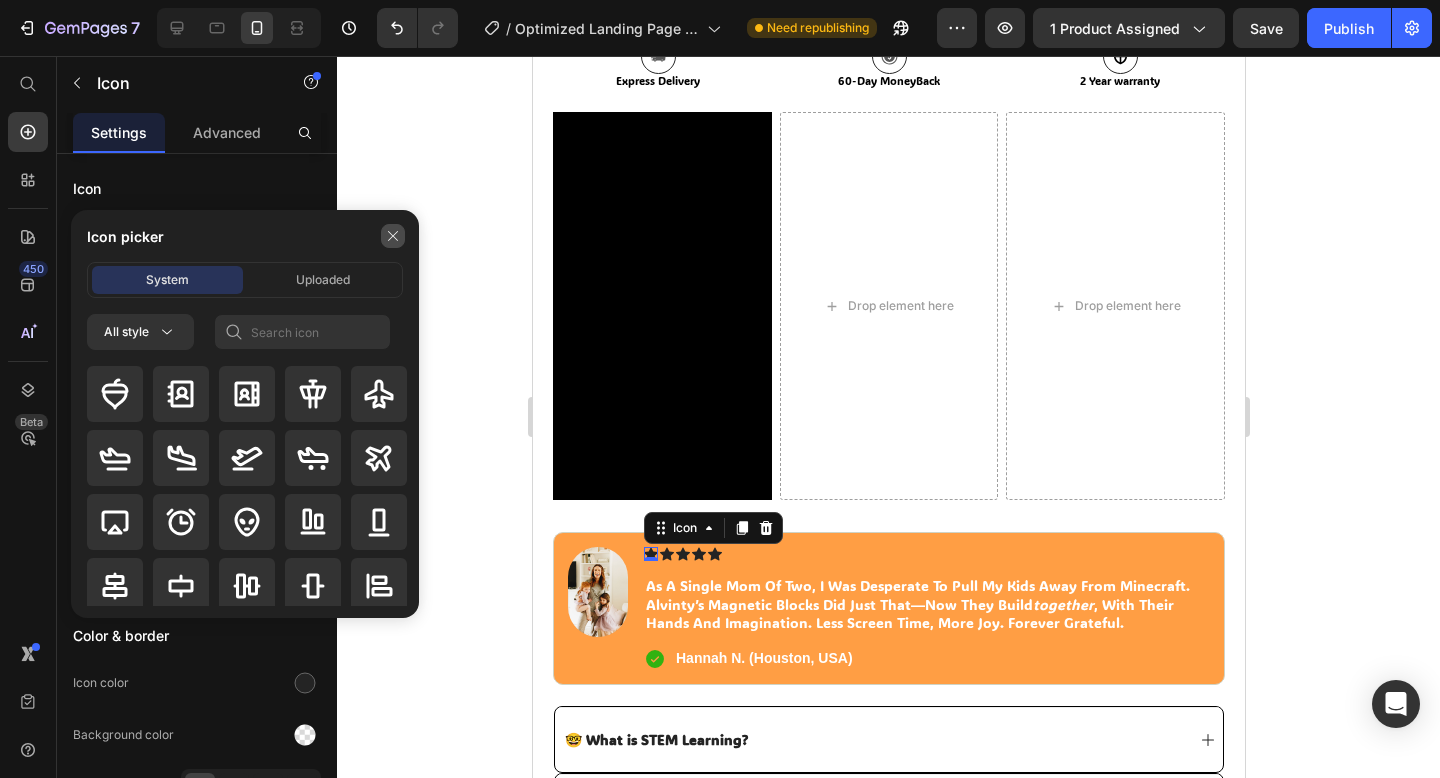 click at bounding box center (393, 236) 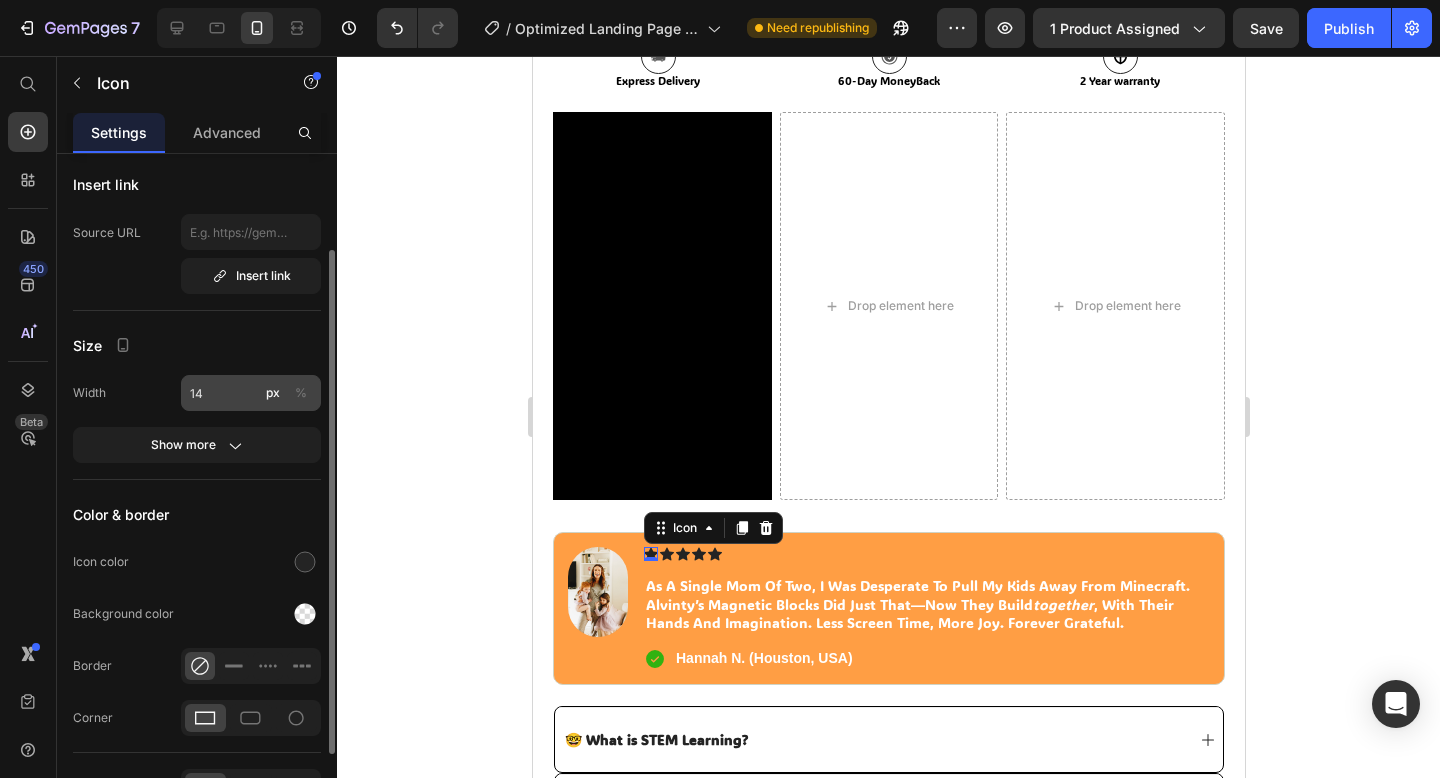 scroll, scrollTop: 154, scrollLeft: 0, axis: vertical 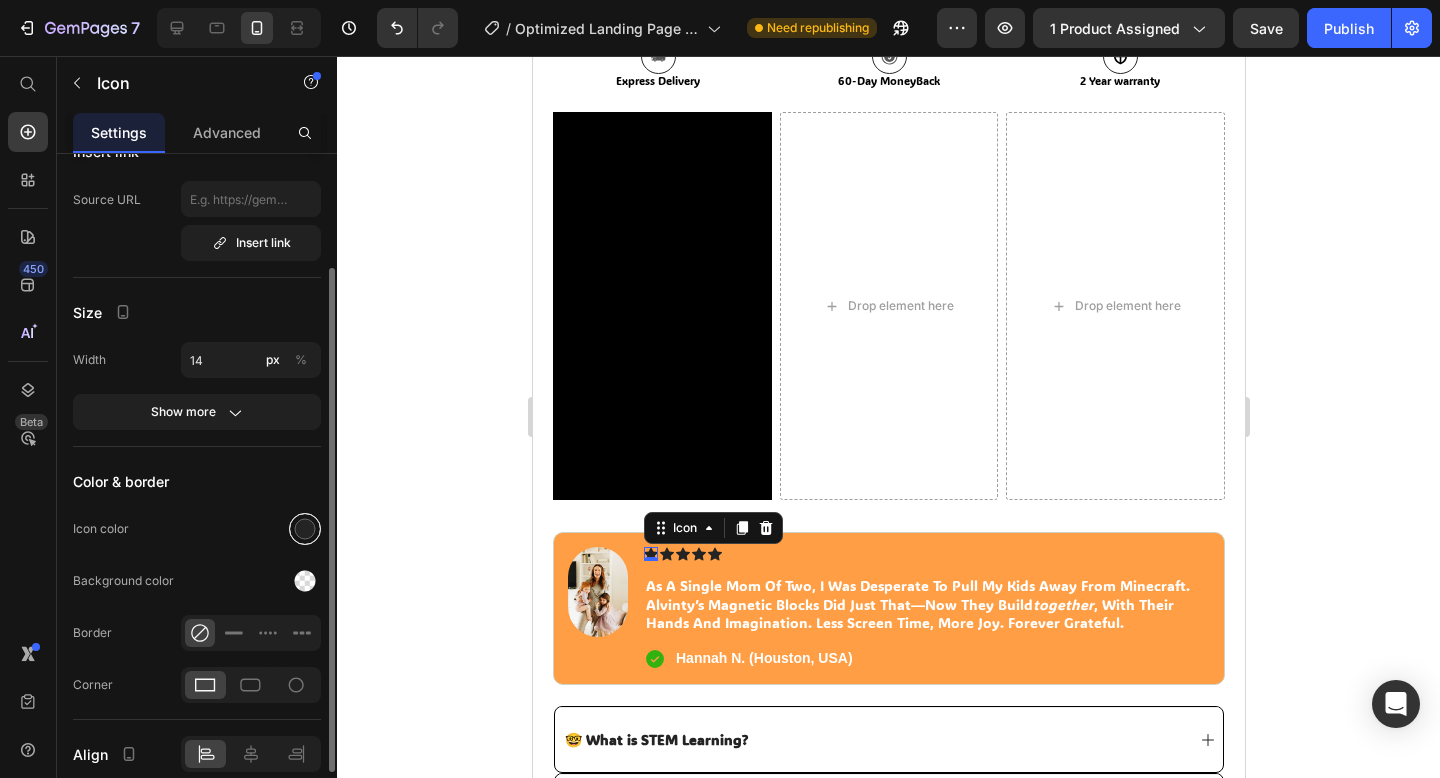click at bounding box center [305, 529] 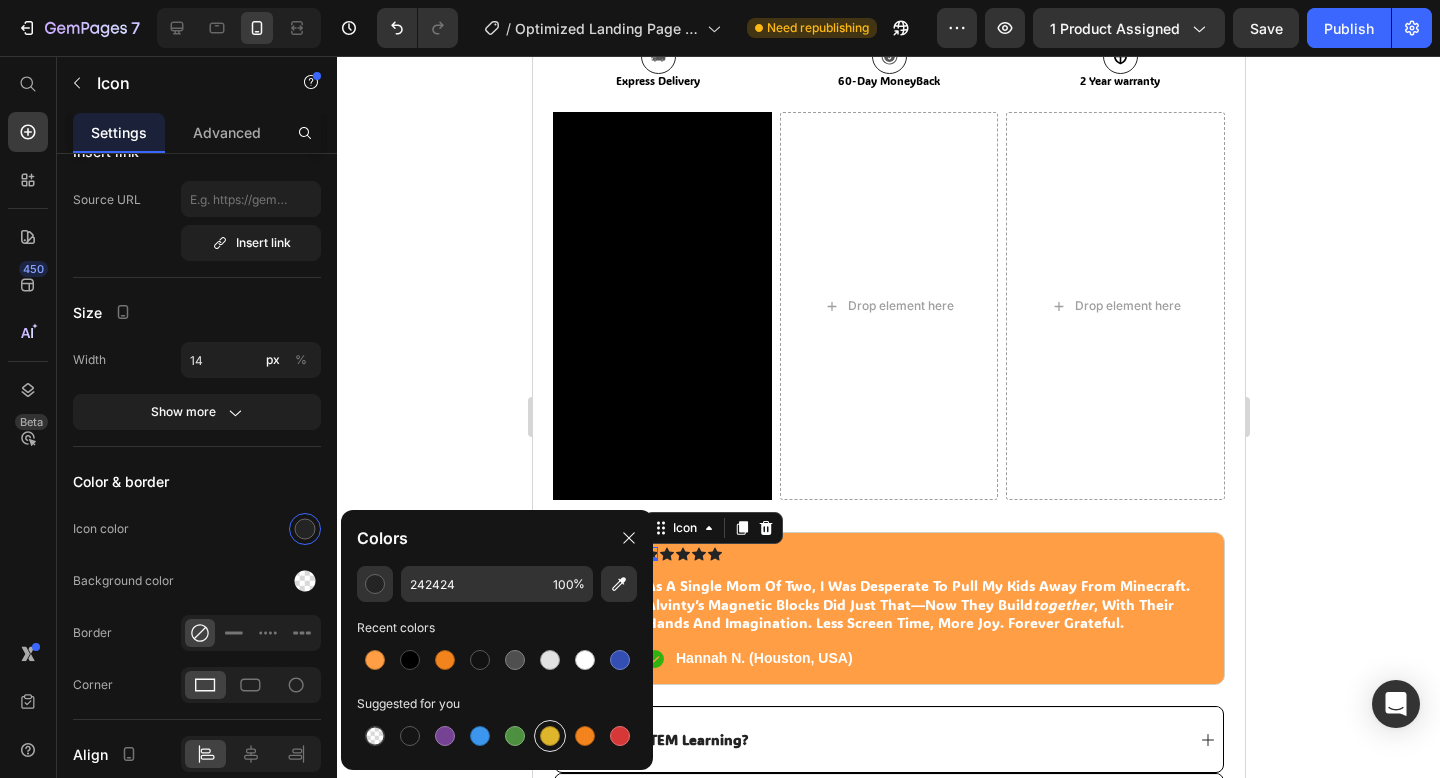 click at bounding box center [550, 736] 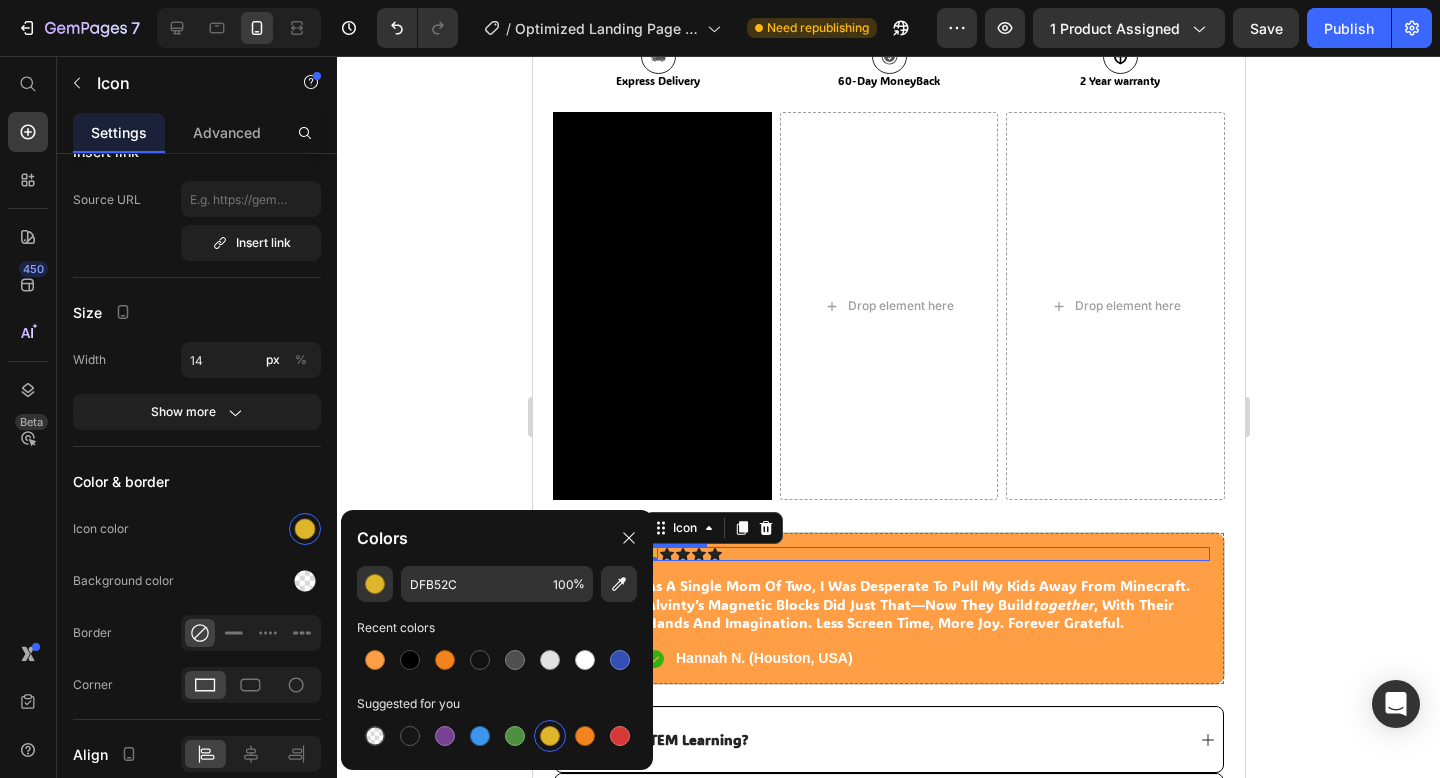 click on "Icon   0 Icon Icon Icon Icon" at bounding box center (926, 554) 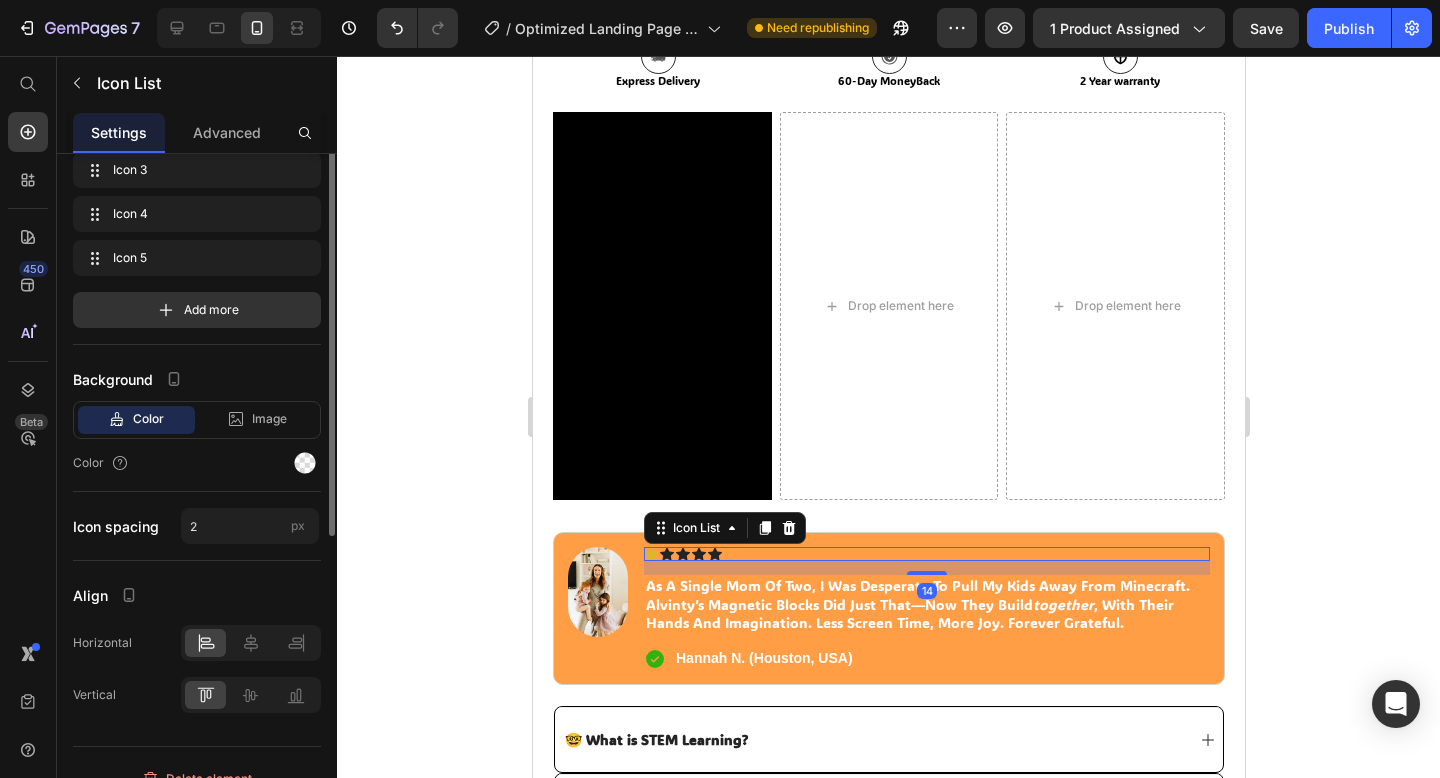 scroll, scrollTop: 0, scrollLeft: 0, axis: both 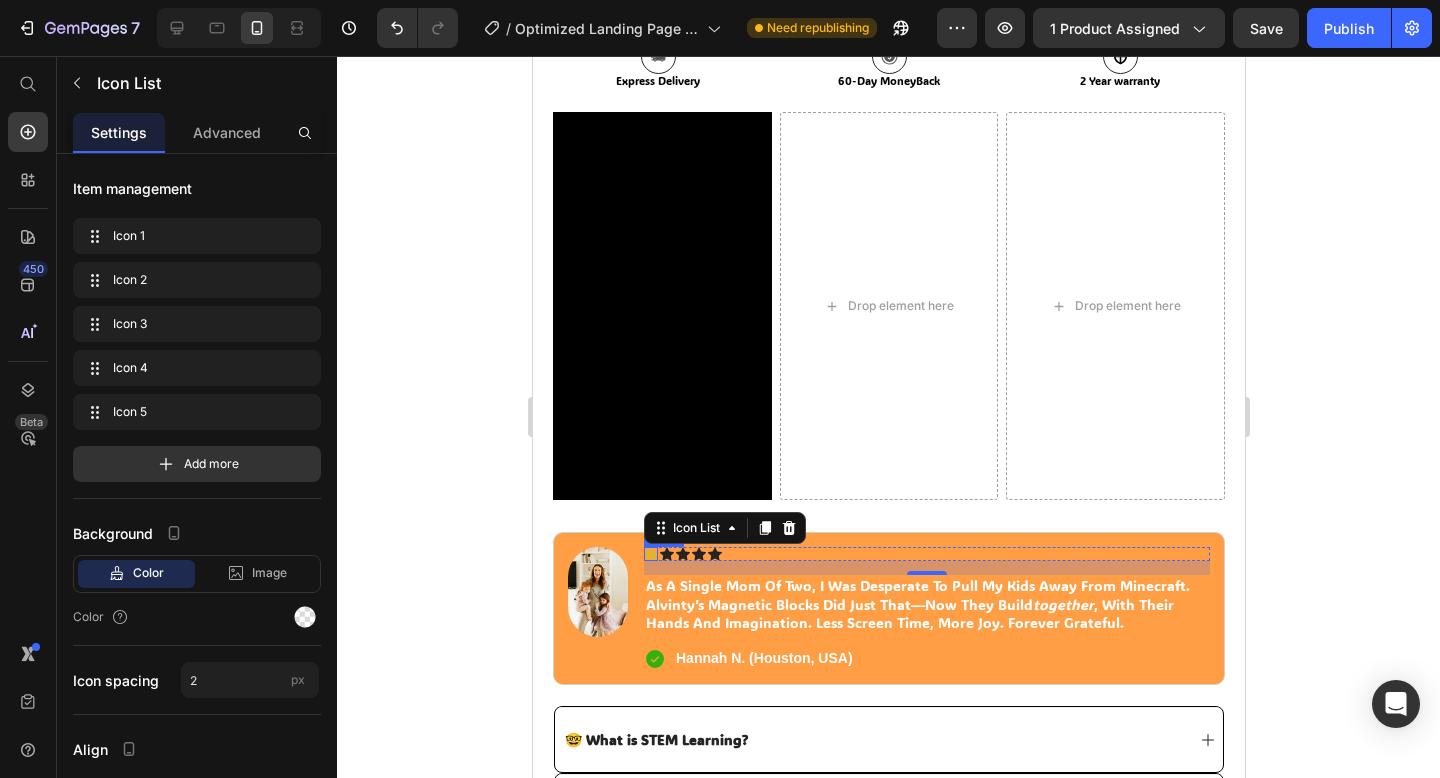 click 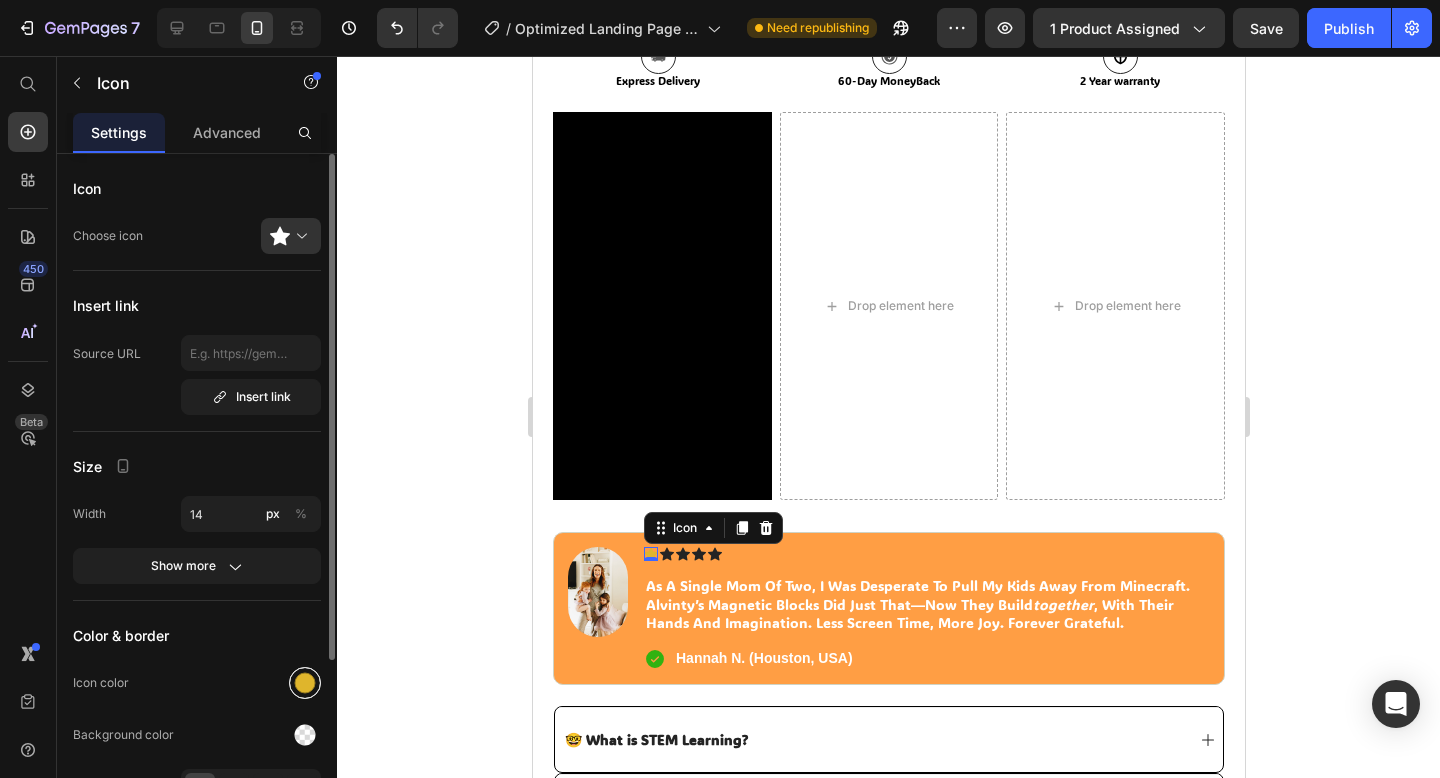 click at bounding box center (305, 683) 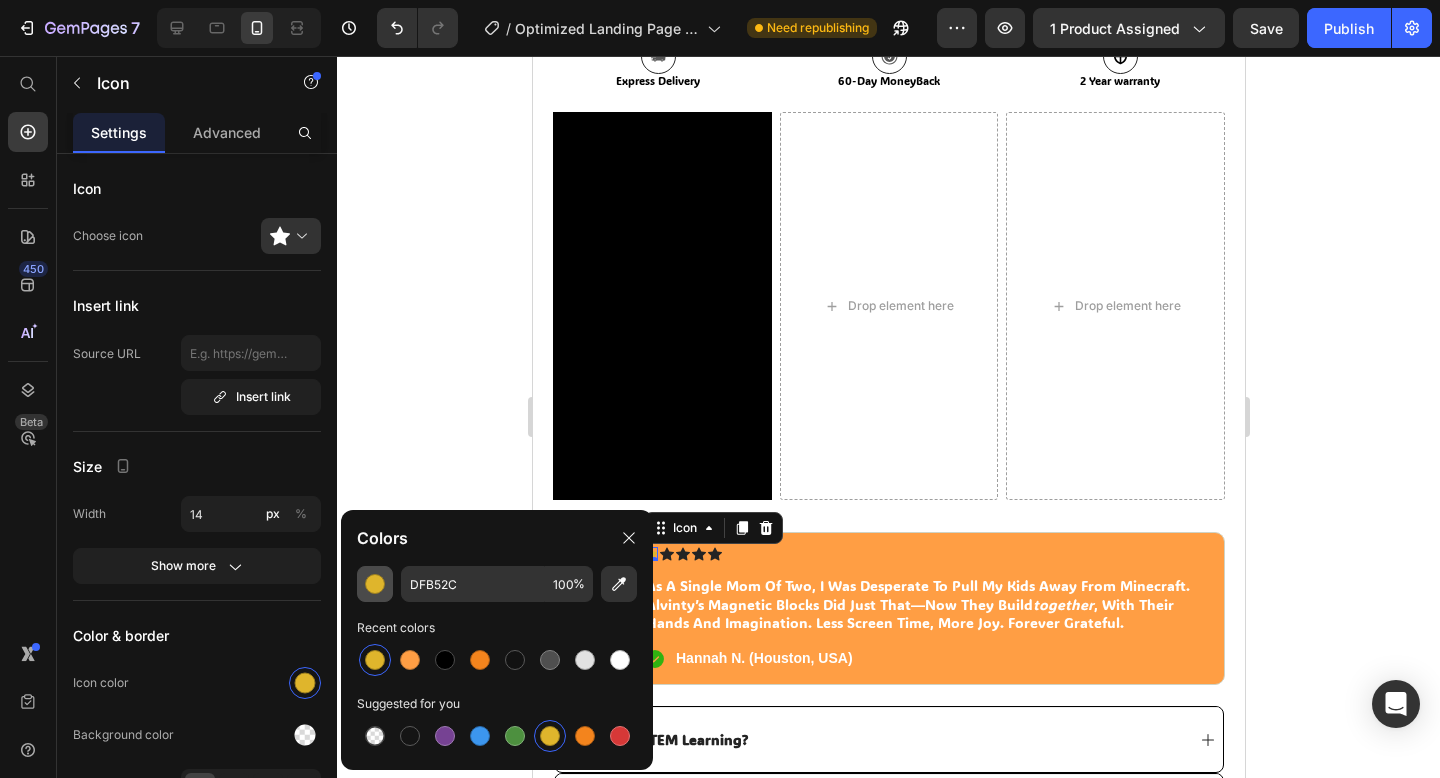 click at bounding box center (375, 584) 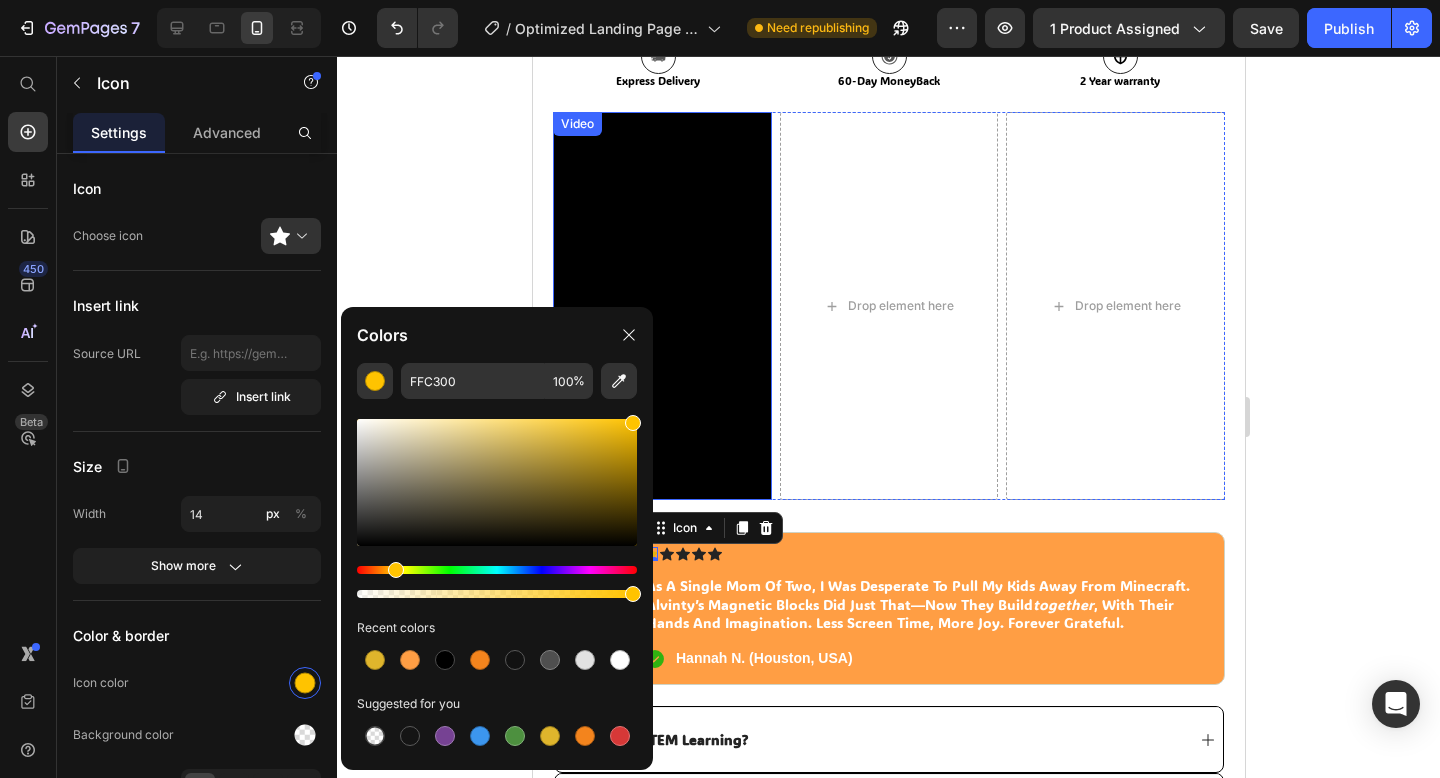 drag, startPoint x: 1150, startPoint y: 487, endPoint x: 653, endPoint y: 406, distance: 503.55734 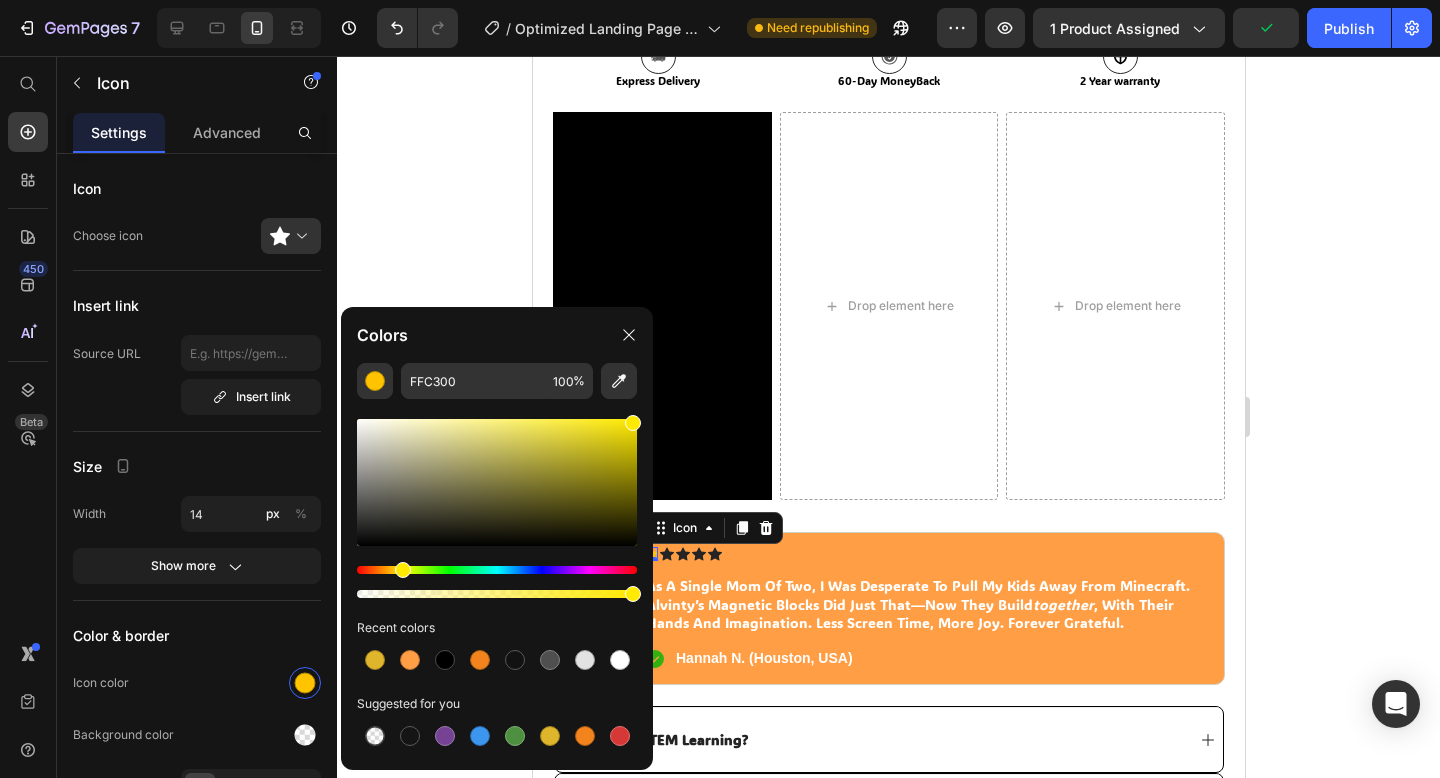 type on "FFE900" 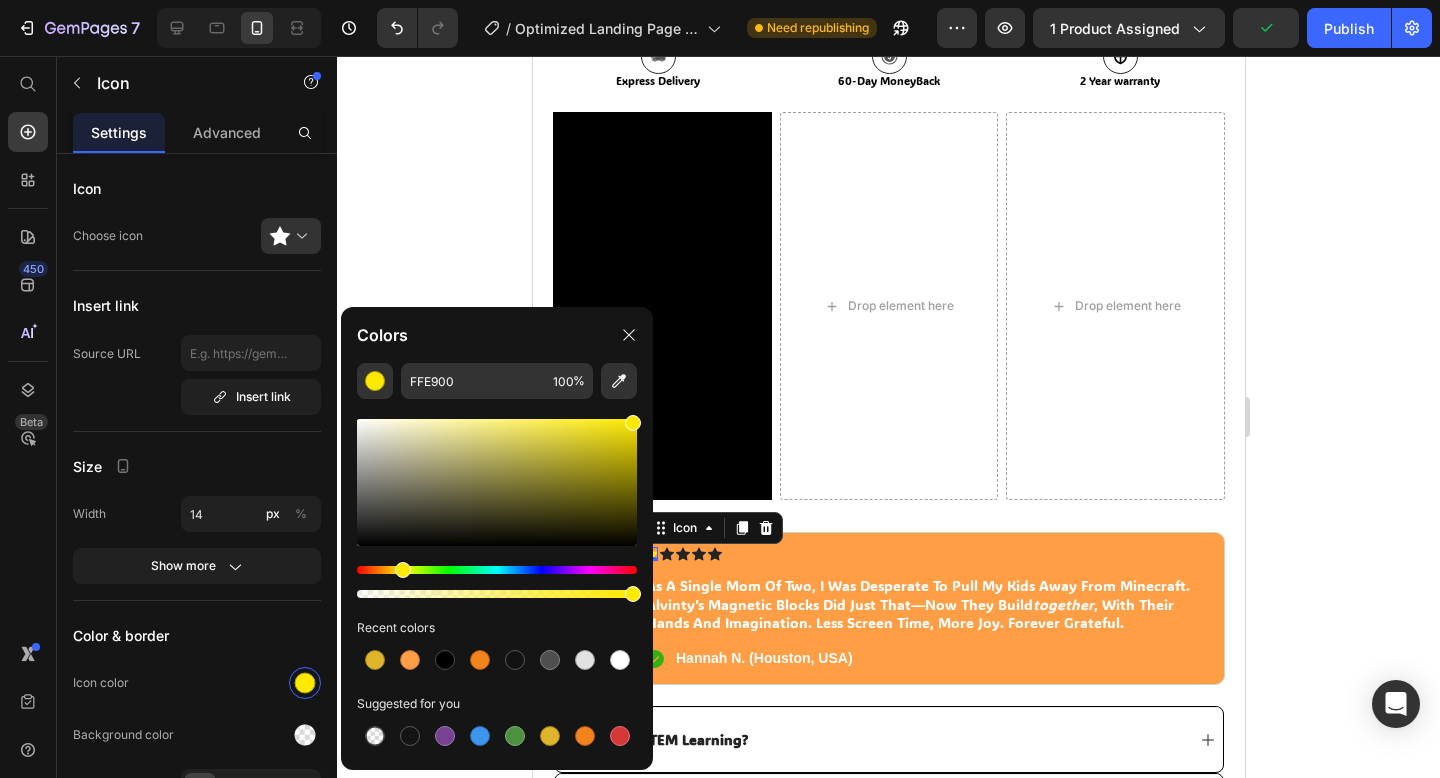 click at bounding box center (403, 570) 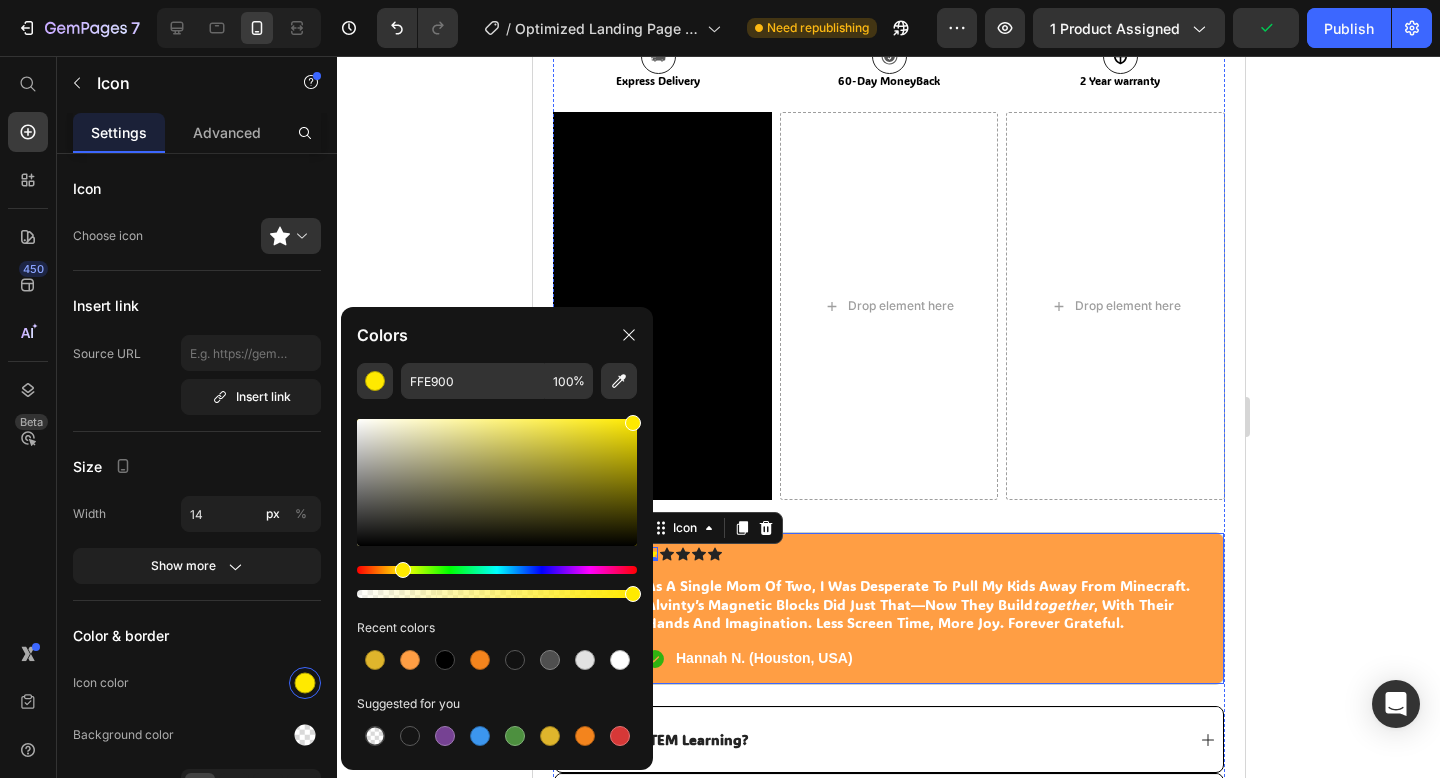 click on "Icon Icon Icon Icon Icon Icon List As a single mom of two, I was desperate to pull my kids away from Minecraft. Alvinty’s magnetic blocks did just that—now they build together , with their hands and imagination. Less screen time, more joy. Forever grateful. Text Block Icon Hannah N. ([CITY], [COUNTRY]) Text Block Row" at bounding box center (926, 608) 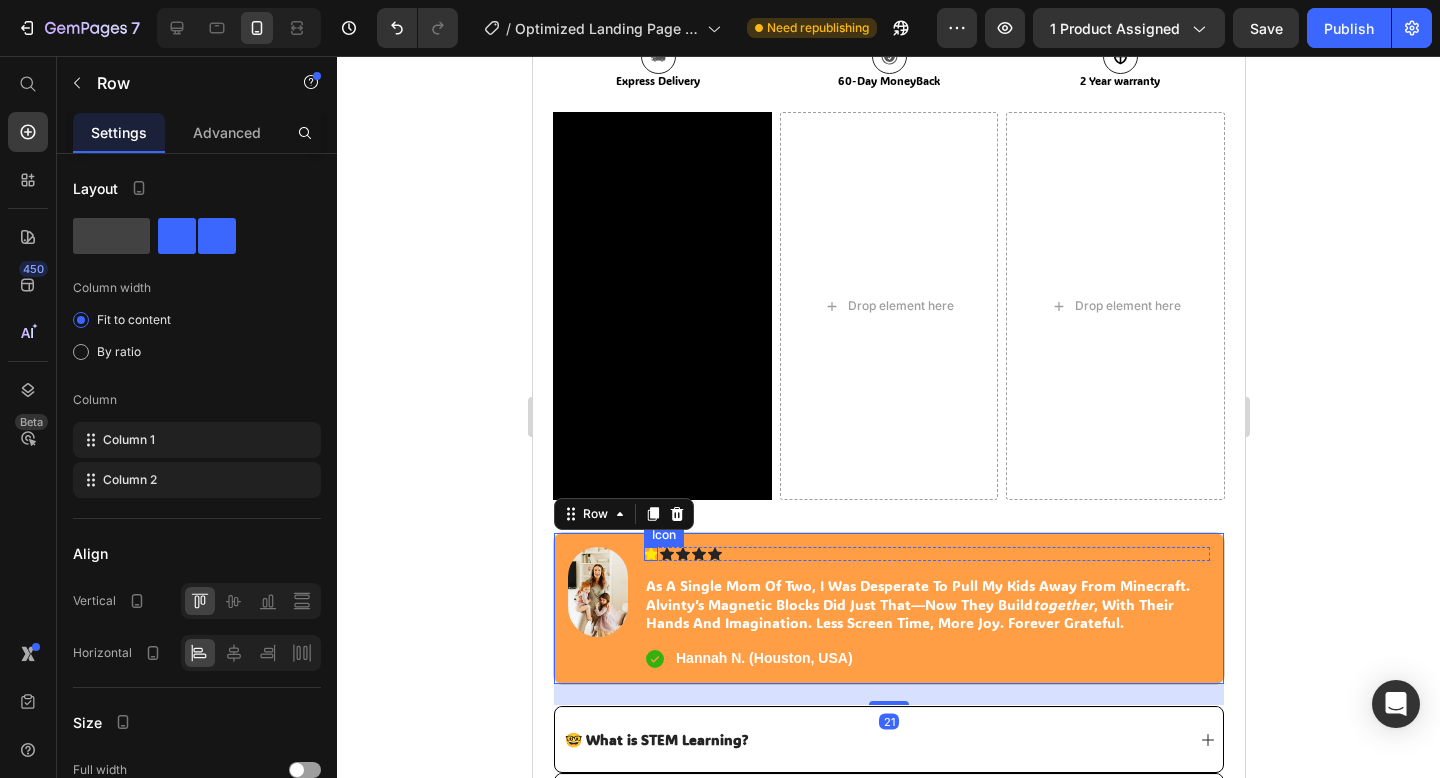 click 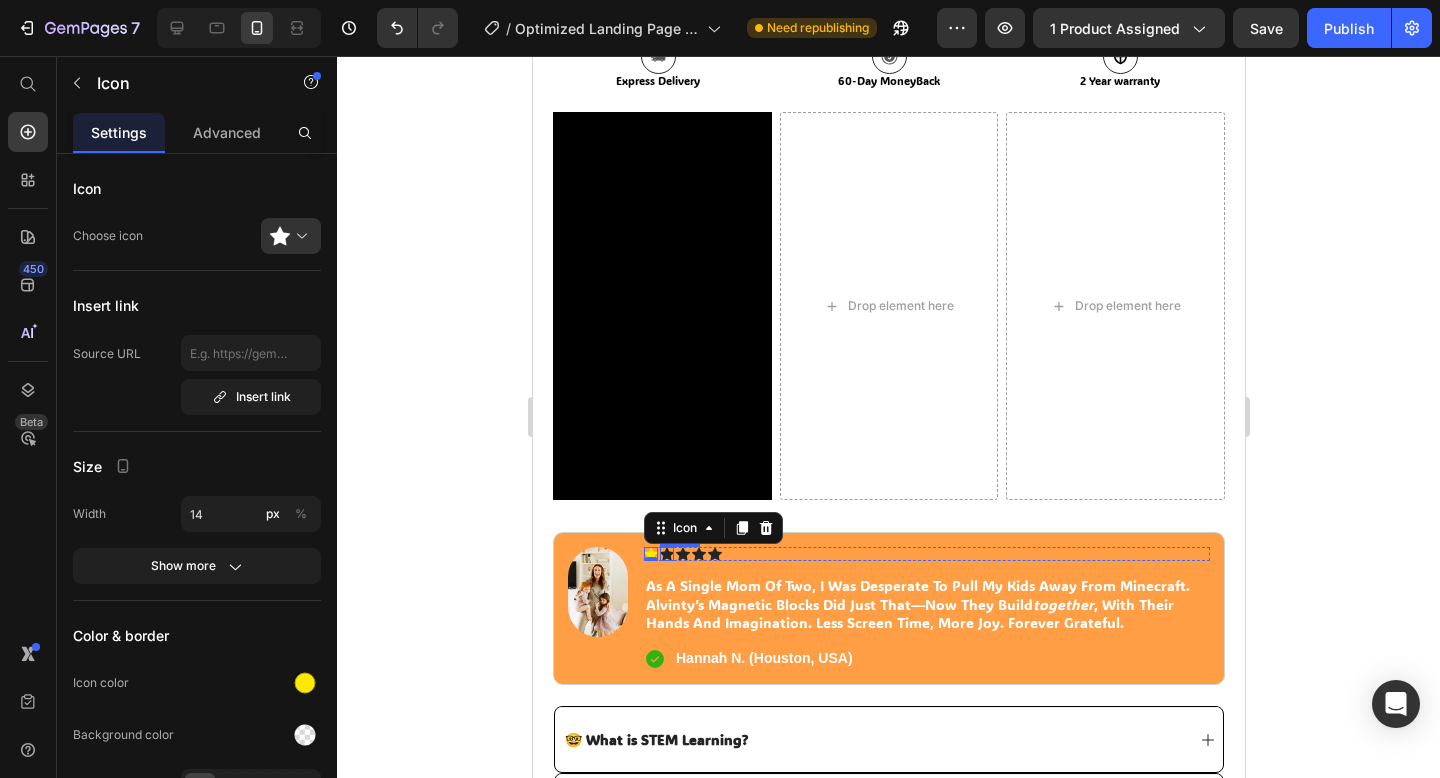click 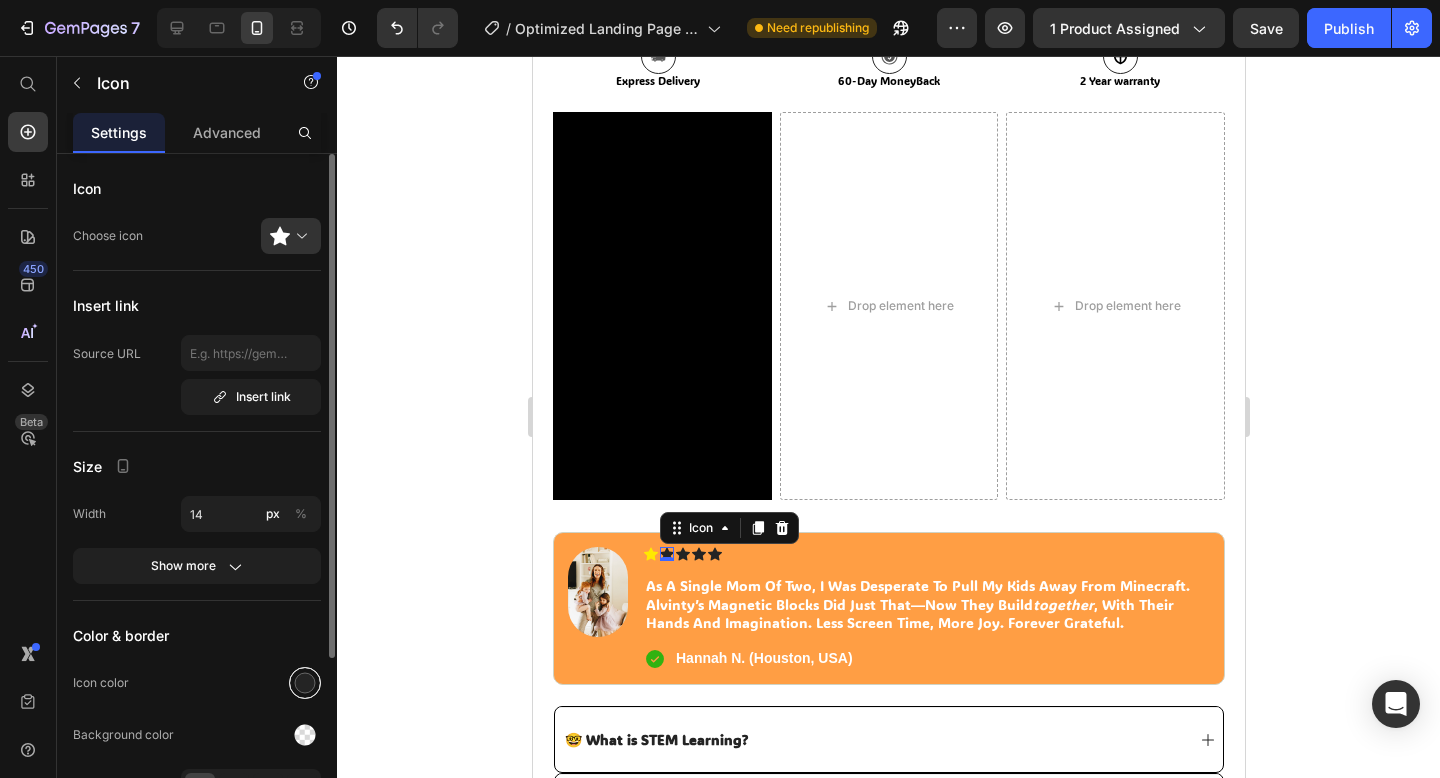 click at bounding box center [305, 683] 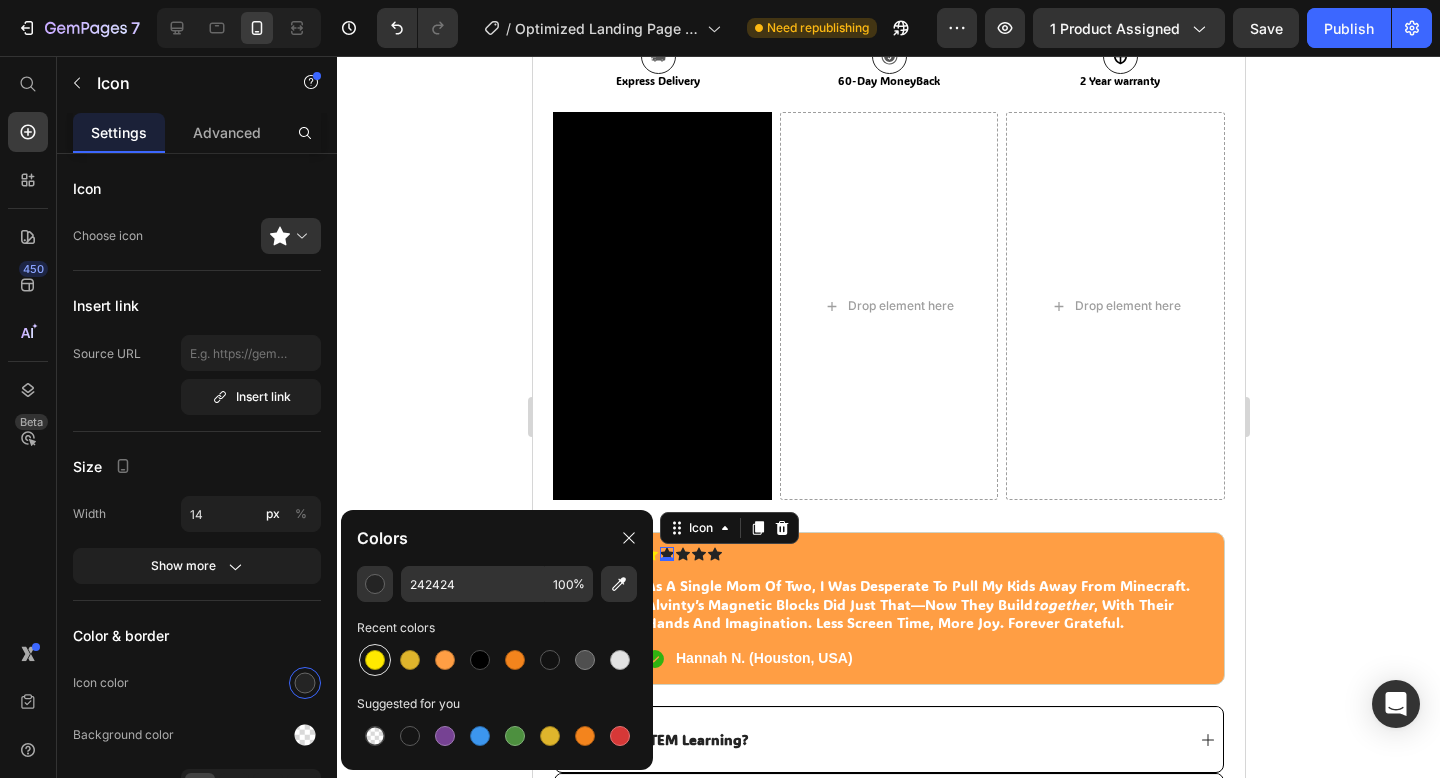 click at bounding box center (375, 660) 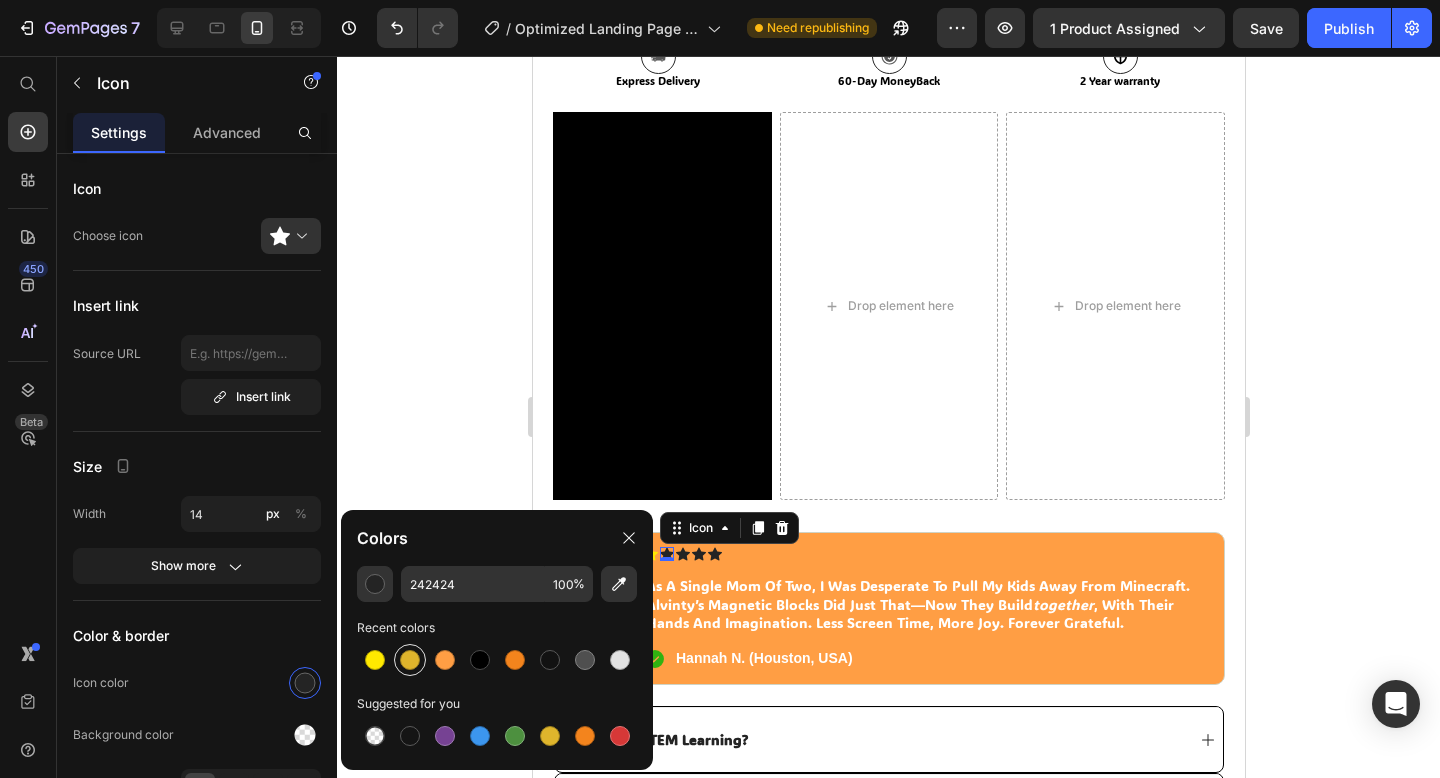 type on "FFE900" 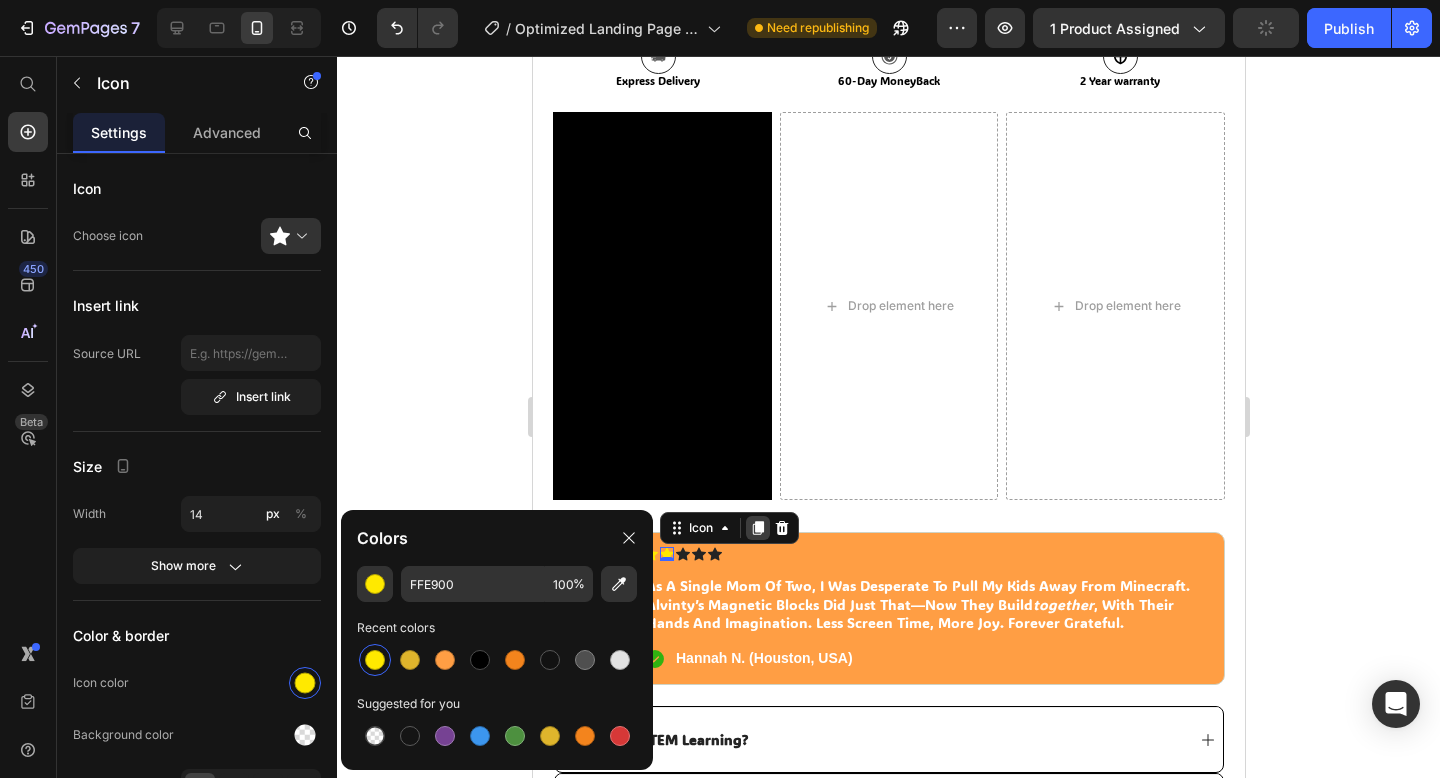 click 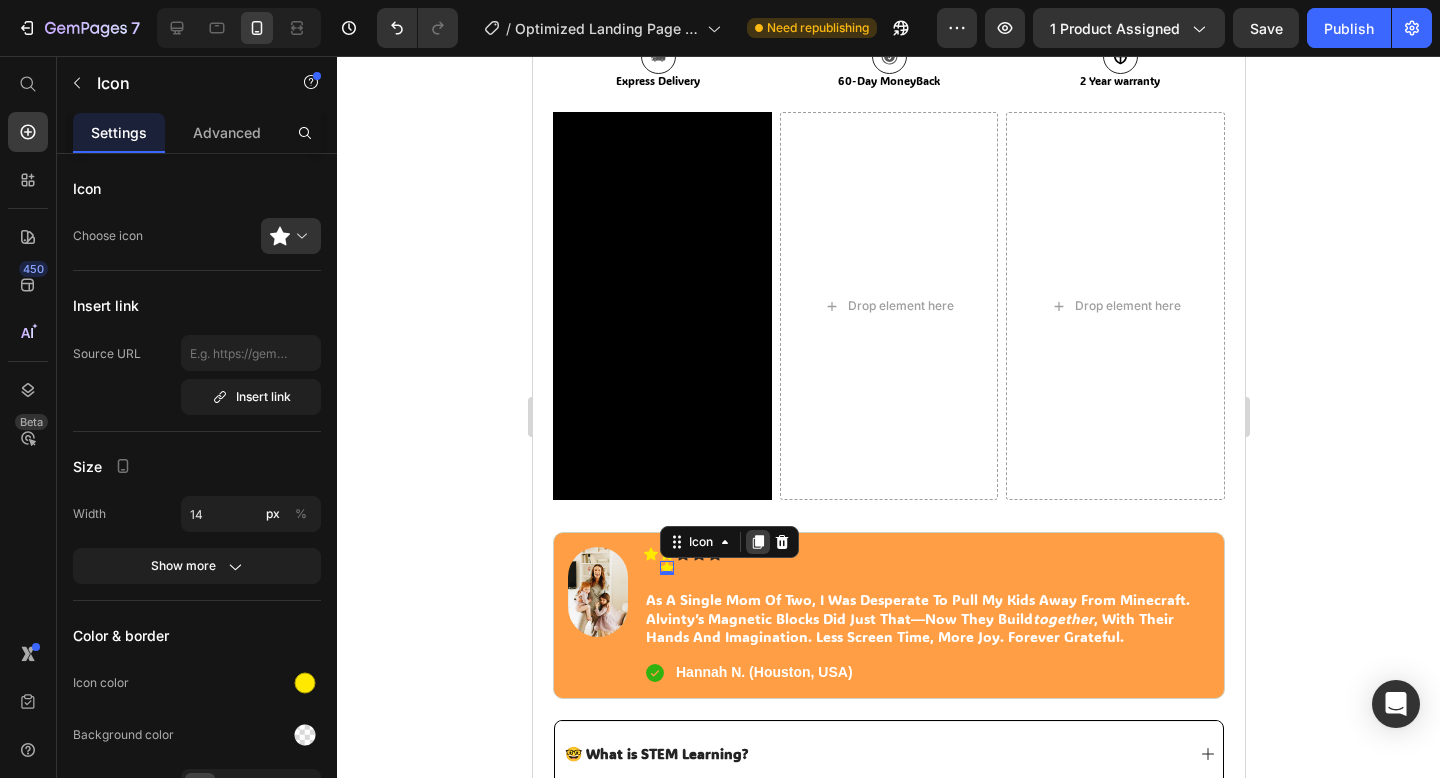 click 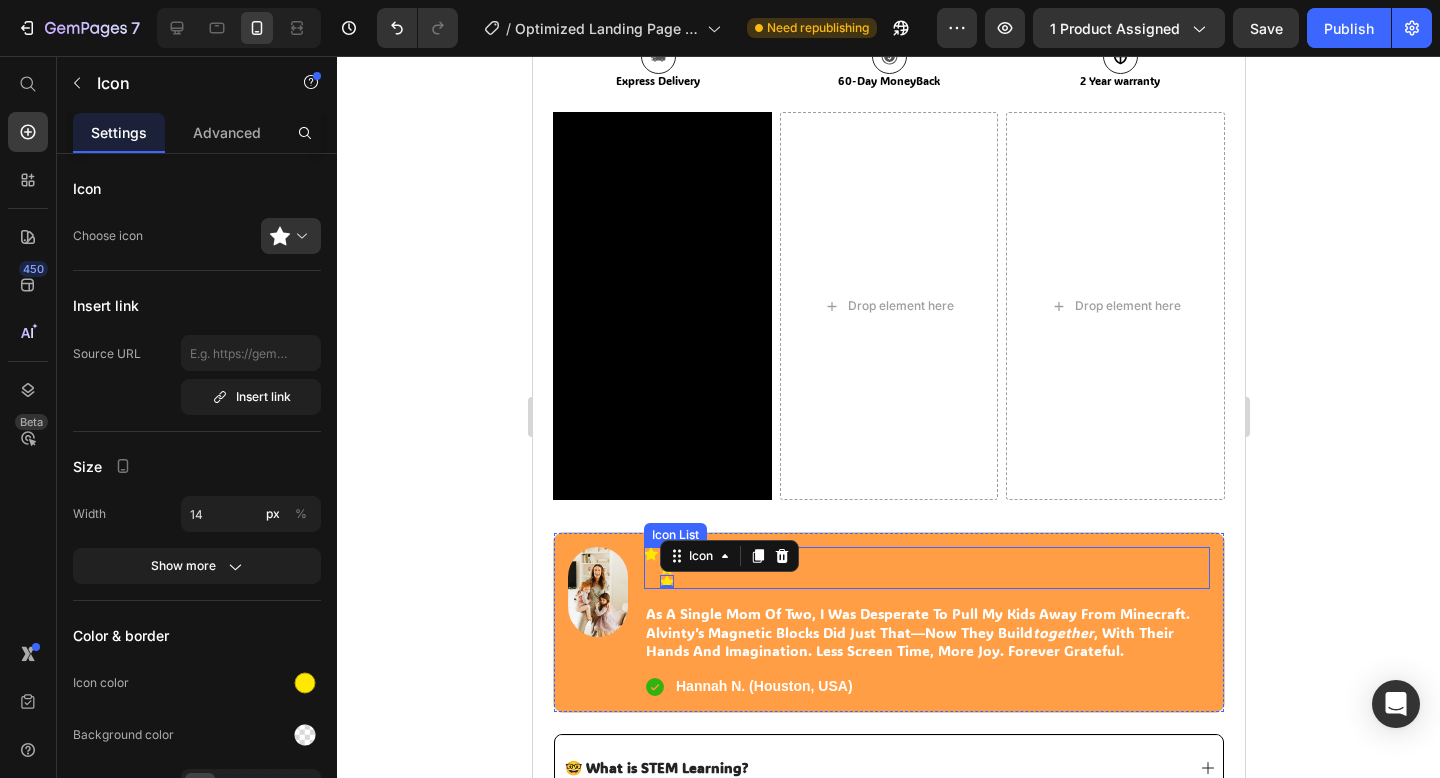 click on "Icon Icon Icon Icon   0 Icon Icon Icon" at bounding box center (926, 568) 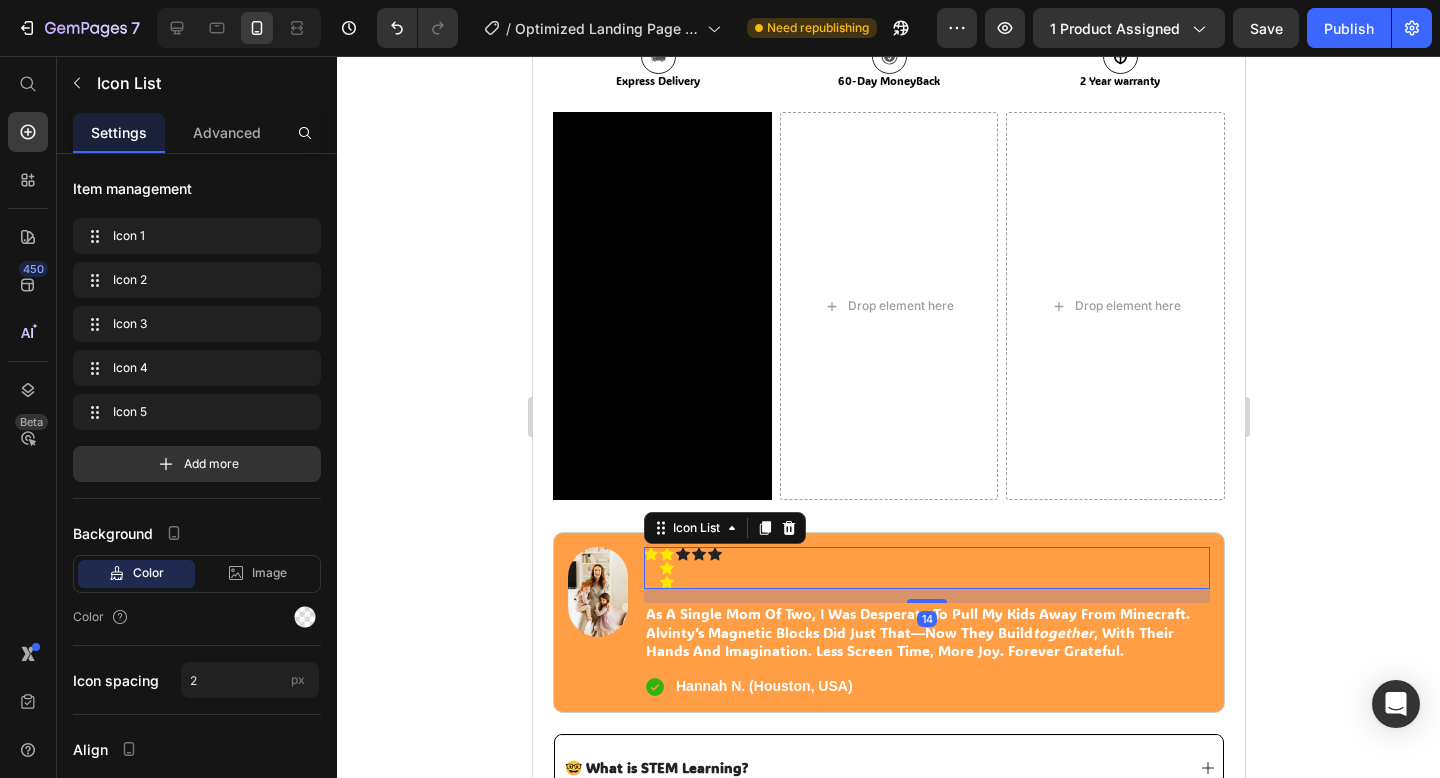 click on "Icon" at bounding box center [682, 568] 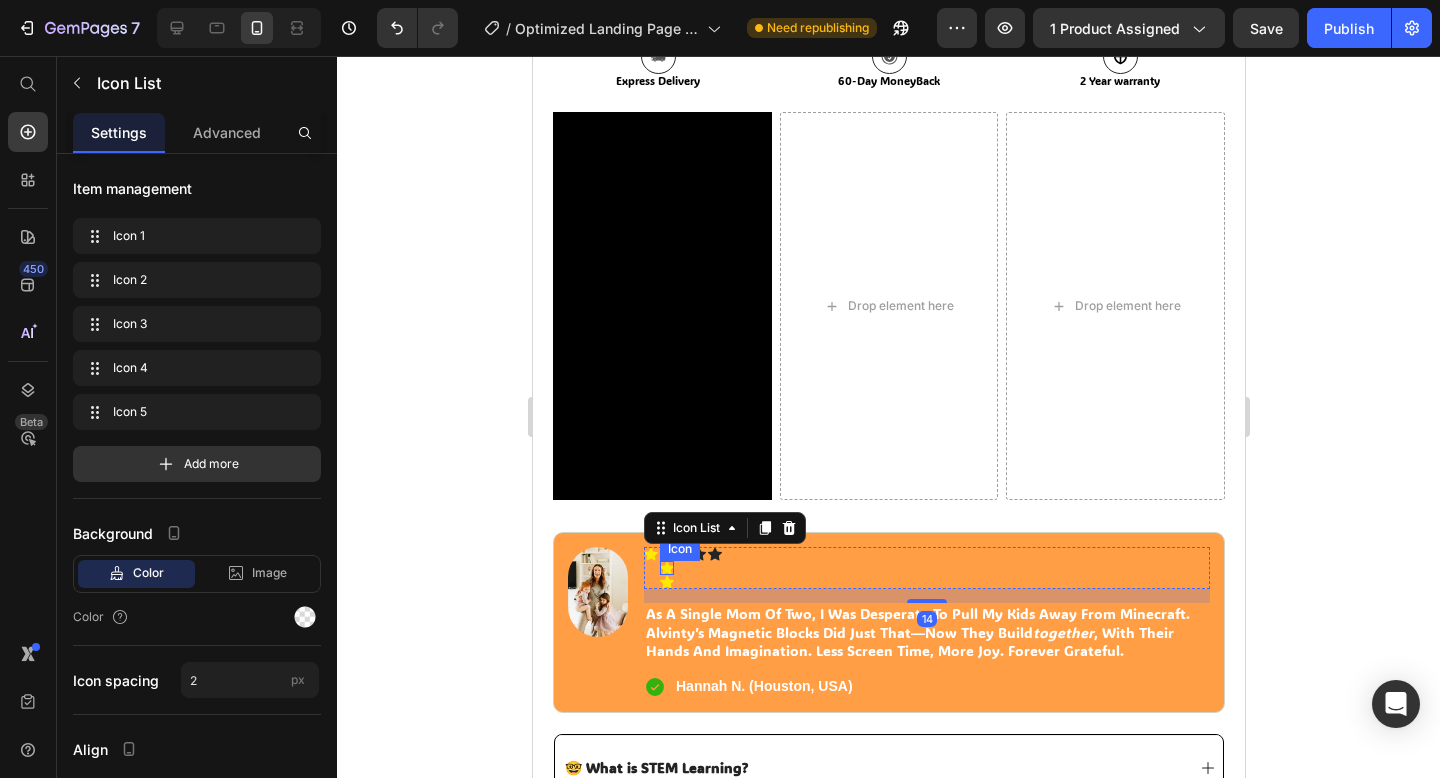 click 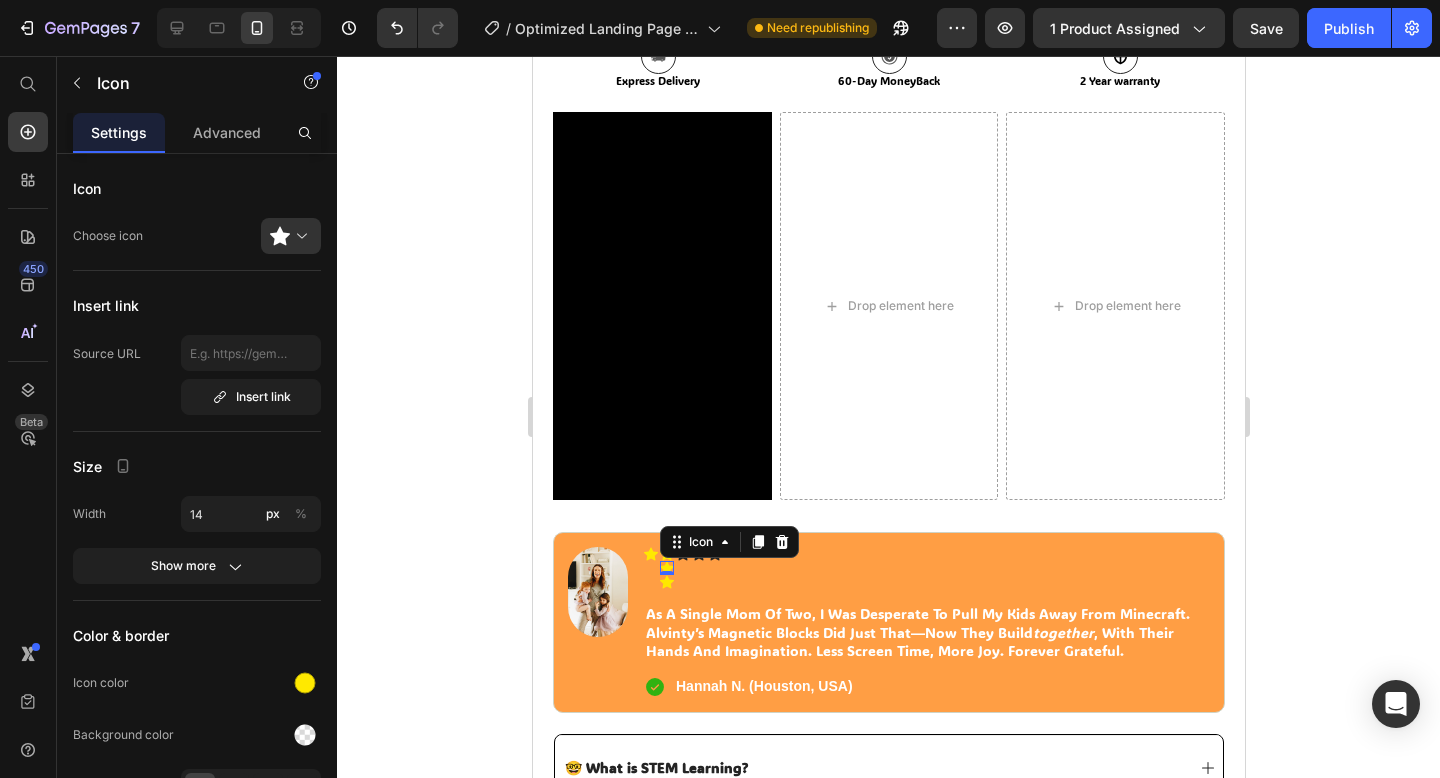 click on "0" at bounding box center [666, 575] 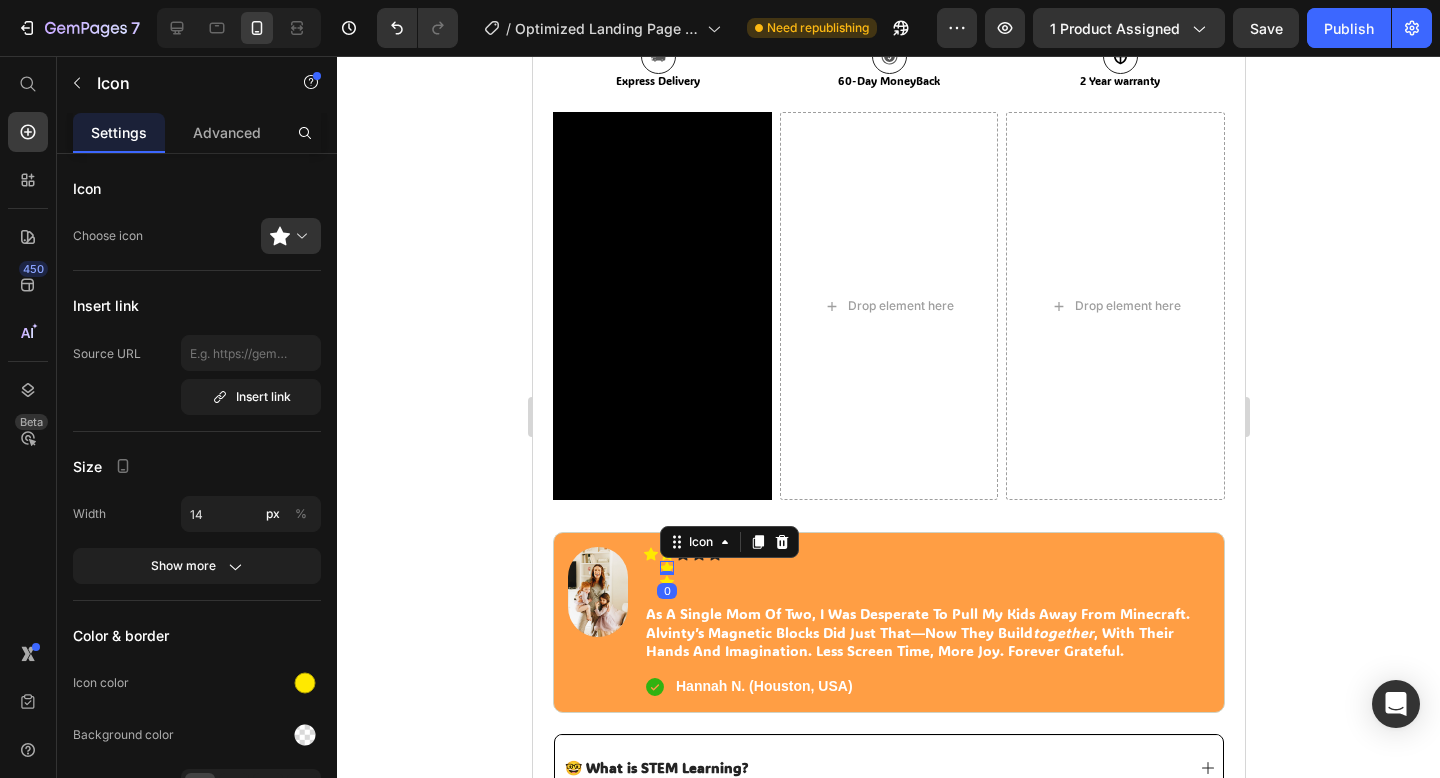 click on "Icon" at bounding box center [650, 568] 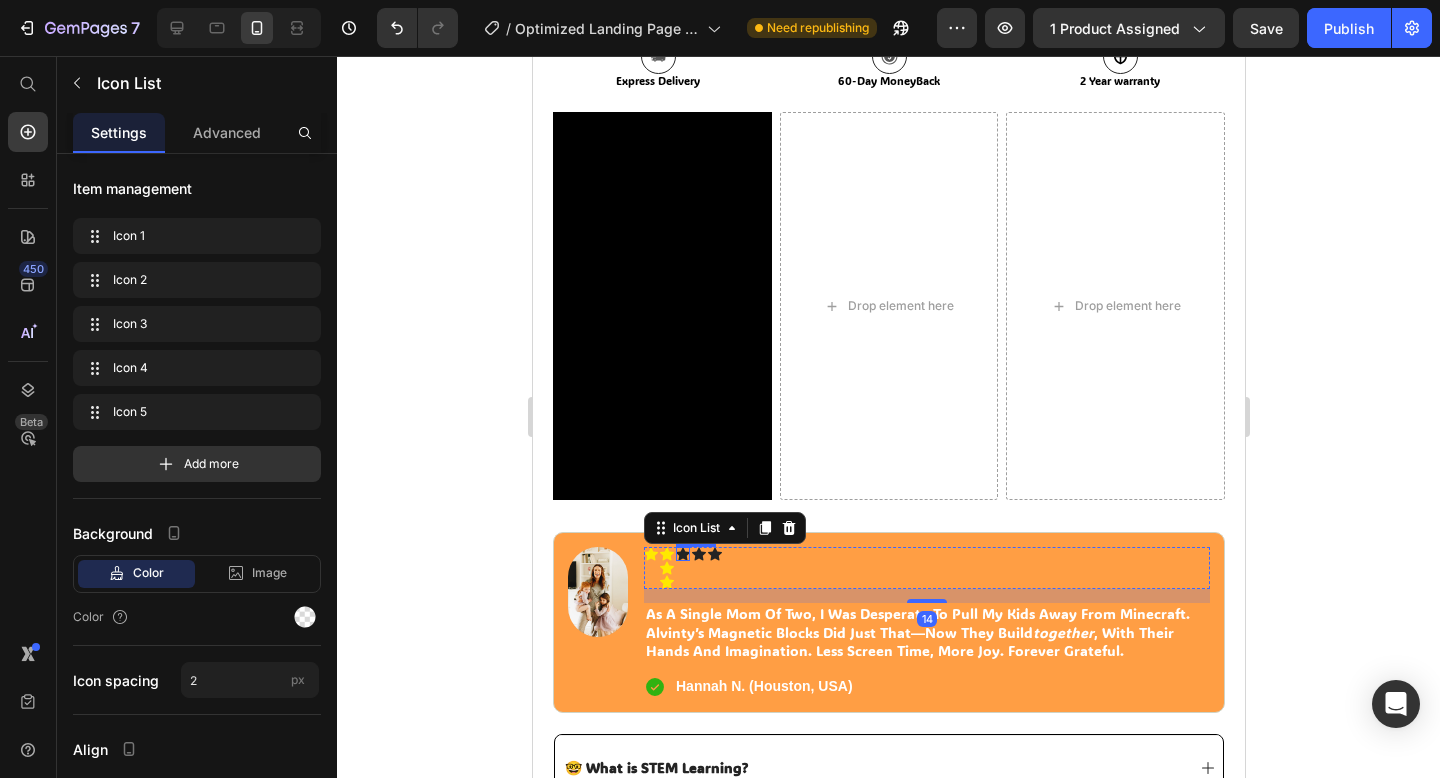 click 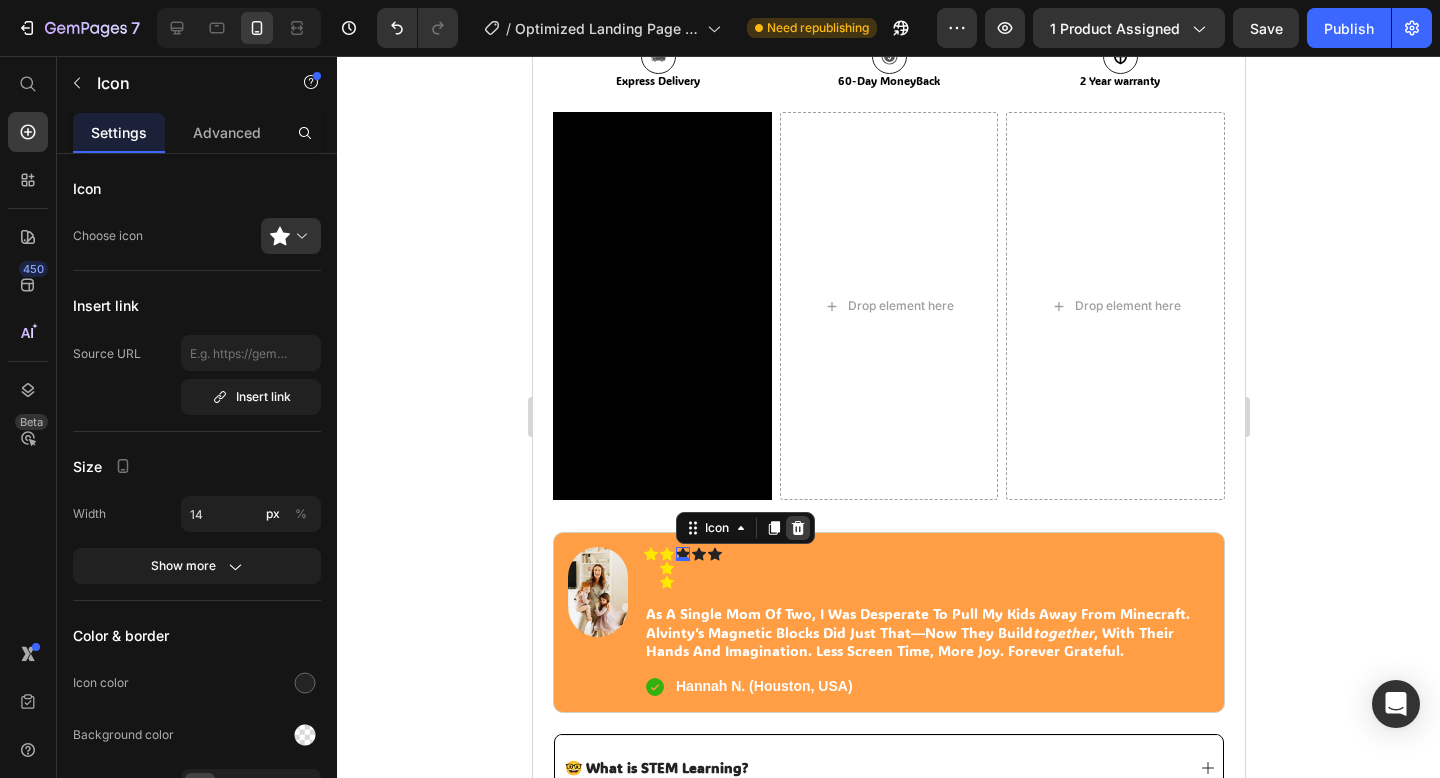 click 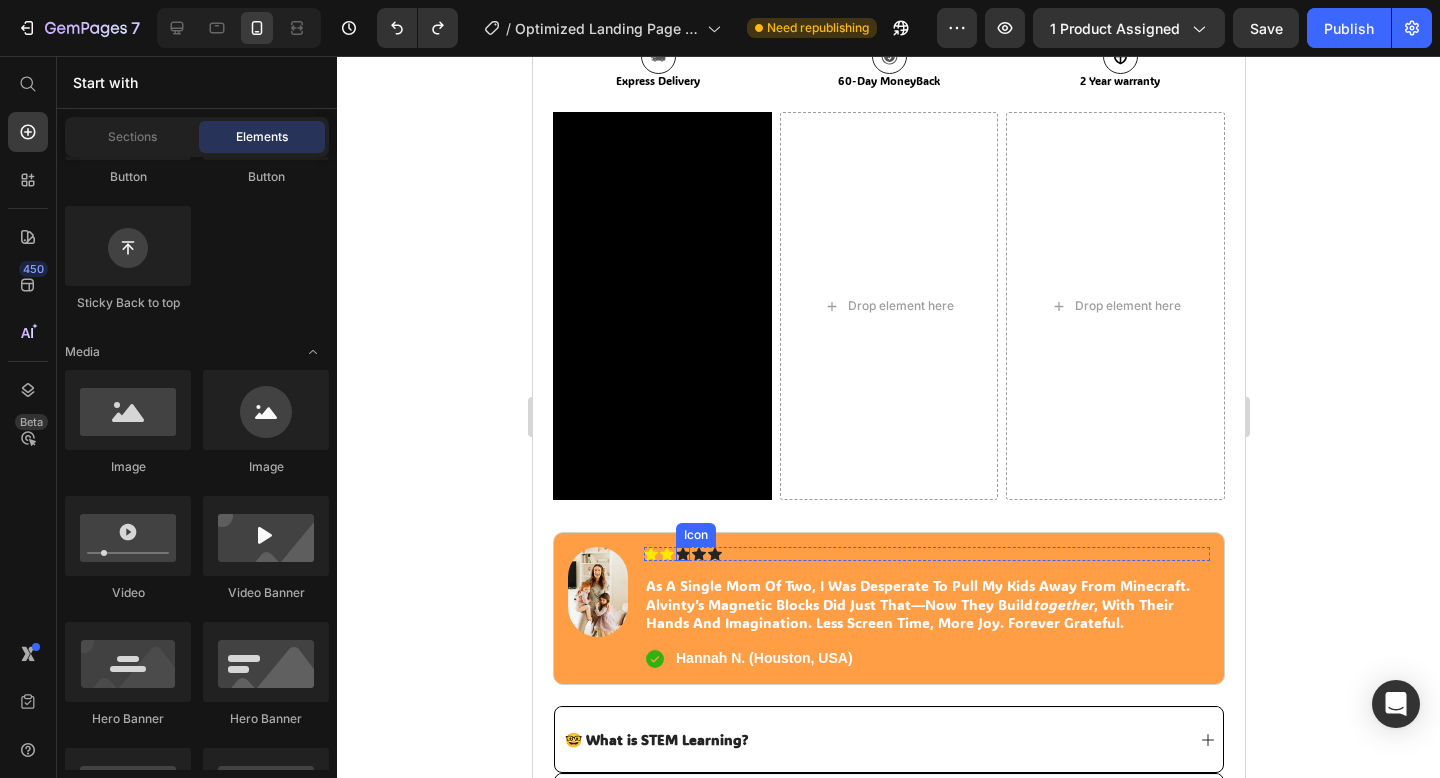 click 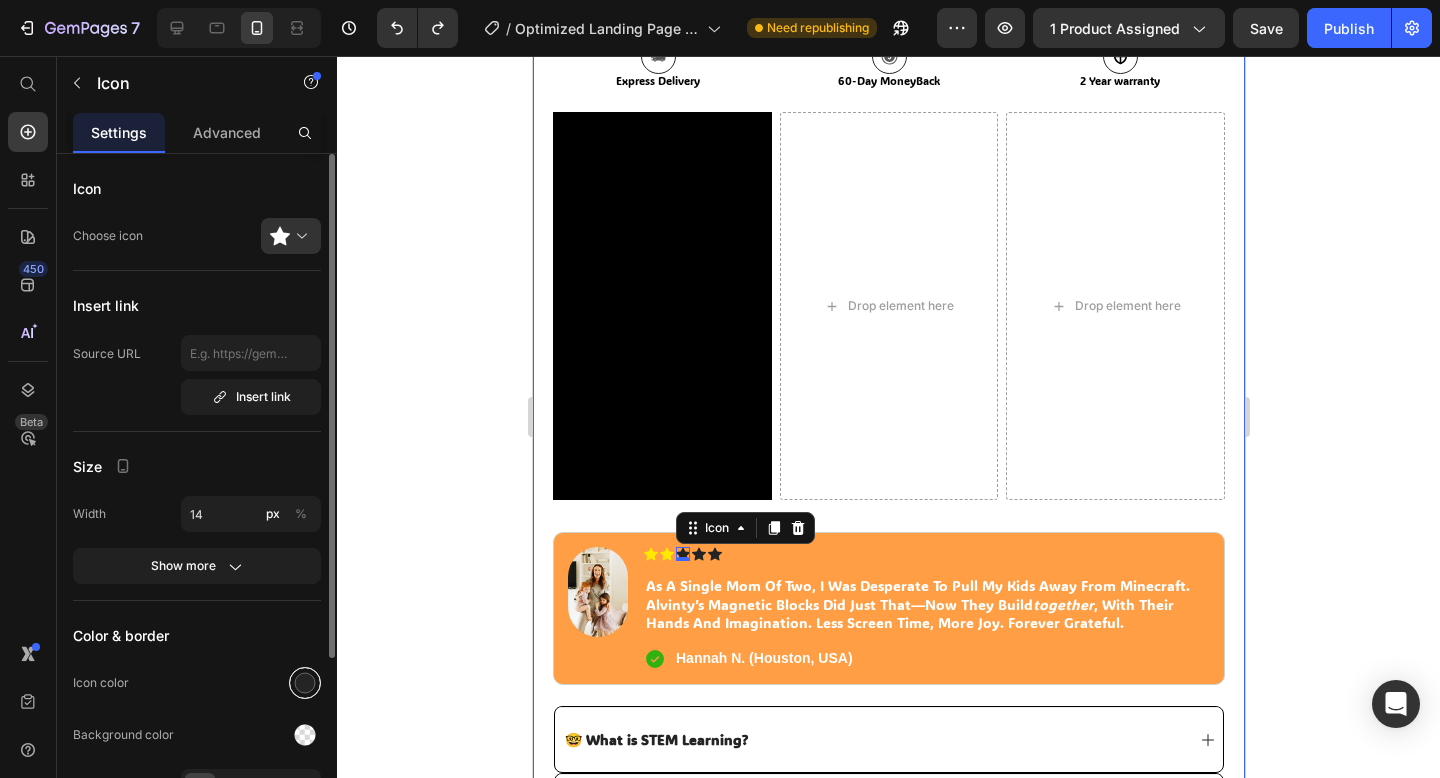click at bounding box center [305, 683] 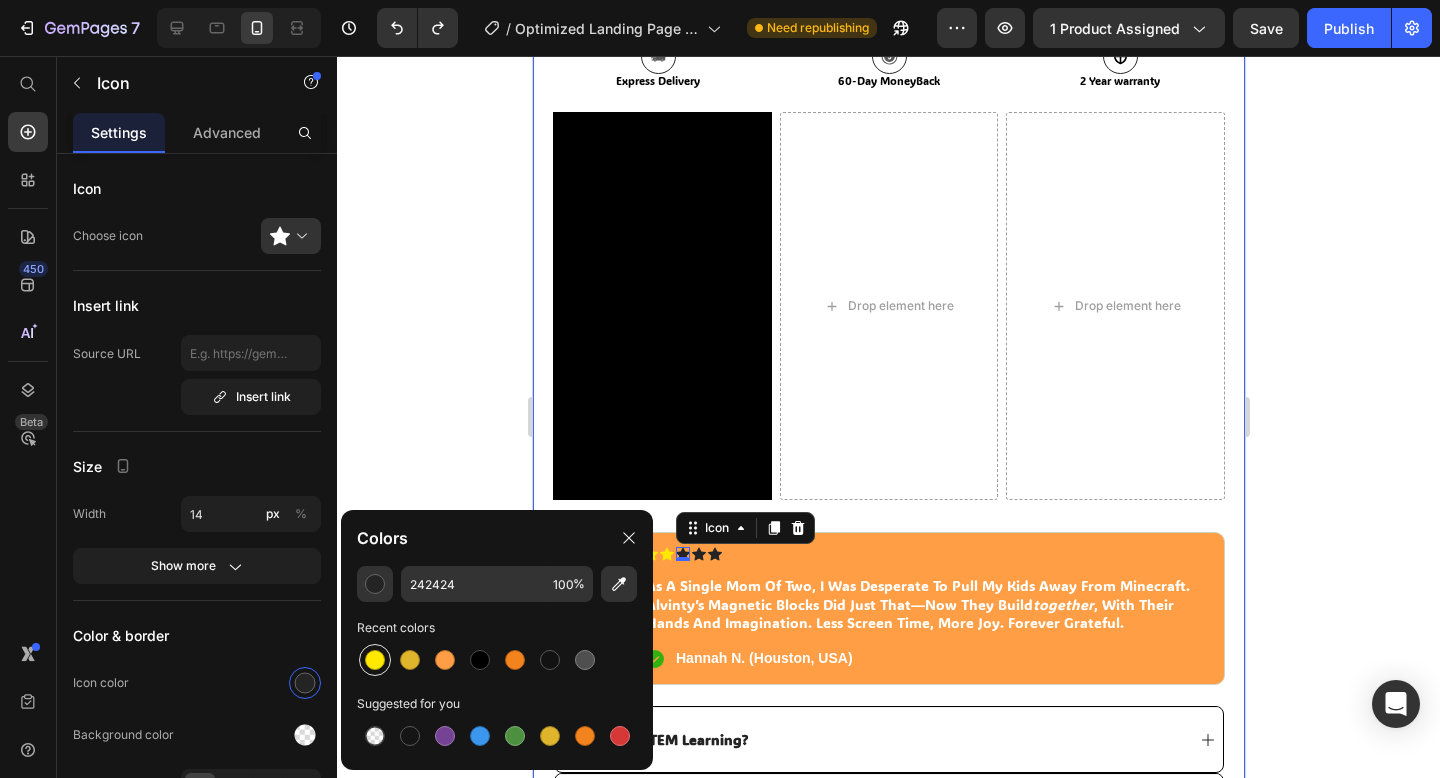 click at bounding box center (375, 660) 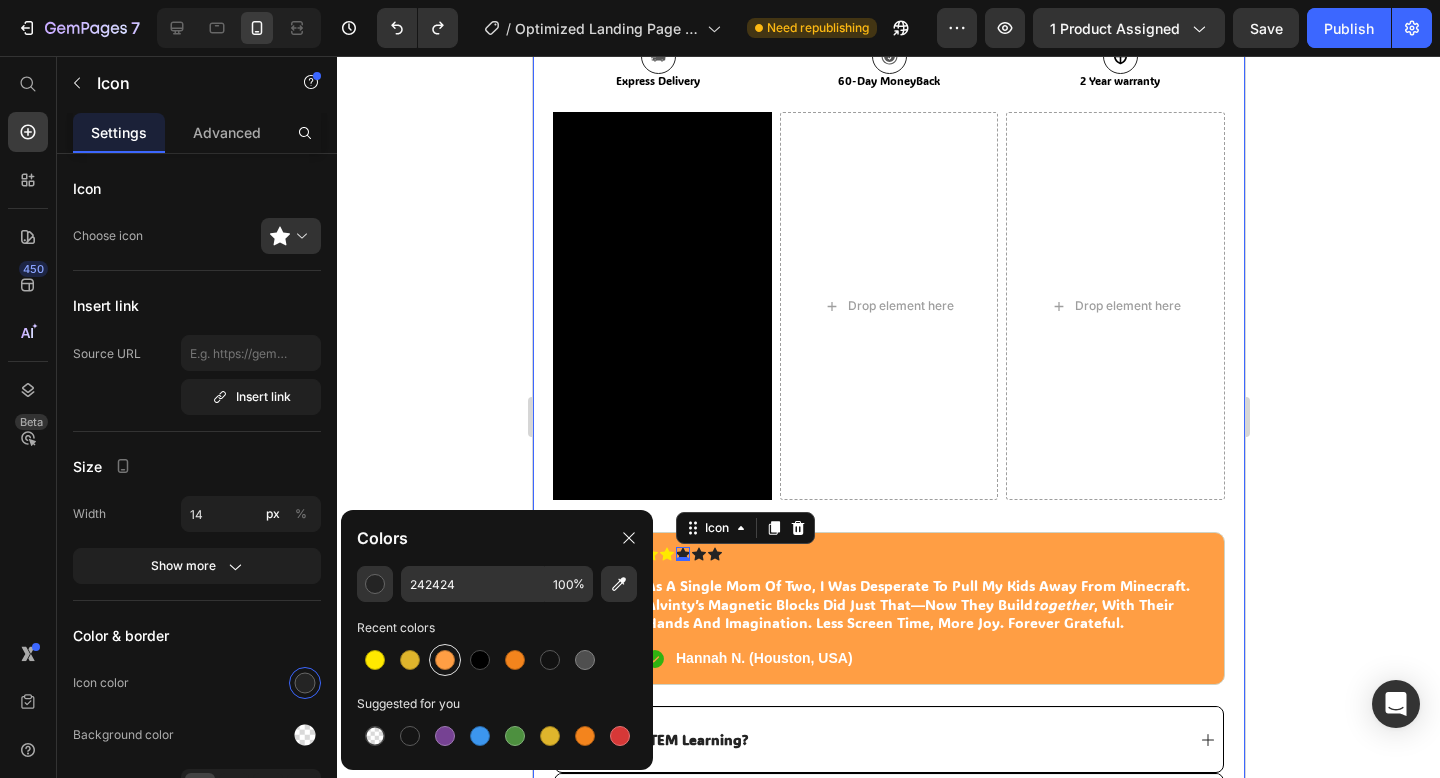 type on "FFE900" 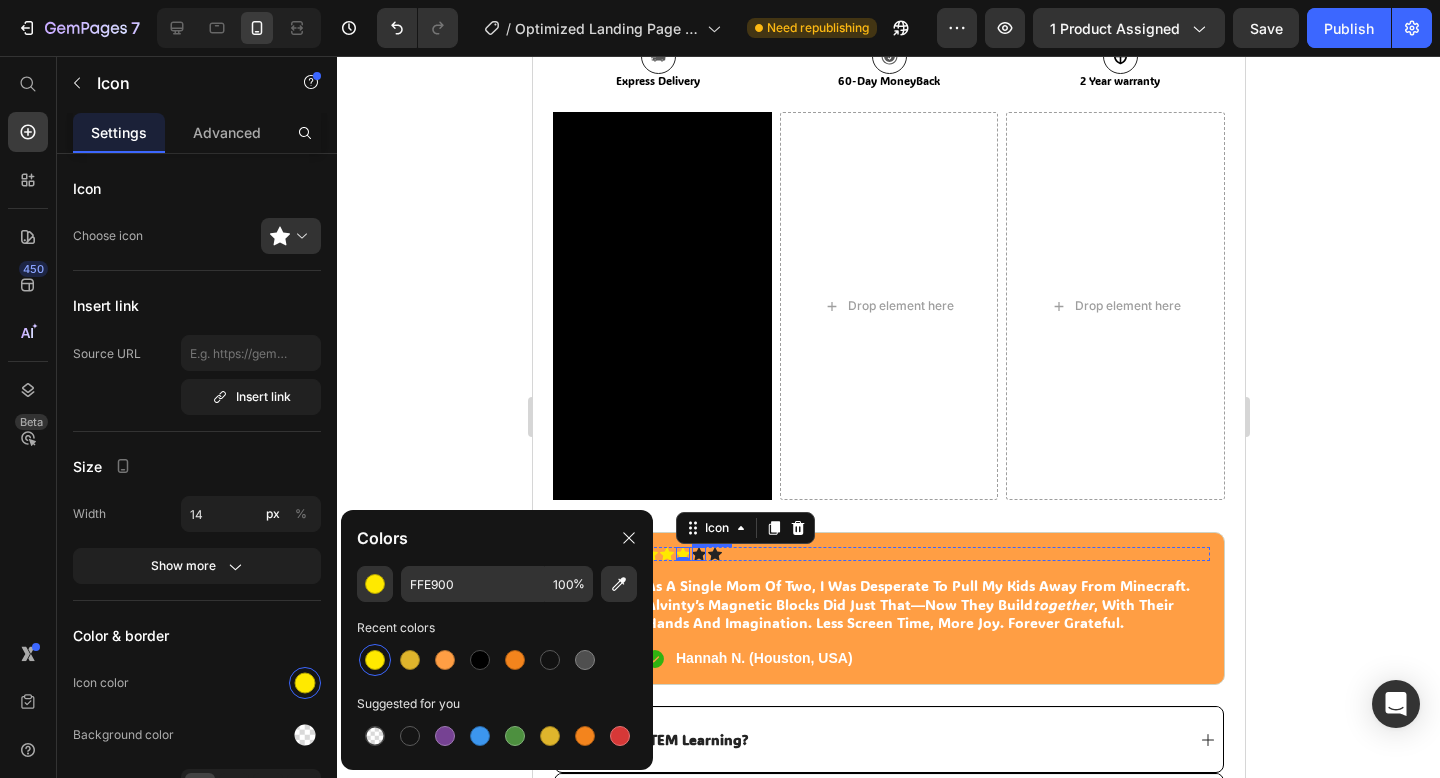 click 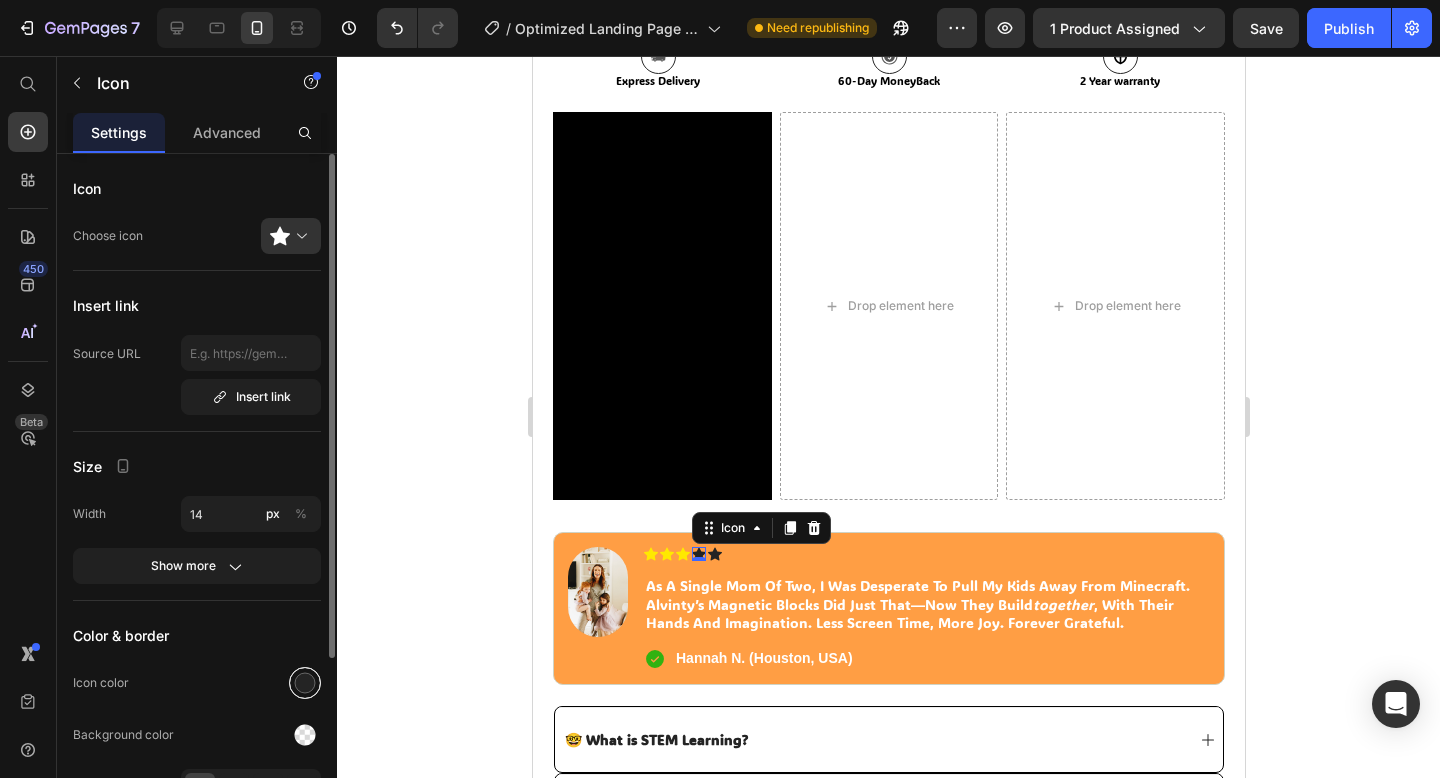 click at bounding box center (305, 683) 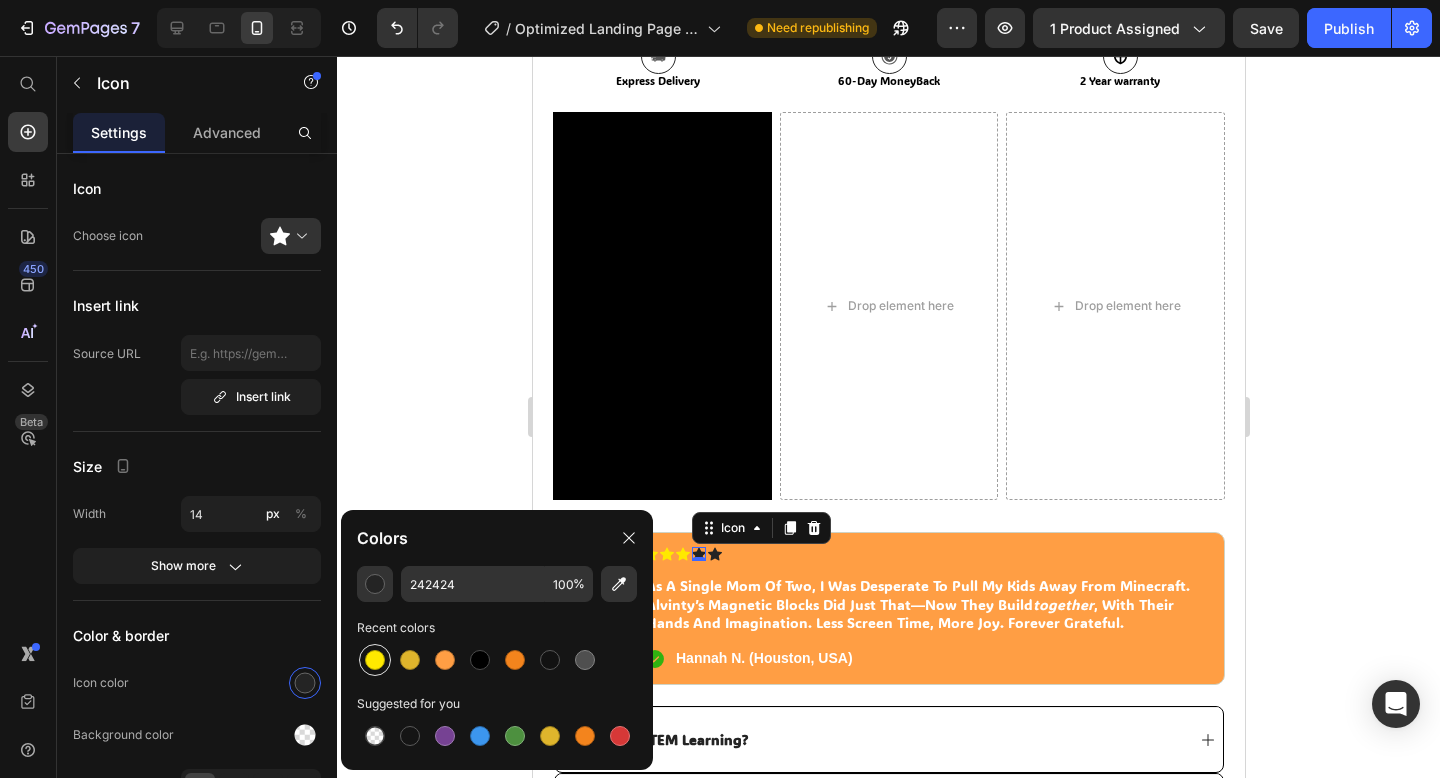 click at bounding box center [375, 660] 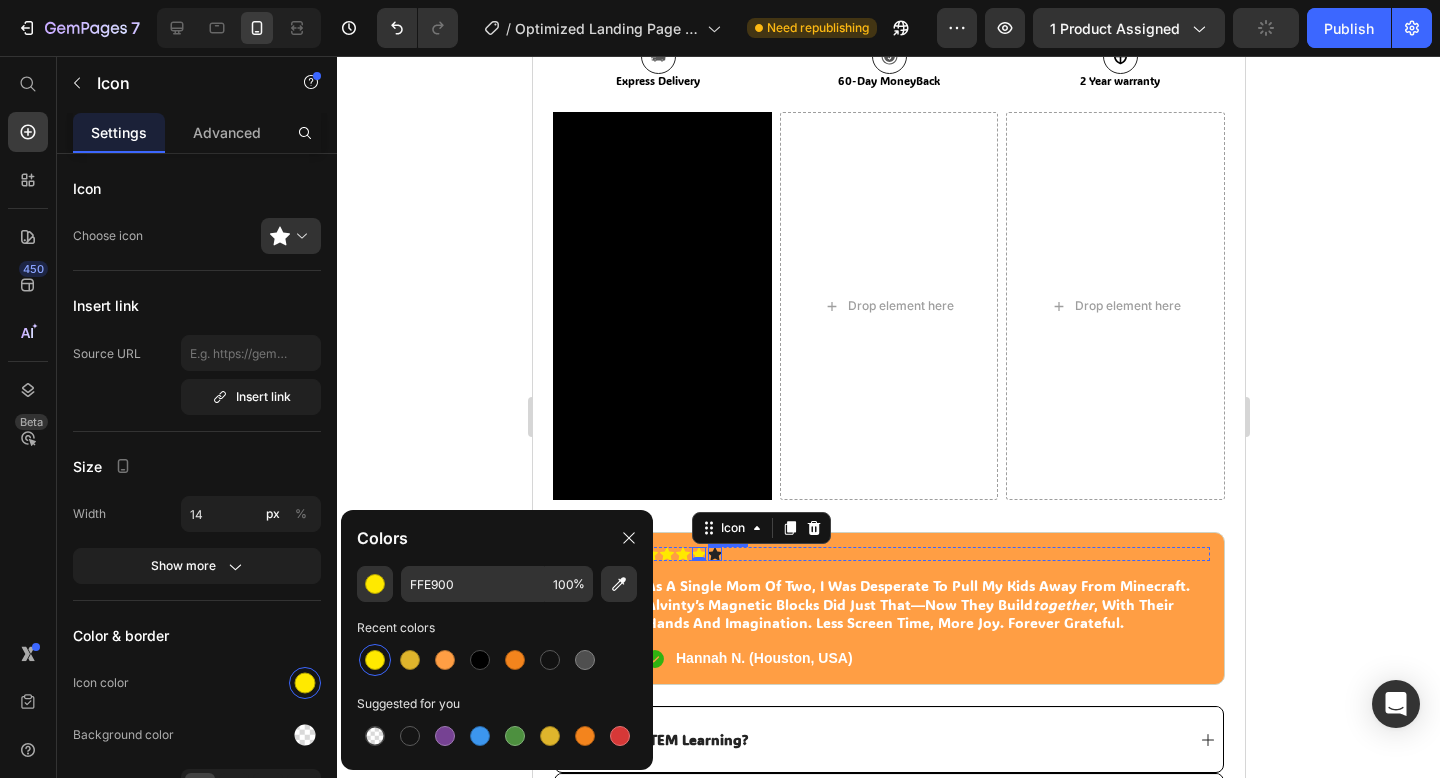 click 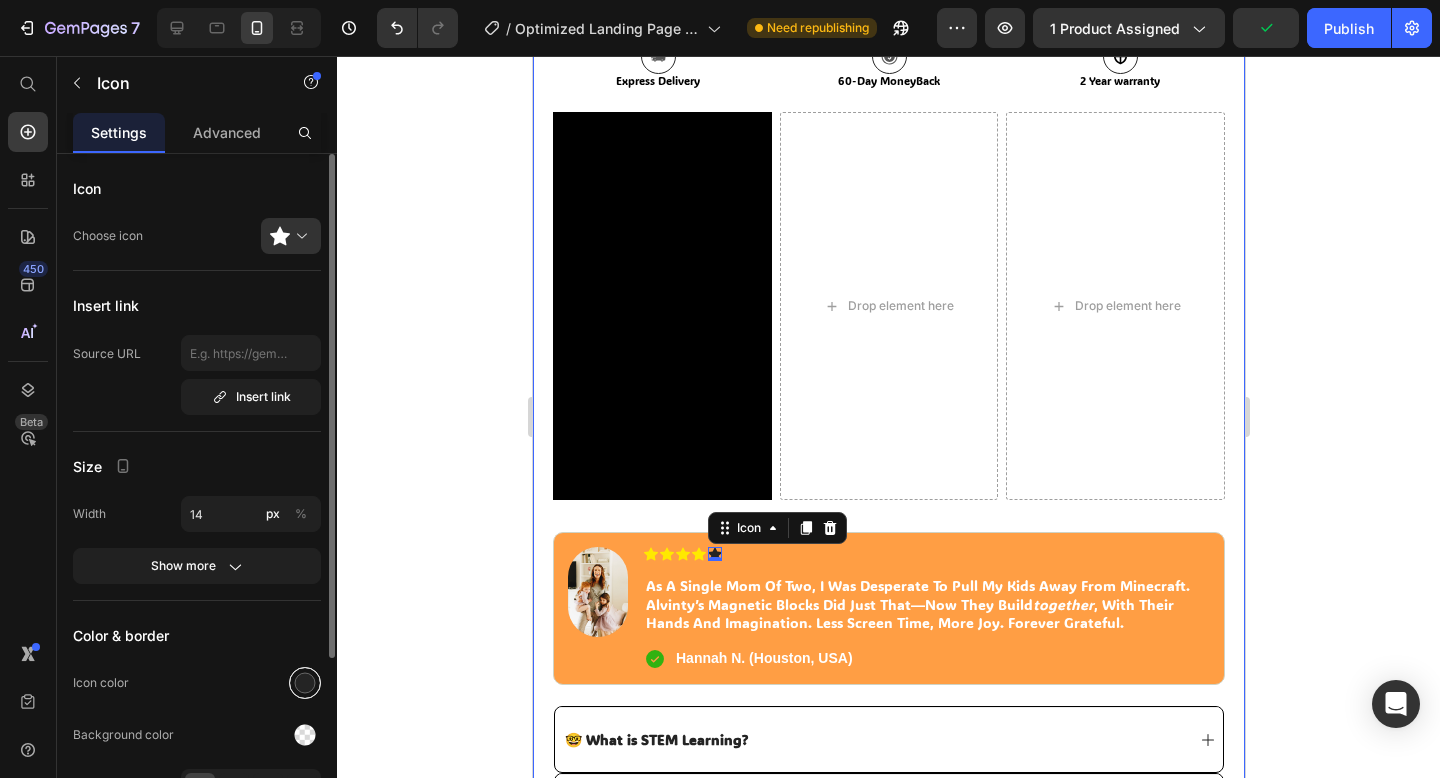 click at bounding box center [305, 683] 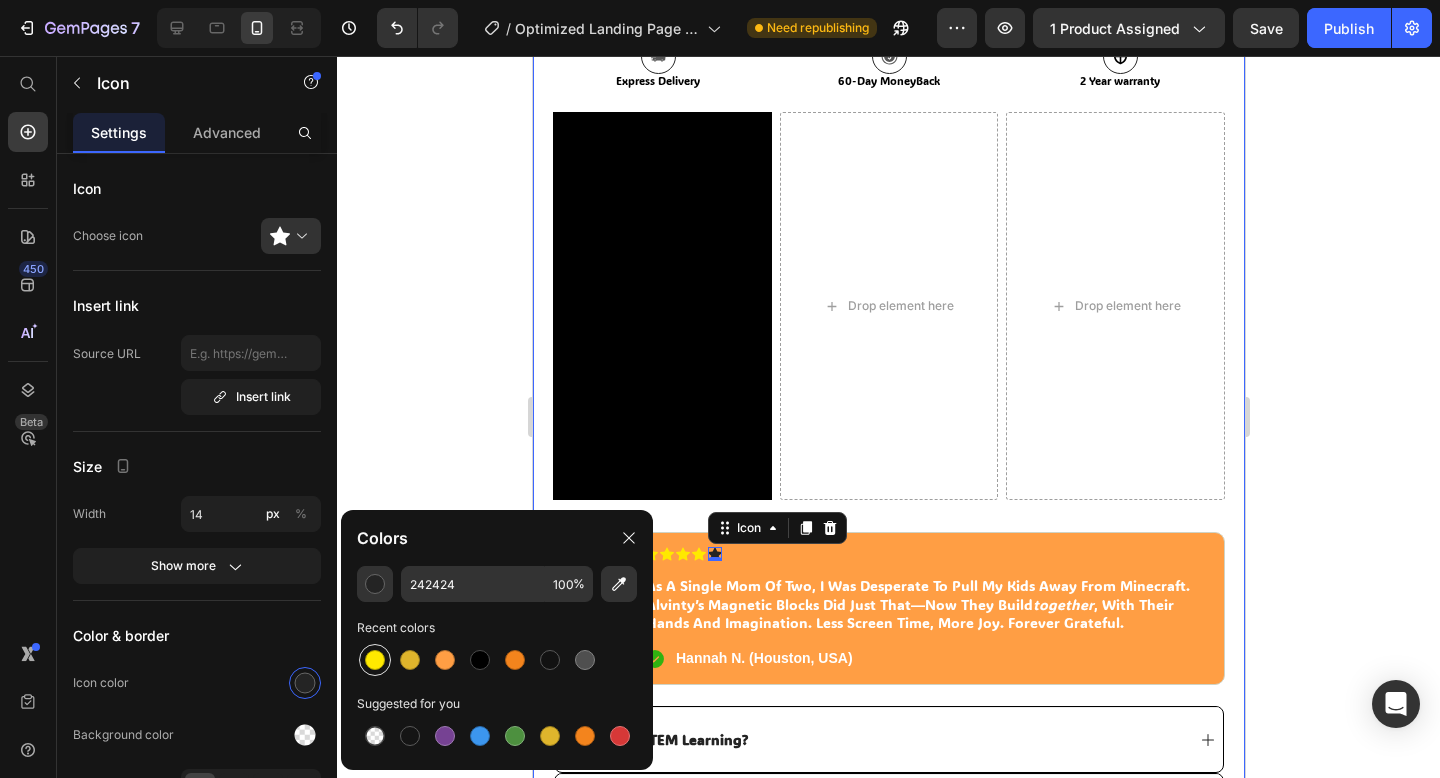 click at bounding box center (375, 660) 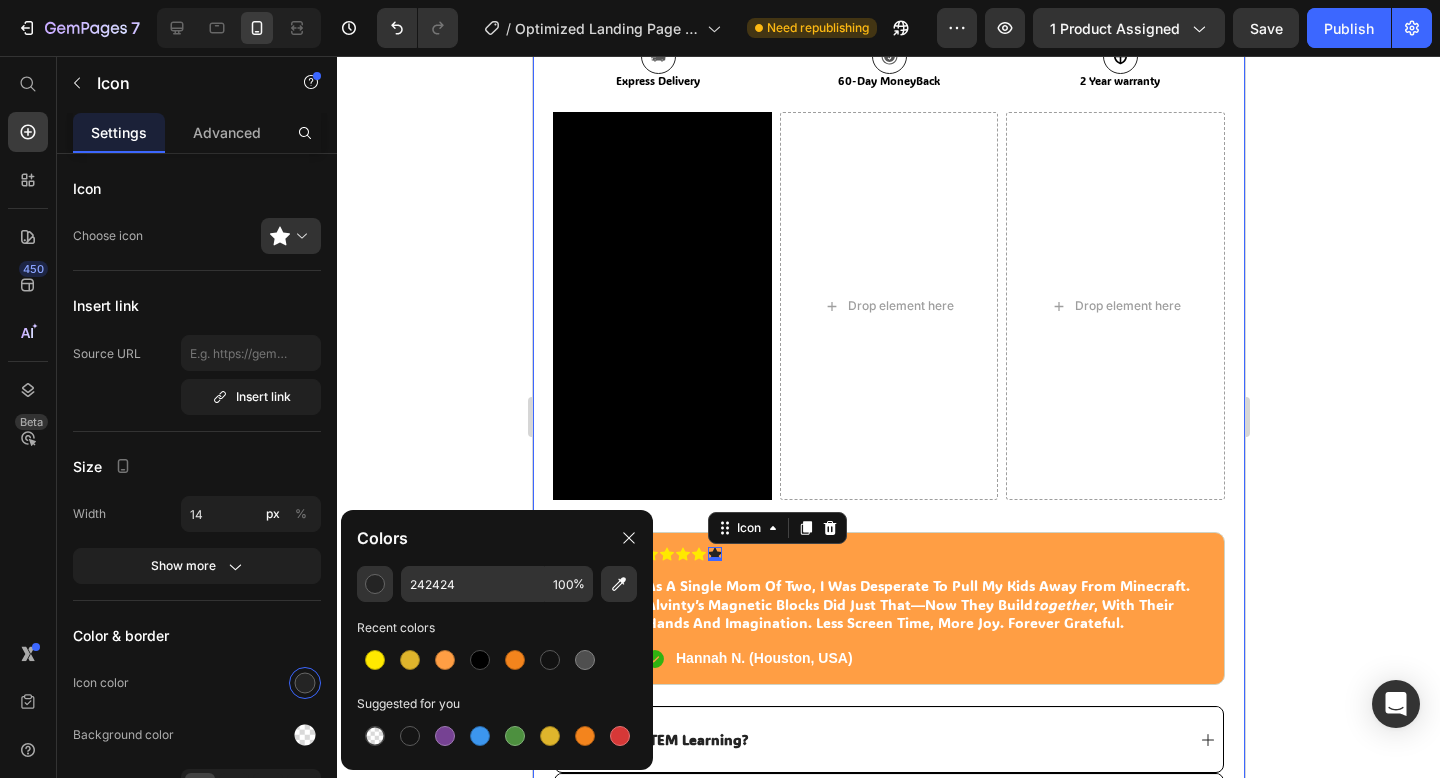 type on "FFE900" 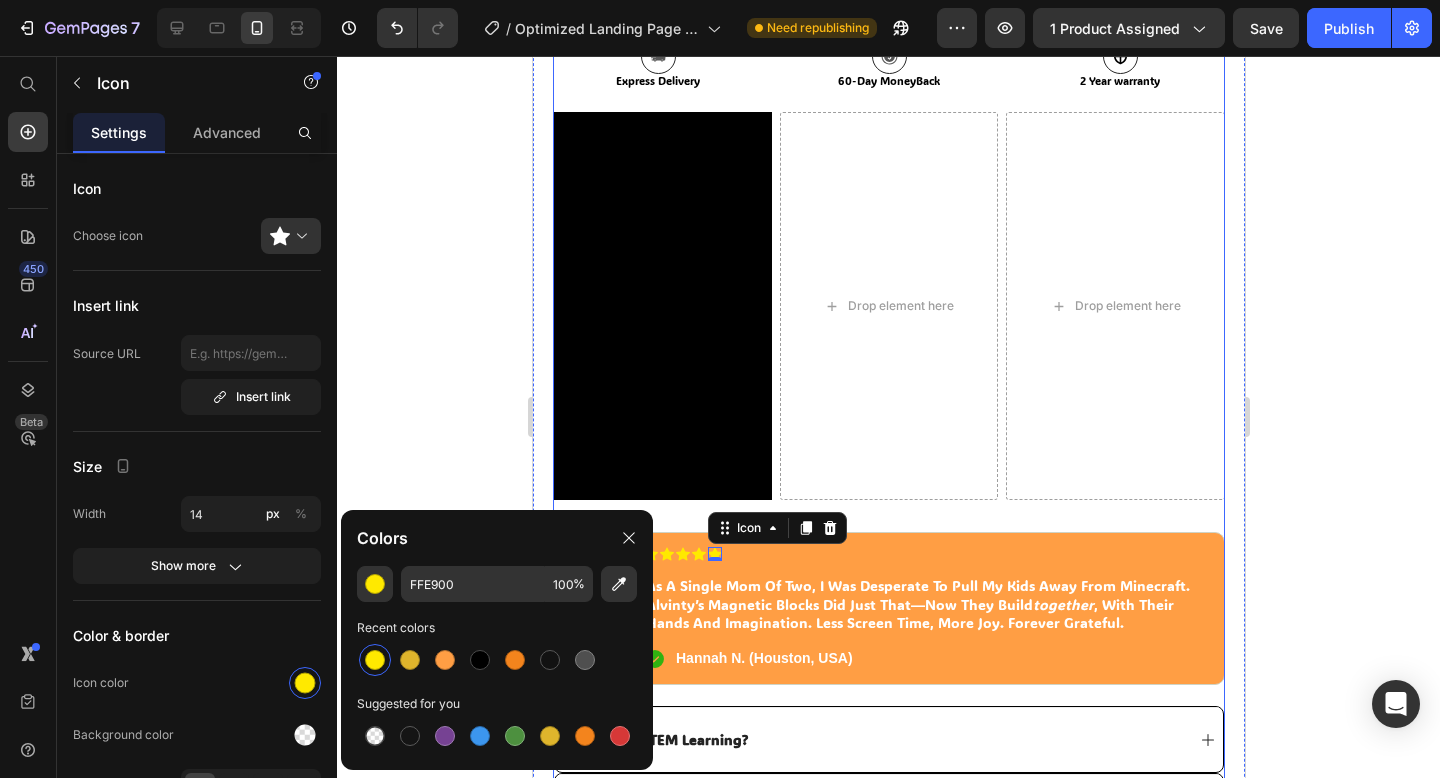click on "Icon Icon Icon Icon Icon Icon List 4.8 based on 5640 Customers Text Block Row #1 Best Seller Text Block 4+ ages Text Block Strong magnets Text Block Row the product Product Title
Comprehensive Learning Through Play
Stimulate Imagination and Creativity
FREE Gifts w/ Order (Summer Only!) Item List €0,00 Product Price €0,00 Product Price NaN% OFF Discount Tag Row This product has only default variant Product Variants
Swatches
Icon Sold out Twice | Limited Stock Available Text Block Row add to cart Add to Cart
Icon Express Delivery Text Block
Icon 60-Day MoneyBack Text Block
Icon 2 Year warranty Text Block Row Video
Drop element here
Drop element here Row Image Icon Icon Icon Icon Icon 0 Icon List As a single mom of two, I was desperate to pull my kids away from Minecraft. Alvinty’s magnetic blocks did just that—now they build together Text Block Icon Row" at bounding box center (888, 303) 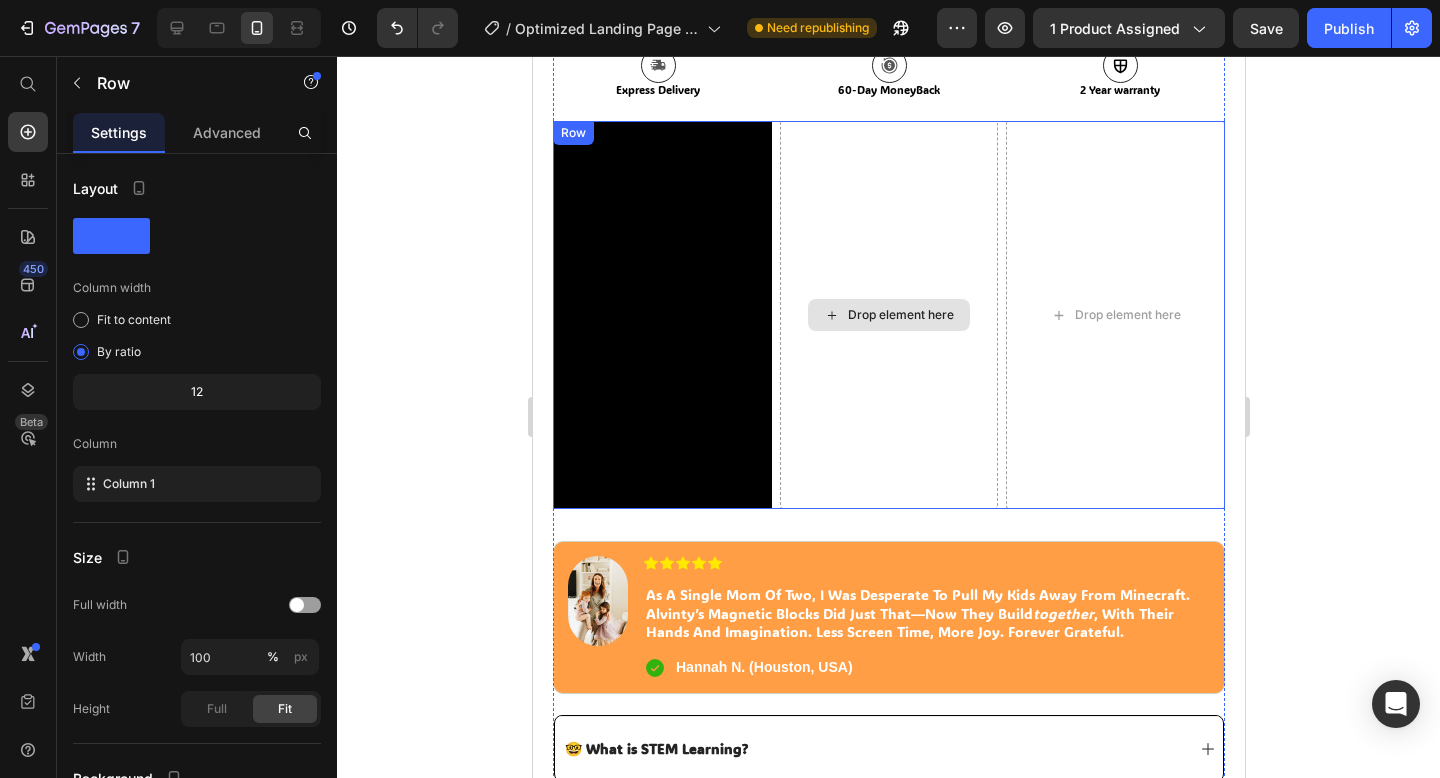 scroll, scrollTop: 1065, scrollLeft: 0, axis: vertical 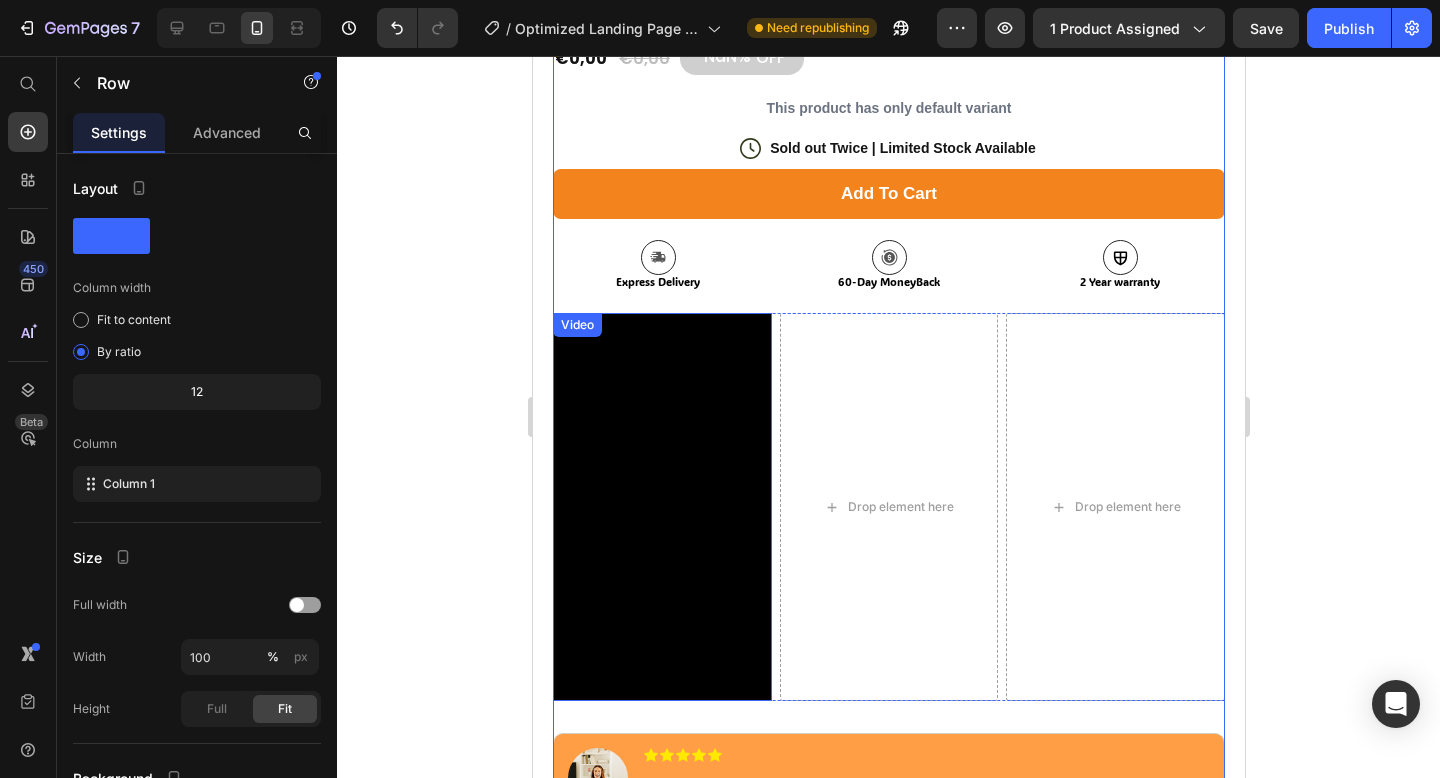 click on "Video" at bounding box center (661, 507) 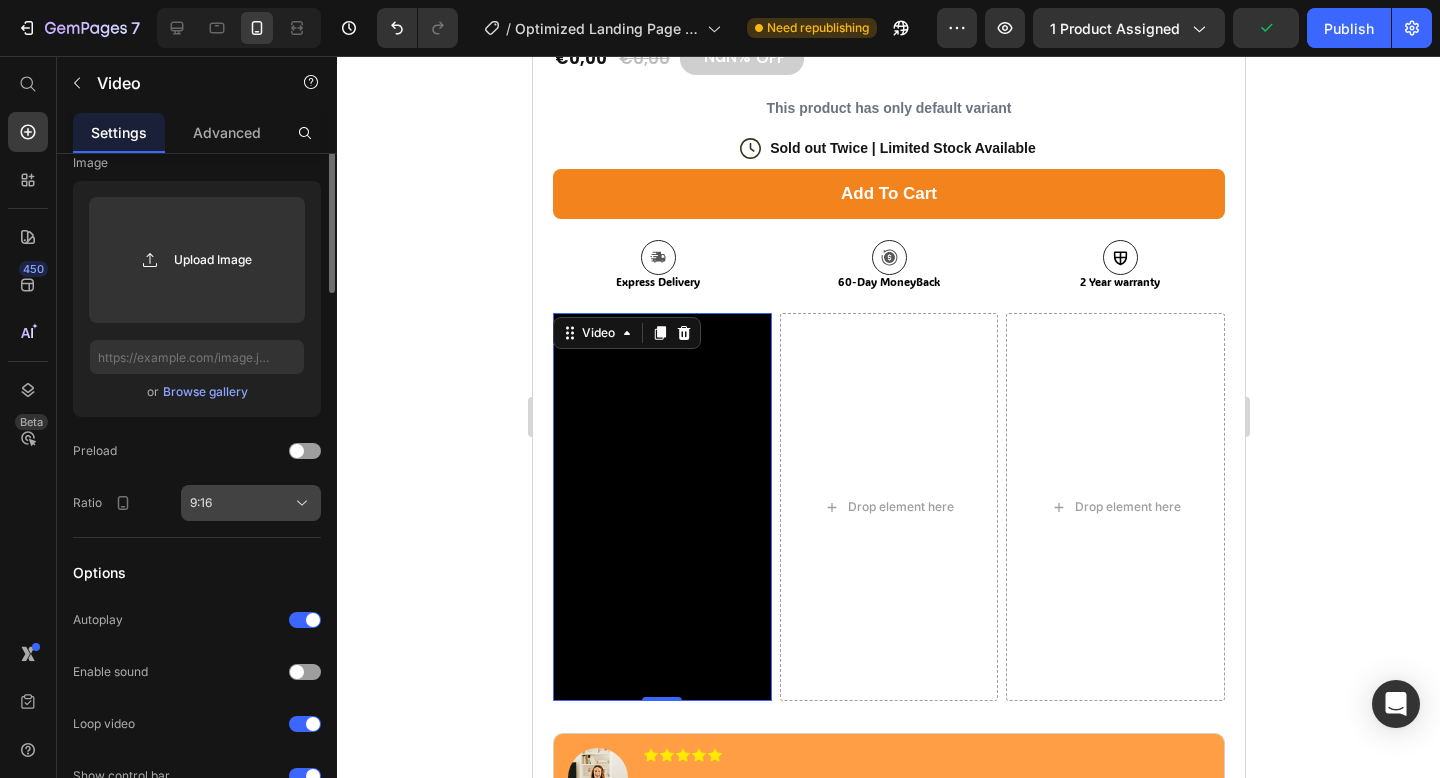scroll, scrollTop: 0, scrollLeft: 0, axis: both 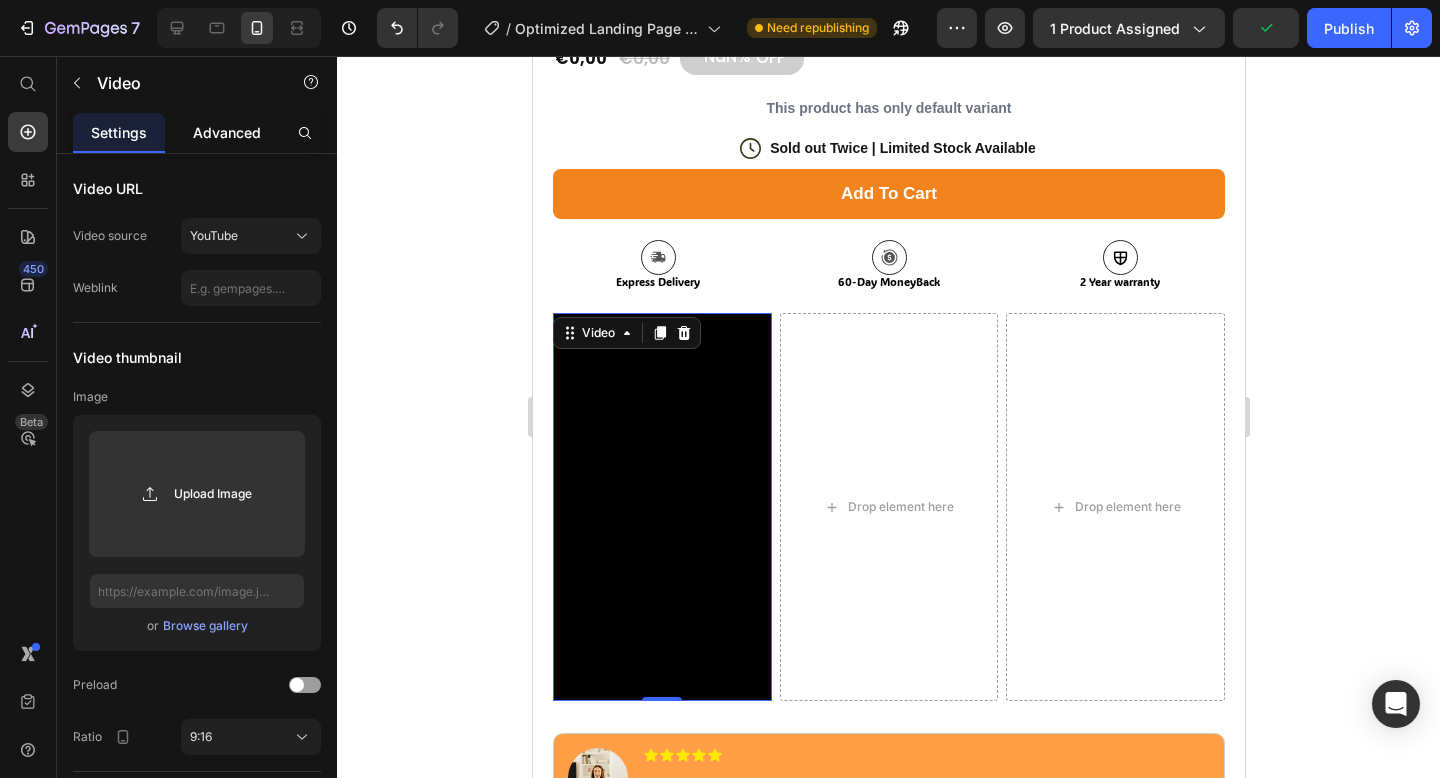 click on "Advanced" at bounding box center (227, 132) 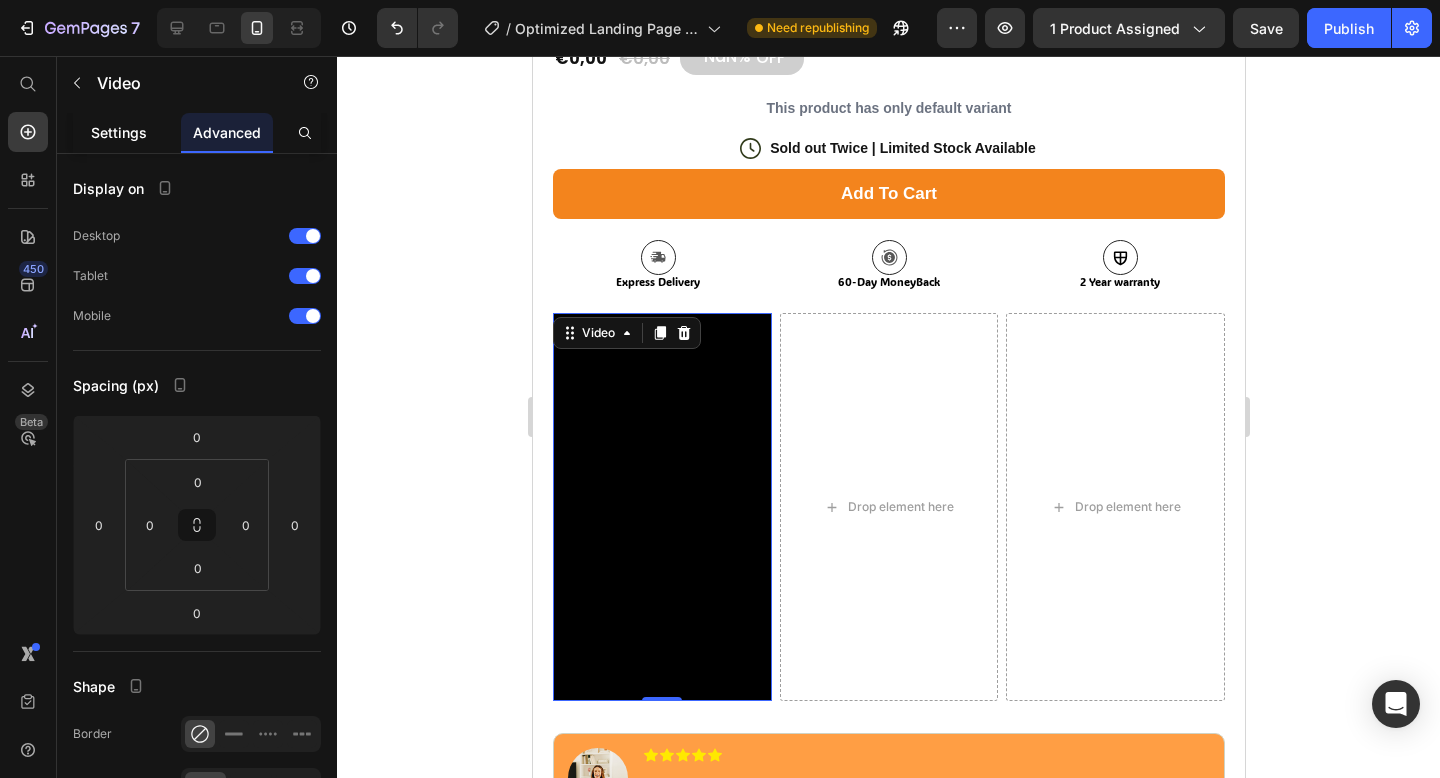 click on "Settings" at bounding box center (119, 132) 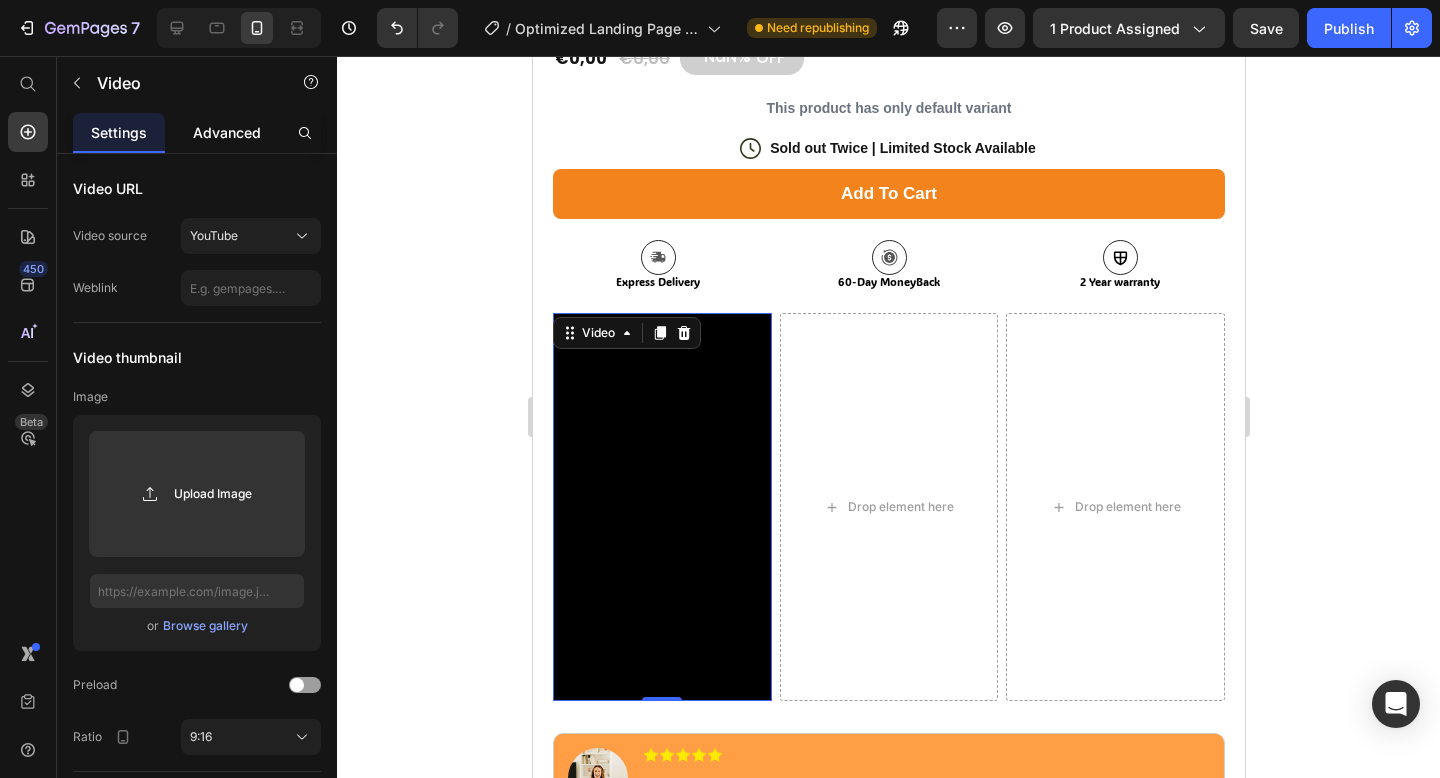 click on "Advanced" at bounding box center (227, 132) 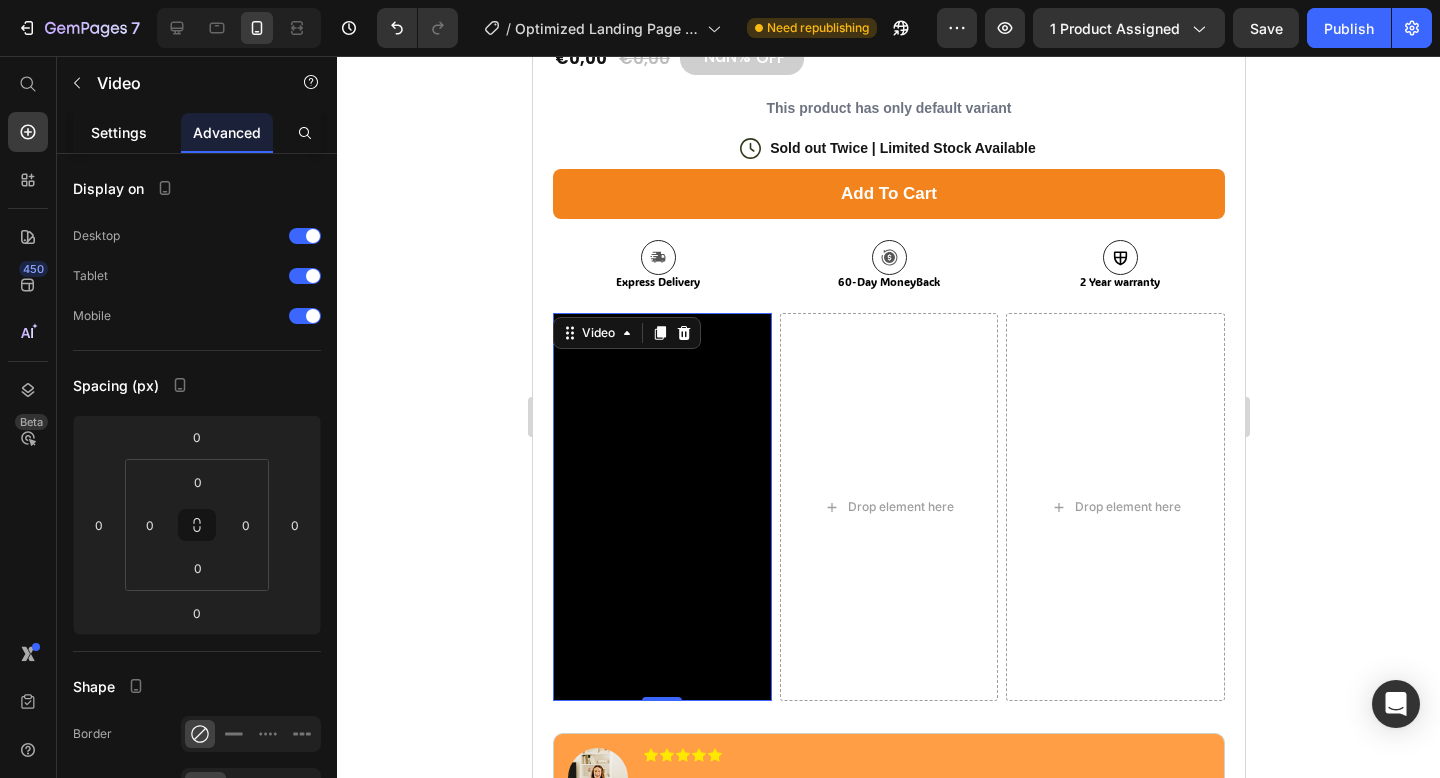 click on "Settings" at bounding box center (119, 132) 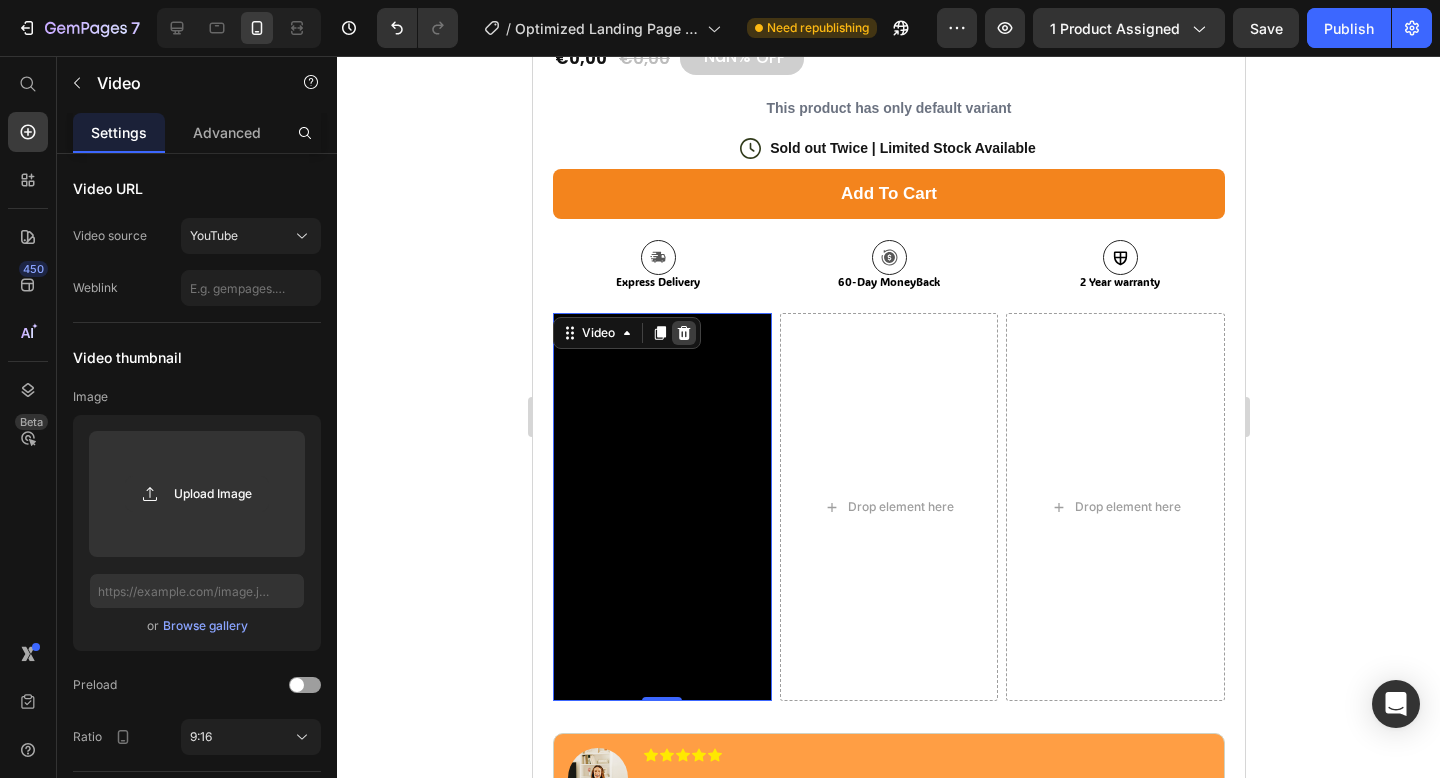 click 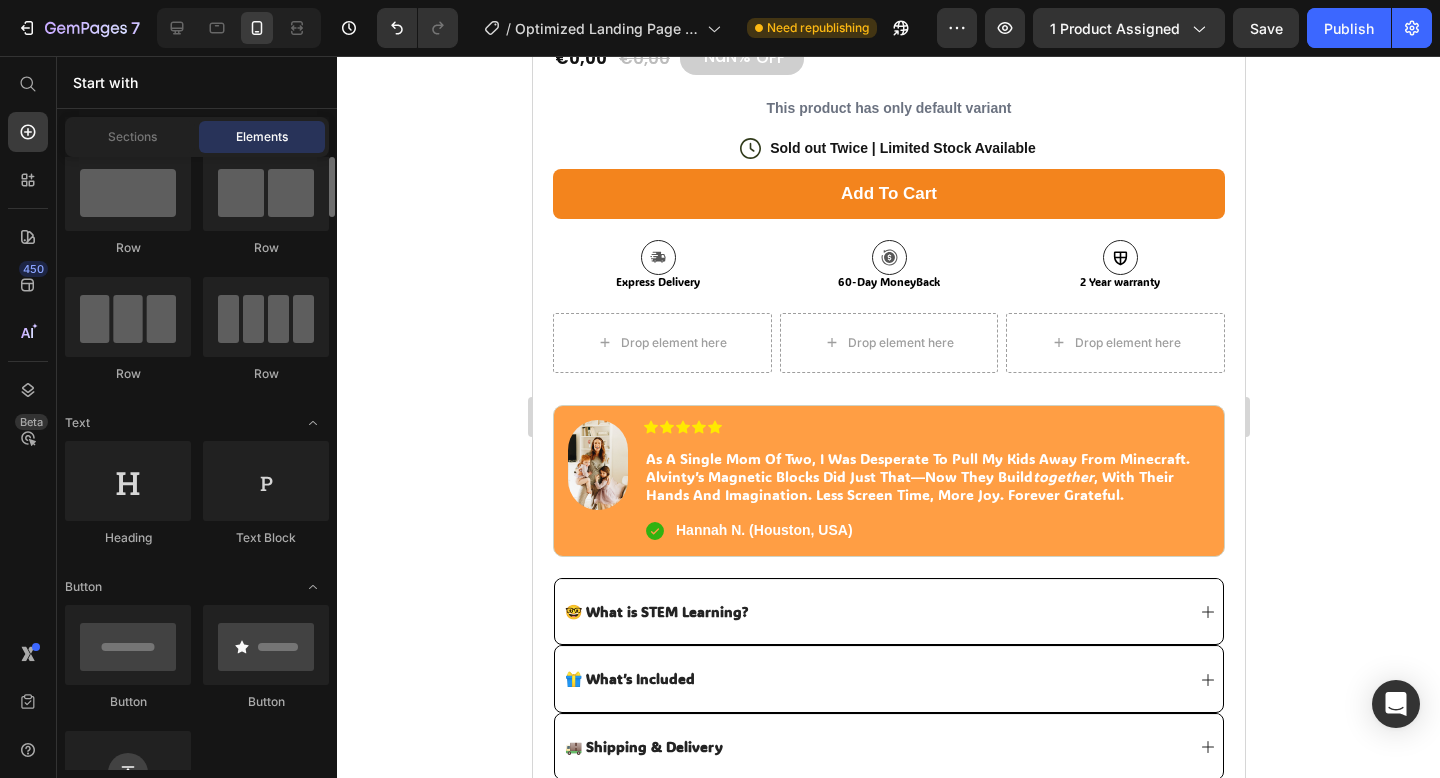 scroll, scrollTop: 0, scrollLeft: 0, axis: both 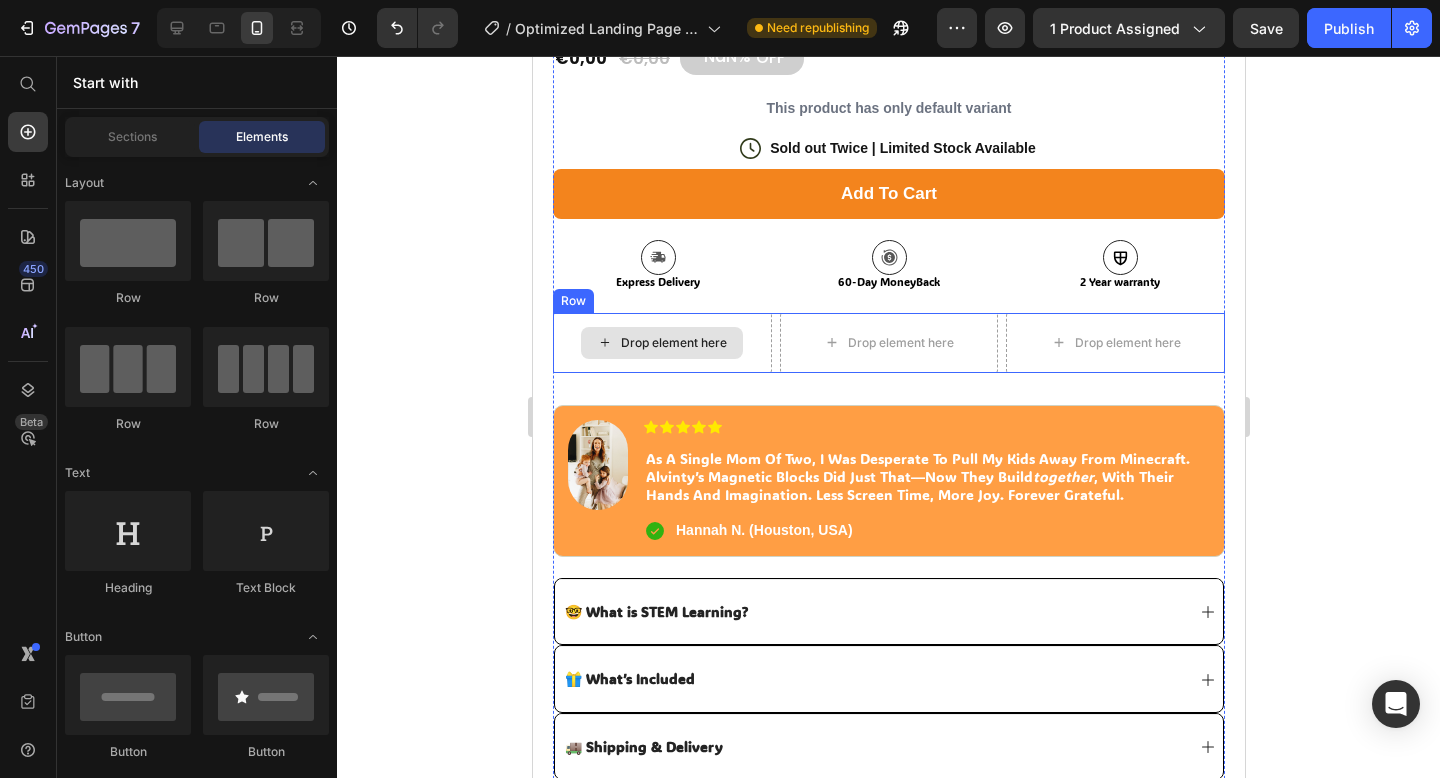 click on "Drop element here" at bounding box center [673, 343] 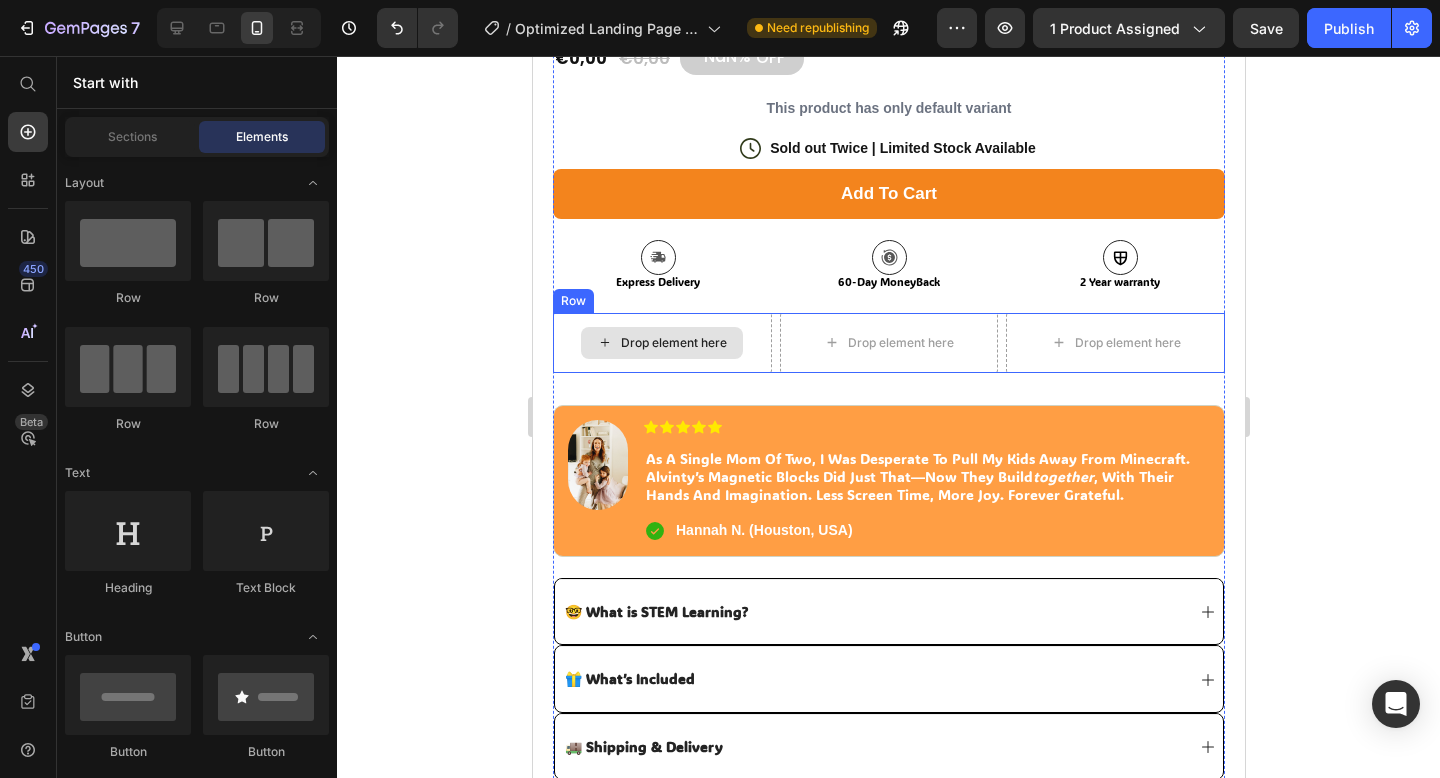 click on "Drop element here" at bounding box center (673, 343) 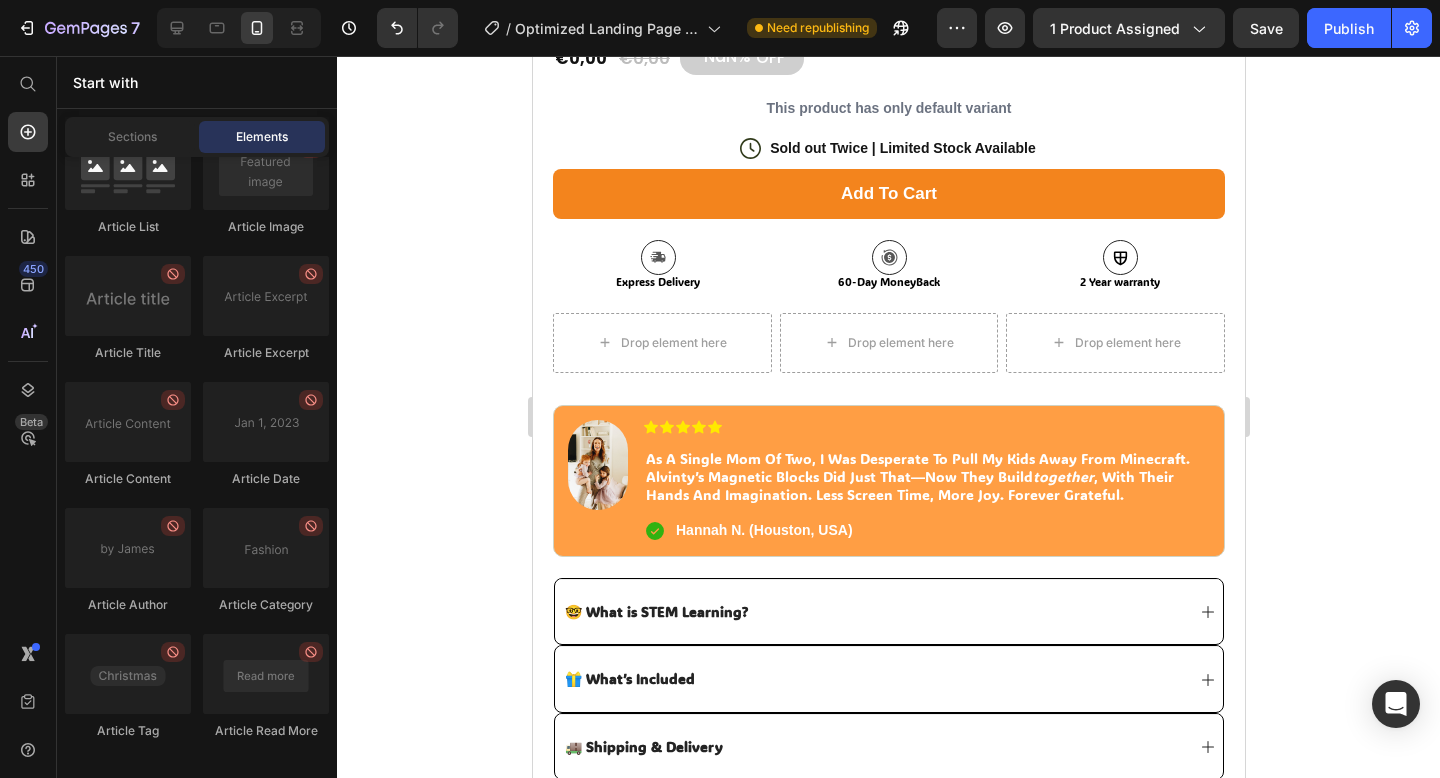 scroll, scrollTop: 5572, scrollLeft: 0, axis: vertical 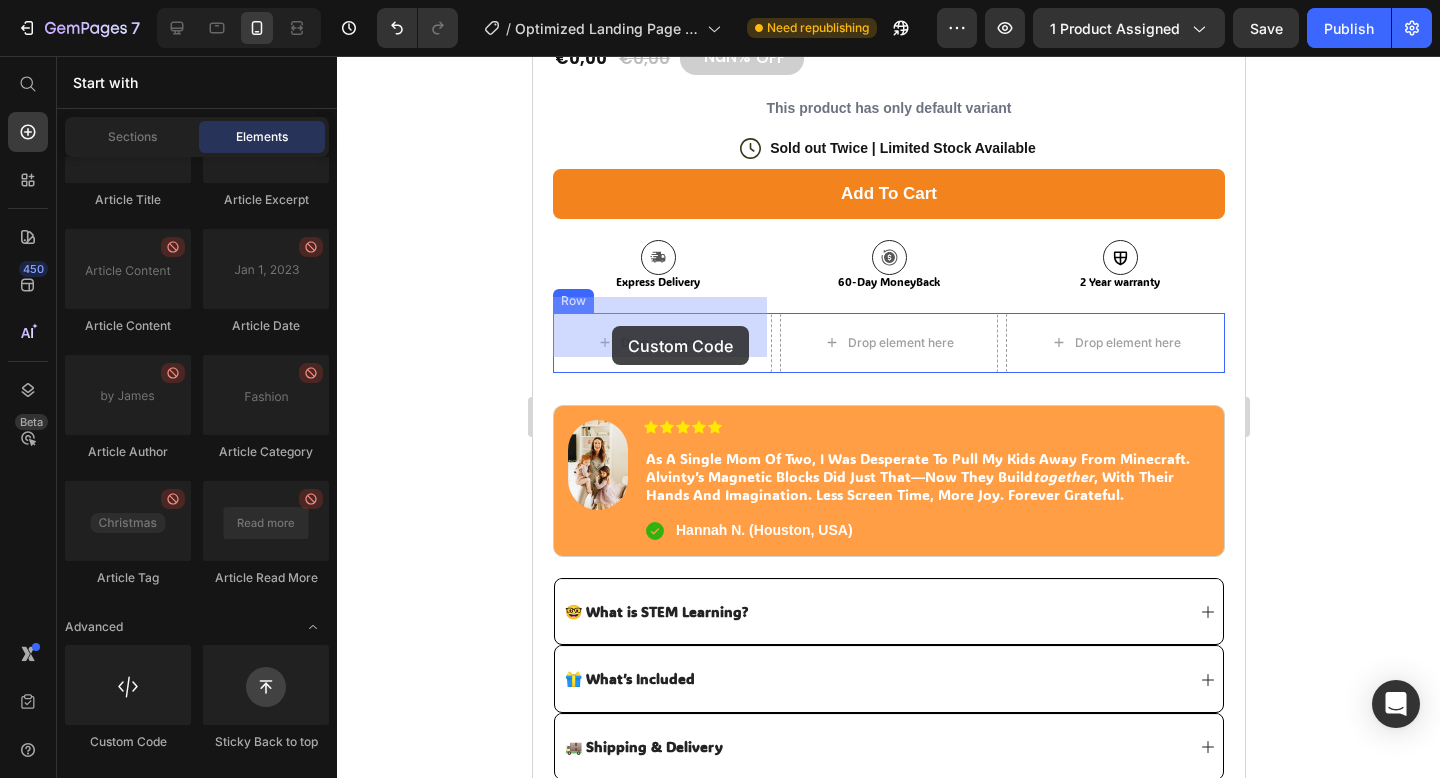 drag, startPoint x: 680, startPoint y: 735, endPoint x: 611, endPoint y: 326, distance: 414.77945 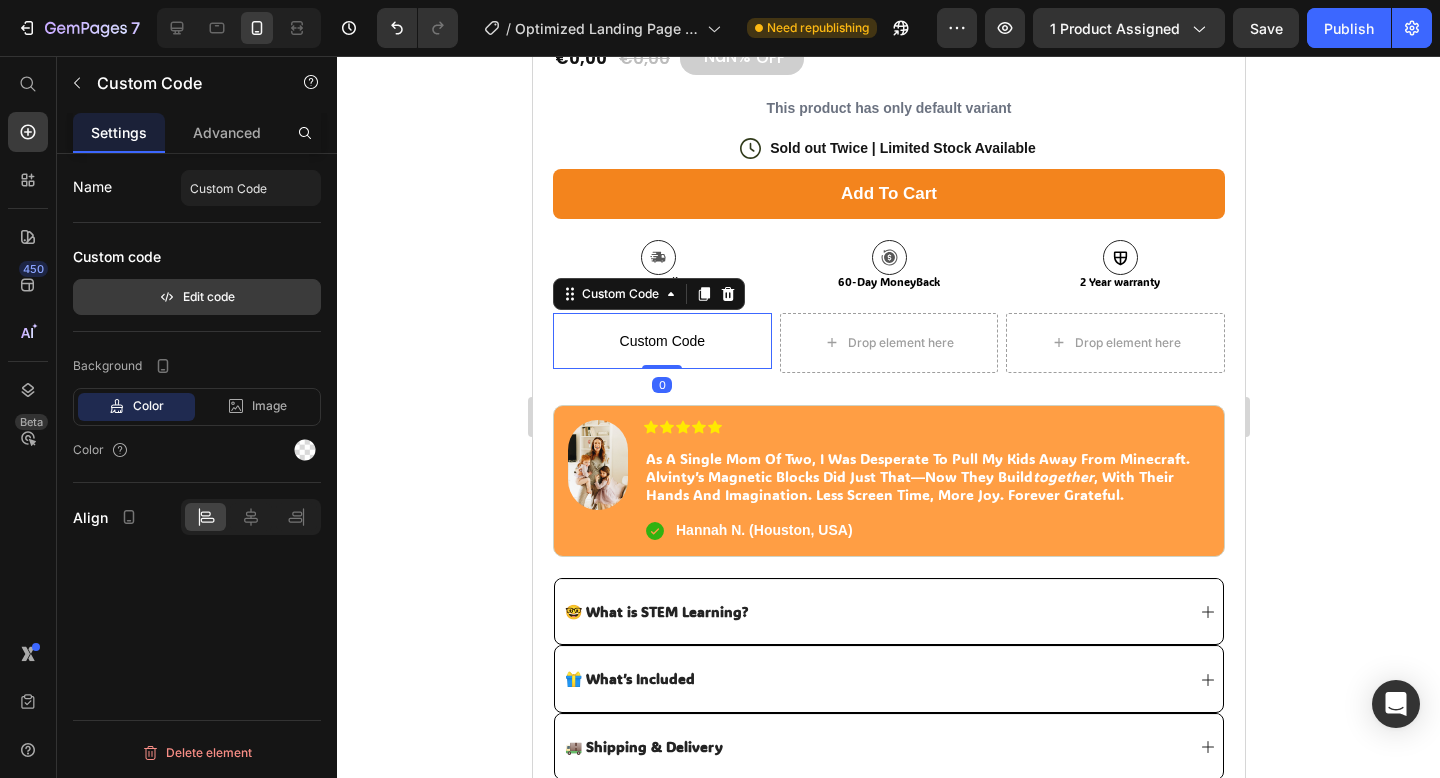 click on "Edit code" at bounding box center (197, 297) 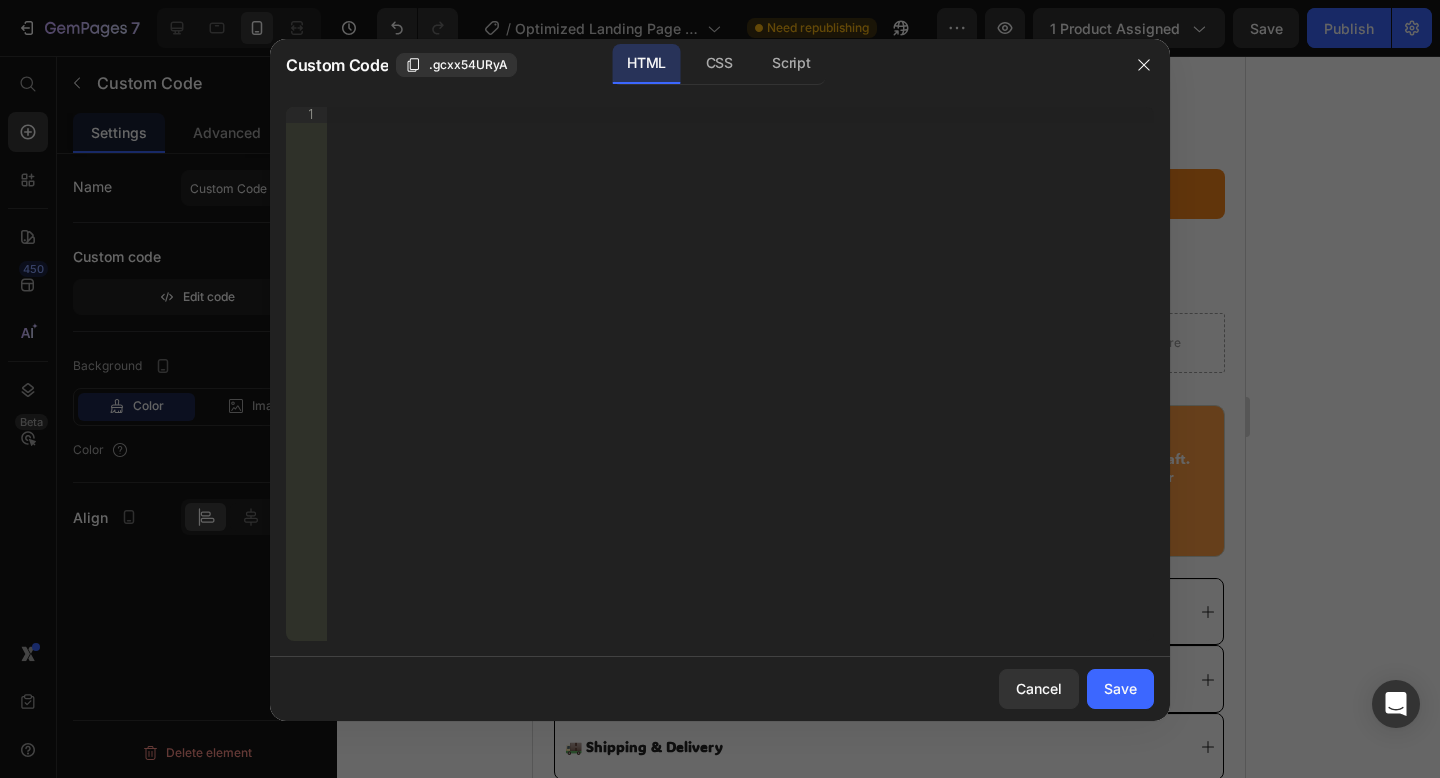 type 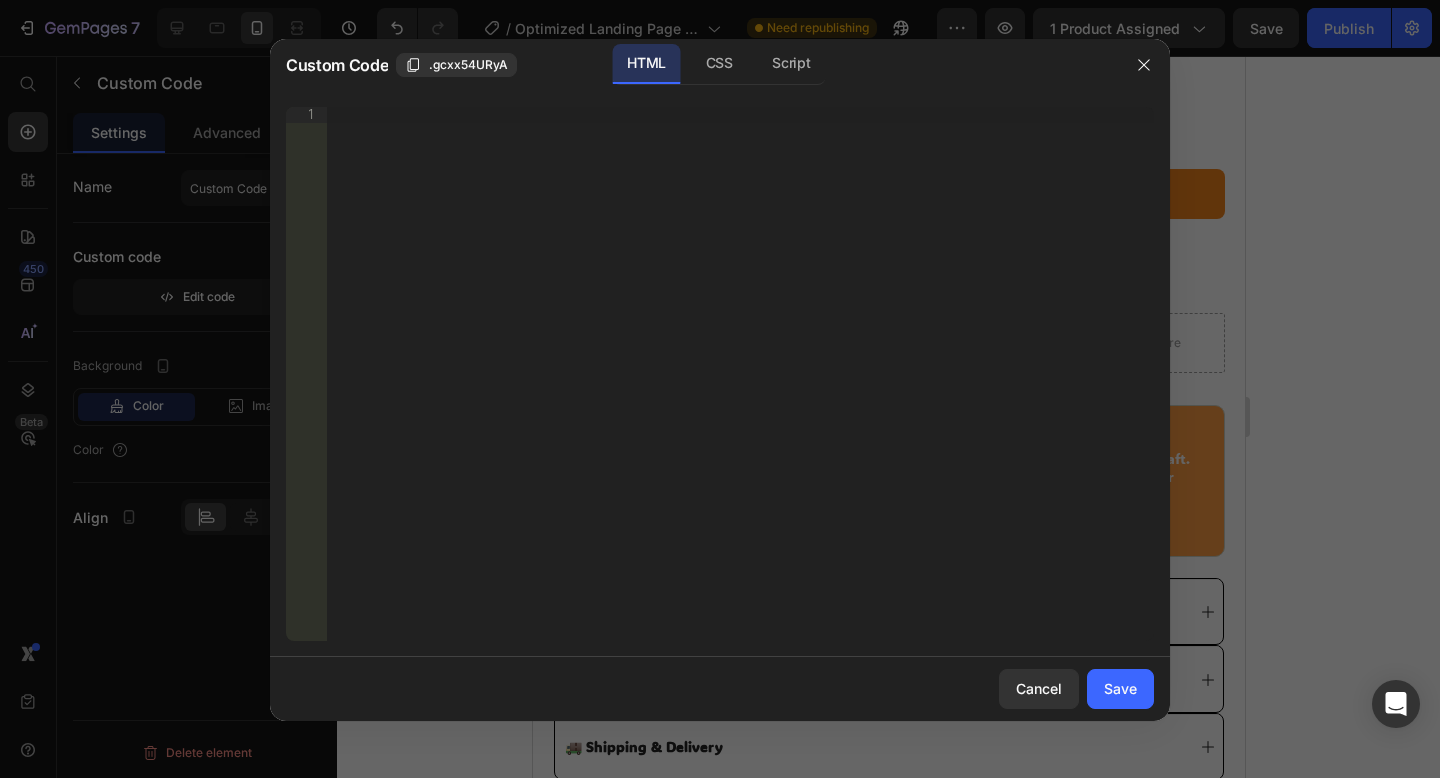 type 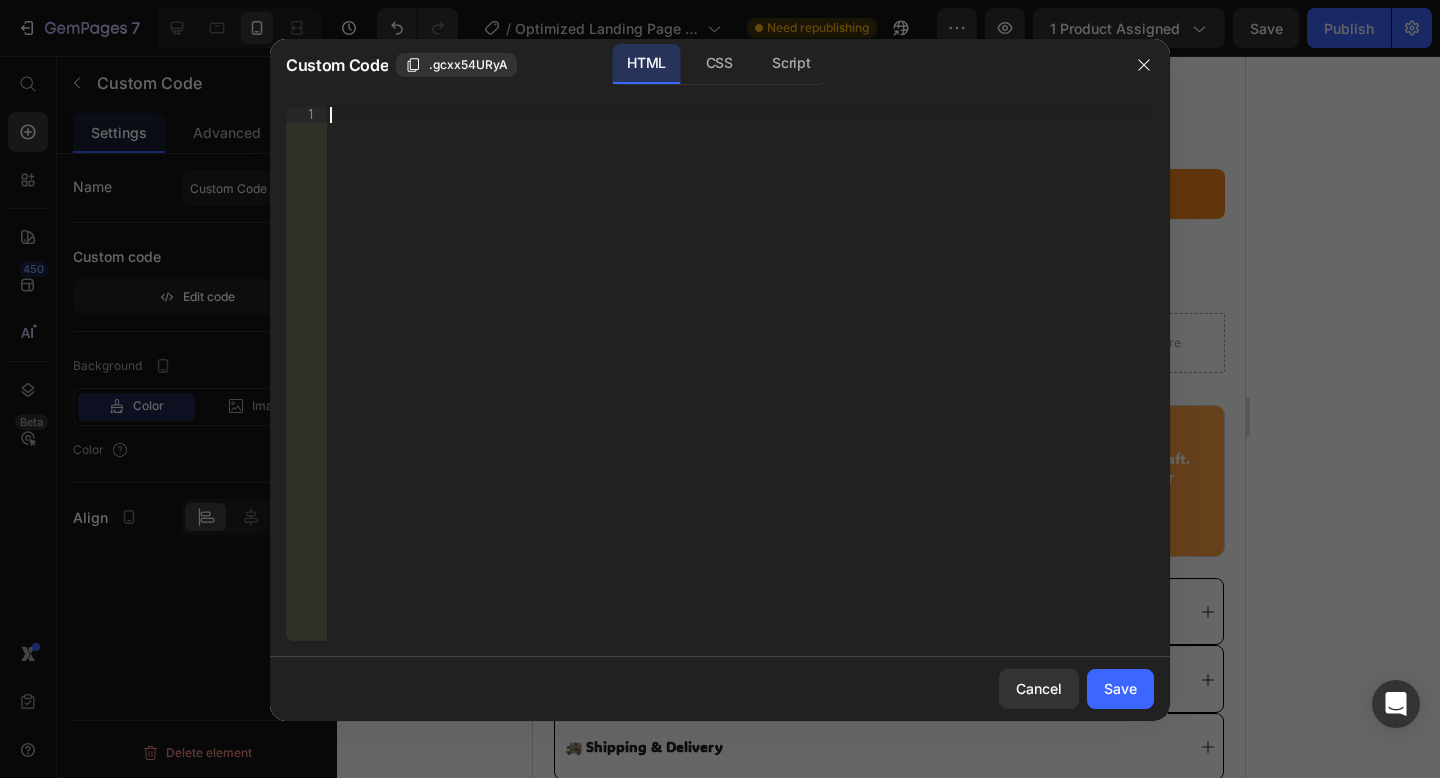 scroll, scrollTop: 586, scrollLeft: 0, axis: vertical 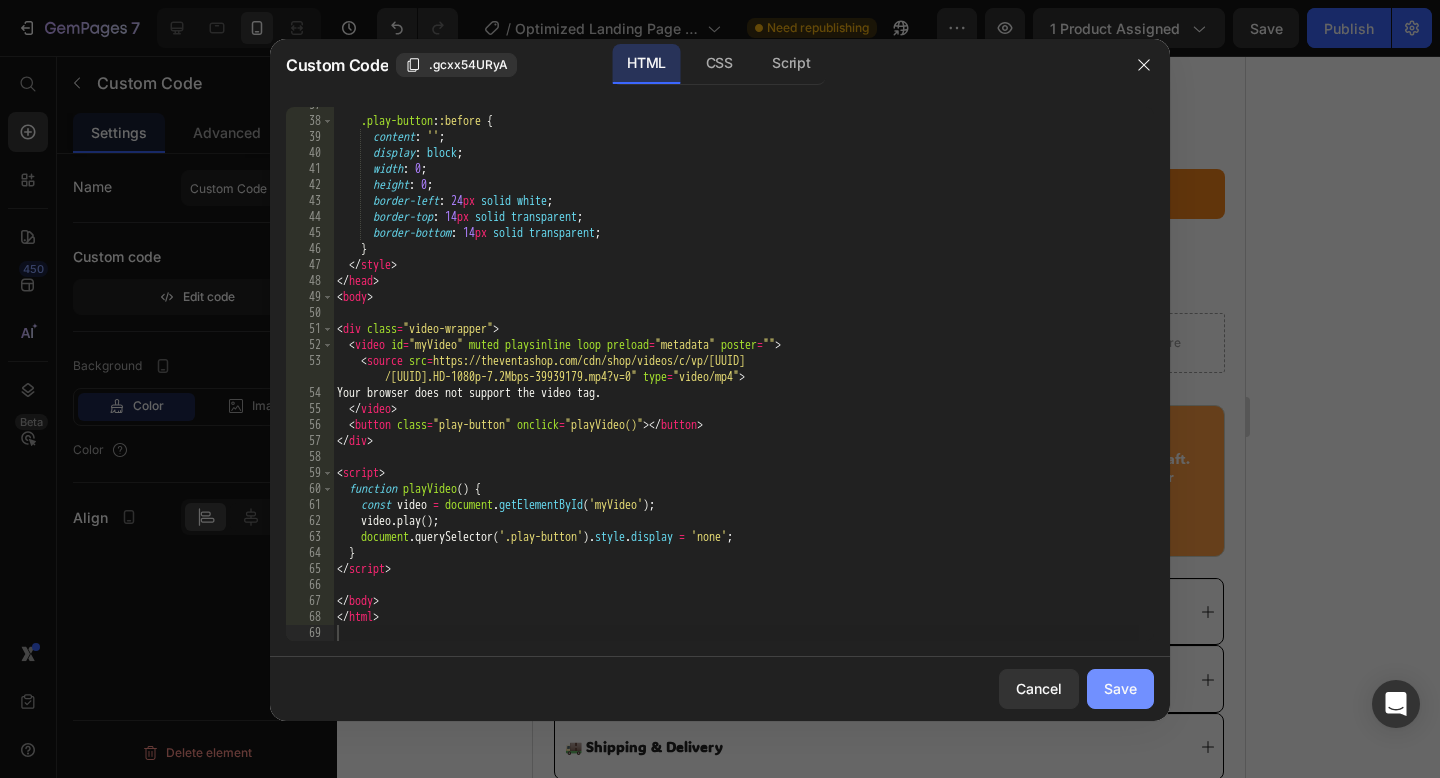 drag, startPoint x: 1119, startPoint y: 683, endPoint x: 577, endPoint y: 623, distance: 545.3109 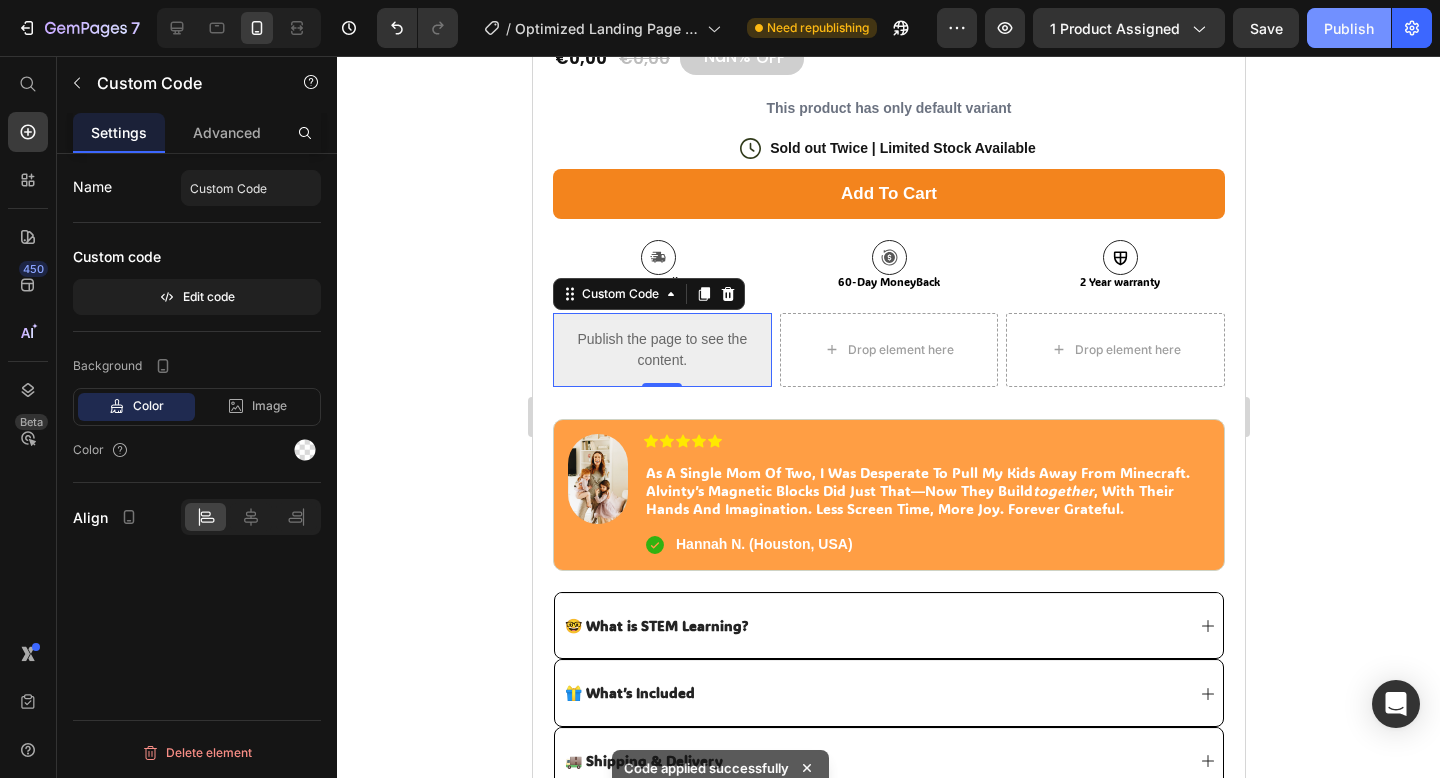 click on "Publish" at bounding box center (1349, 28) 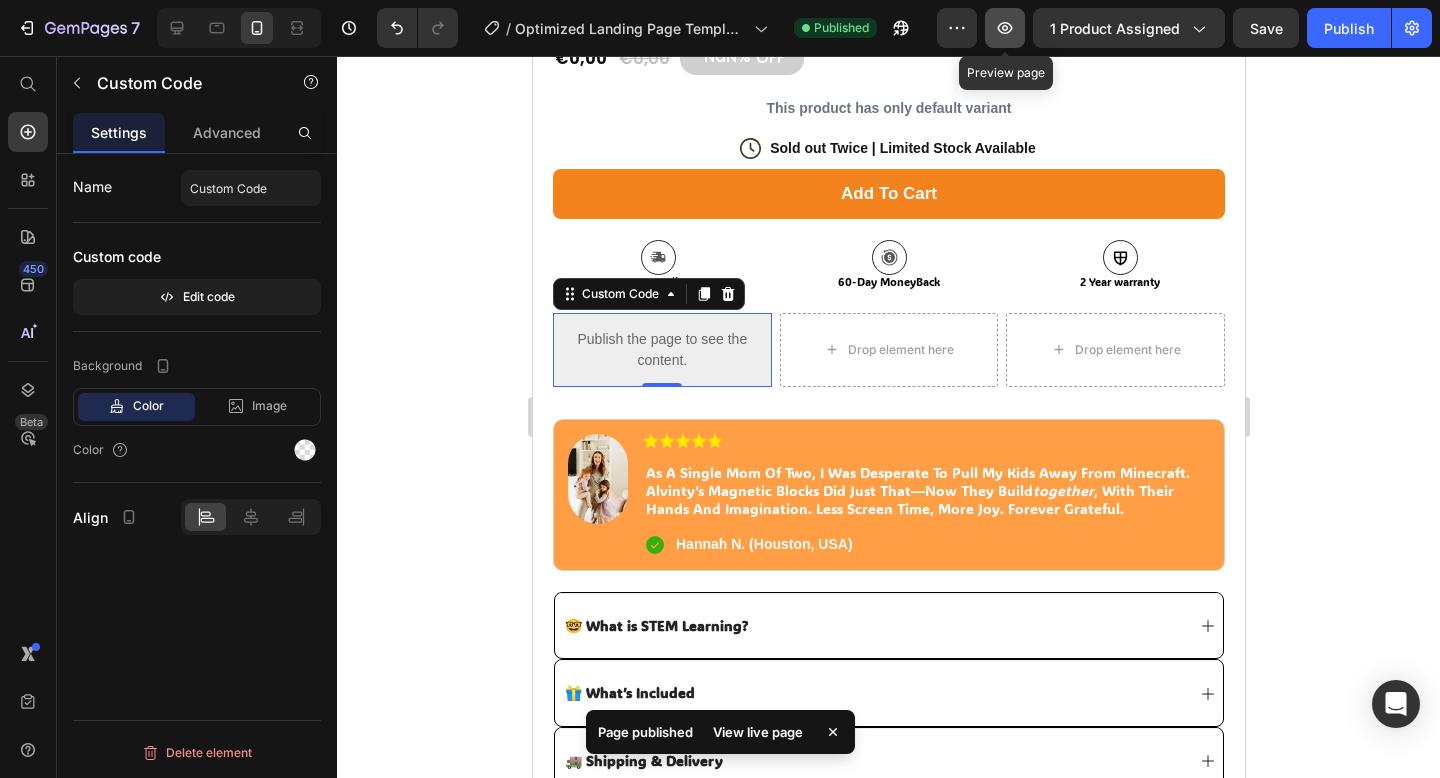 click 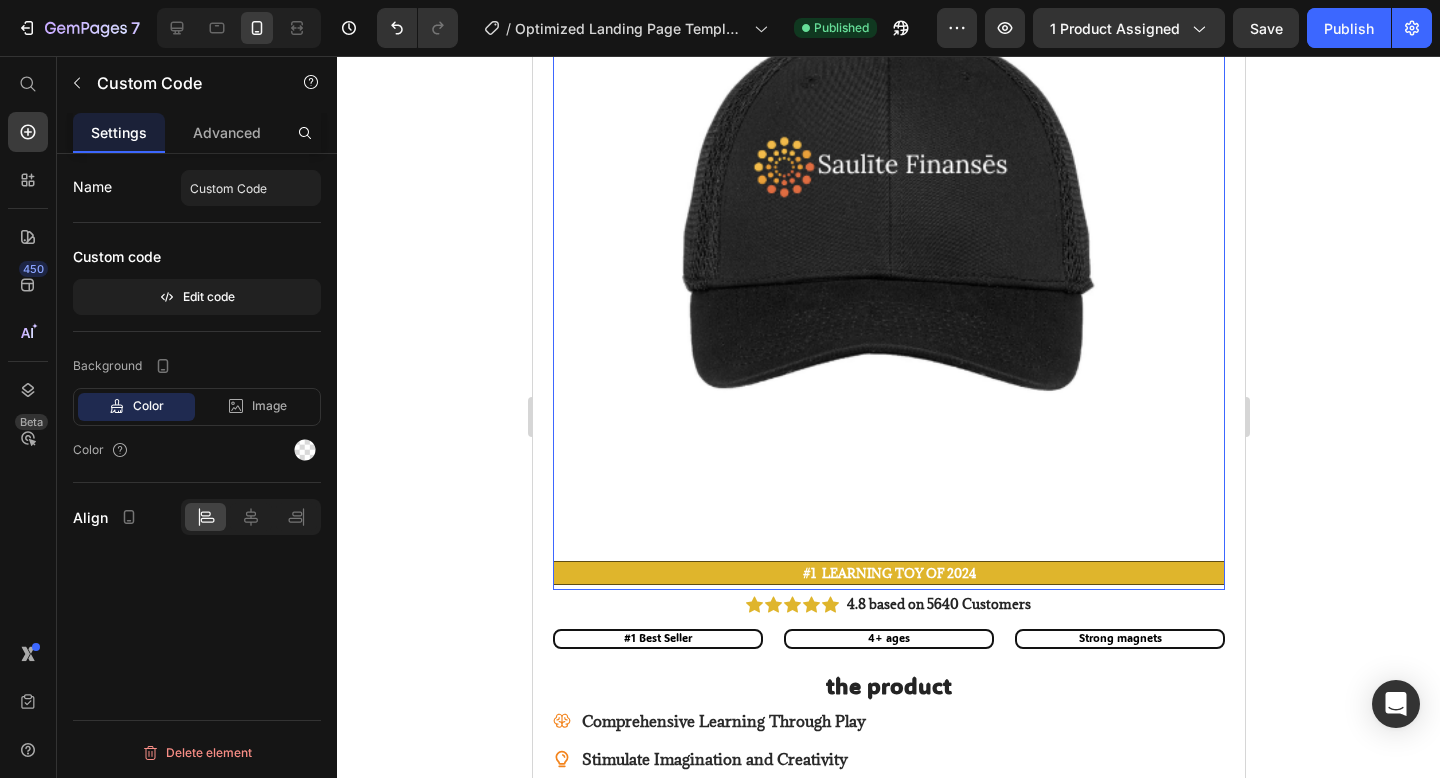 scroll, scrollTop: 522, scrollLeft: 0, axis: vertical 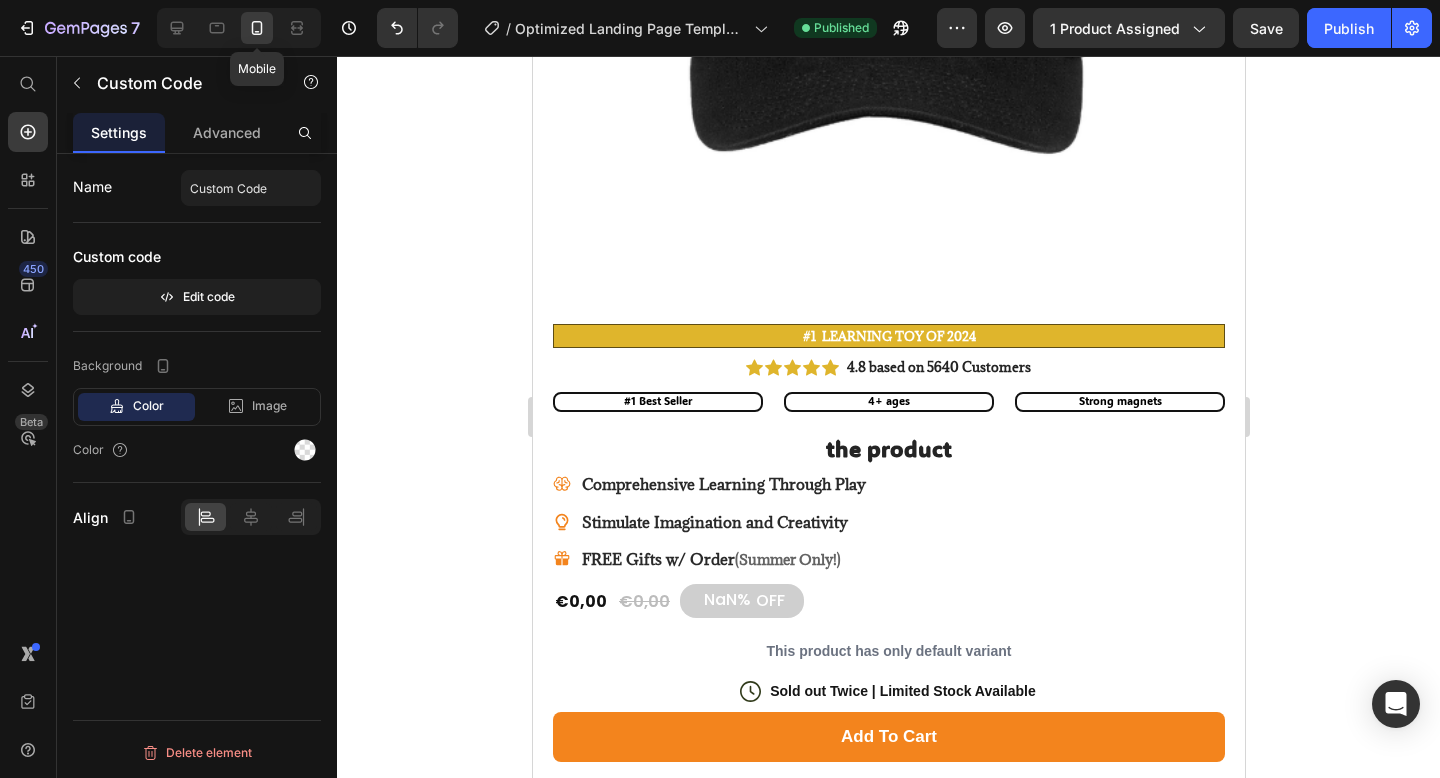 click 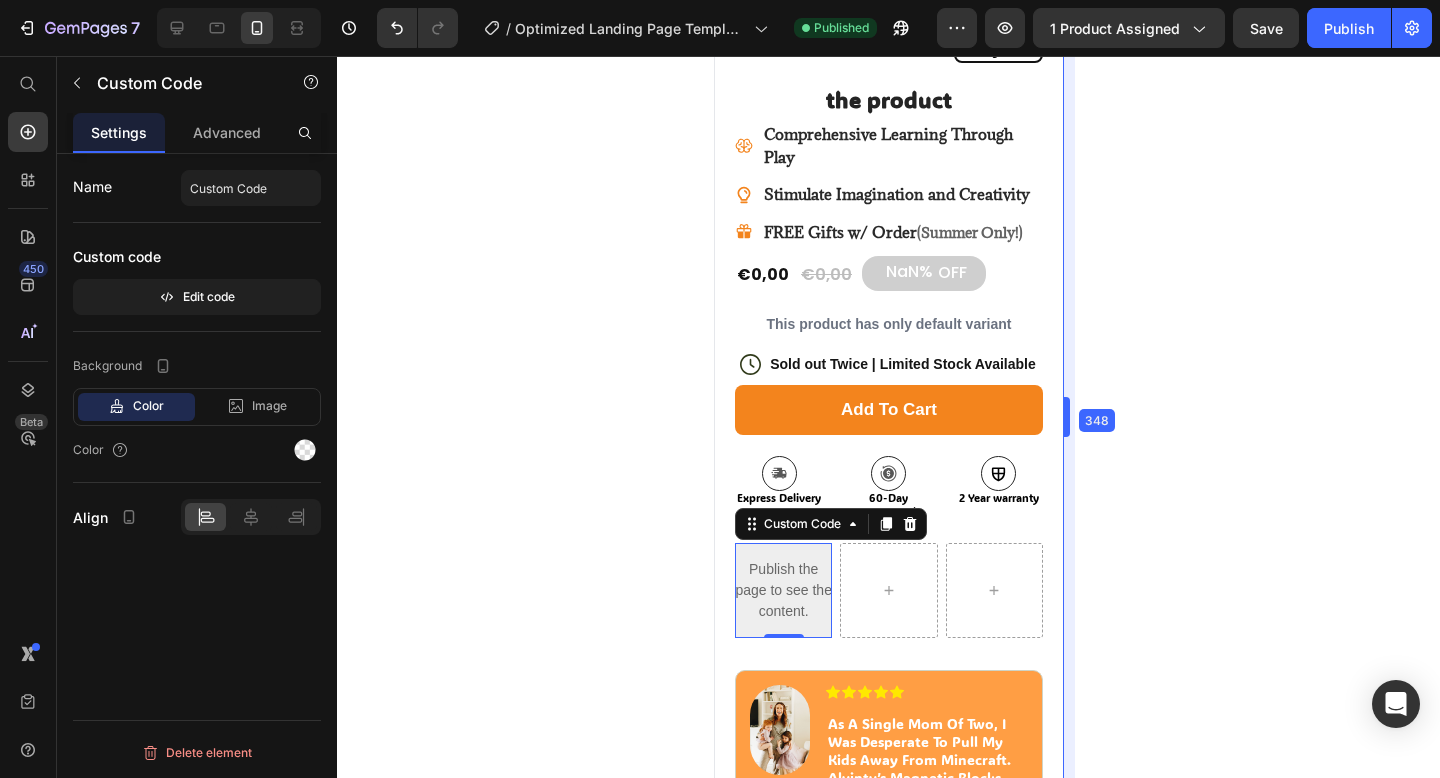 drag, startPoint x: 1247, startPoint y: 232, endPoint x: 875, endPoint y: 269, distance: 373.8355 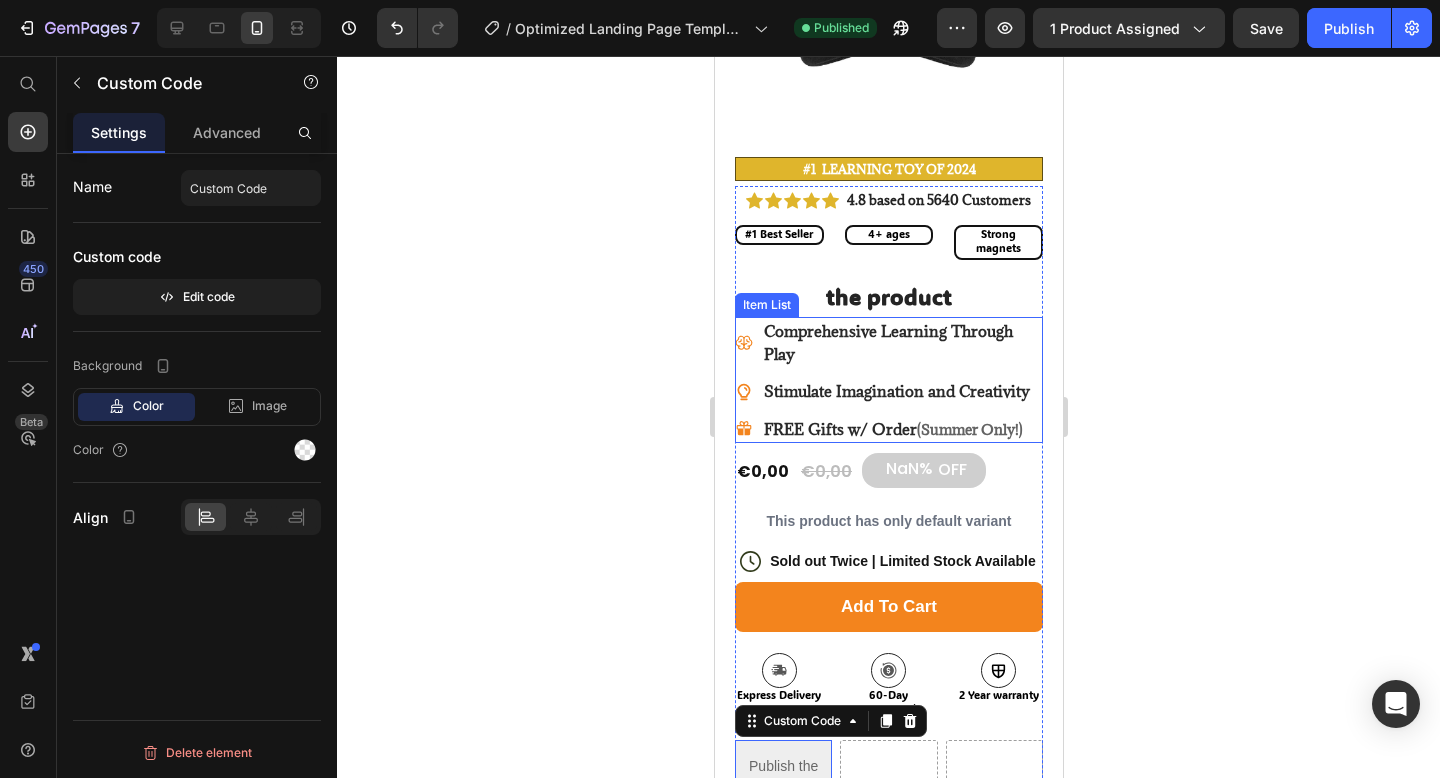 scroll, scrollTop: 676, scrollLeft: 0, axis: vertical 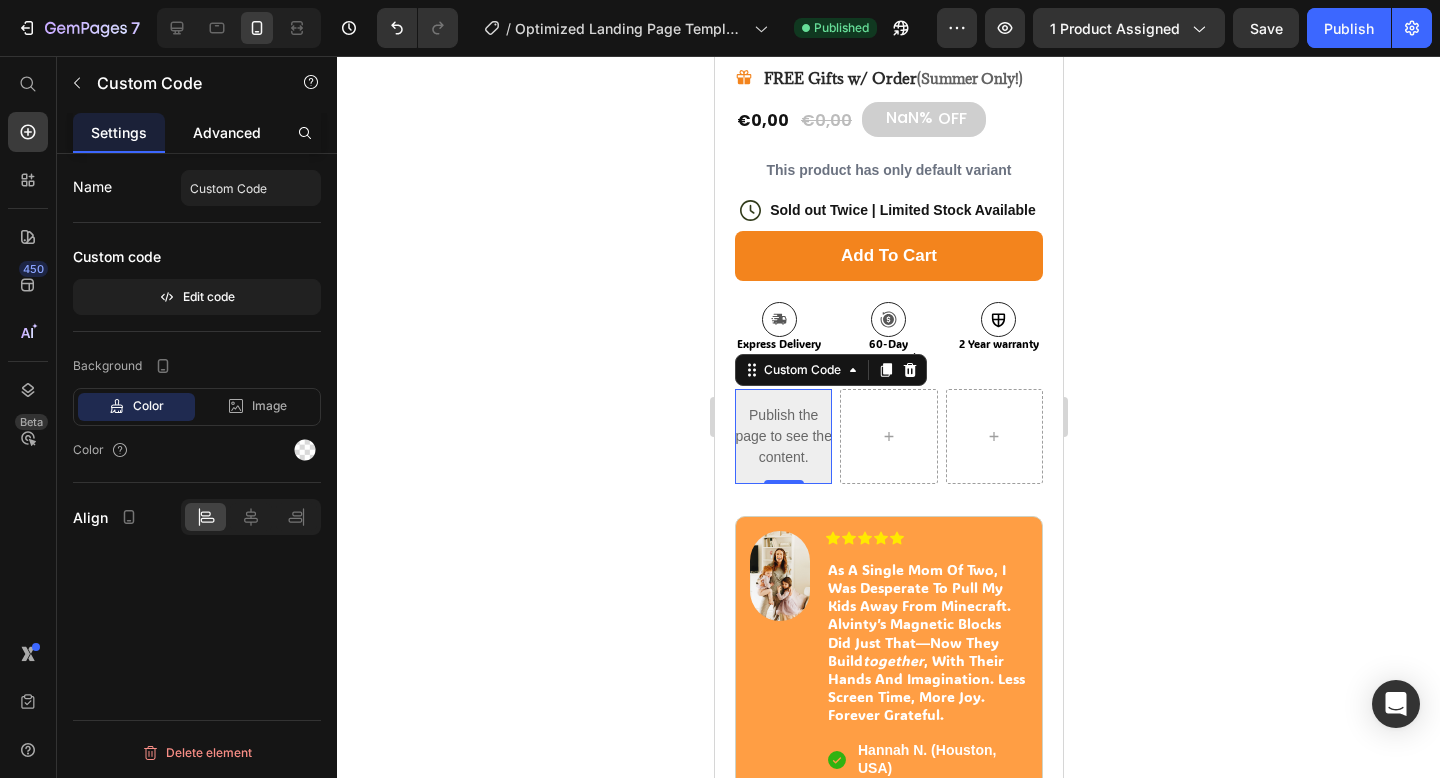 click on "Advanced" 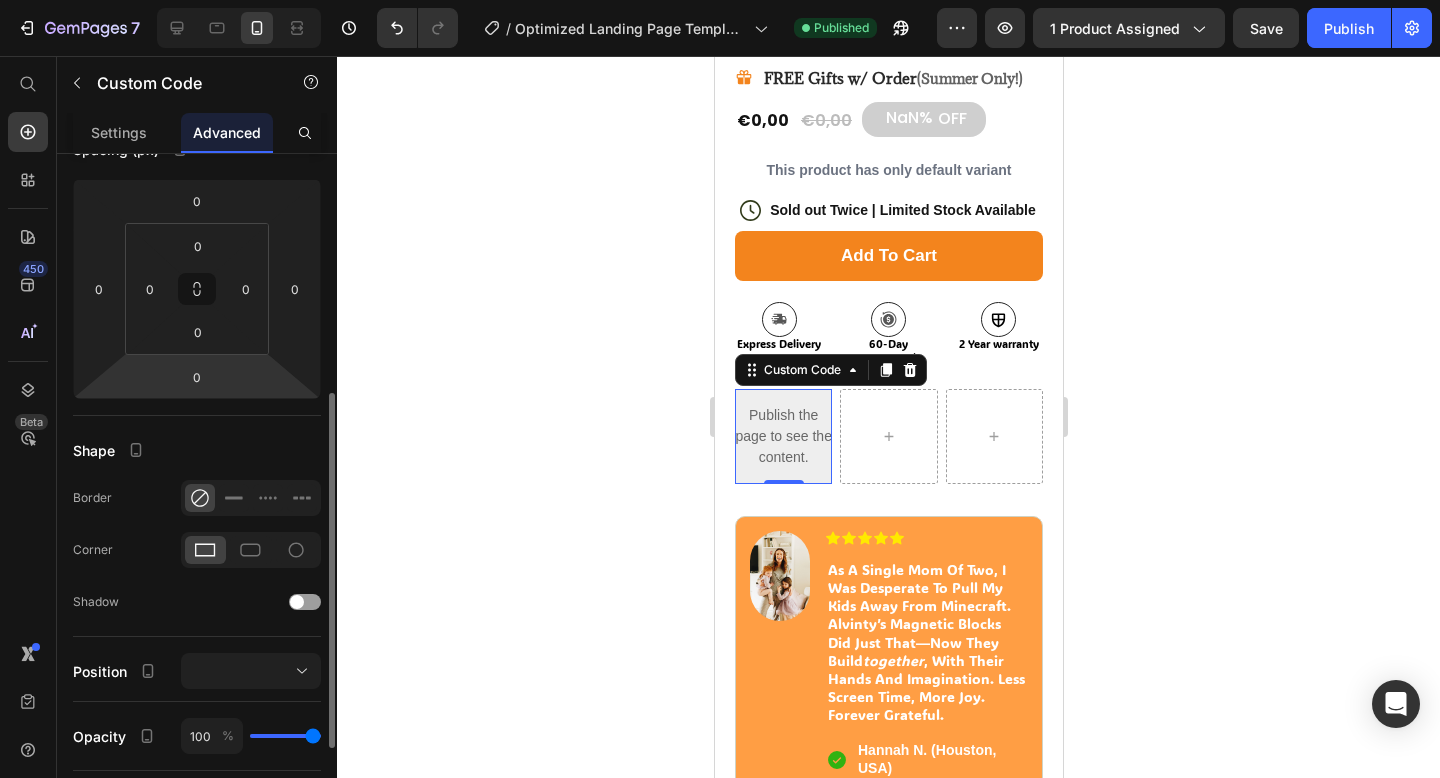 scroll, scrollTop: 312, scrollLeft: 0, axis: vertical 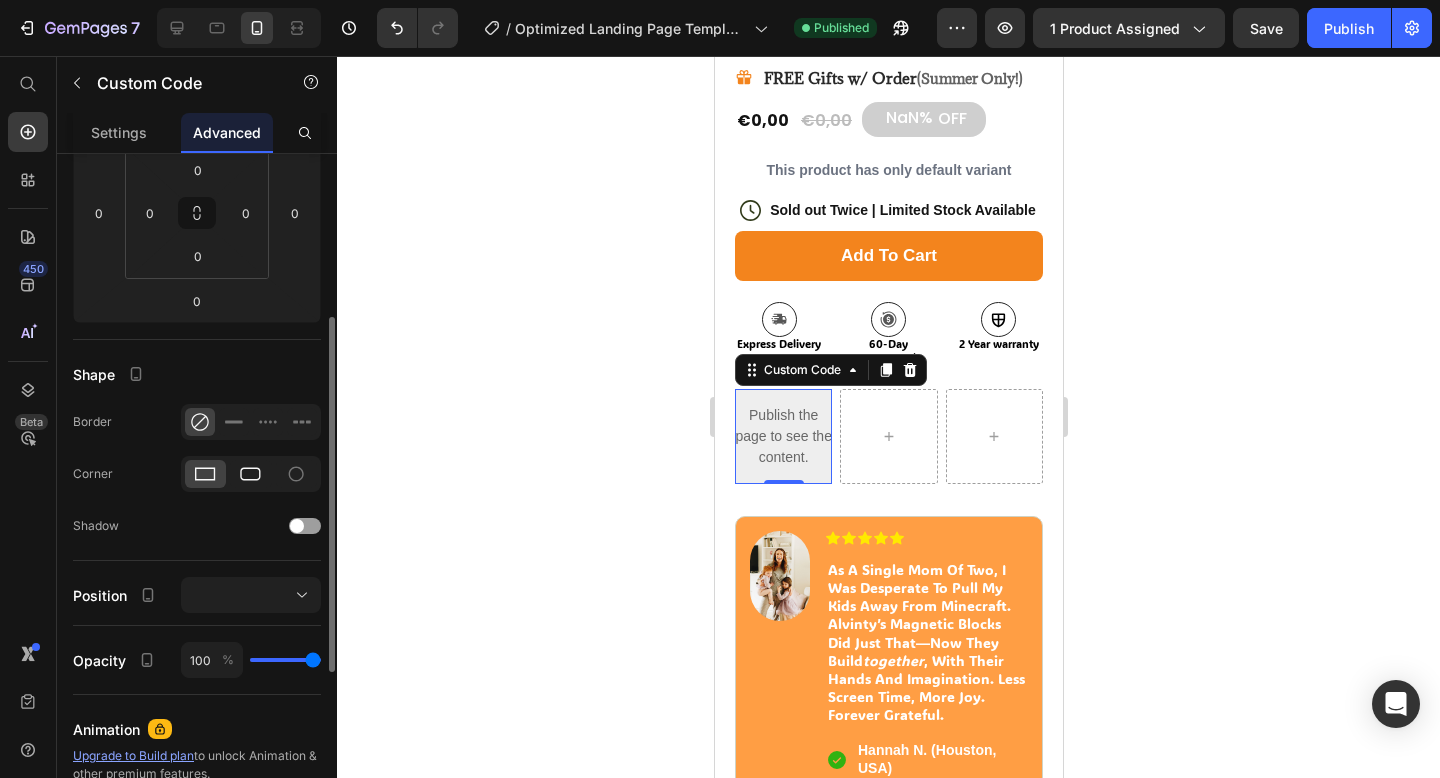 click 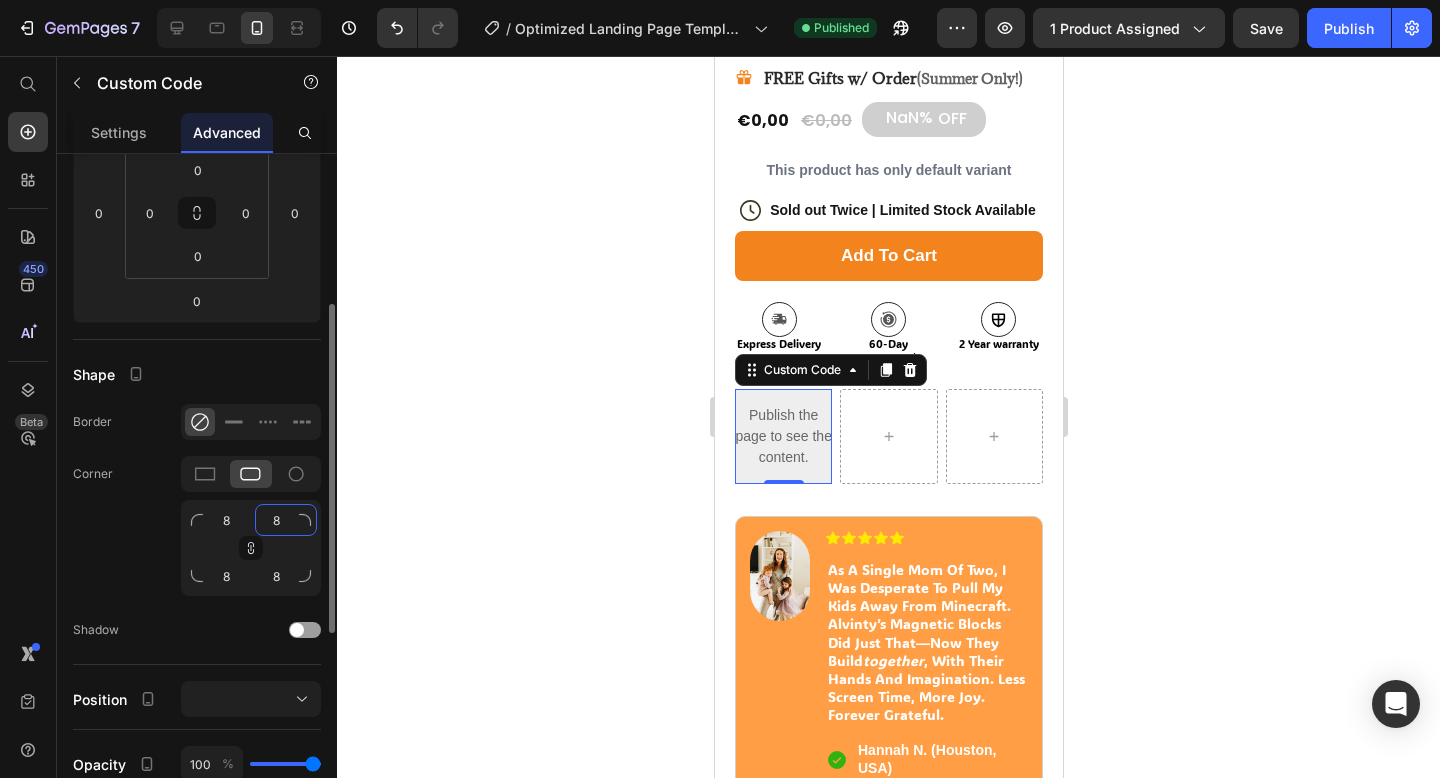 click on "8" 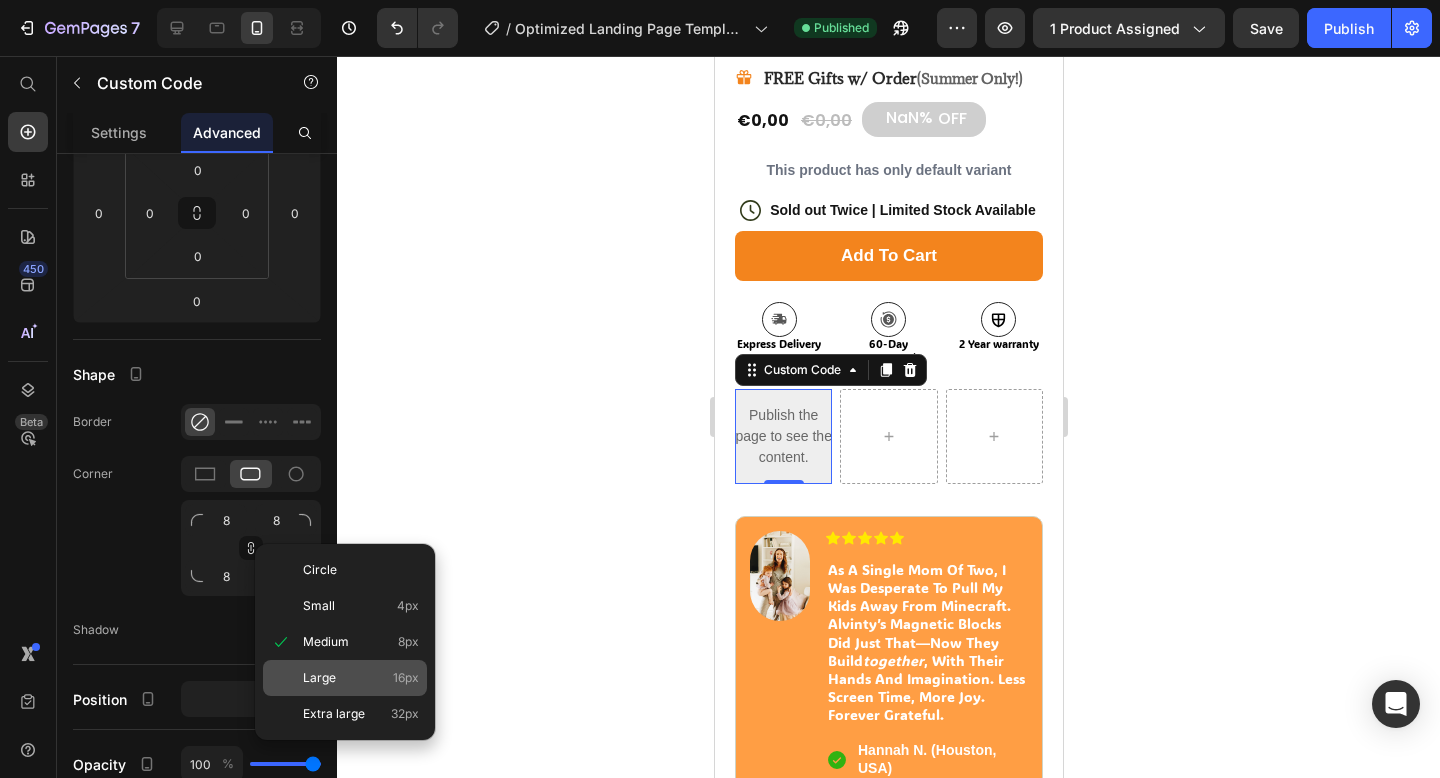 click on "Large" at bounding box center [319, 678] 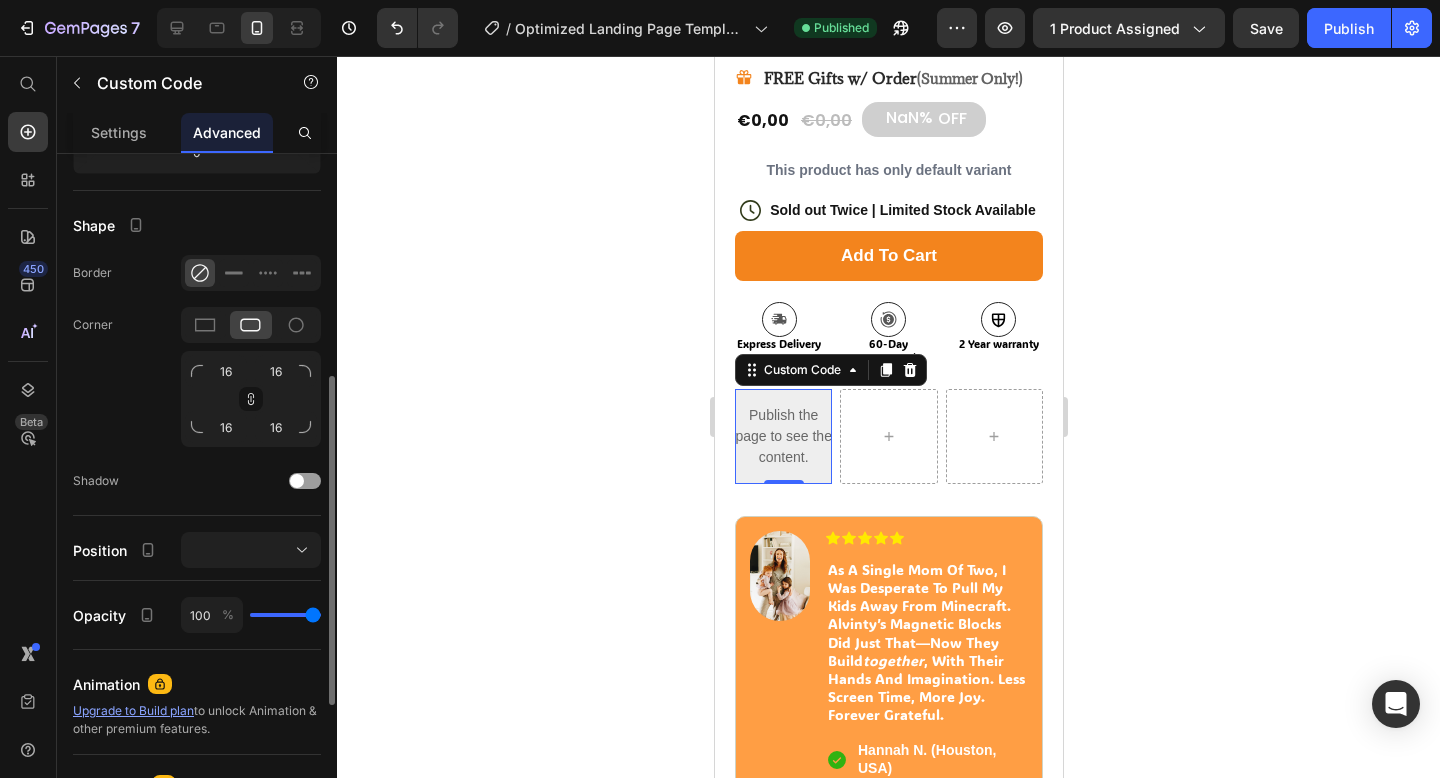scroll, scrollTop: 591, scrollLeft: 0, axis: vertical 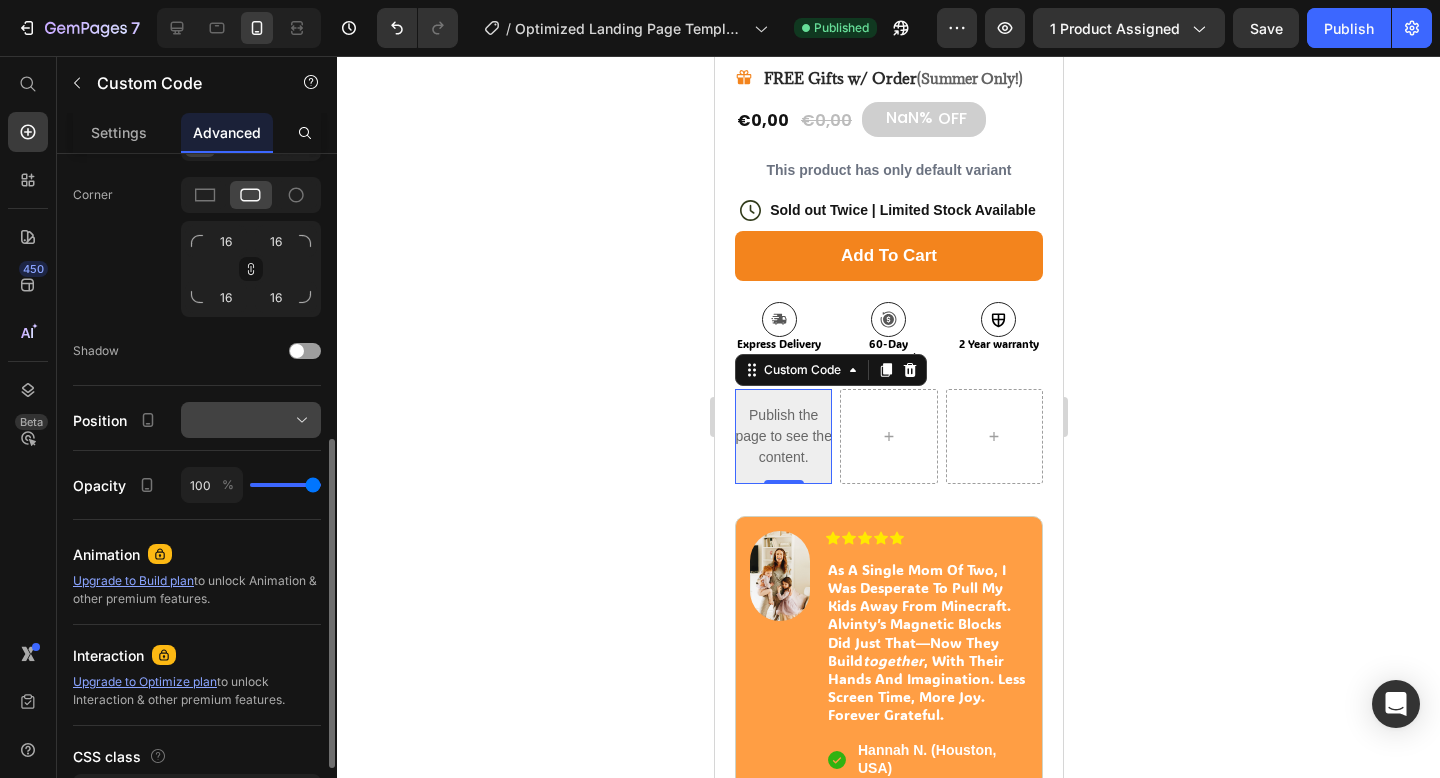 click at bounding box center [251, 420] 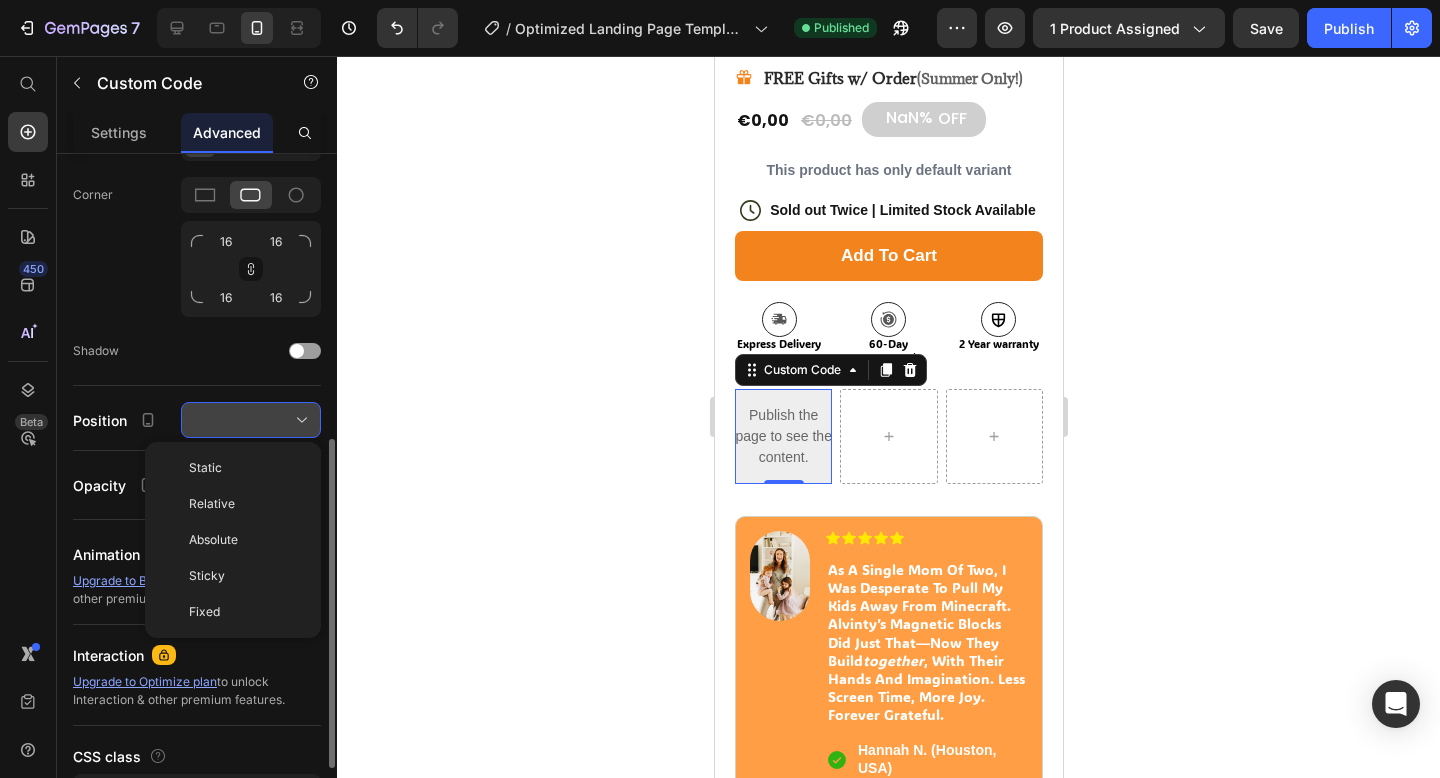 click at bounding box center [251, 420] 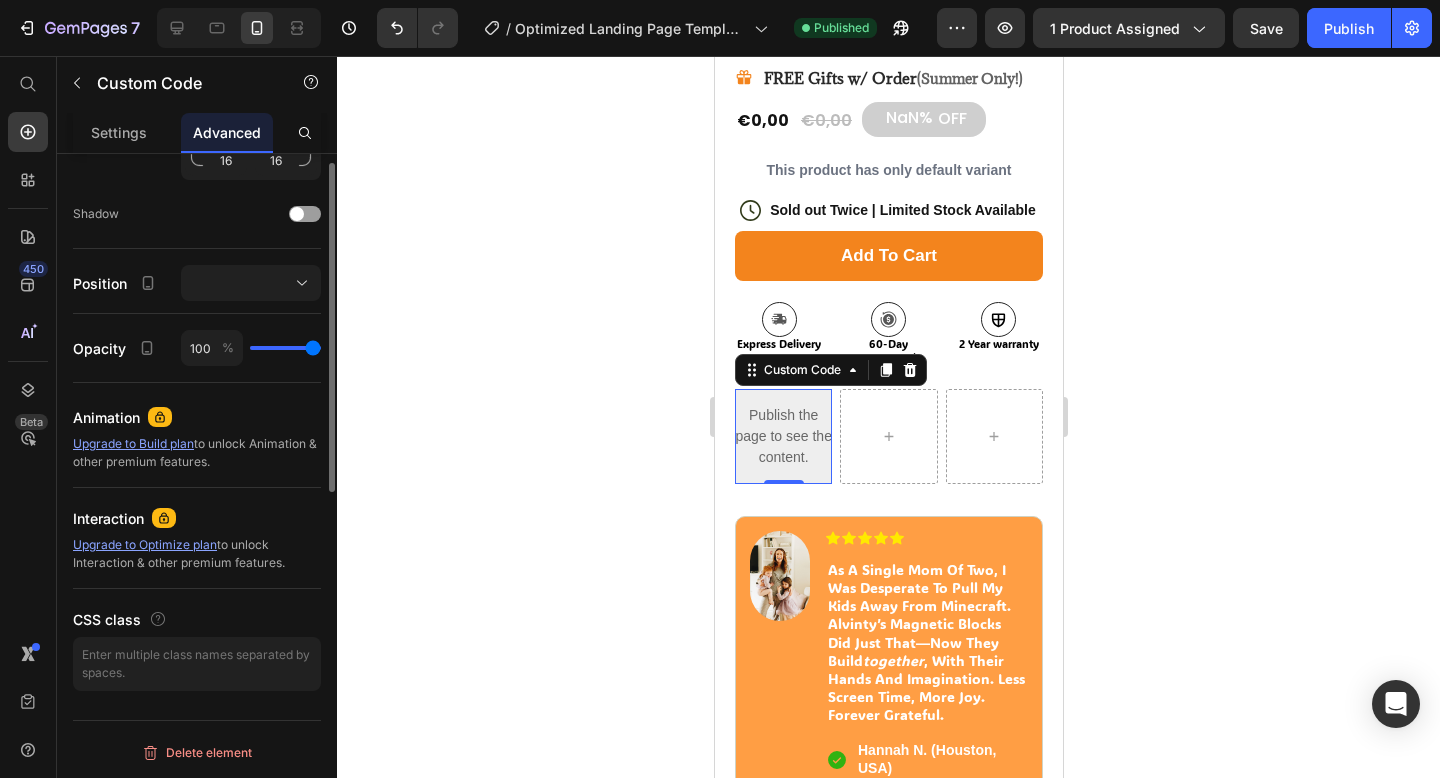 scroll, scrollTop: 0, scrollLeft: 0, axis: both 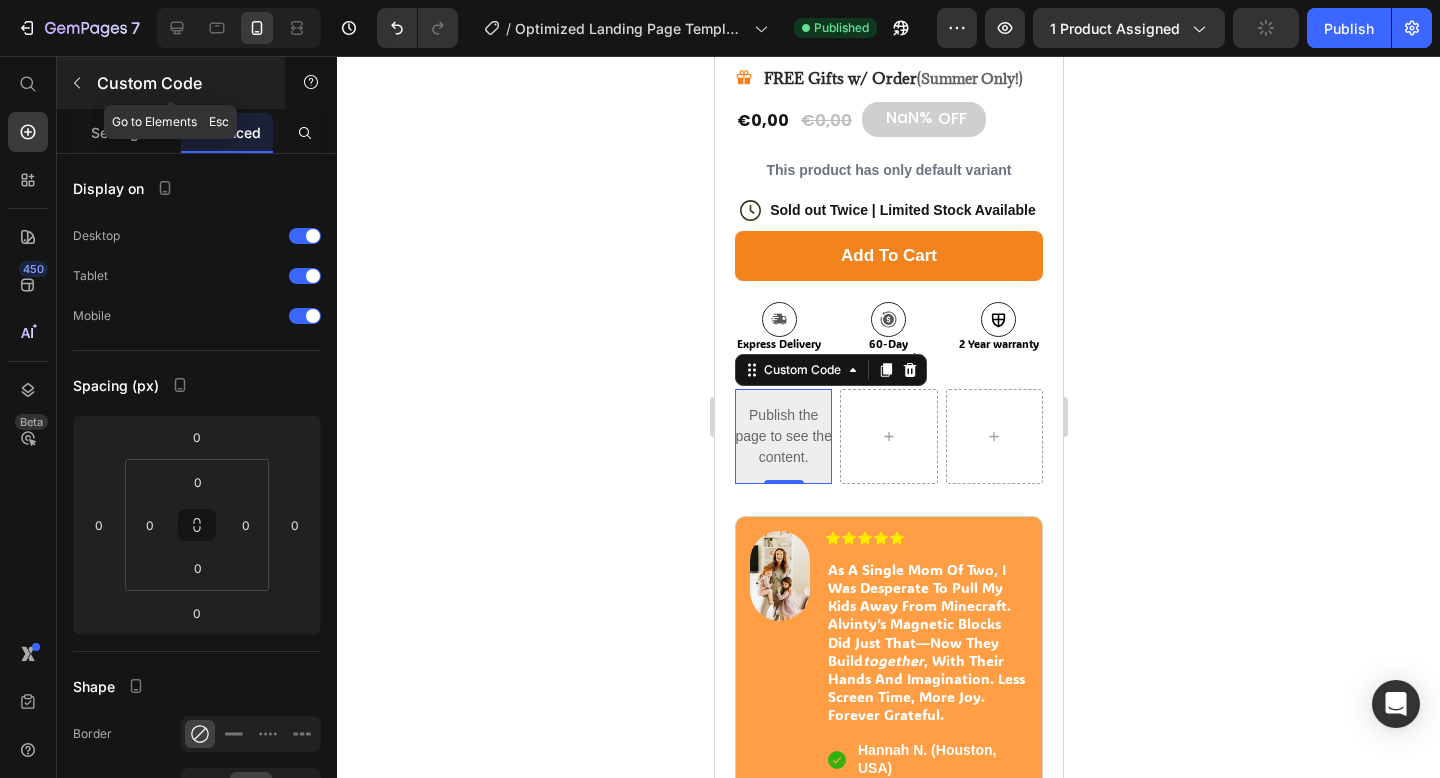 click at bounding box center (77, 83) 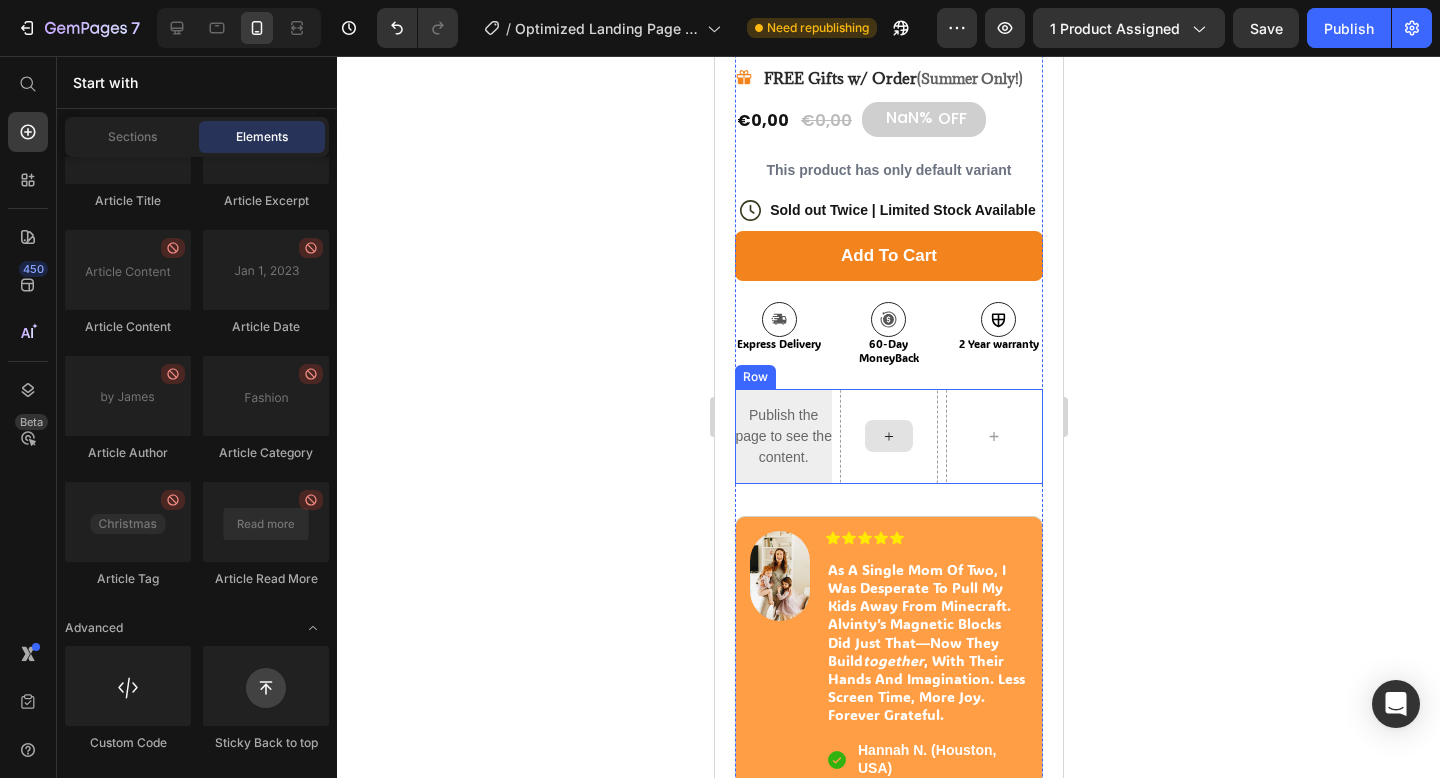 click 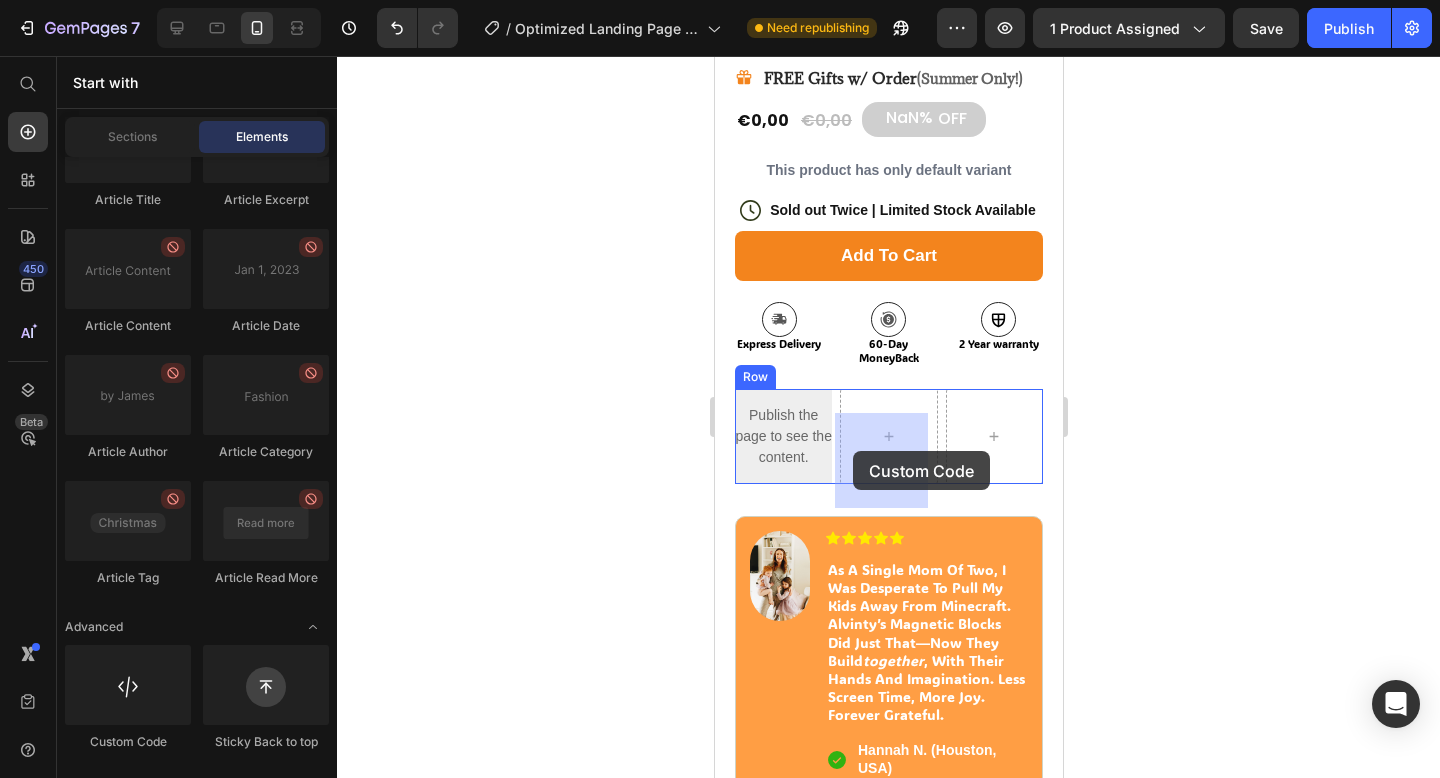 drag, startPoint x: 1423, startPoint y: 624, endPoint x: 1169, endPoint y: 672, distance: 258.49564 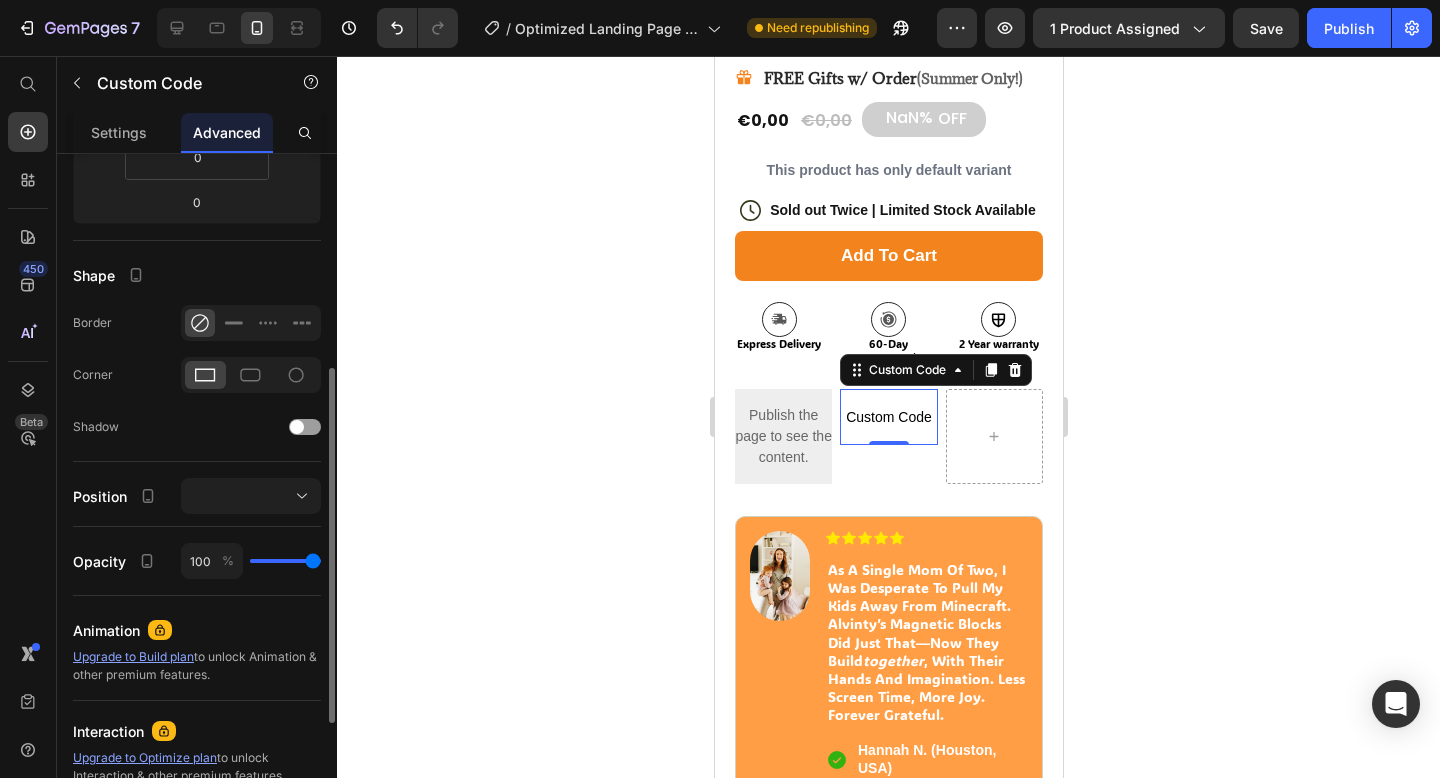 scroll, scrollTop: 624, scrollLeft: 0, axis: vertical 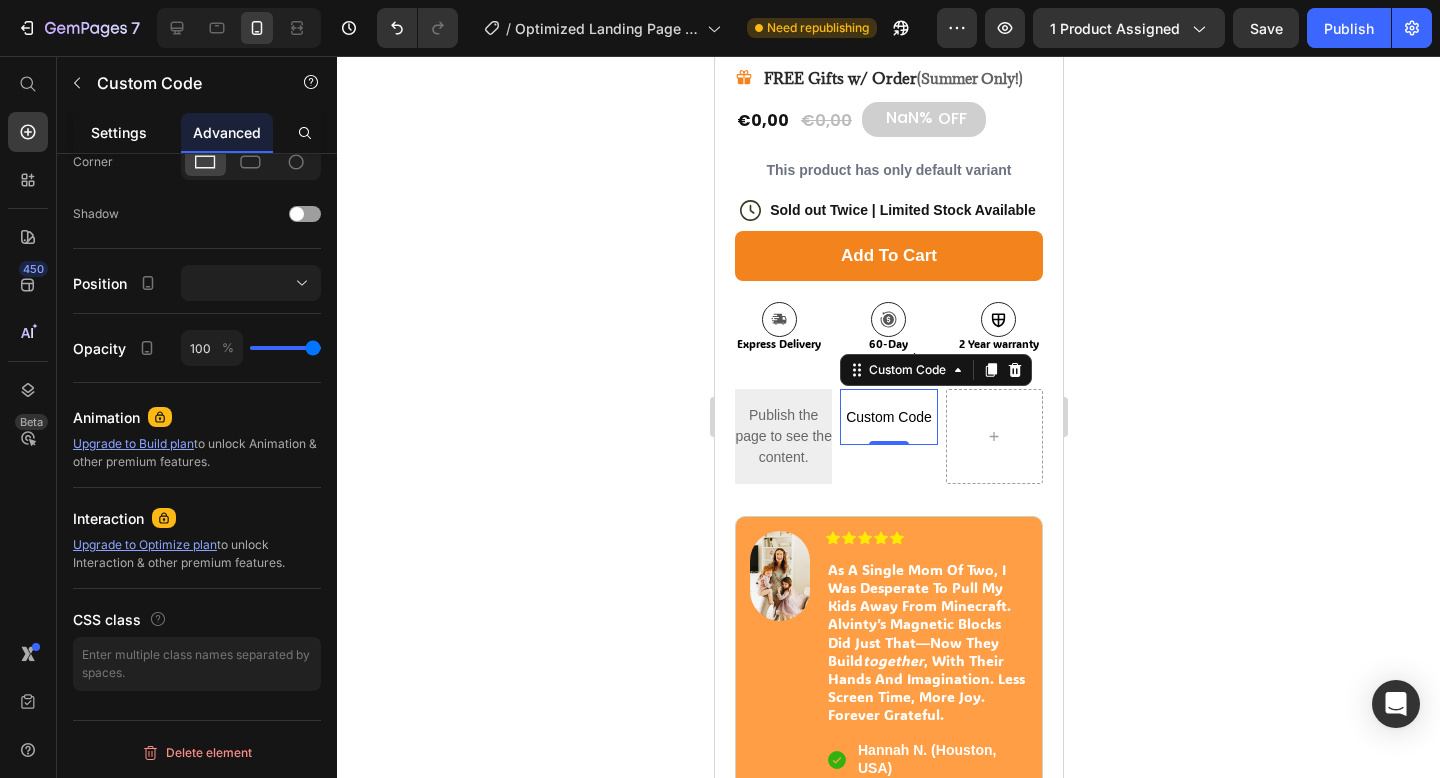 click on "Settings" at bounding box center (119, 132) 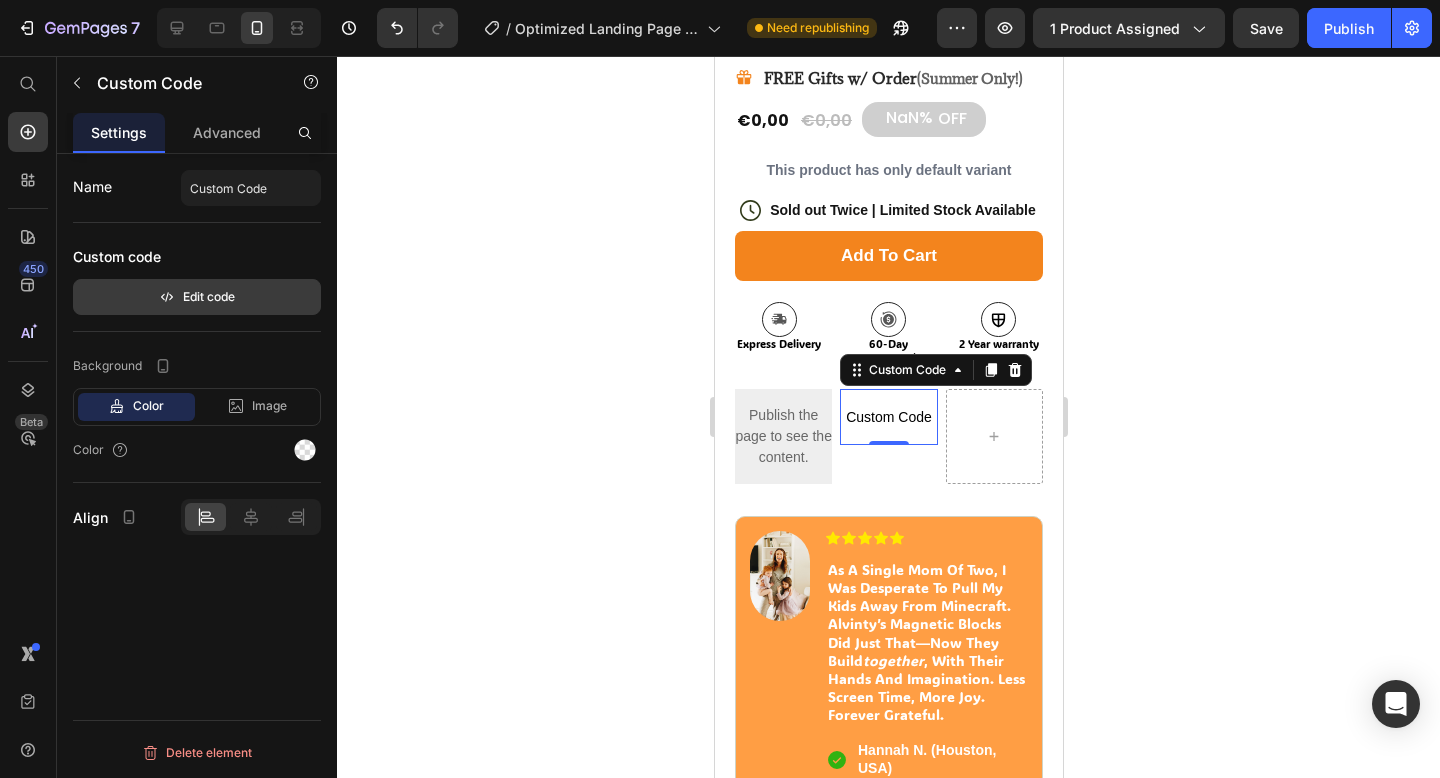 click on "Edit code" at bounding box center [197, 297] 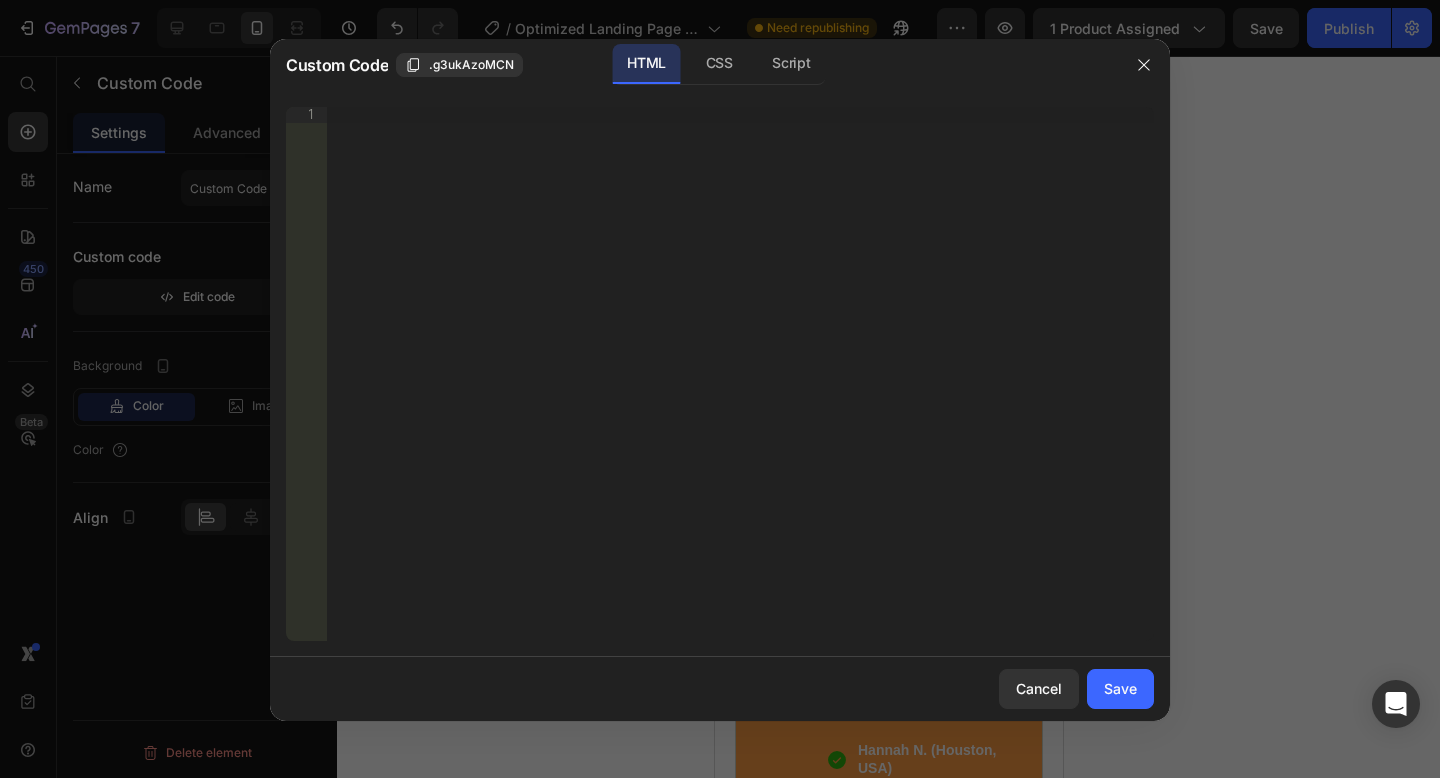 type 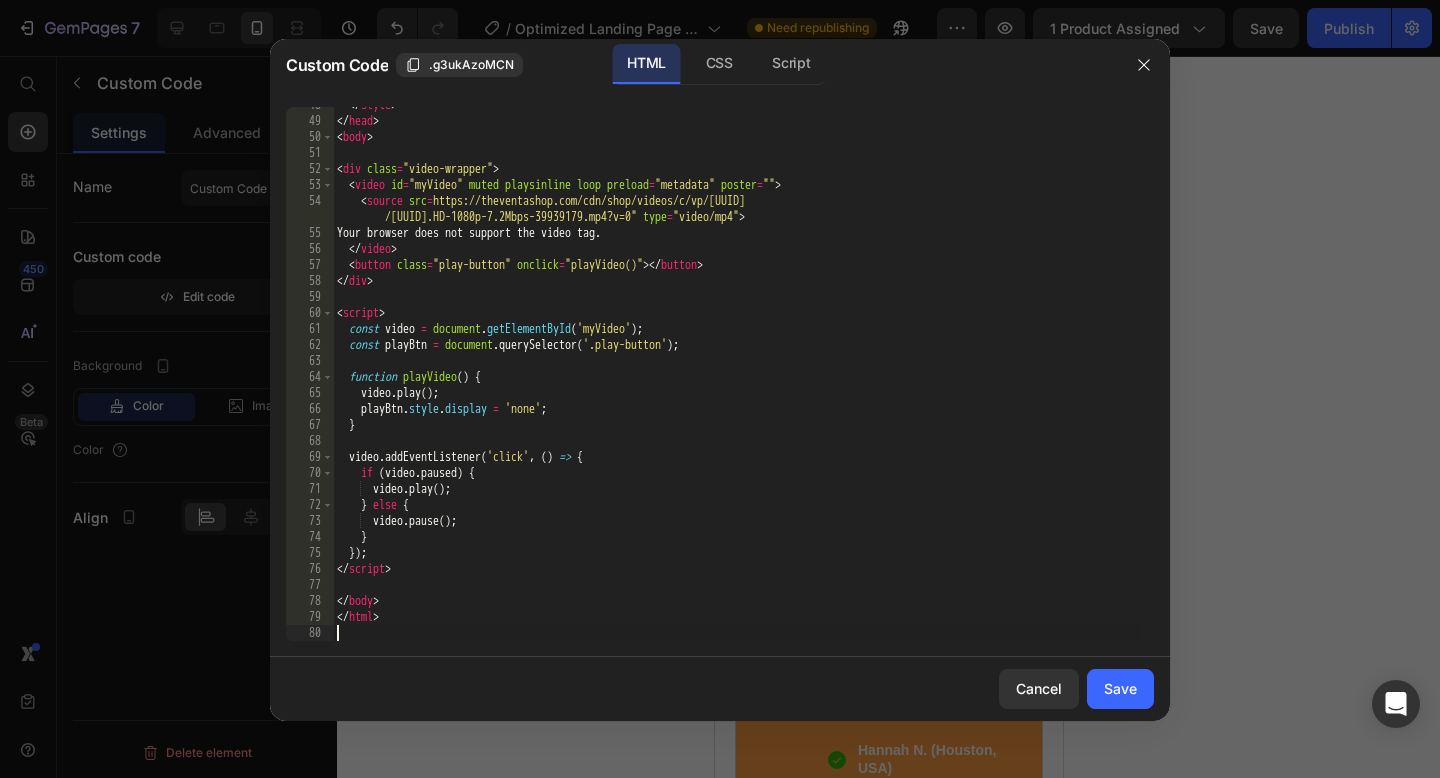 scroll, scrollTop: 762, scrollLeft: 0, axis: vertical 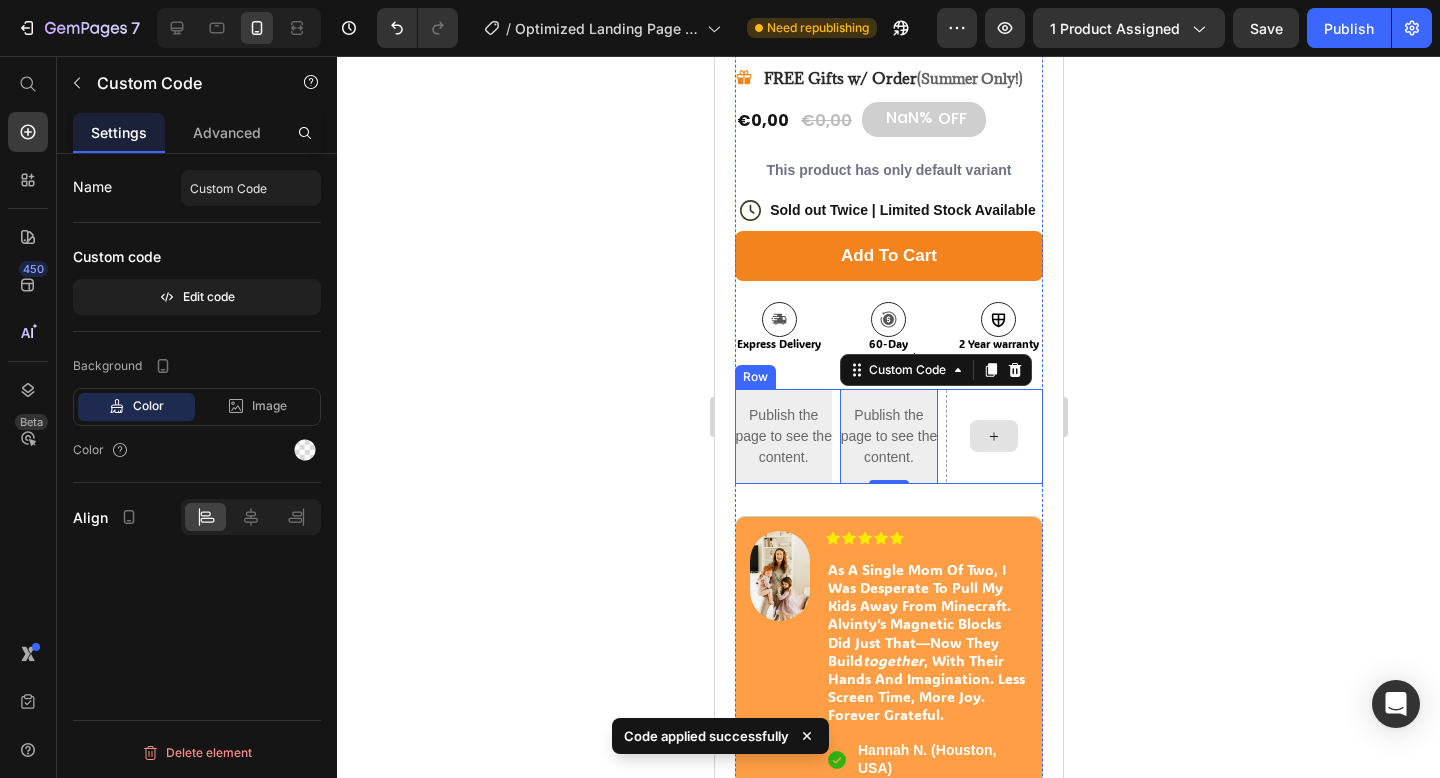 click at bounding box center (993, 436) 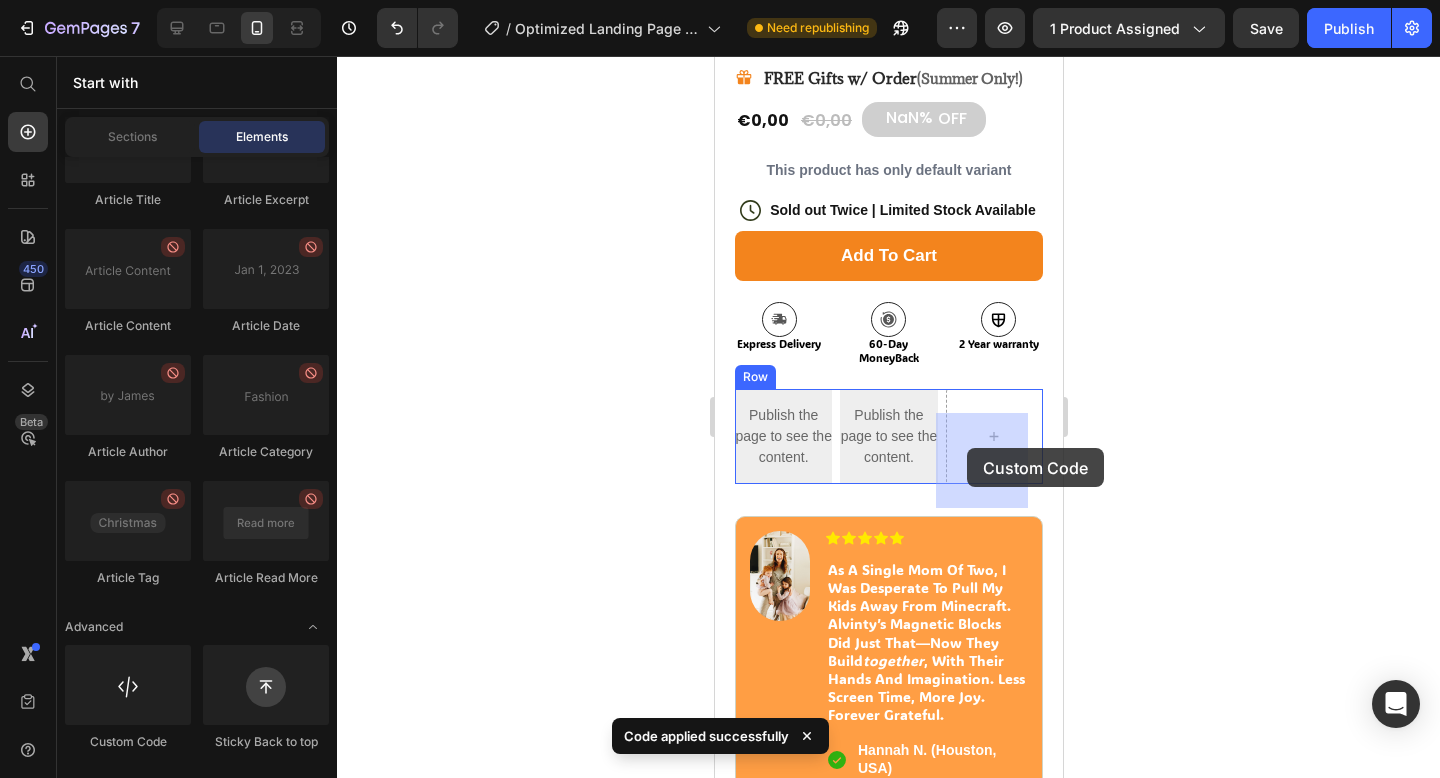 drag, startPoint x: 877, startPoint y: 740, endPoint x: 966, endPoint y: 448, distance: 305.26218 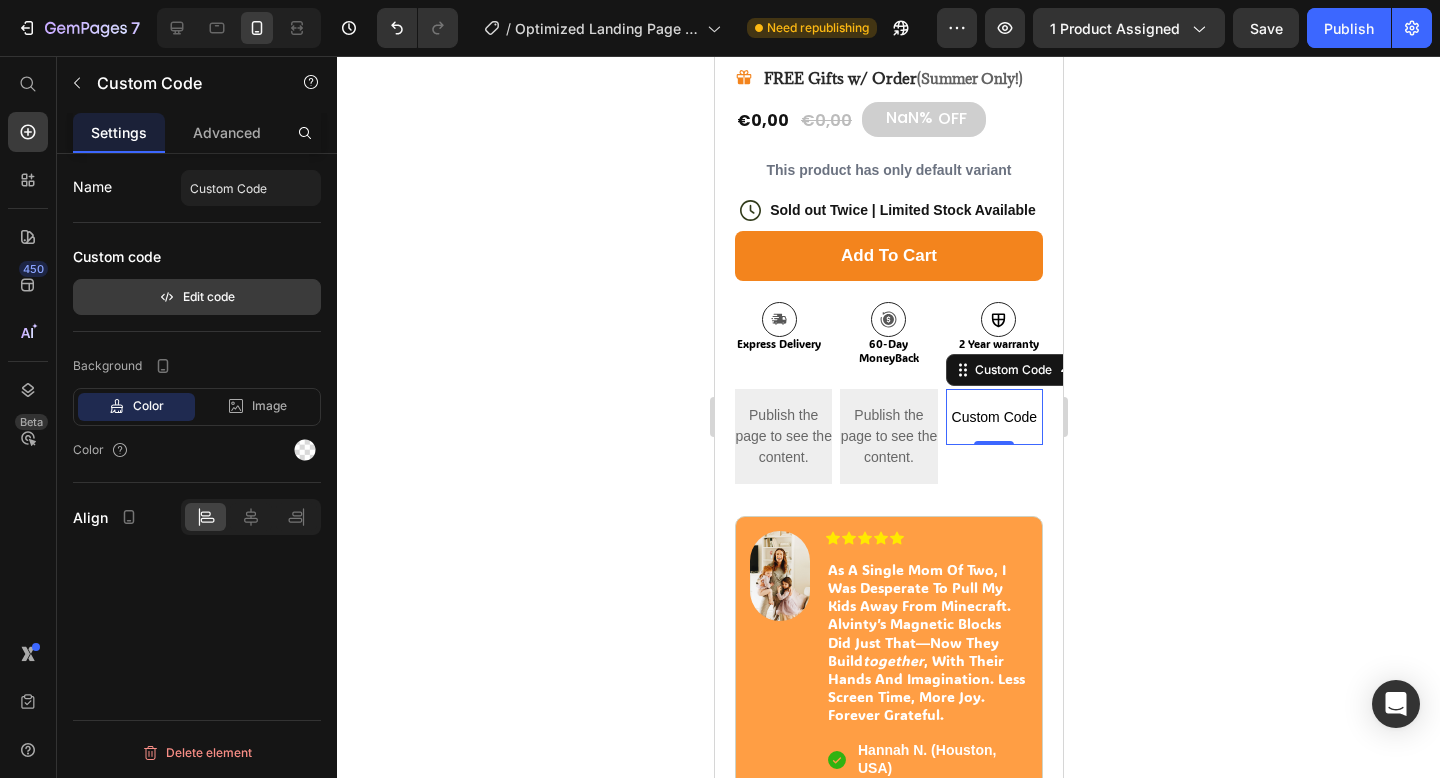 click on "Edit code" at bounding box center (197, 297) 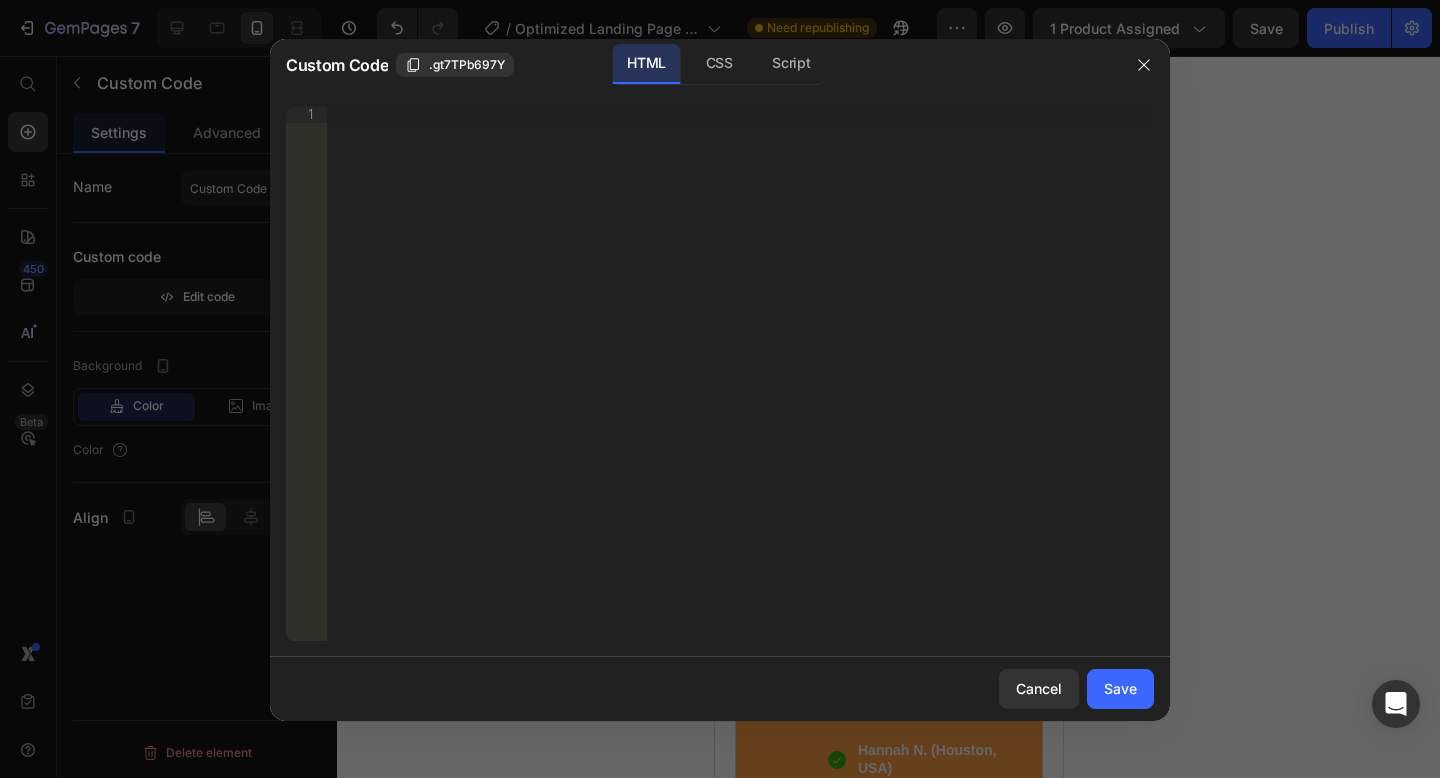 type 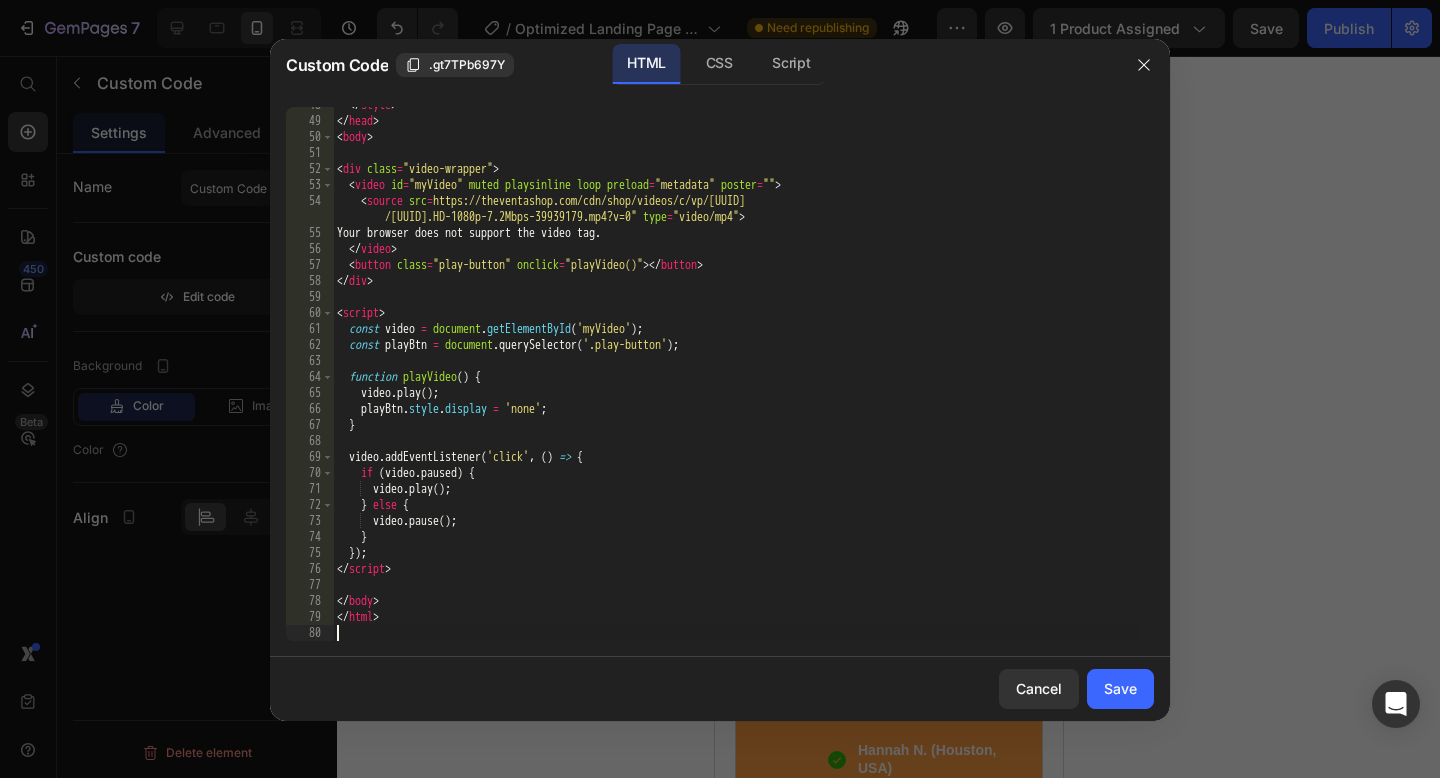 scroll, scrollTop: 762, scrollLeft: 0, axis: vertical 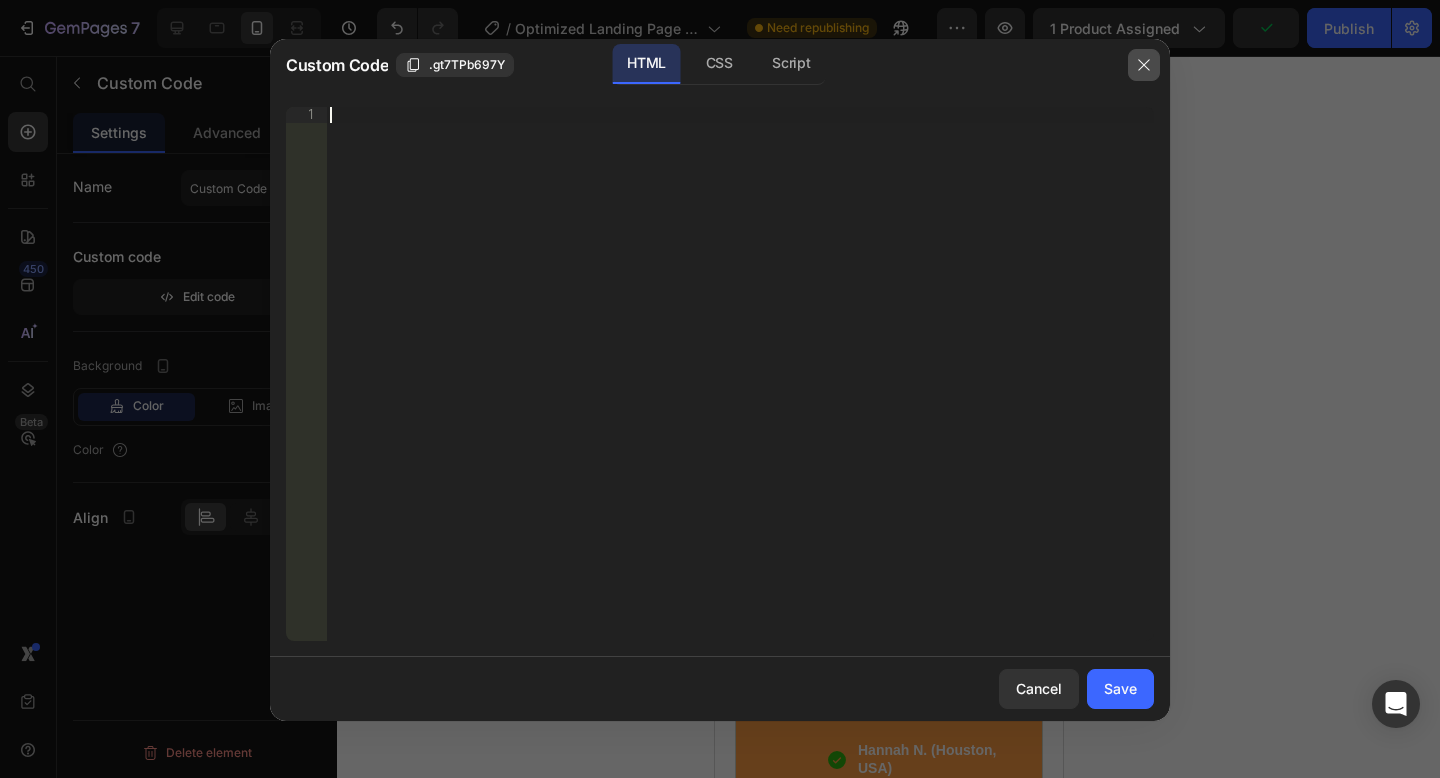 click 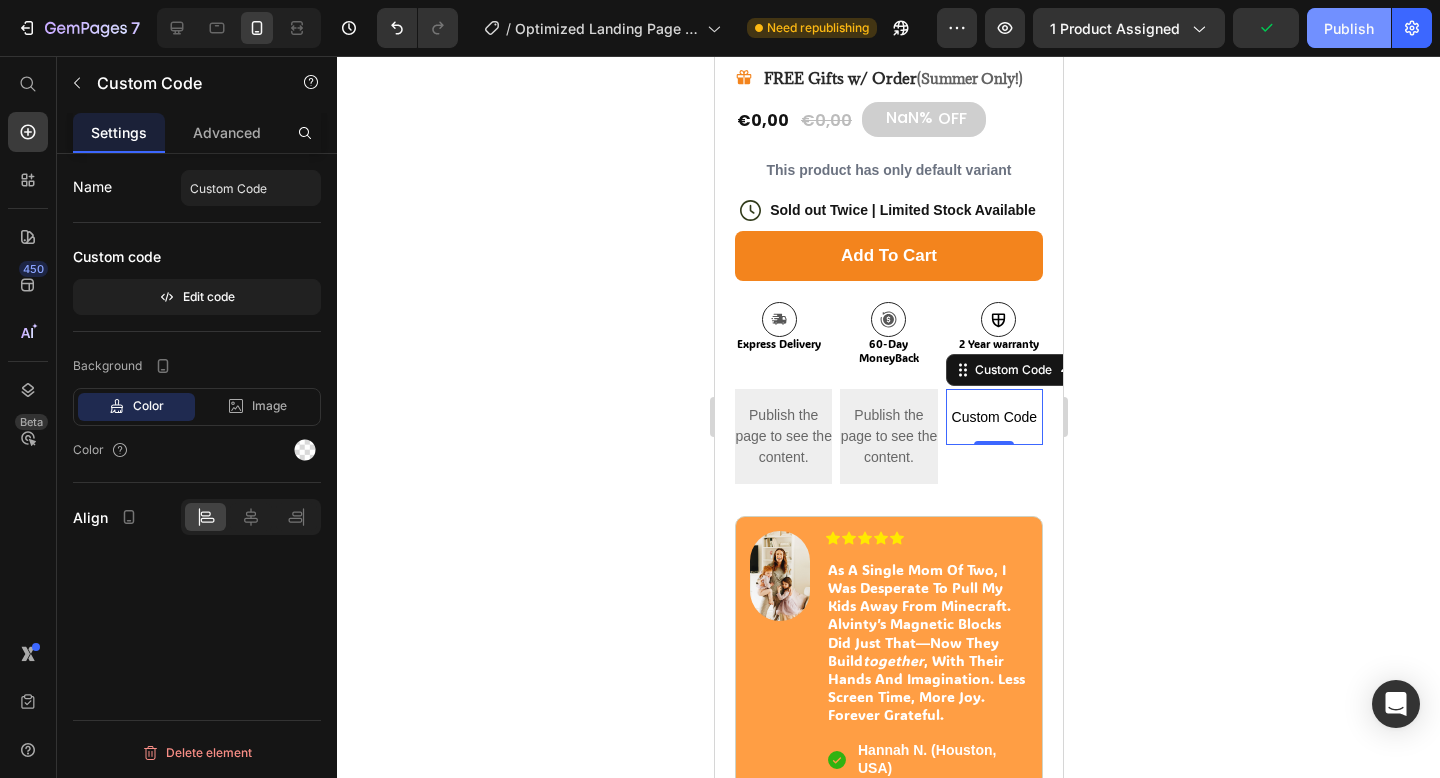 click on "Publish" at bounding box center [1349, 28] 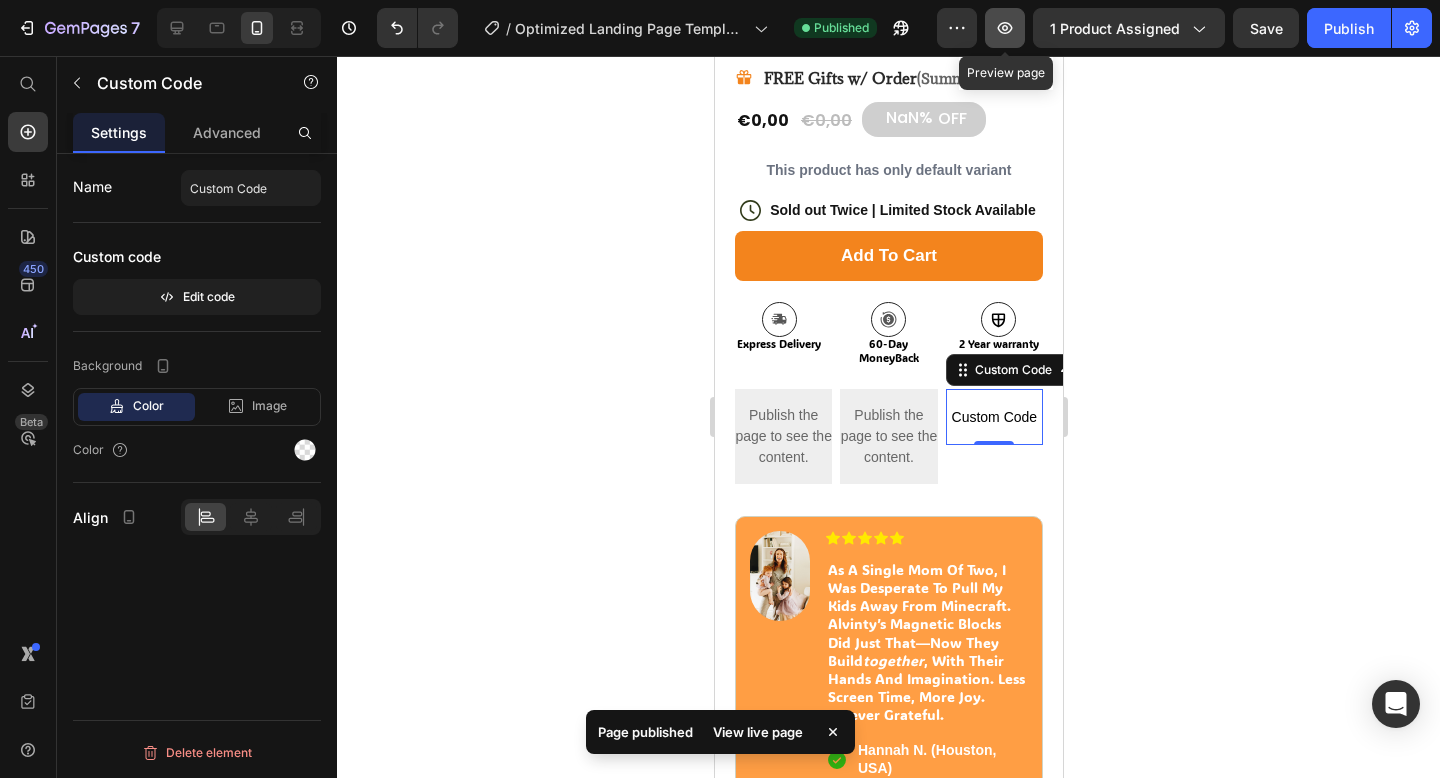 click 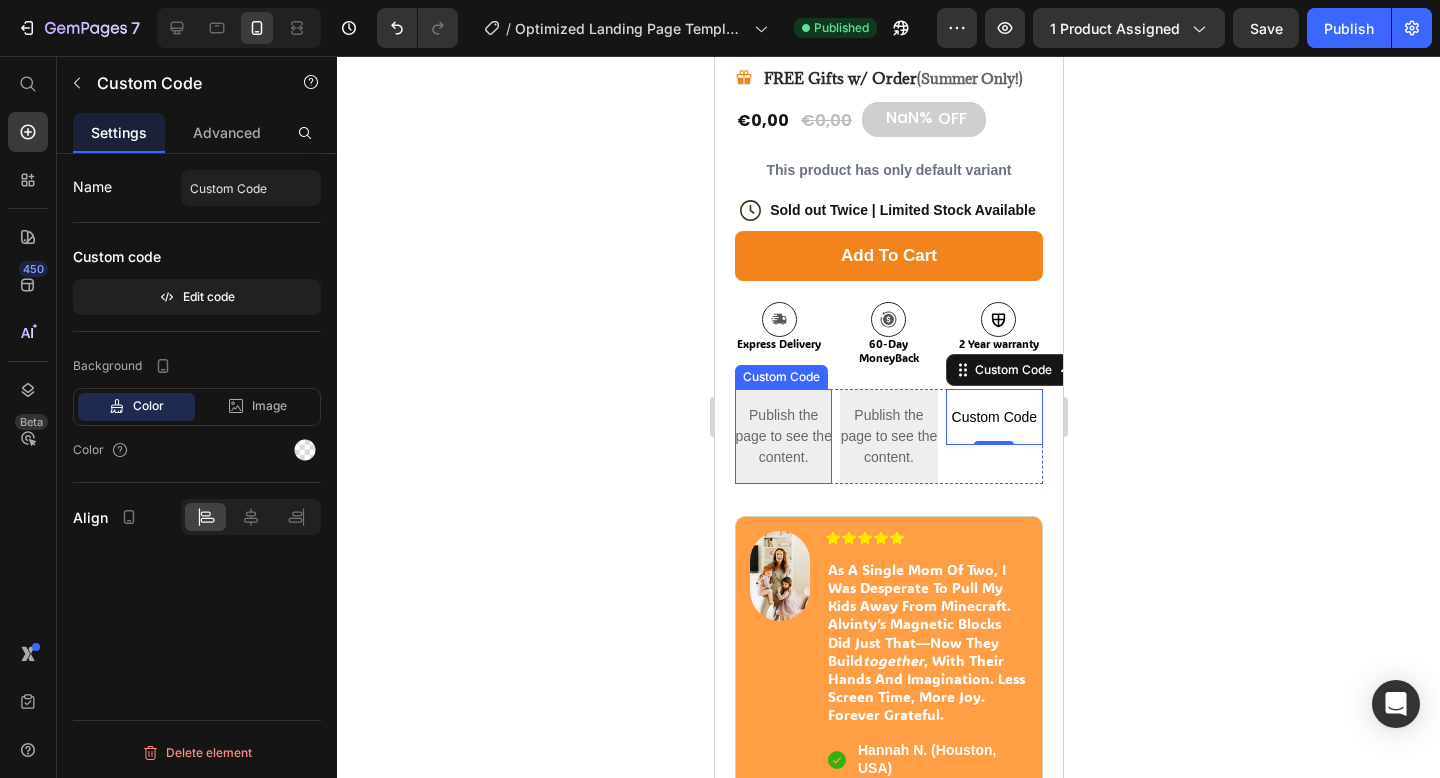 click on "Publish the page to see the content." at bounding box center (782, 436) 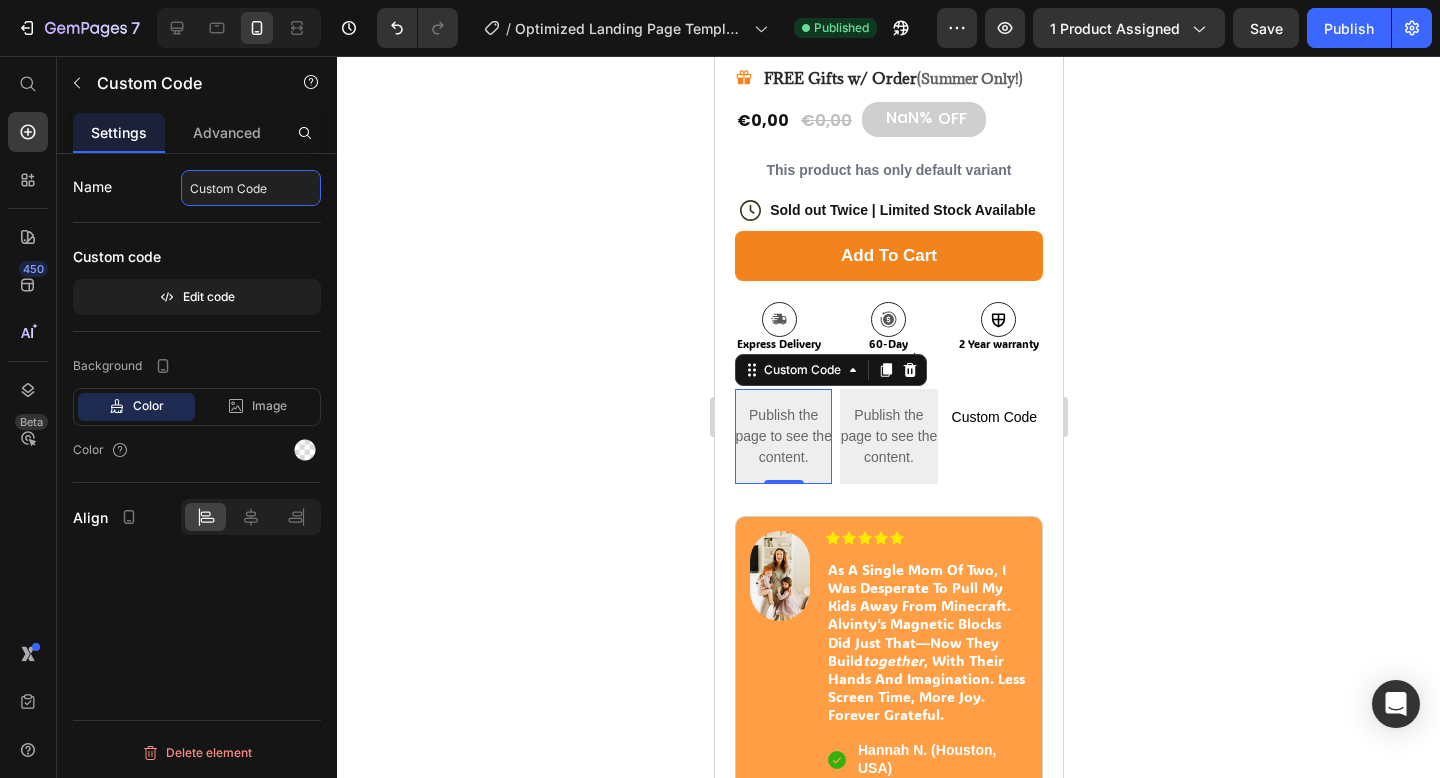 click on "Custom Code" 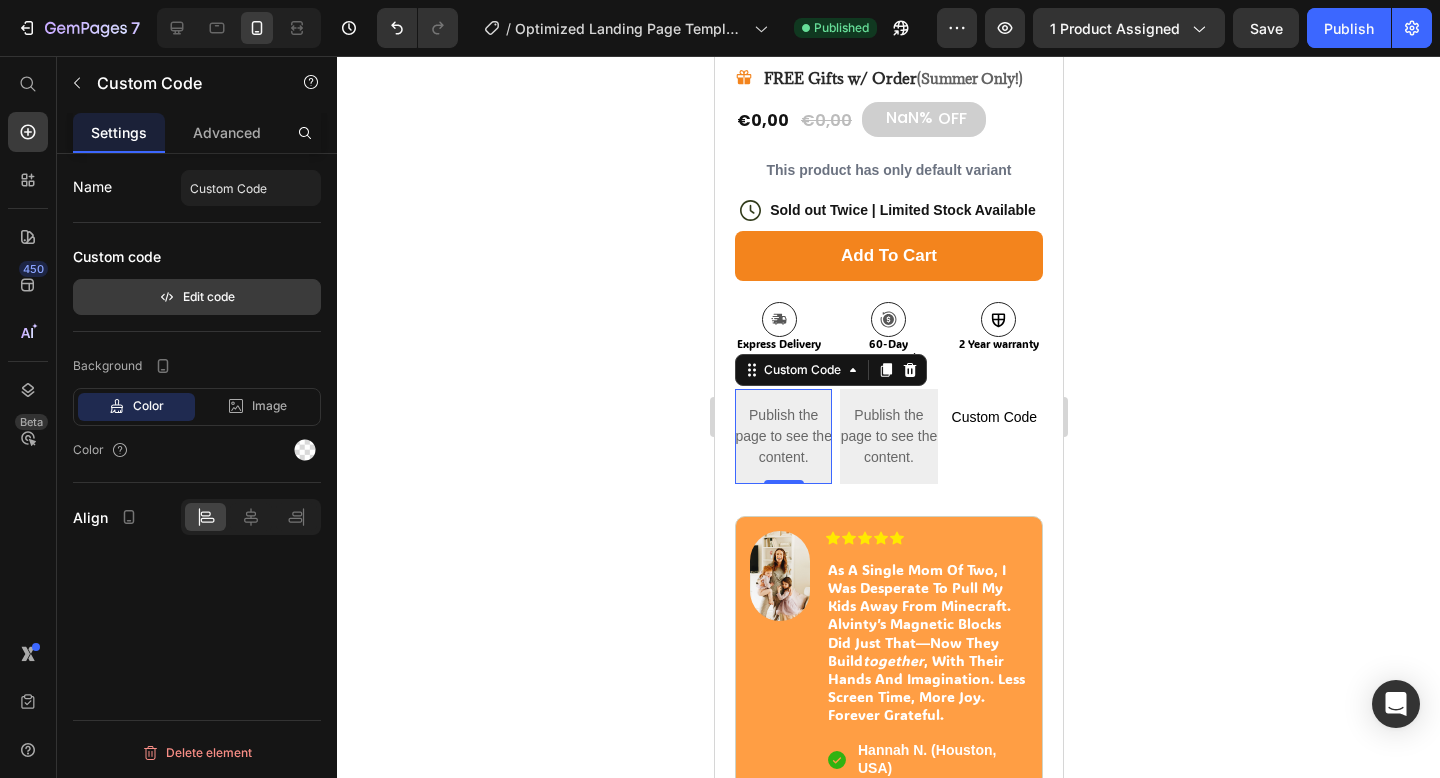 click on "Edit code" at bounding box center [197, 297] 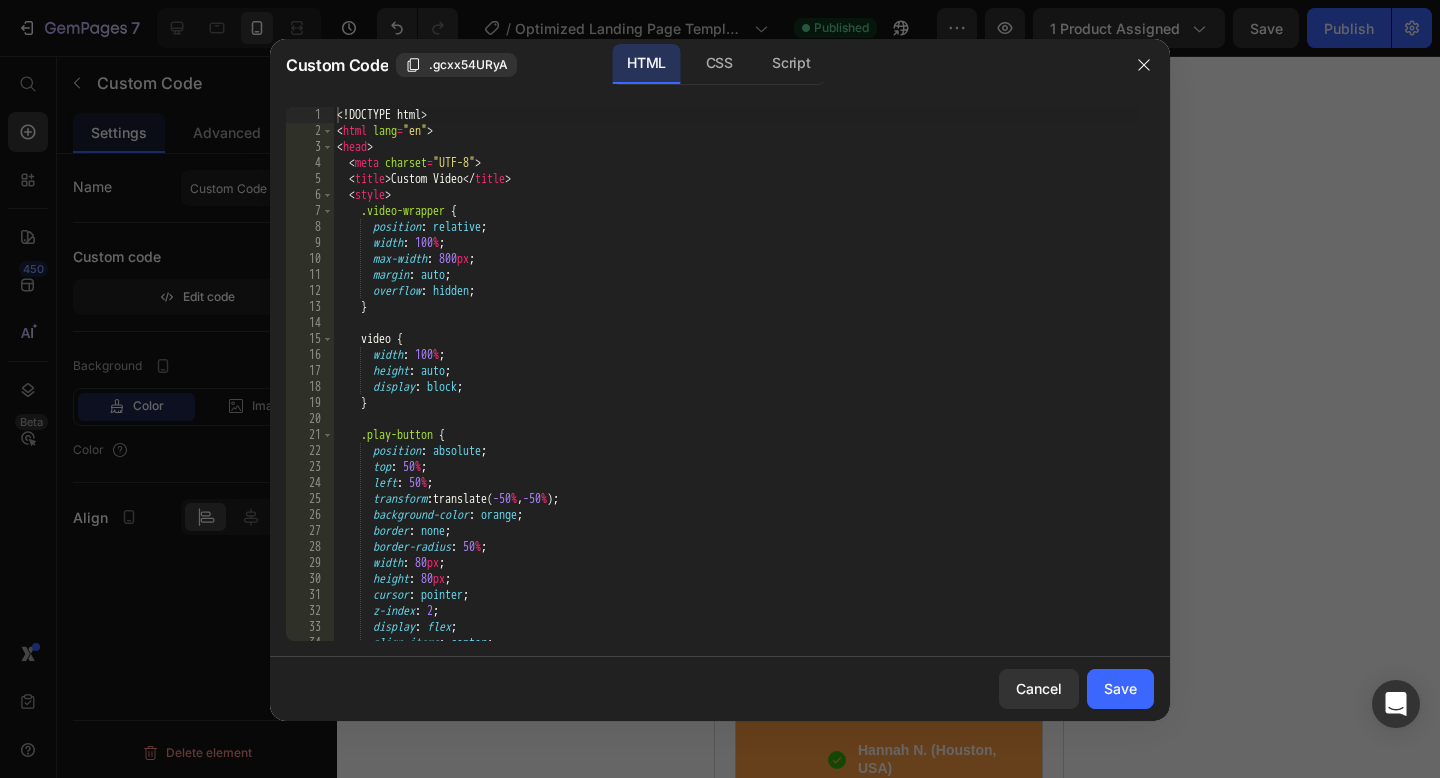 click on ".play-button::before {
position: absolute;
top: 50%;
left: 50%;
transform: translate(-50%, -50%);
background-color: orange;
border: none;
border-radius: 50%;
width: 80px;
height: 80px;
cursor: pointer;
z-index: 2;
display: flex;
align-items: center;
justify-content: center;" at bounding box center [736, 390] 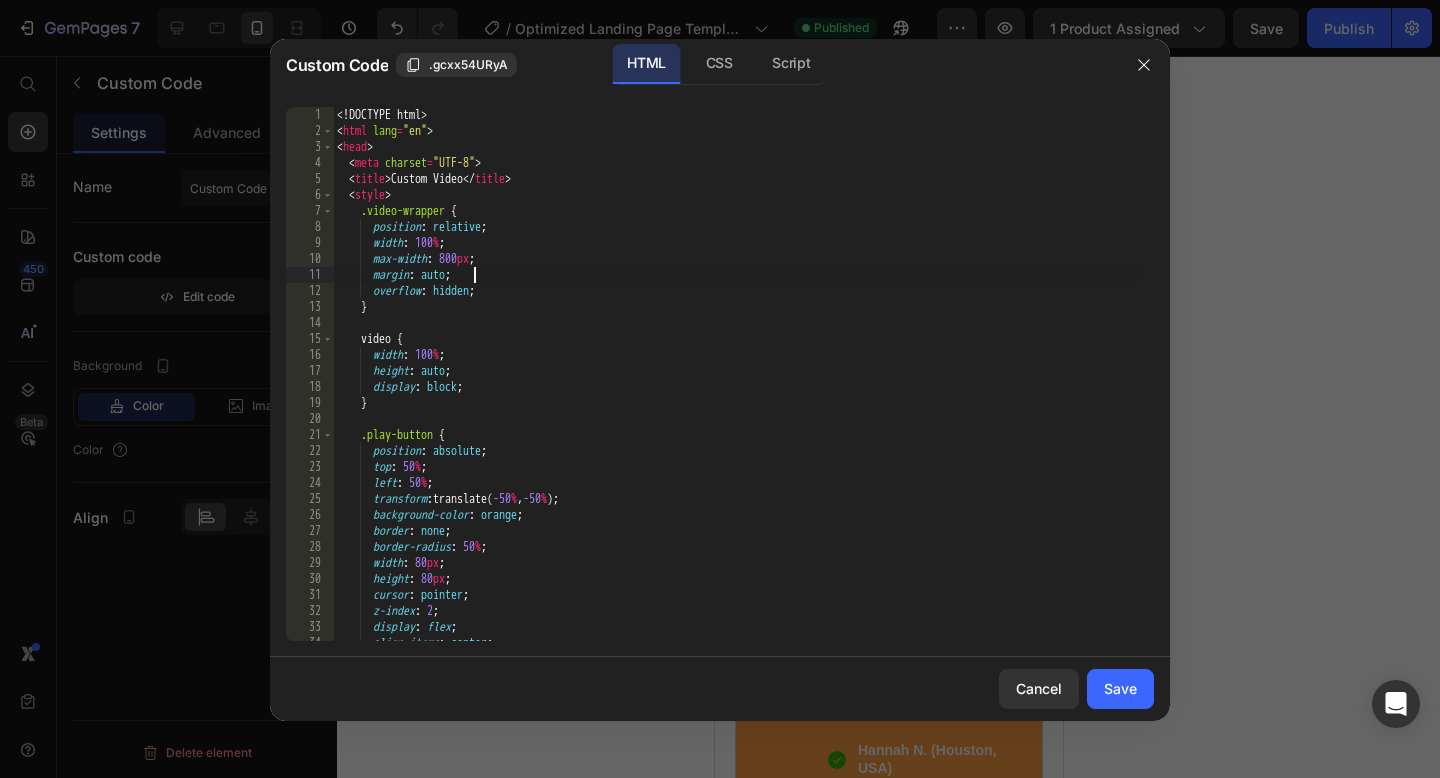 type on "</html>" 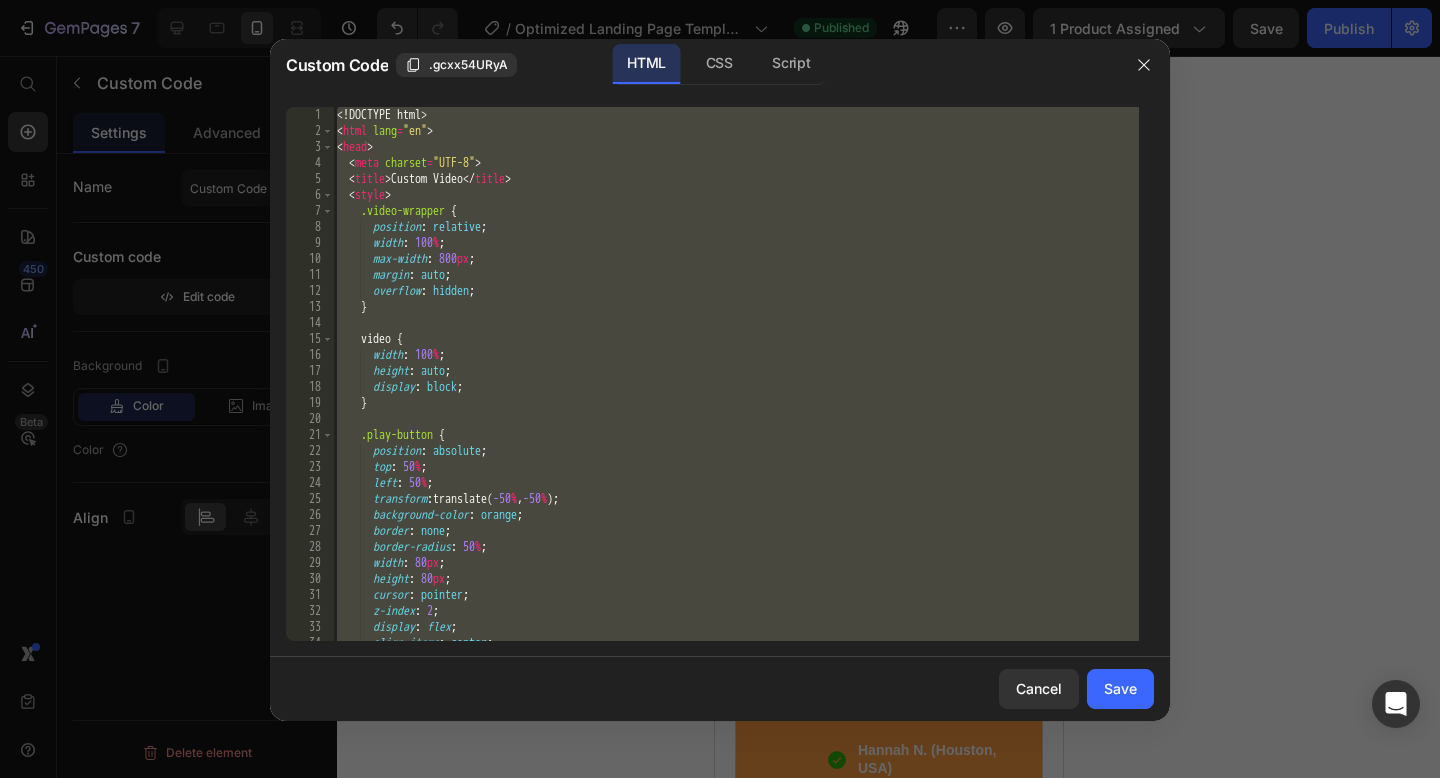 click on "Save" at bounding box center [1120, 688] 